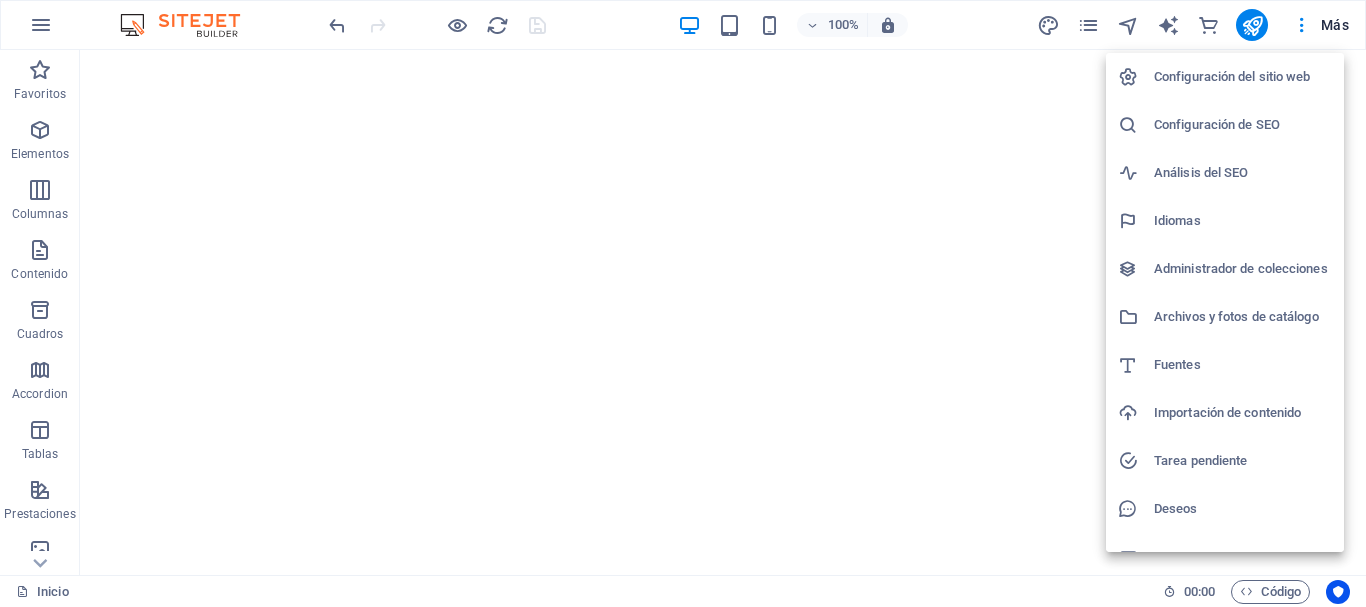 scroll, scrollTop: 0, scrollLeft: 0, axis: both 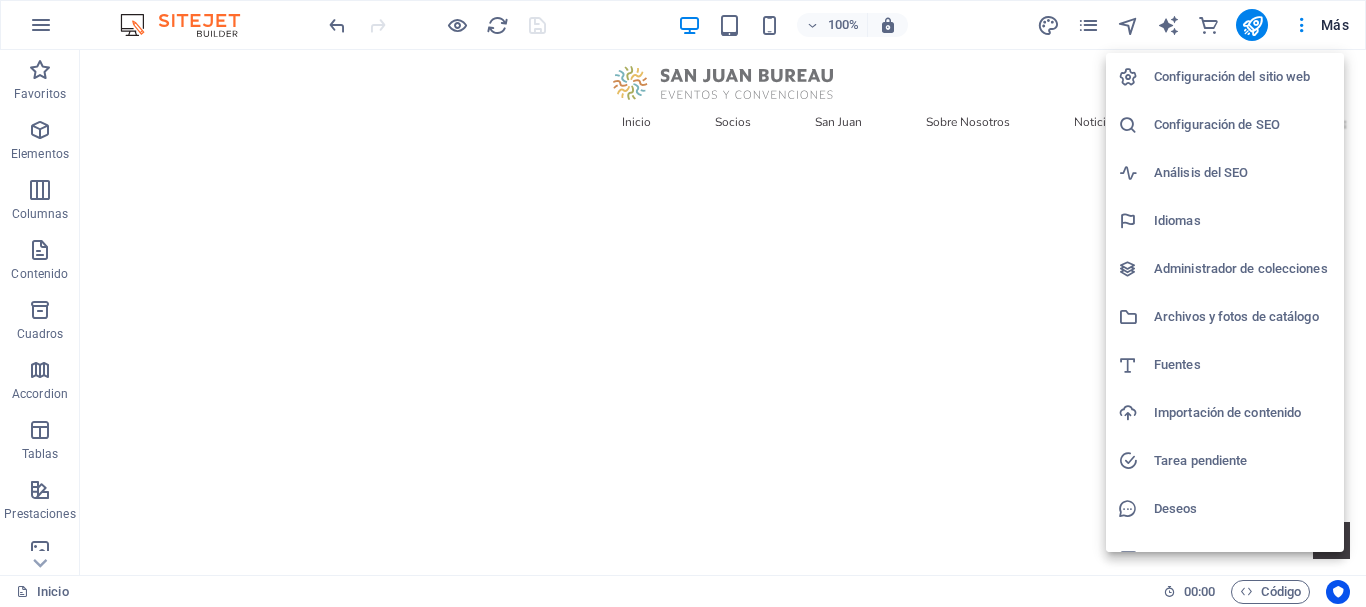 click on "Configuración del sitio web" at bounding box center (1243, 77) 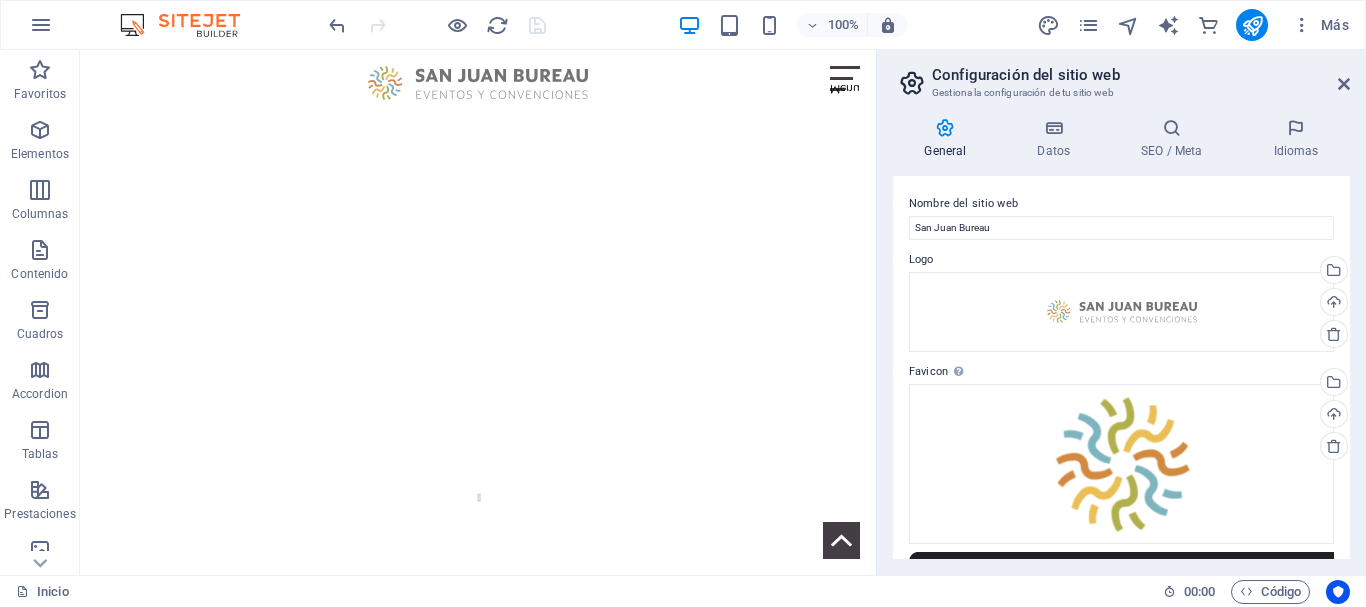 scroll, scrollTop: 0, scrollLeft: 0, axis: both 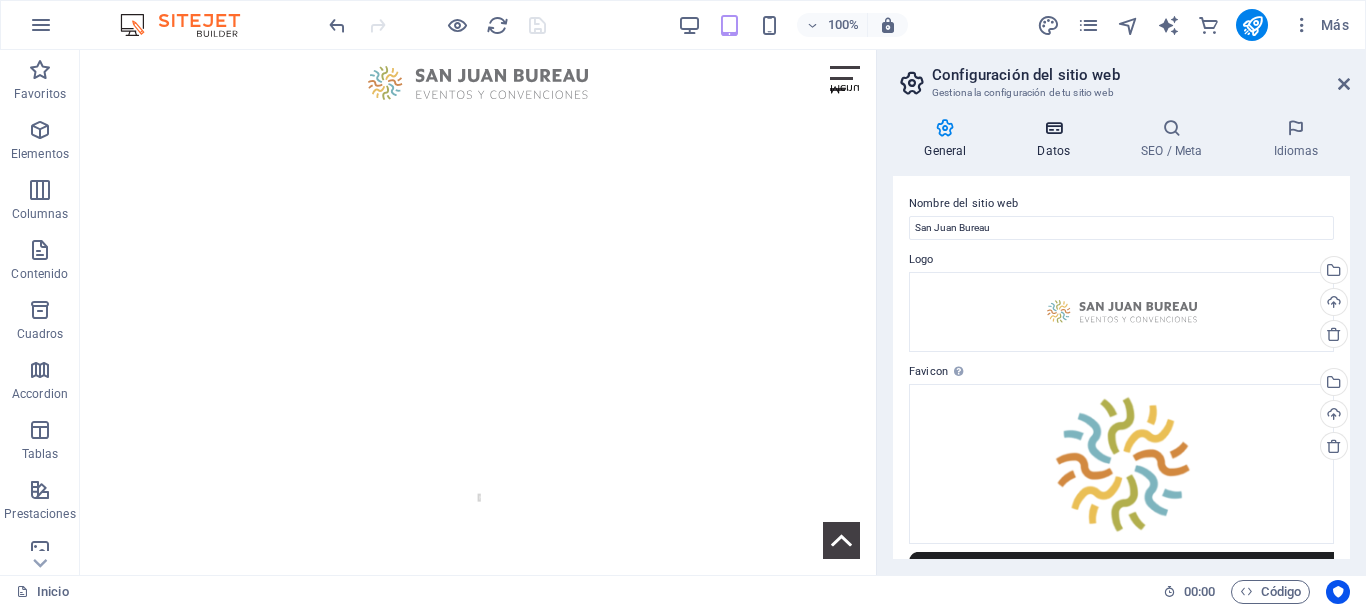 click at bounding box center [1054, 128] 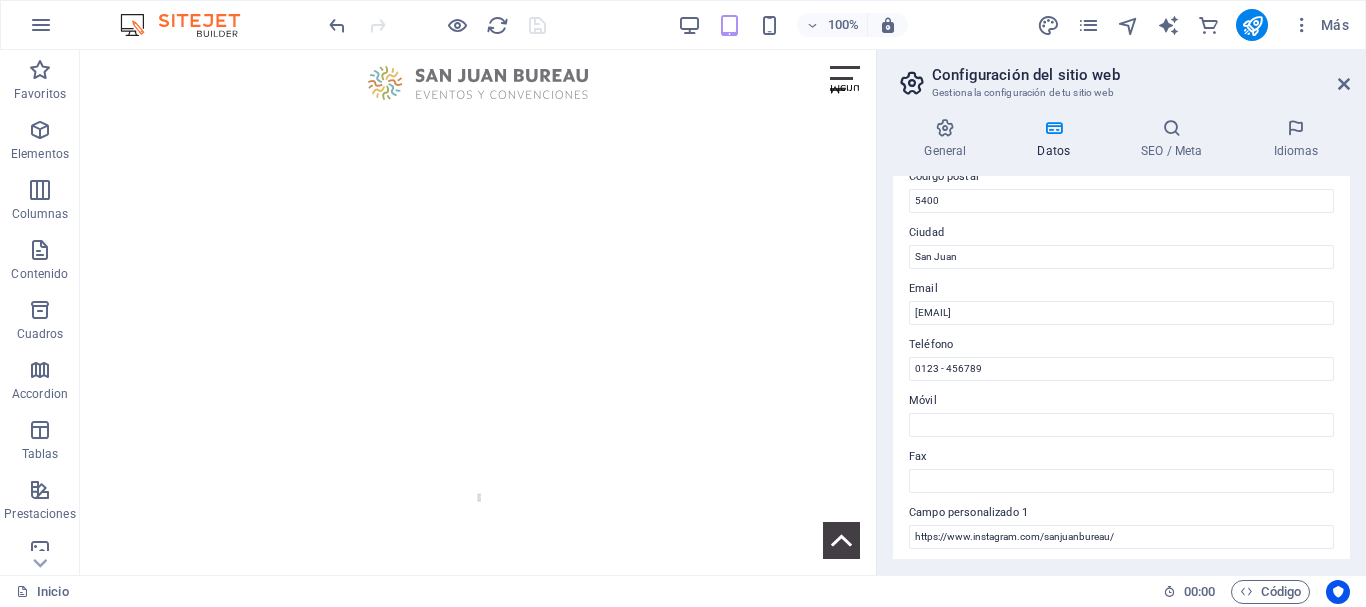 scroll, scrollTop: 278, scrollLeft: 0, axis: vertical 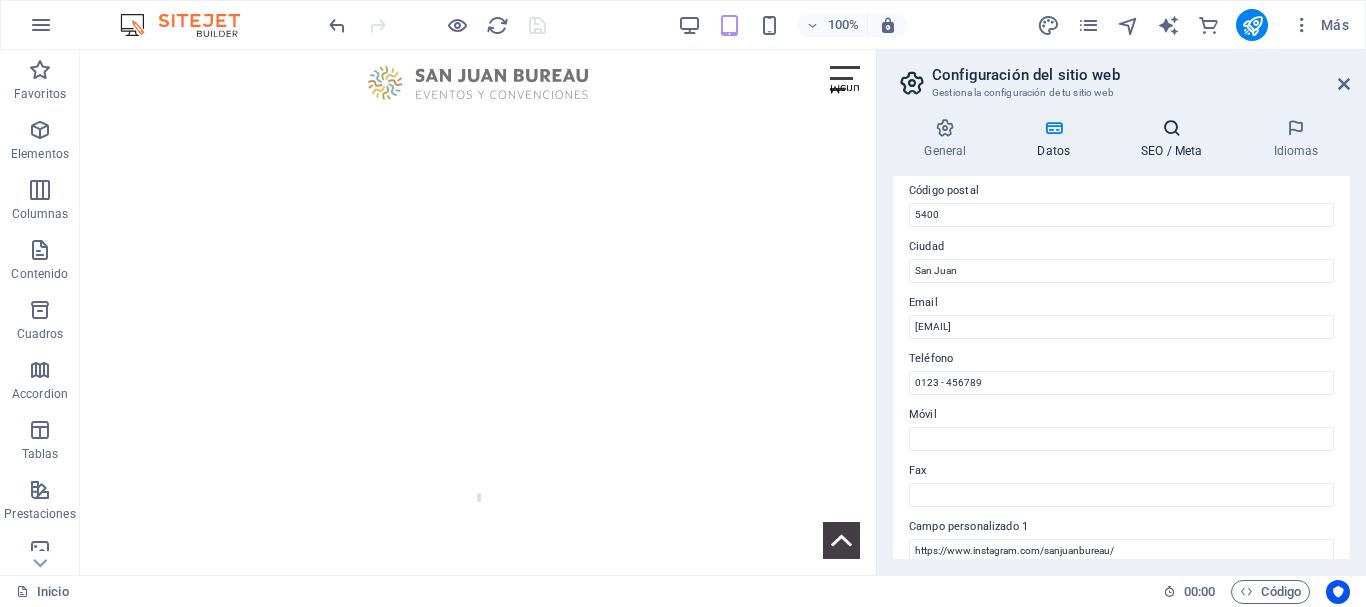 click at bounding box center (1172, 128) 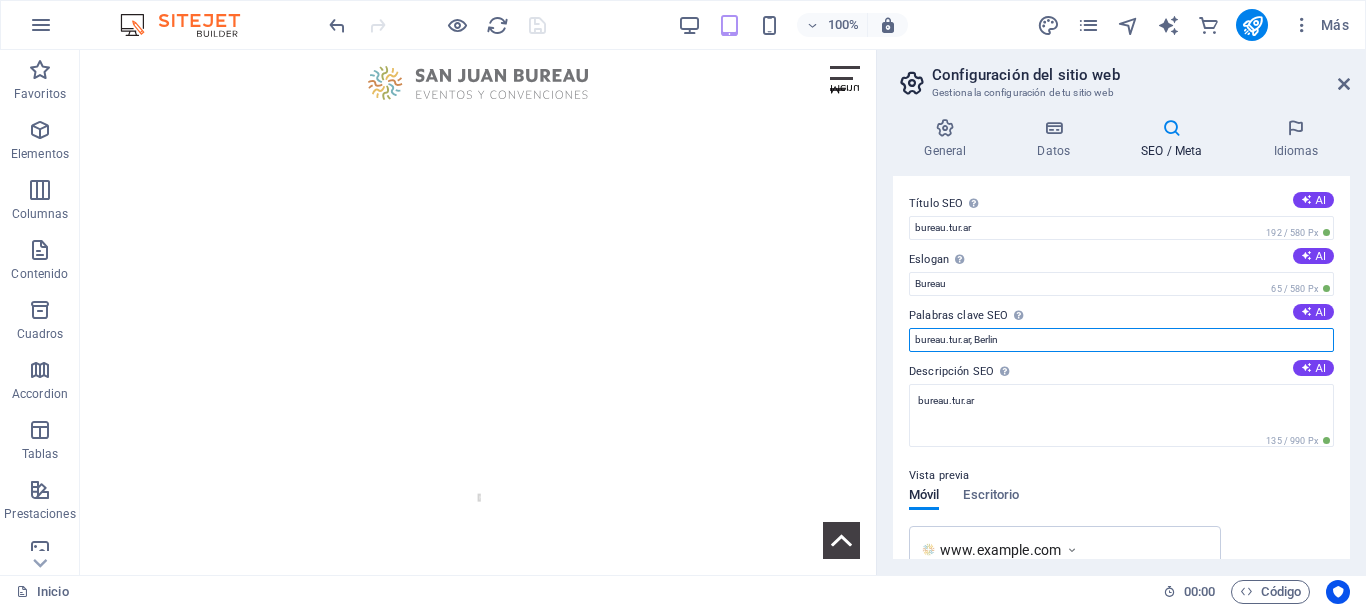 click on "bureau.tur.ar, Berlin" at bounding box center [1121, 340] 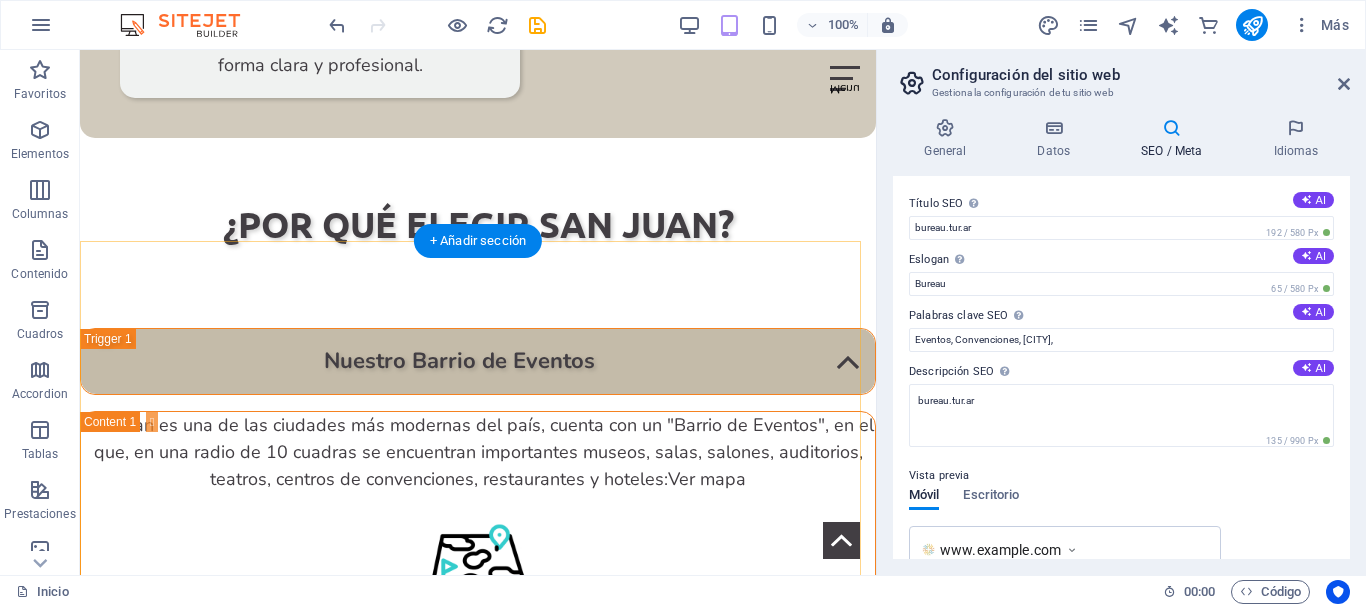 scroll, scrollTop: 2000, scrollLeft: 0, axis: vertical 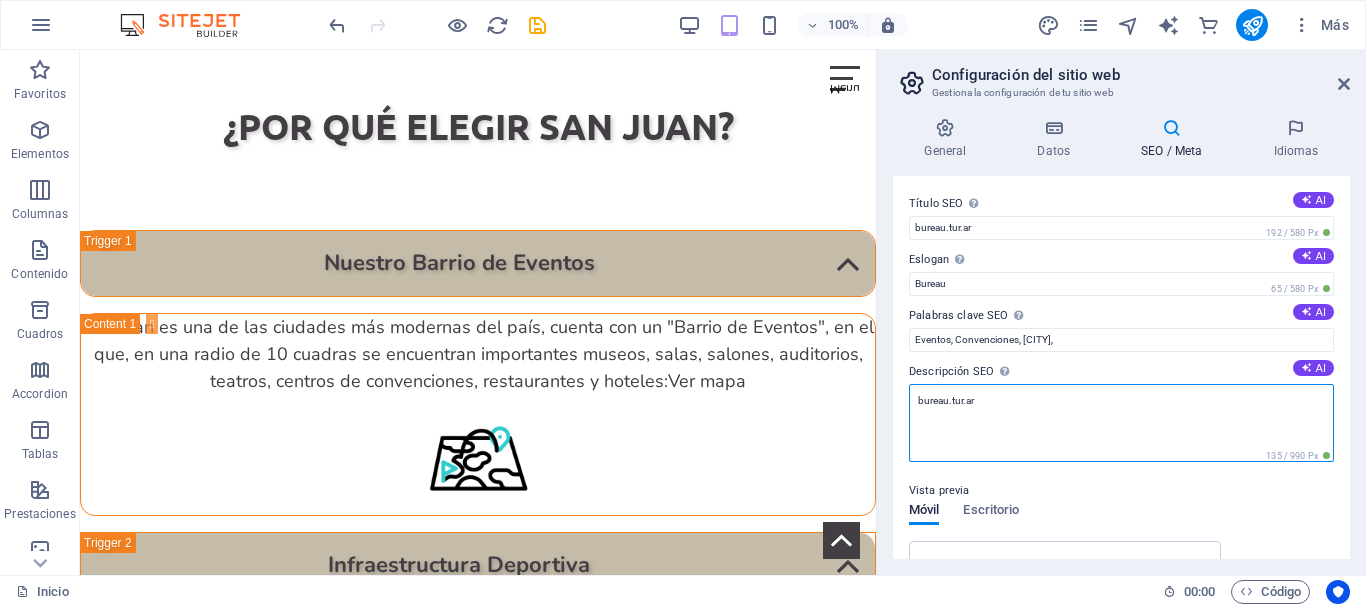 click on "bureau.tur.ar" at bounding box center [1121, 423] 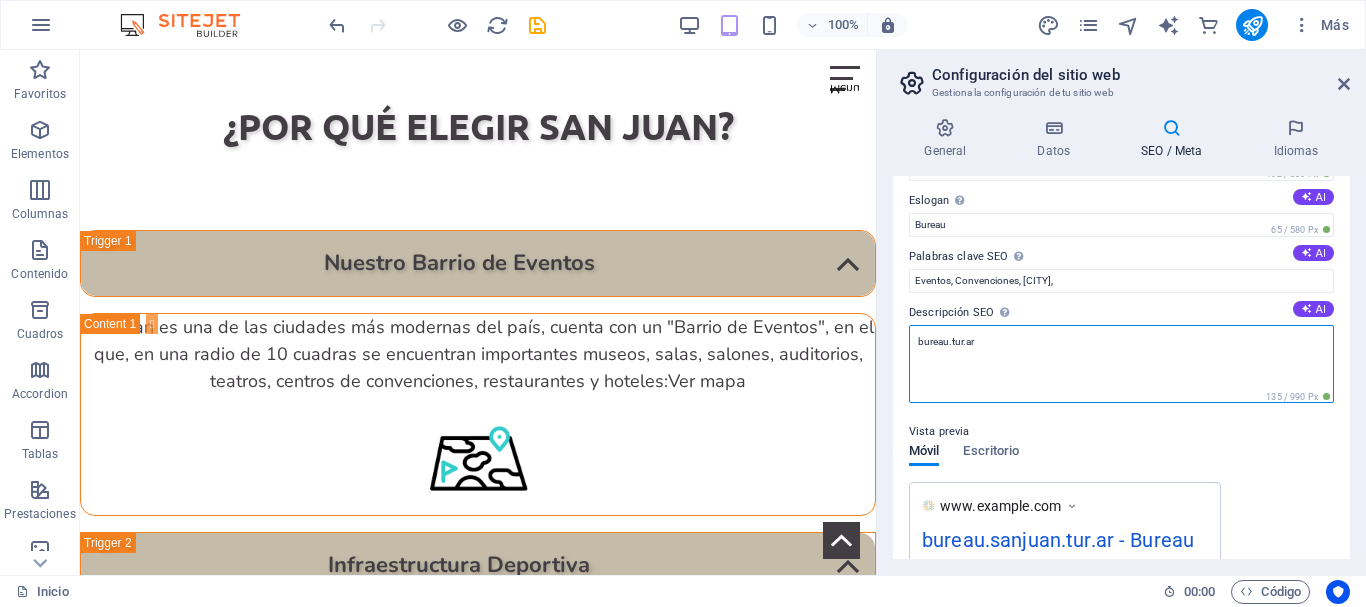 scroll, scrollTop: 100, scrollLeft: 0, axis: vertical 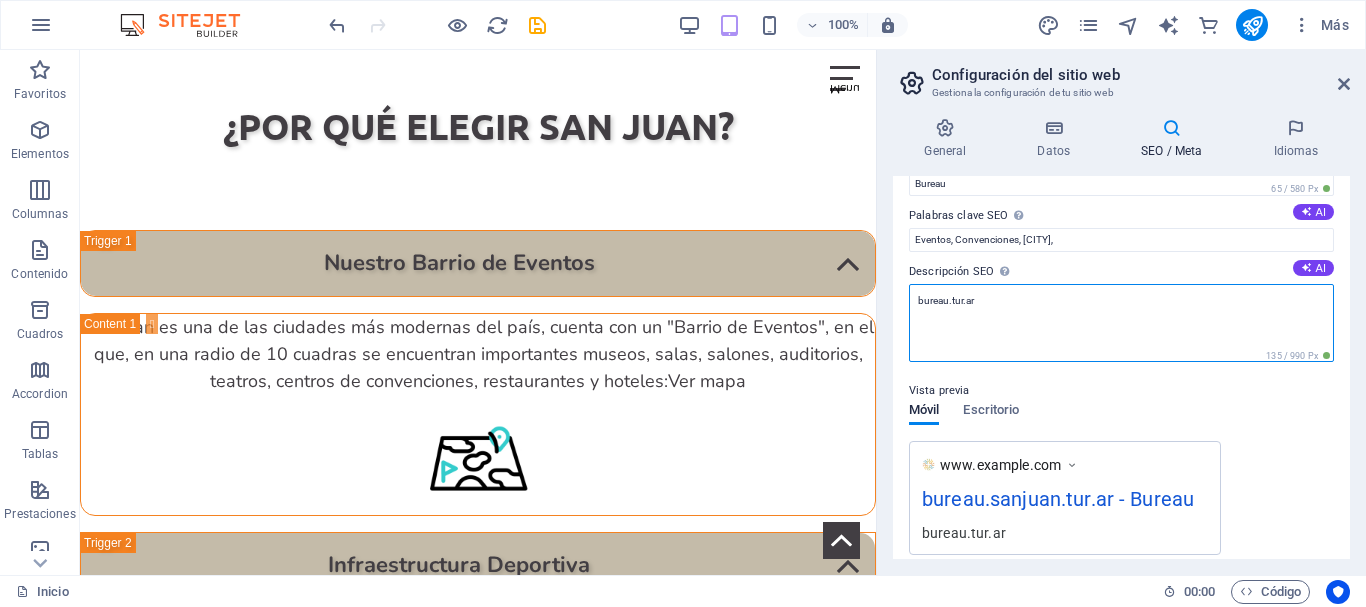 click on "bureau.tur.ar" at bounding box center [1121, 323] 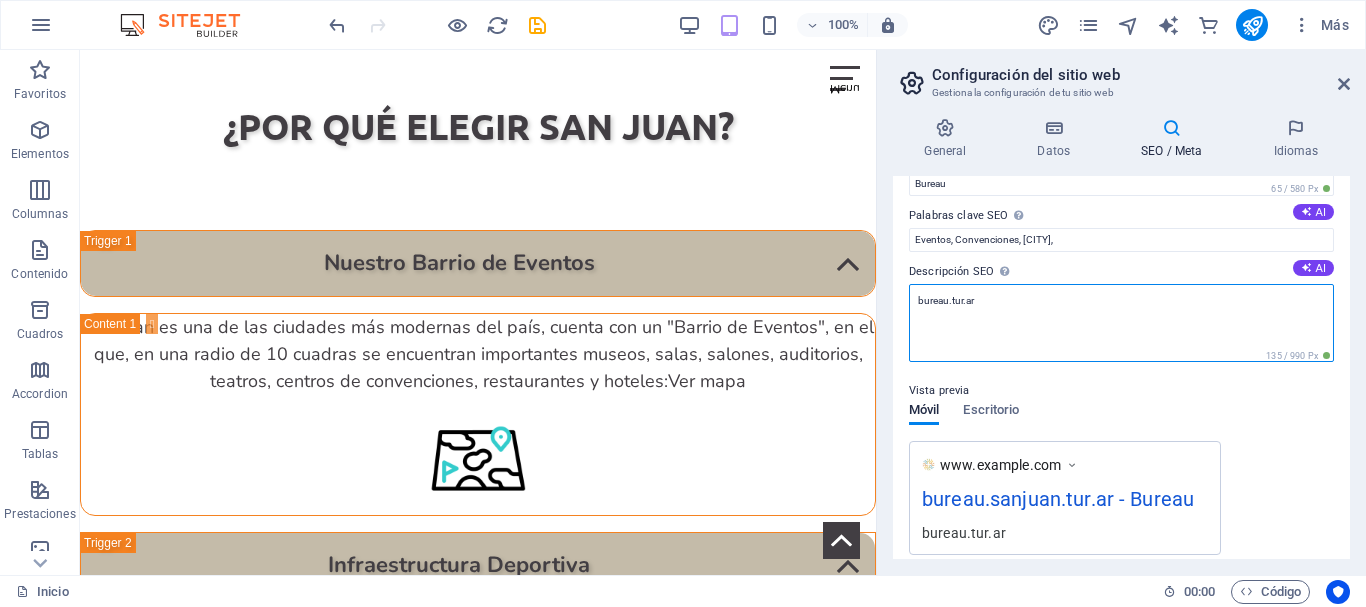 drag, startPoint x: 1027, startPoint y: 301, endPoint x: 901, endPoint y: 308, distance: 126.1943 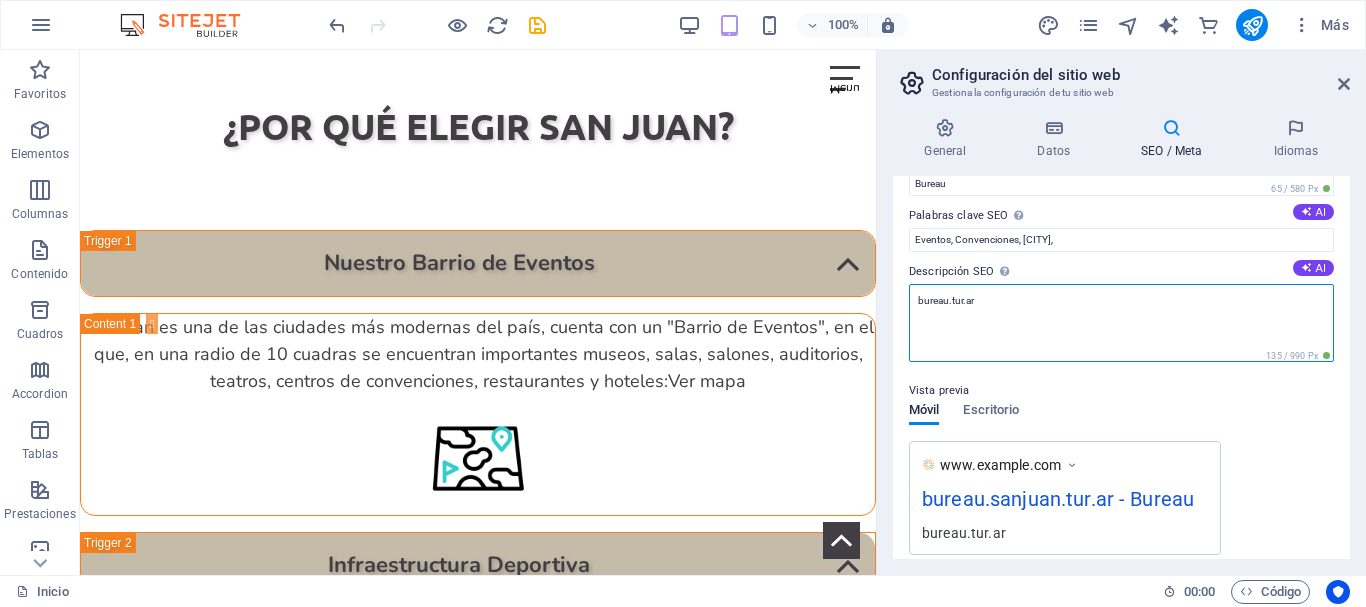 click on "Título SEO El título de tu sitio web. Elige algo que destaque en los resultados de los buscadores. AI bureau.[CITY].tur.ar [NUMBER] / [NUMBER] Px Eslogan El eslogan de tu sitio web. AI Bureau [NUMBER] / [NUMBER] Px Palabras clave SEO Lista de palabras clave separadas por comas que describen tu sitio web. AI Eventos, Convenciones, [CITY], Descripción SEO Describe el contenido de tu sitio web - ¡crucial para los buscadores y SEO! AI bureau.[CITY].tur.ar [NUMBER] / [NUMBER] Px Vista previa Móvil Escritorio www.example.com bureau.[CITY].tur.ar - Bureau bureau.[CITY].tur.ar Configuración Noindex Indica a los buscadores que no incluyan este sitio web en los resultados de búsqueda. Receptivo Determina si el sitio web debería responder en función de la resolución de pantalla. Etiquetas meta Introduce aquí el código HTML que se incluirá en las etiquetas  de tu sitio web. Ten en cuenta que es posible que tu sitio web no funcione si incluye un código con errores. ID de Google Analytics Clave API de Google Maps" at bounding box center [1121, 367] 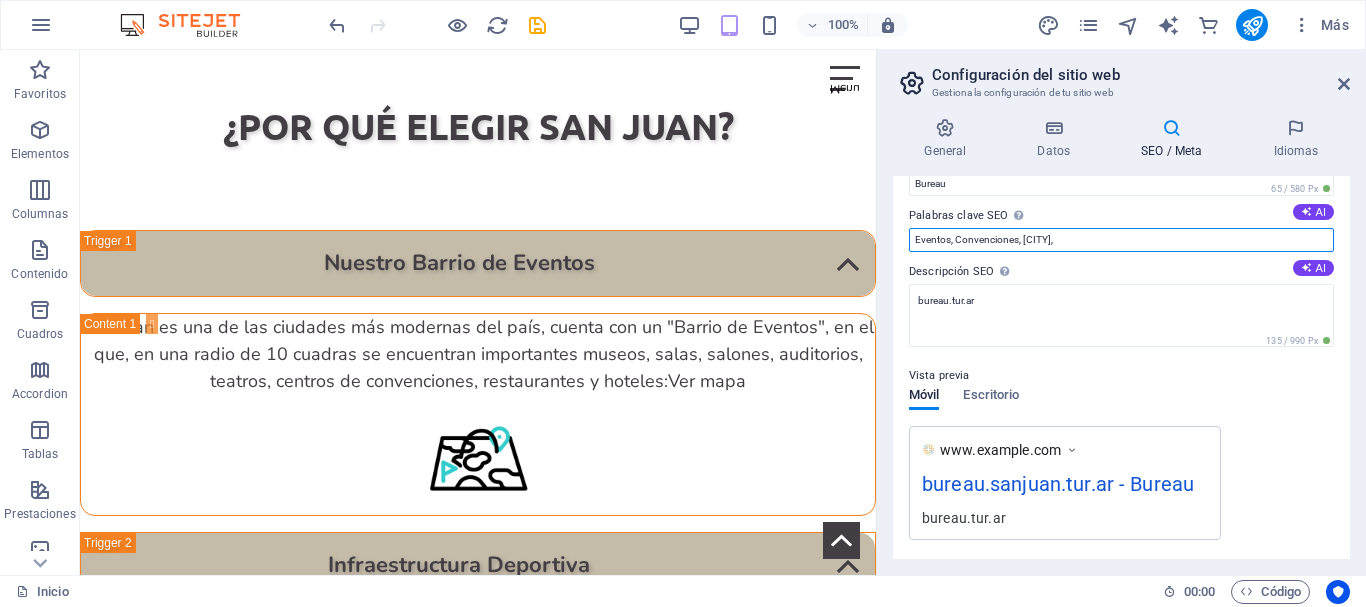 click on "Eventos, Convenciones, [CITY]," at bounding box center [1121, 240] 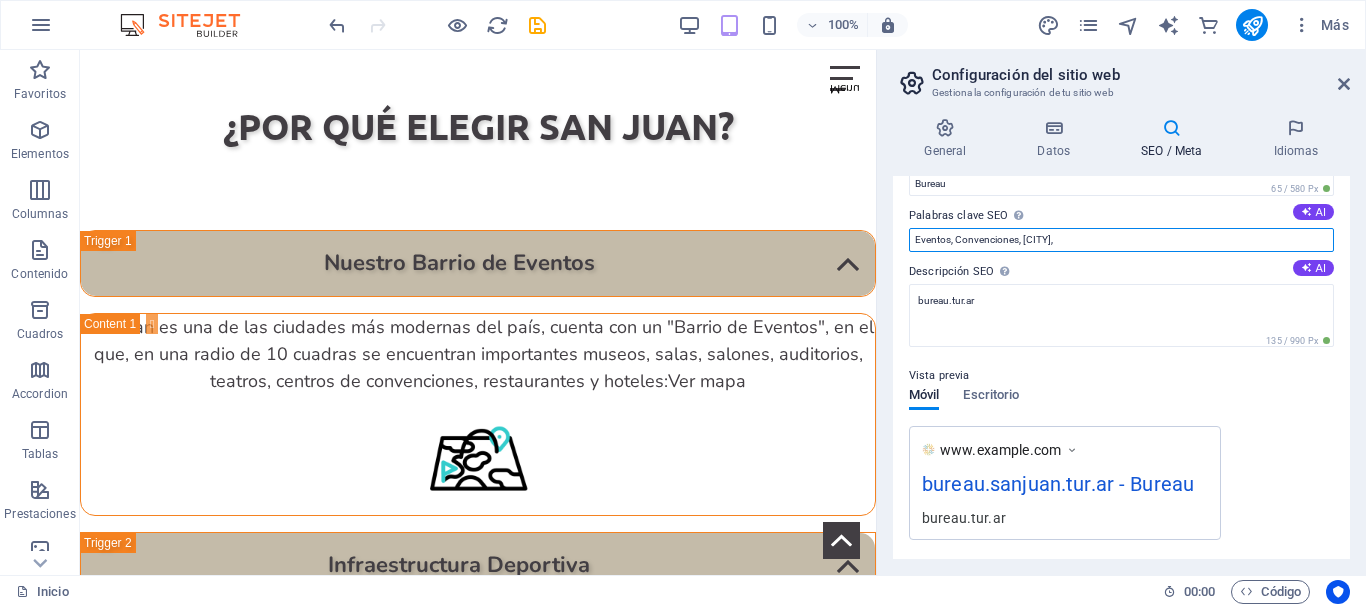 drag, startPoint x: 1081, startPoint y: 238, endPoint x: 1114, endPoint y: 239, distance: 33.01515 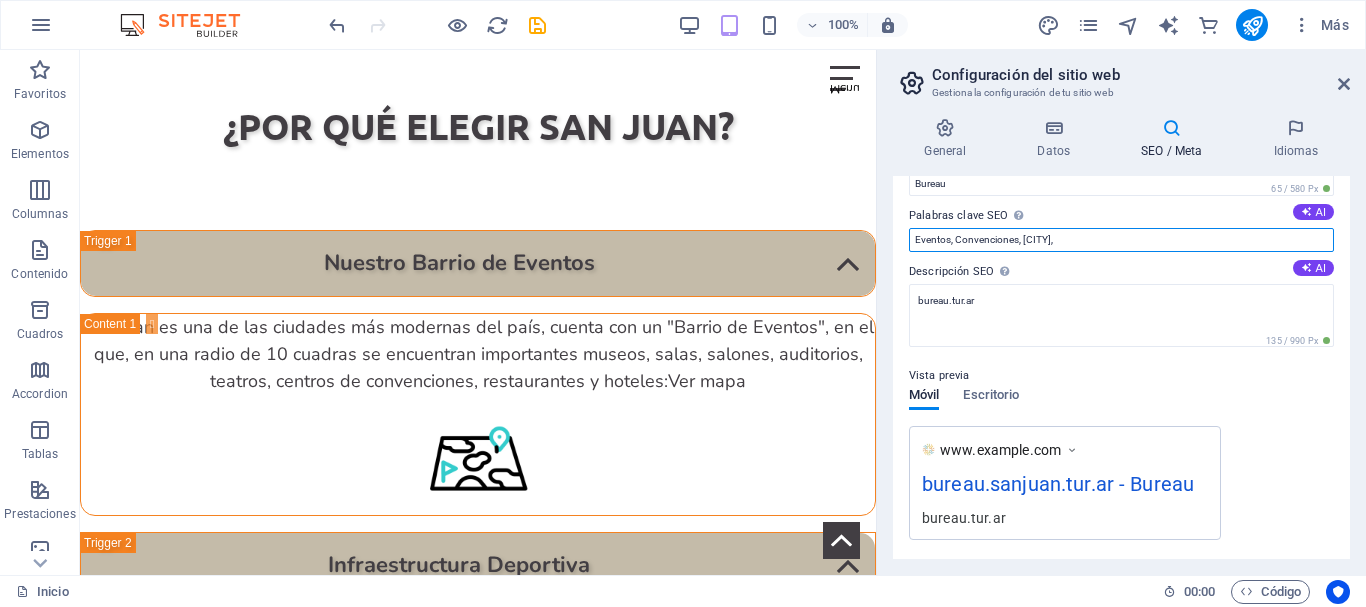 click on "Eventos, Convenciones, [CITY]," at bounding box center (1121, 240) 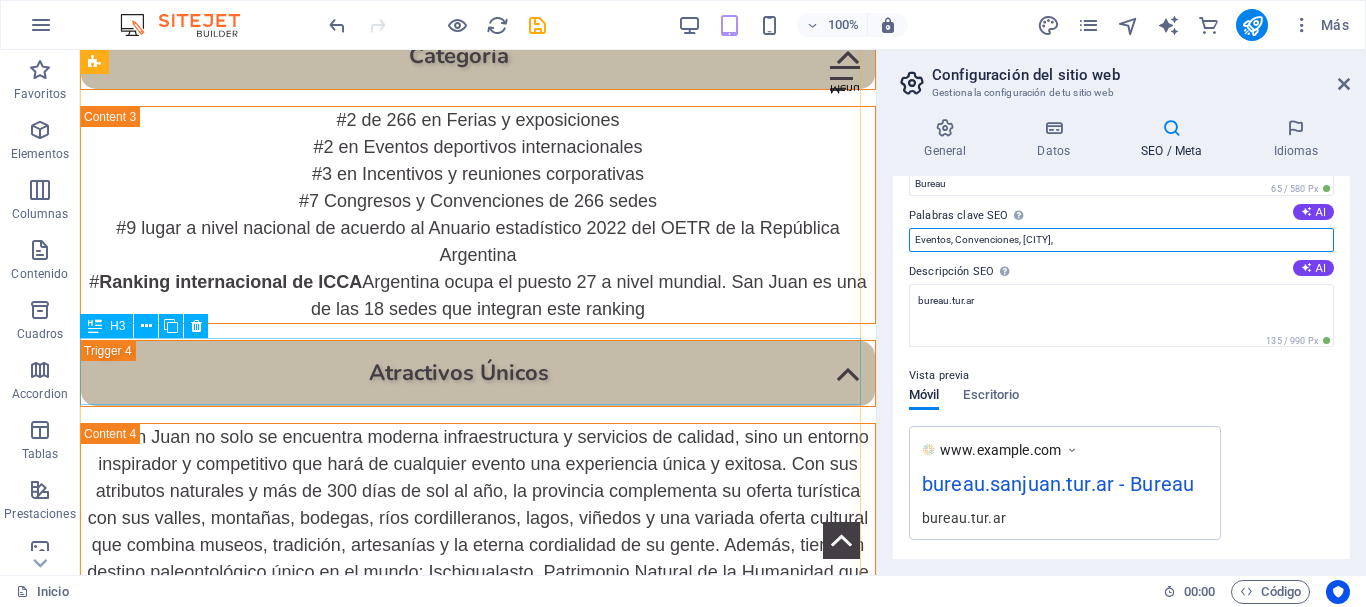 scroll, scrollTop: 2600, scrollLeft: 0, axis: vertical 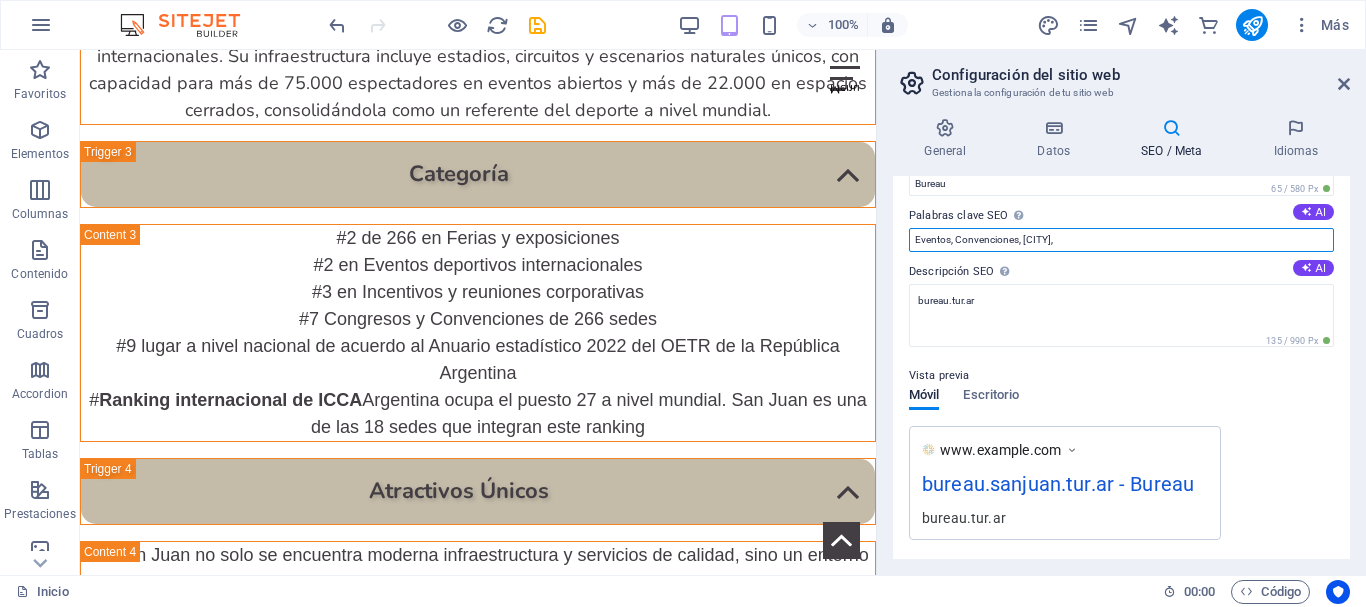 drag, startPoint x: 1073, startPoint y: 242, endPoint x: 1102, endPoint y: 242, distance: 29 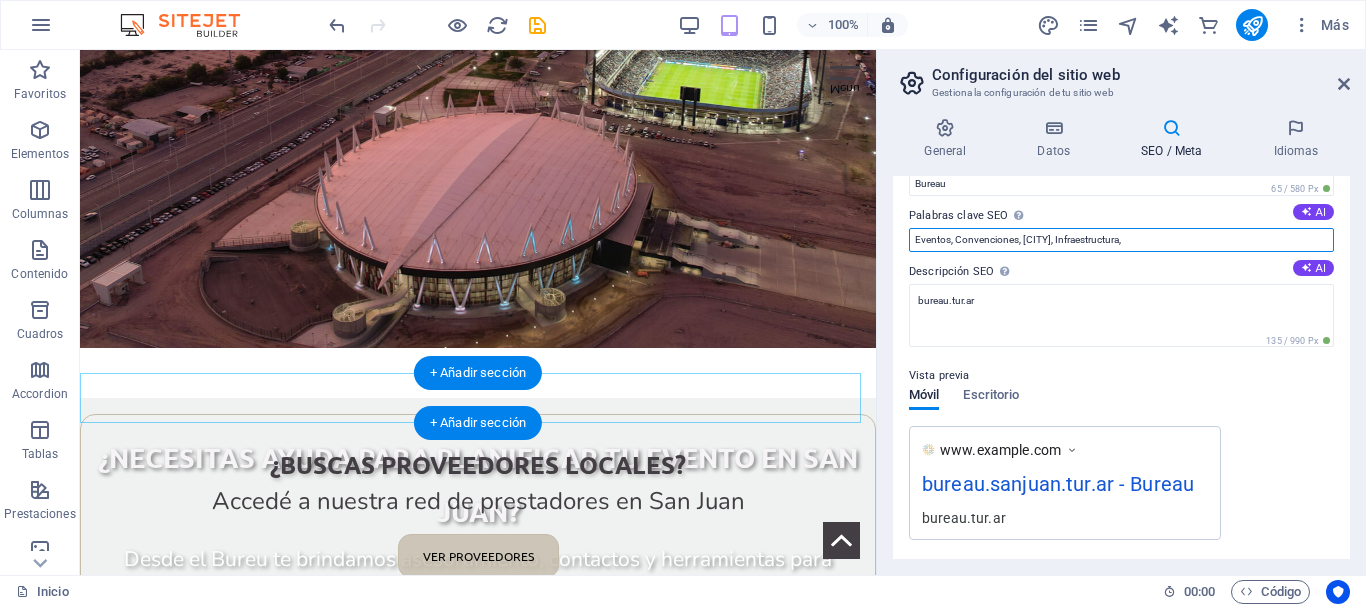 scroll, scrollTop: 3500, scrollLeft: 0, axis: vertical 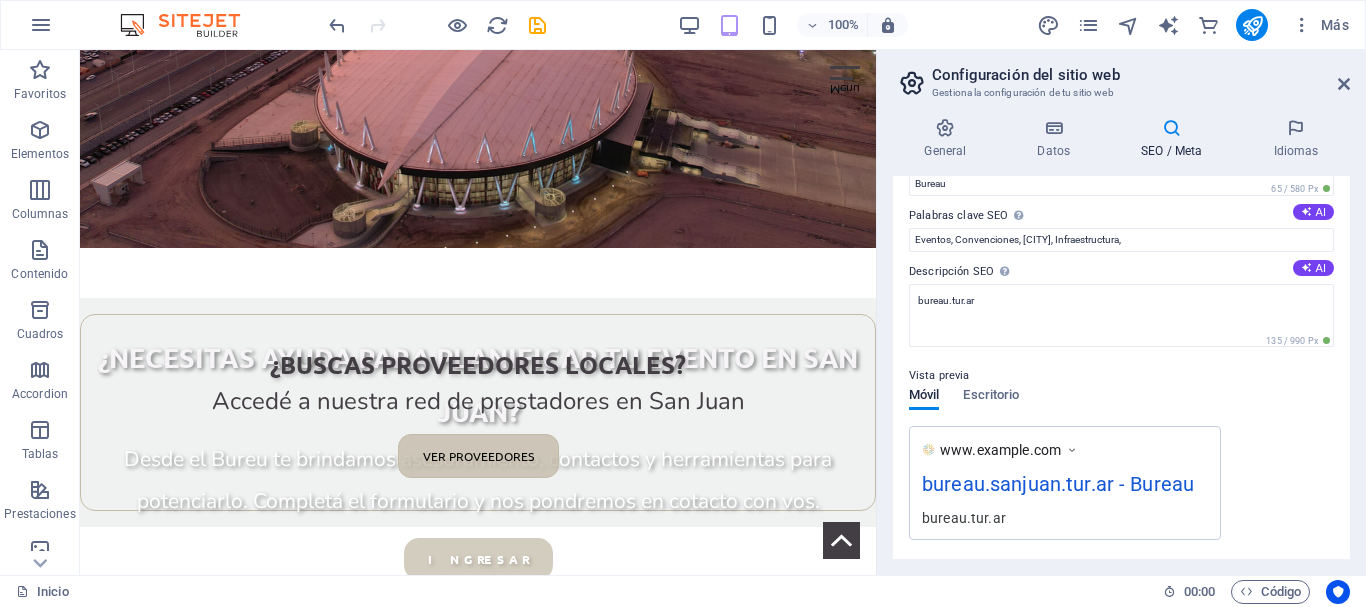 drag, startPoint x: 961, startPoint y: 291, endPoint x: 880, endPoint y: 278, distance: 82.036575 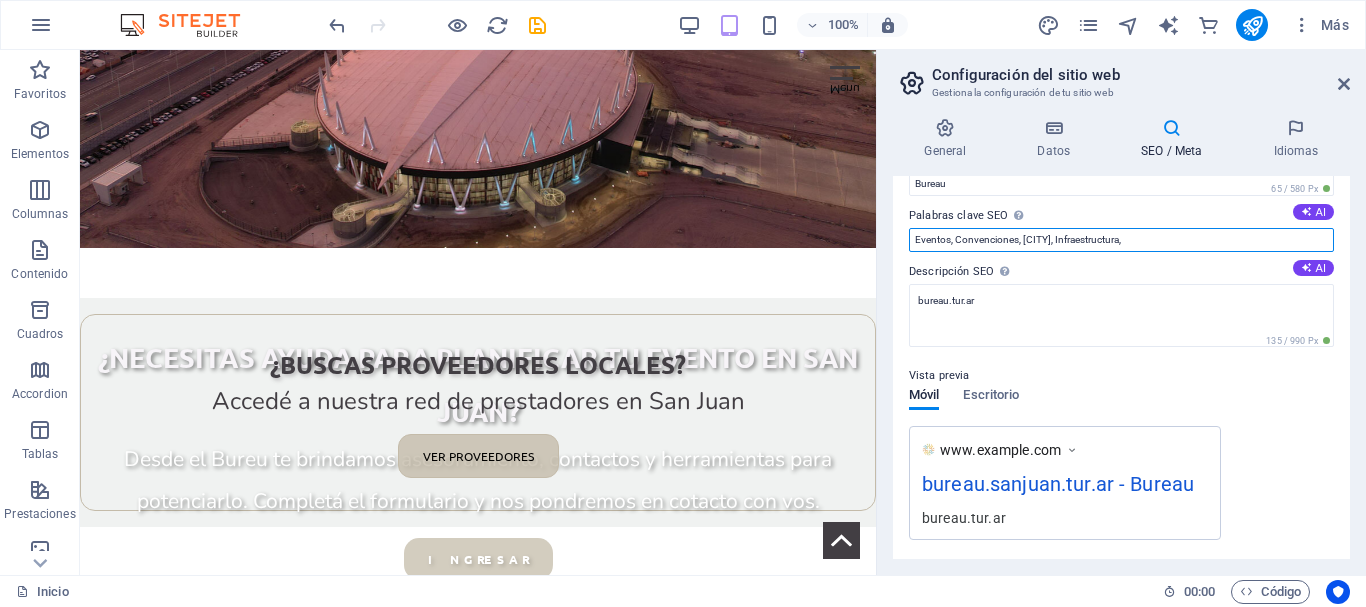 click on "Eventos, Convenciones, [CITY], Infraestructura," at bounding box center (1121, 240) 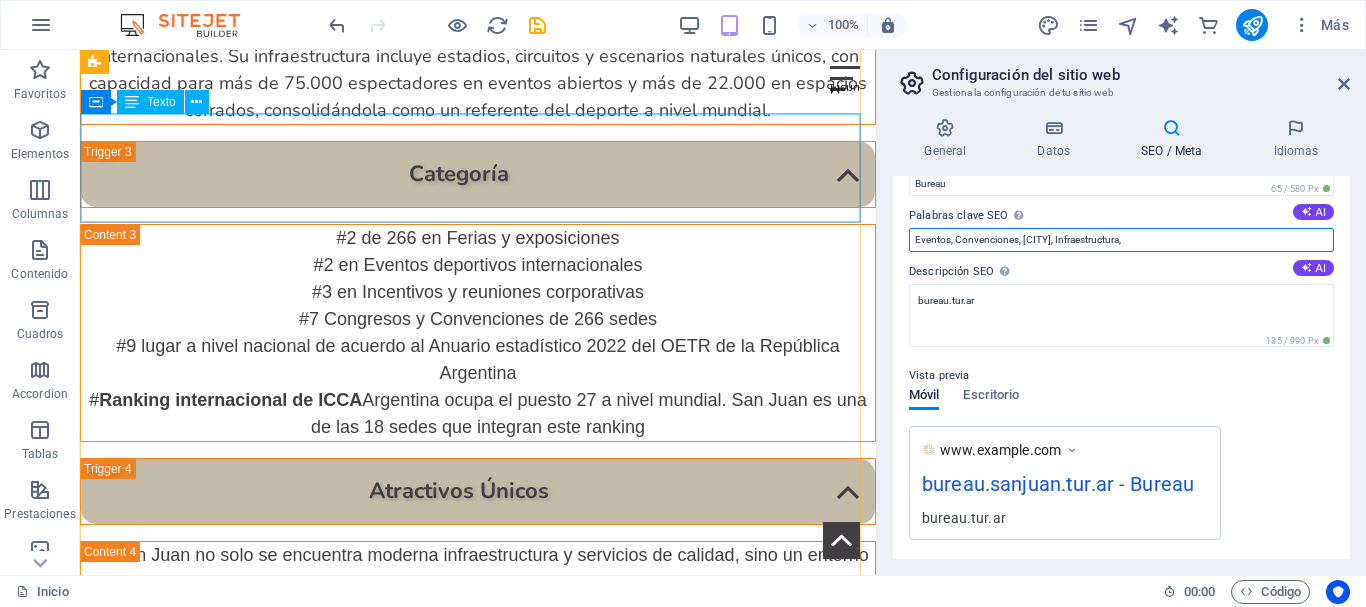 scroll, scrollTop: 2500, scrollLeft: 0, axis: vertical 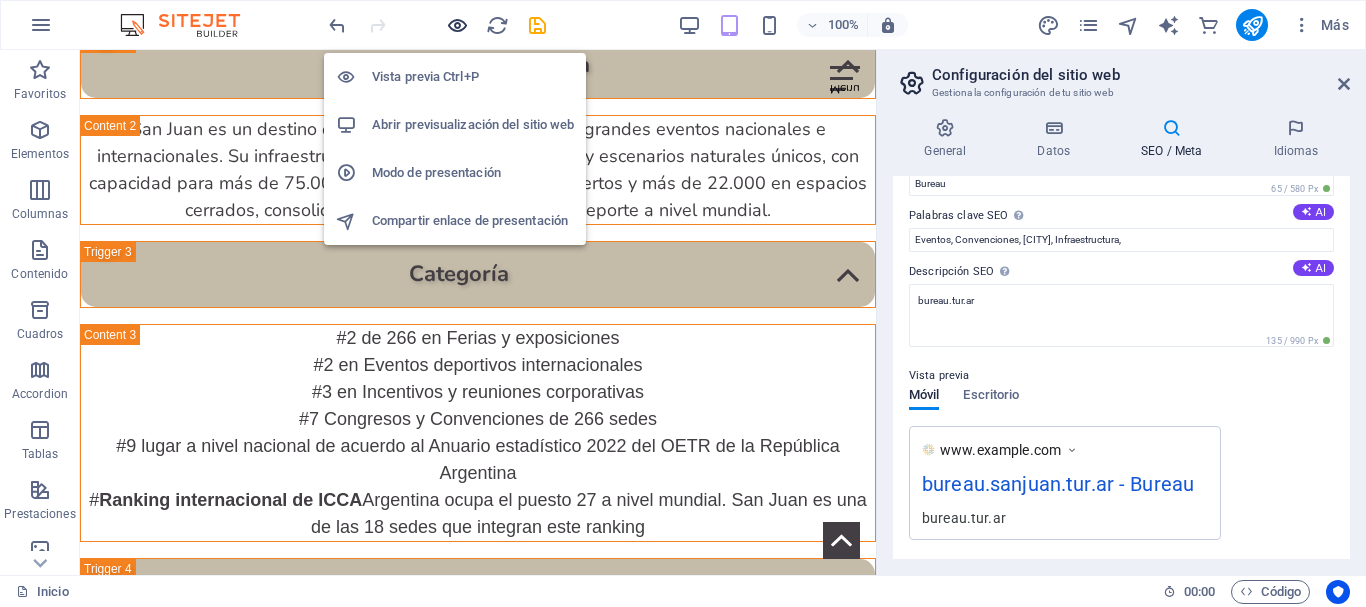 click at bounding box center [457, 25] 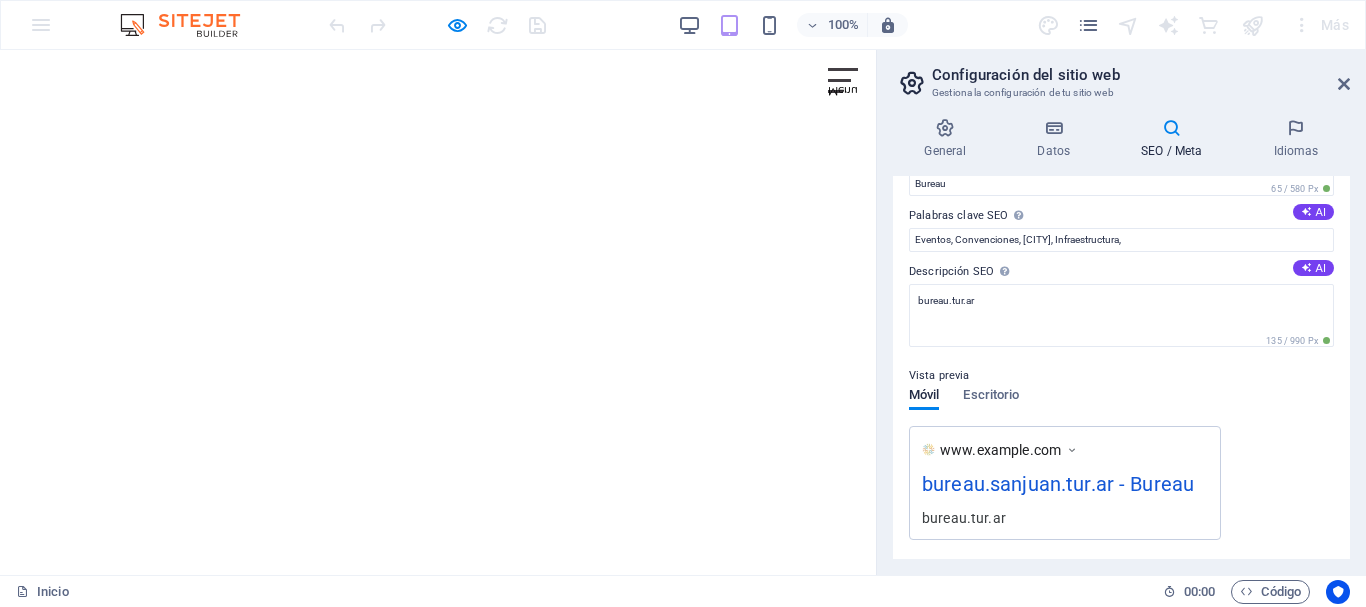 scroll, scrollTop: 0, scrollLeft: 0, axis: both 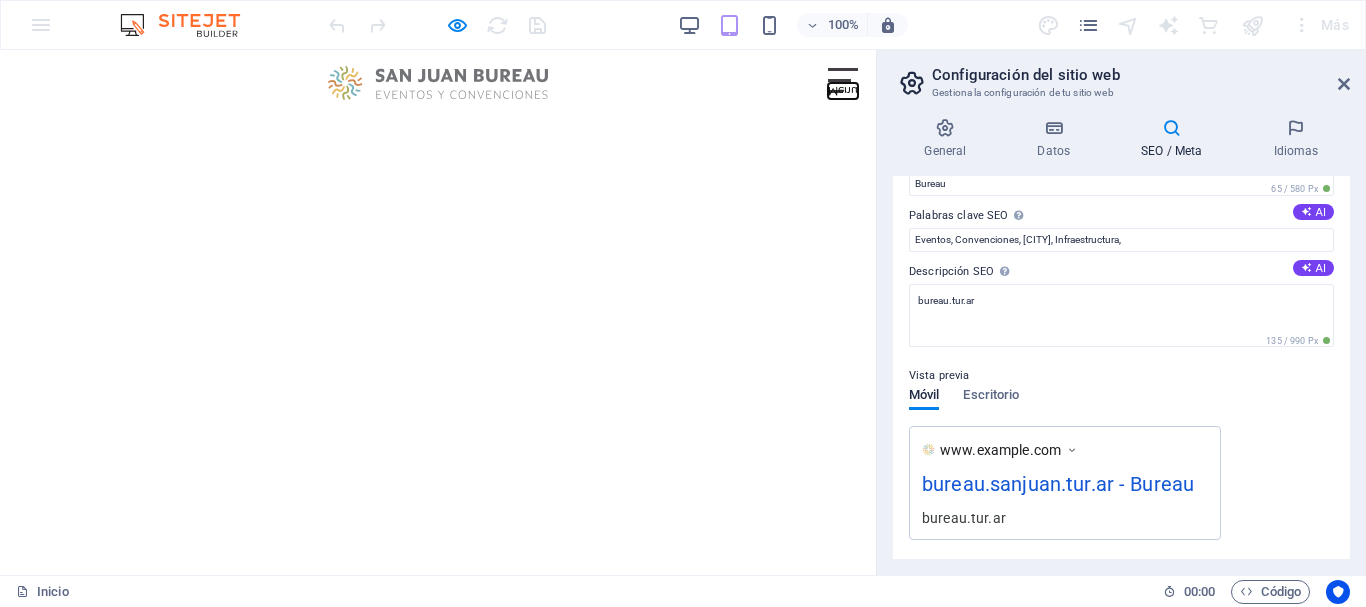 click on "Menu" at bounding box center [835, 91] 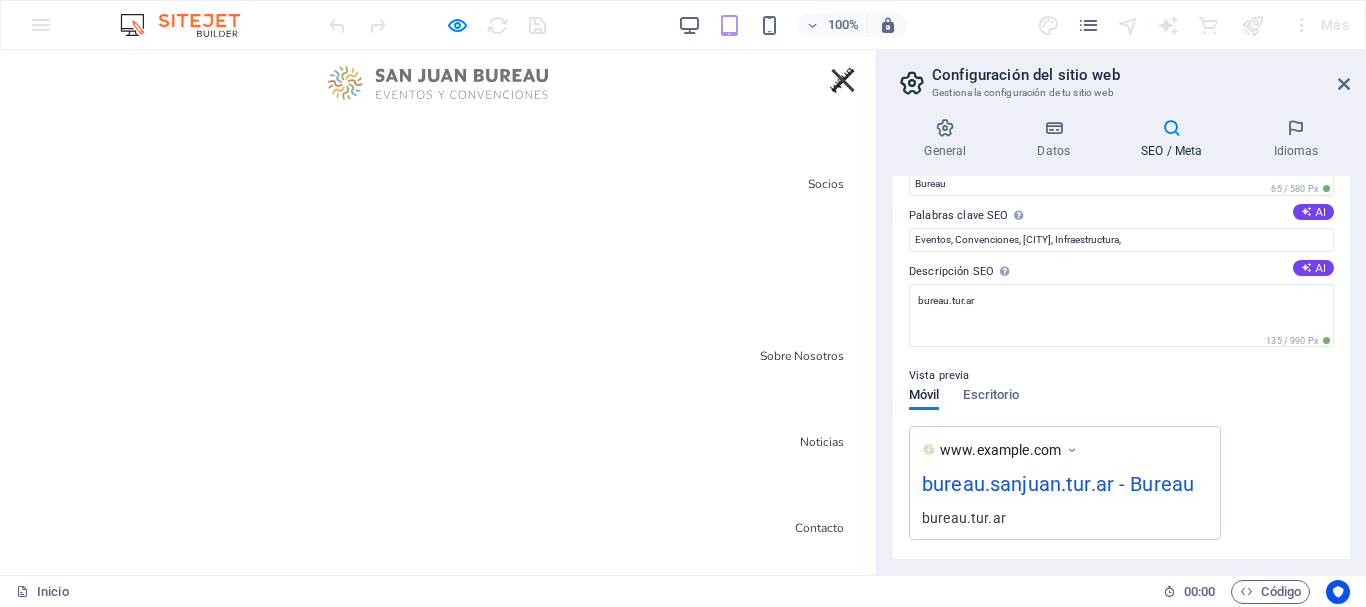 click on "San Juan" at bounding box center [820, 270] 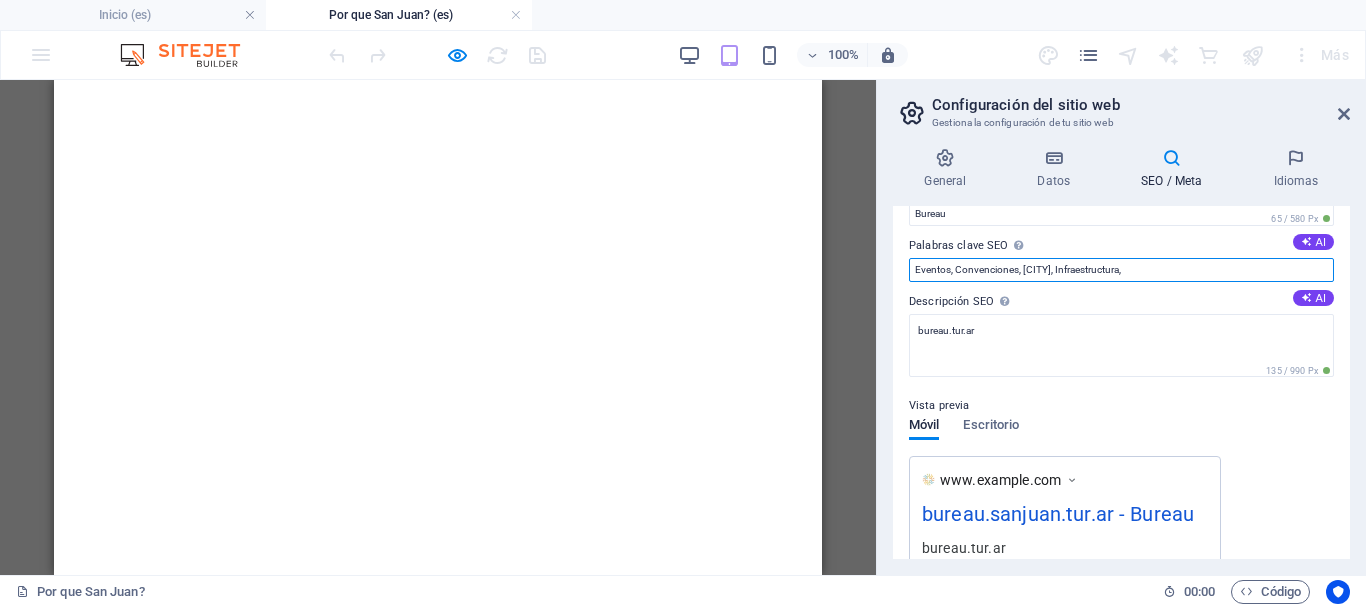 click on "Eventos, Convenciones, [CITY], Infraestructura," at bounding box center (1121, 270) 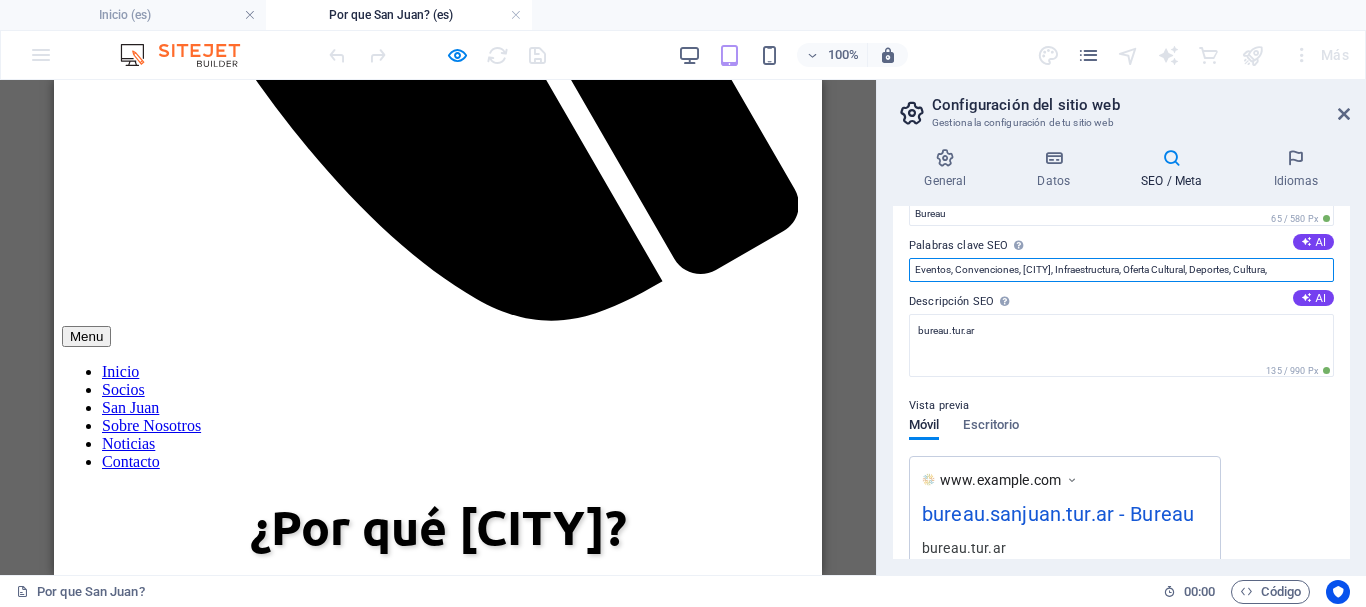 scroll, scrollTop: 0, scrollLeft: 0, axis: both 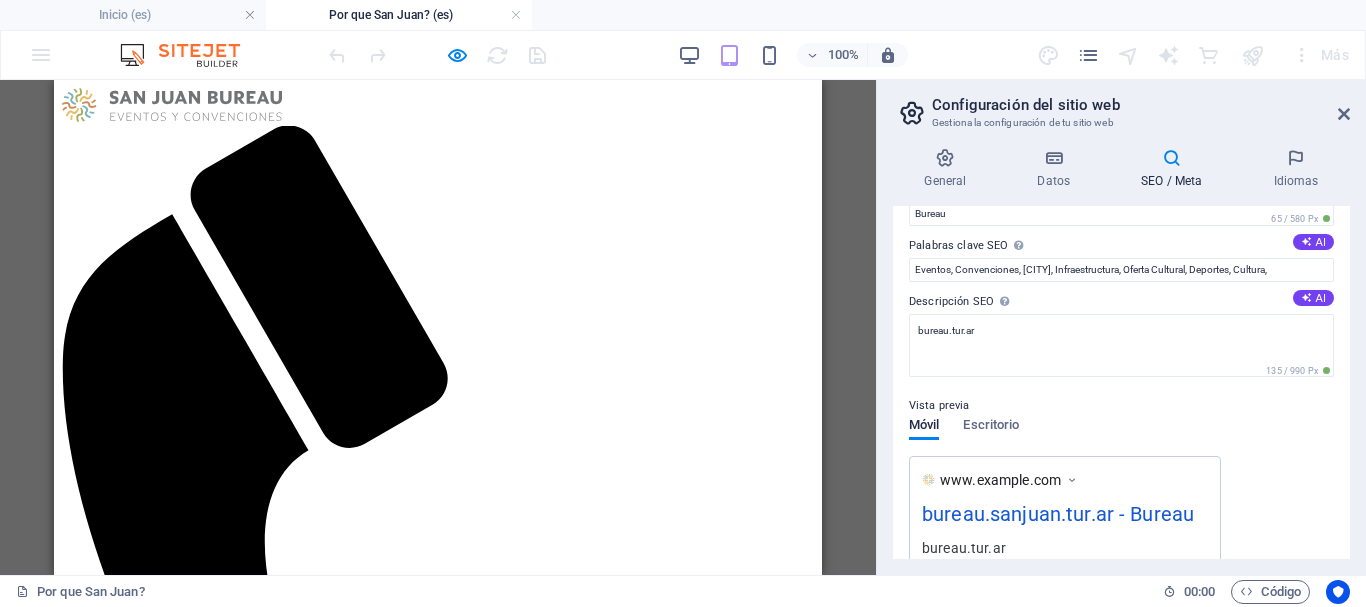 click on "Menu" at bounding box center [438, 1118] 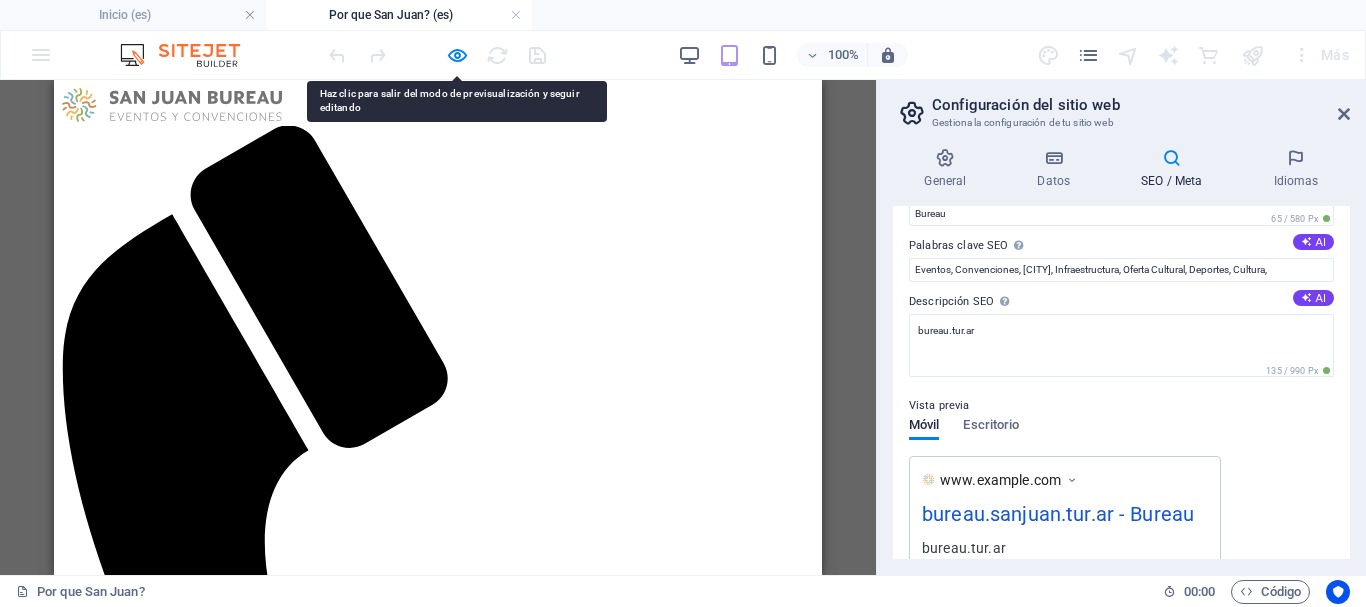 click on "Inicio Socios [CITY] Sobre Nosotros Noticias Contacto" at bounding box center (438, 1199) 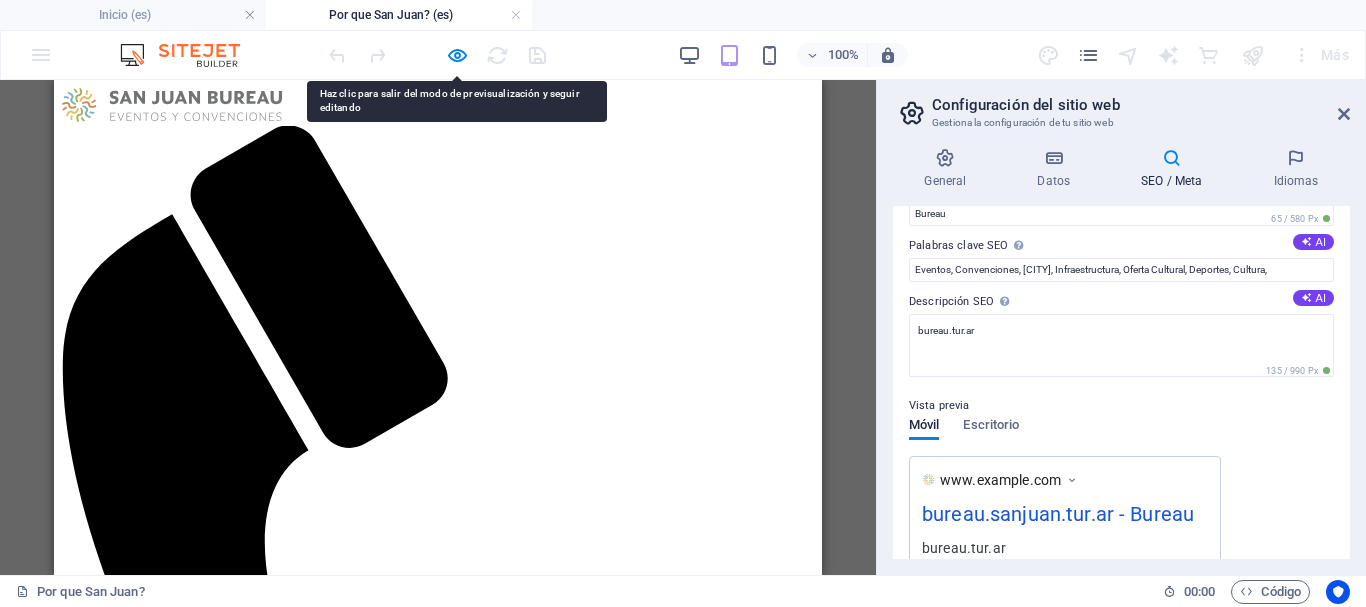 click at bounding box center [438, 107] 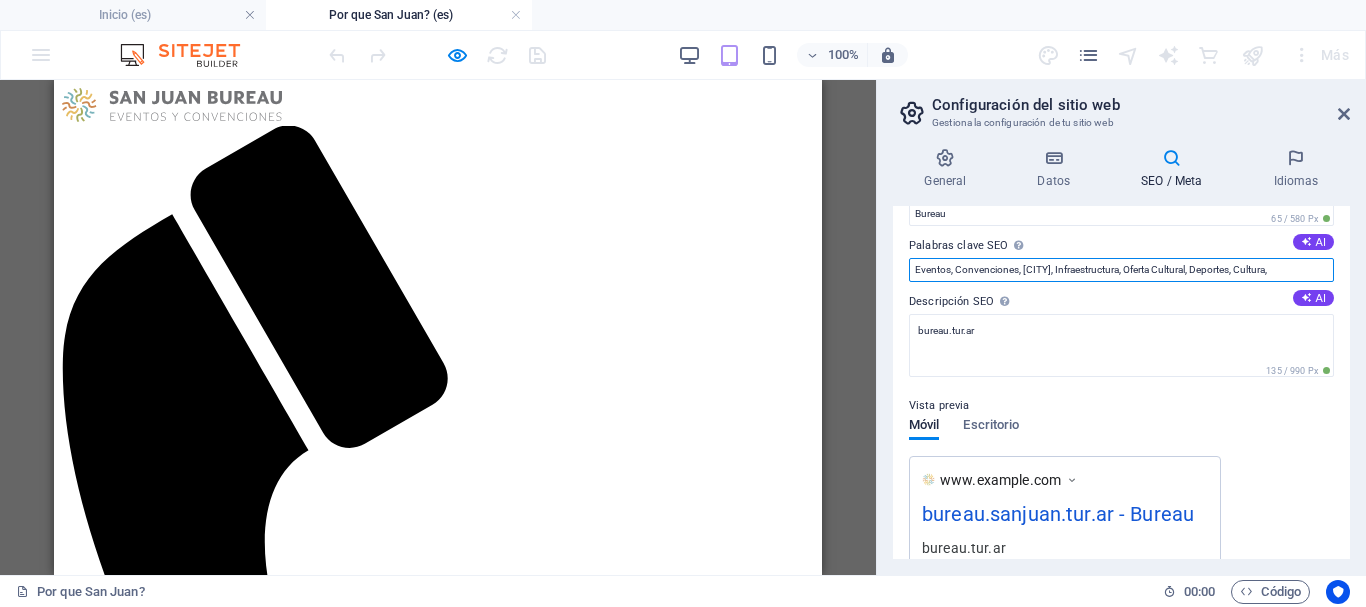 click on "Eventos, Convenciones, [CITY], Infraestructura, Oferta Cultural, Deportes, Cultura," at bounding box center (1121, 270) 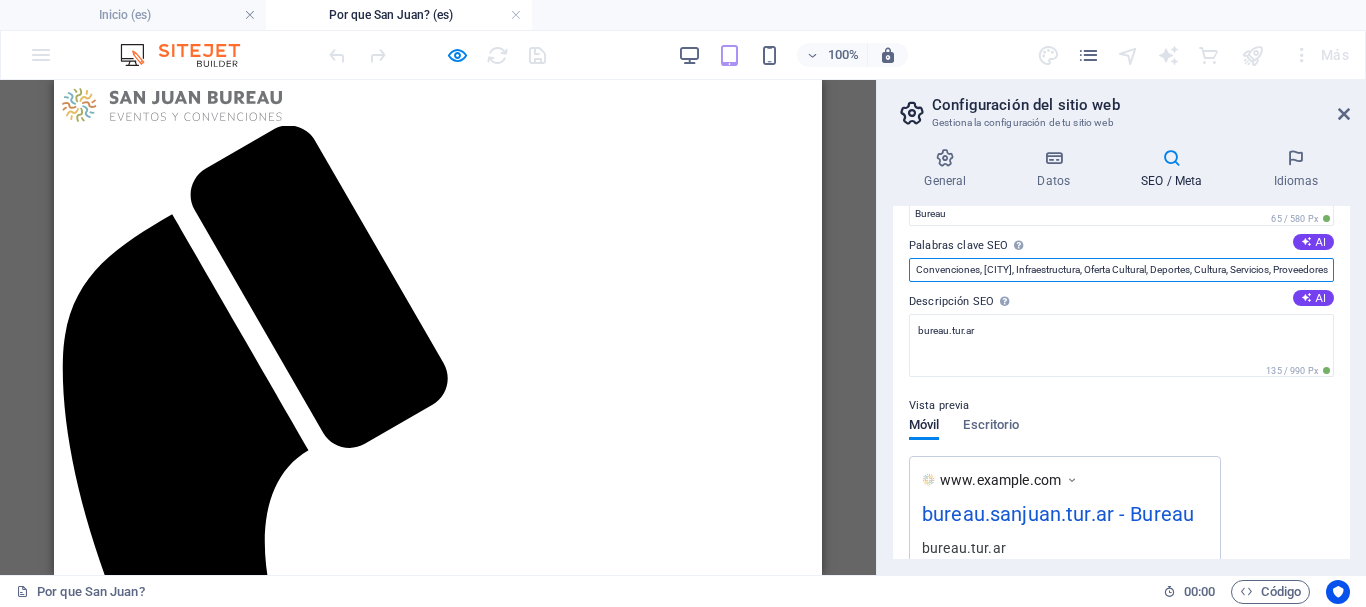 scroll, scrollTop: 0, scrollLeft: 64, axis: horizontal 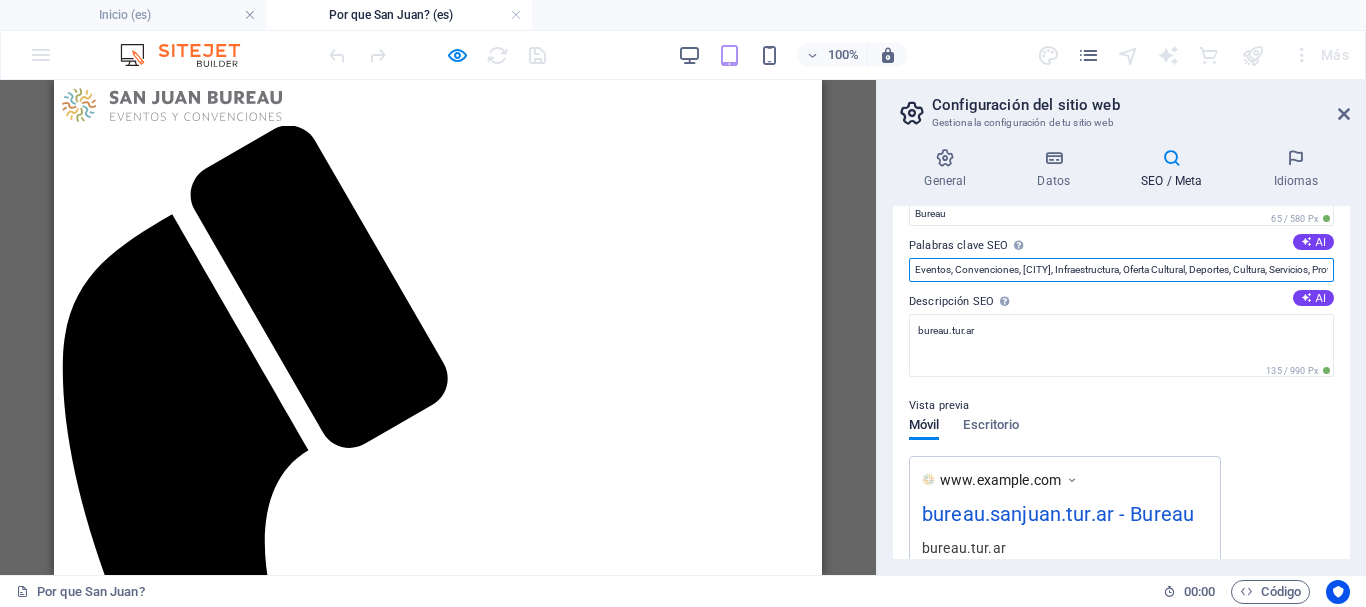 click on "Eventos, Convenciones, [CITY], Infraestructura, Oferta Cultural, Deportes, Cultura, Servicios, Proveedores" at bounding box center (1121, 270) 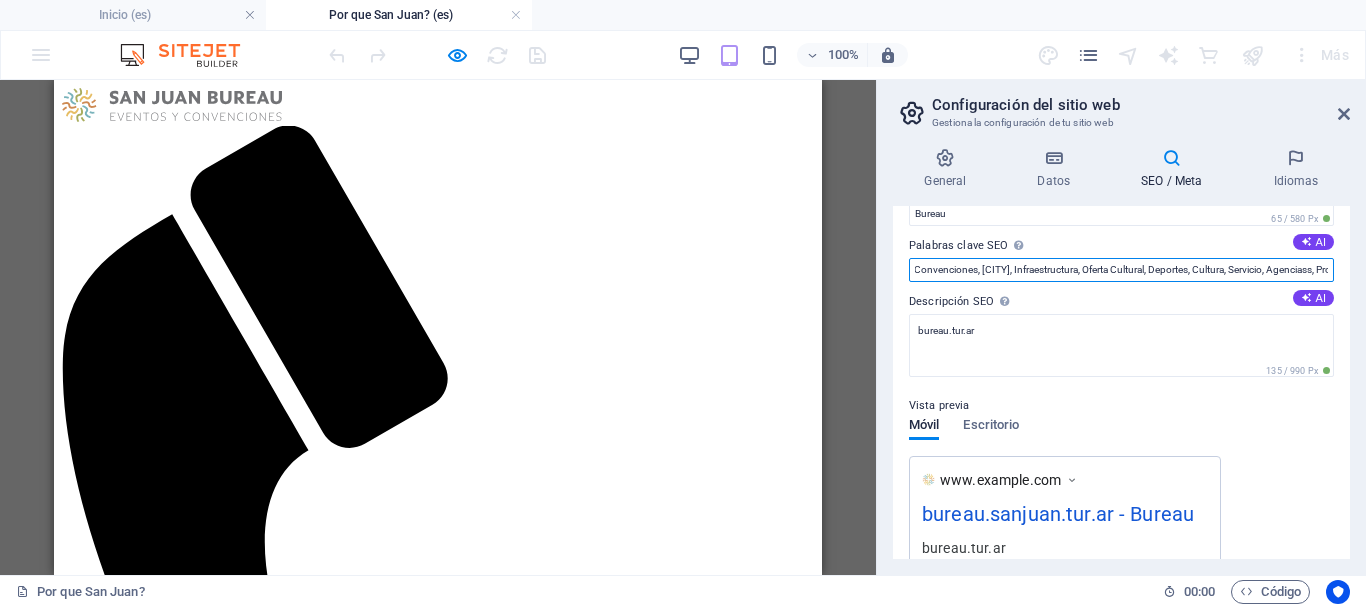 scroll, scrollTop: 0, scrollLeft: 46, axis: horizontal 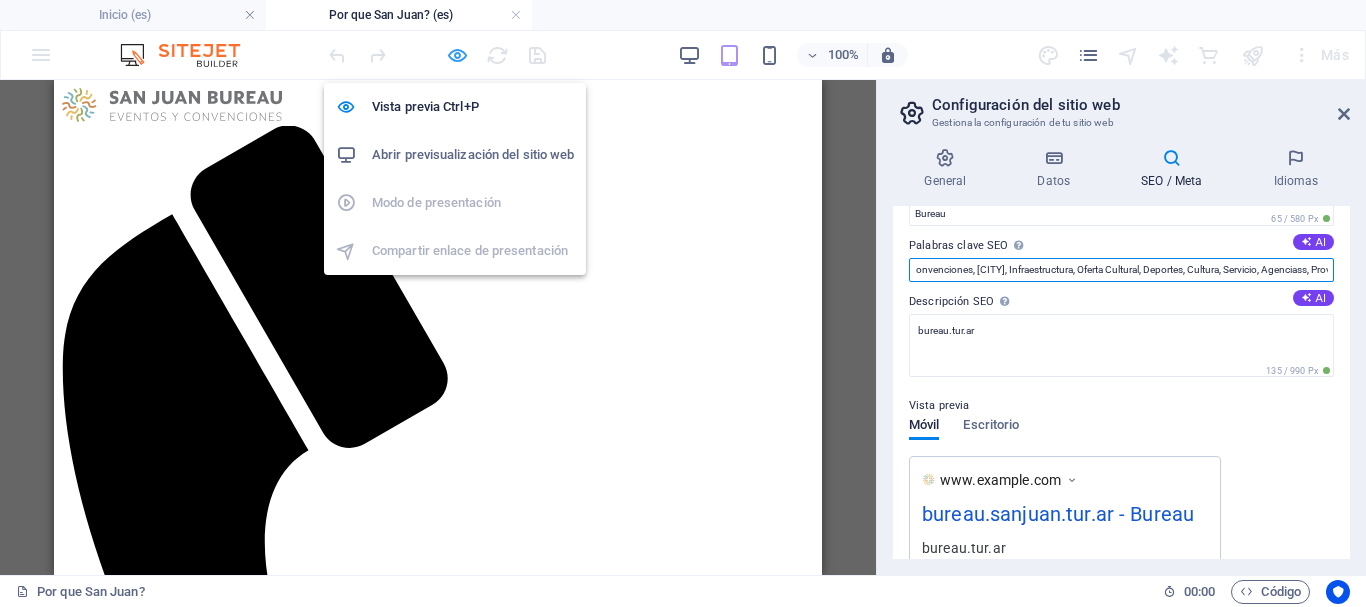 type on "Eventos, Convenciones, [CITY], Infraestructura, Oferta Cultural, Deportes, Cultura, Servicio, Agenciass, Proveedores" 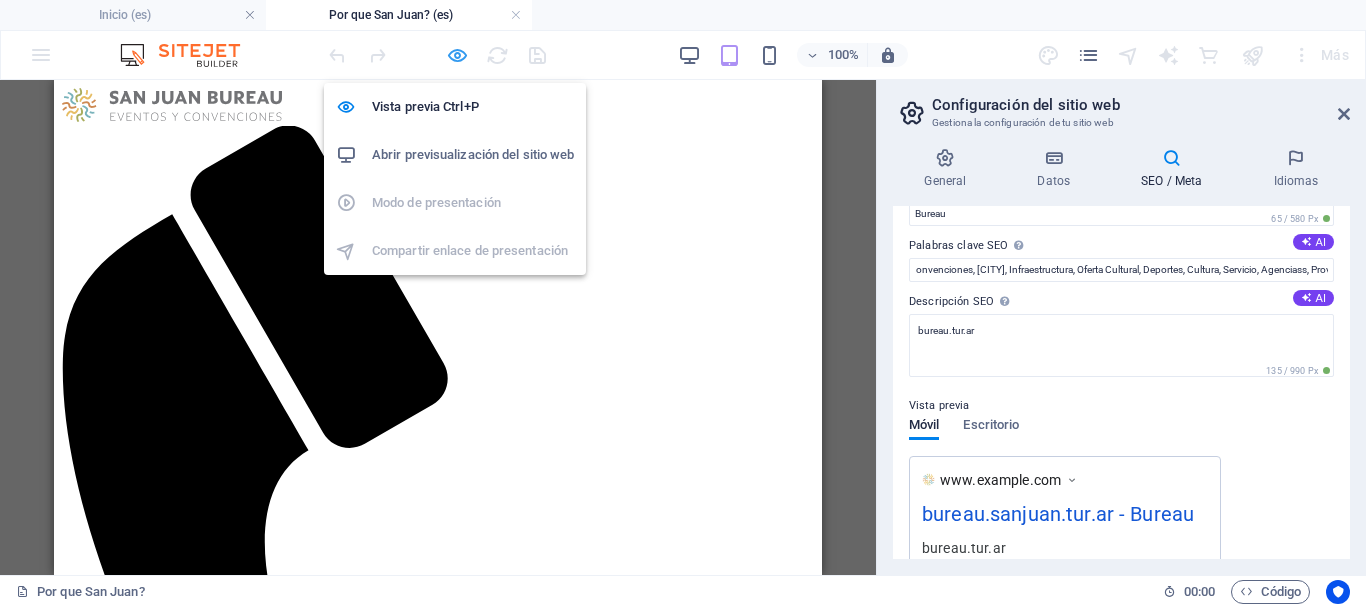 scroll, scrollTop: 0, scrollLeft: 0, axis: both 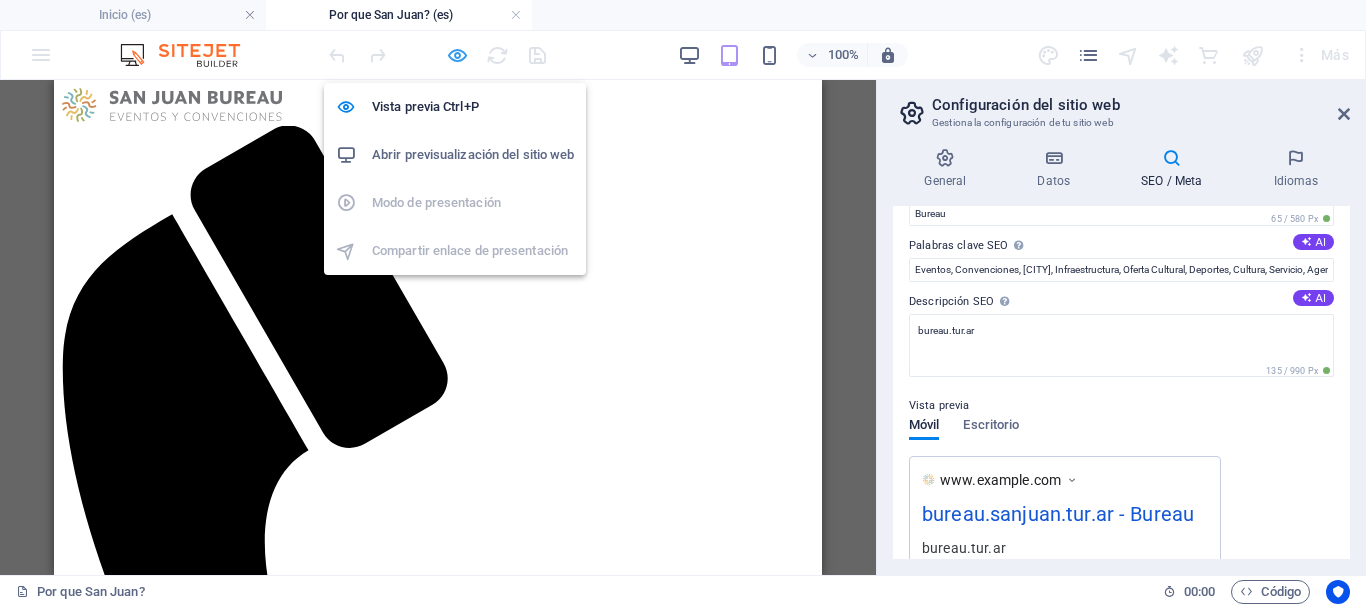 click at bounding box center [457, 55] 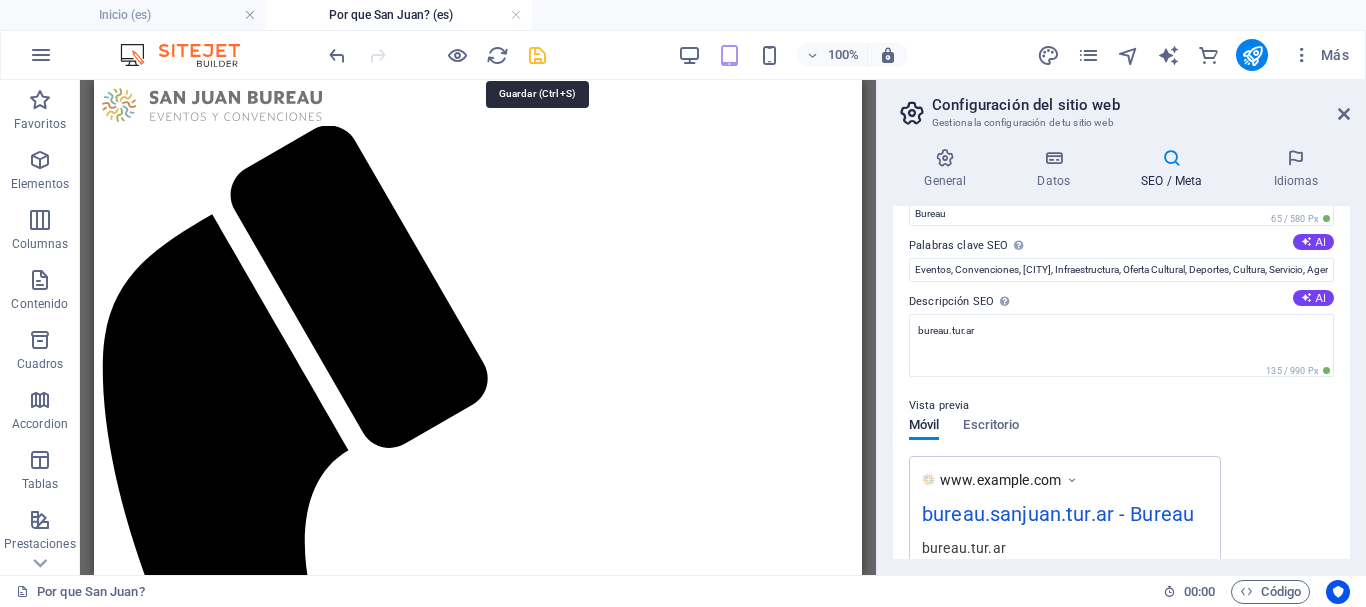 click at bounding box center (537, 55) 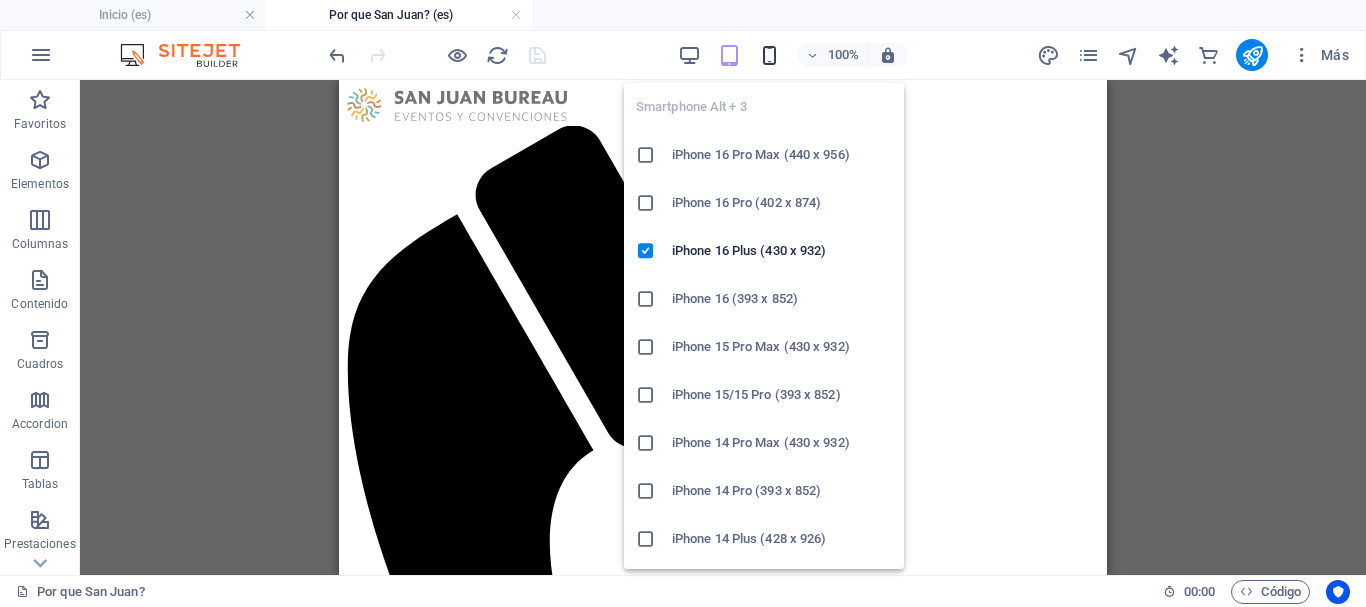 click at bounding box center [769, 55] 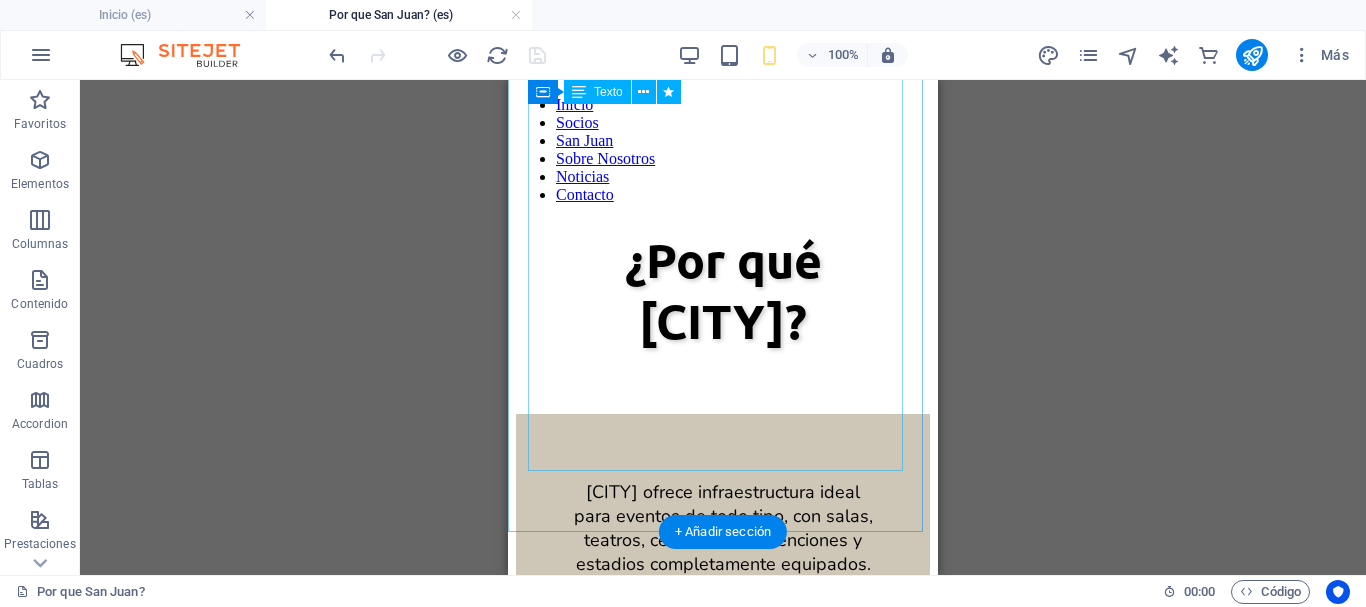 scroll, scrollTop: 0, scrollLeft: 0, axis: both 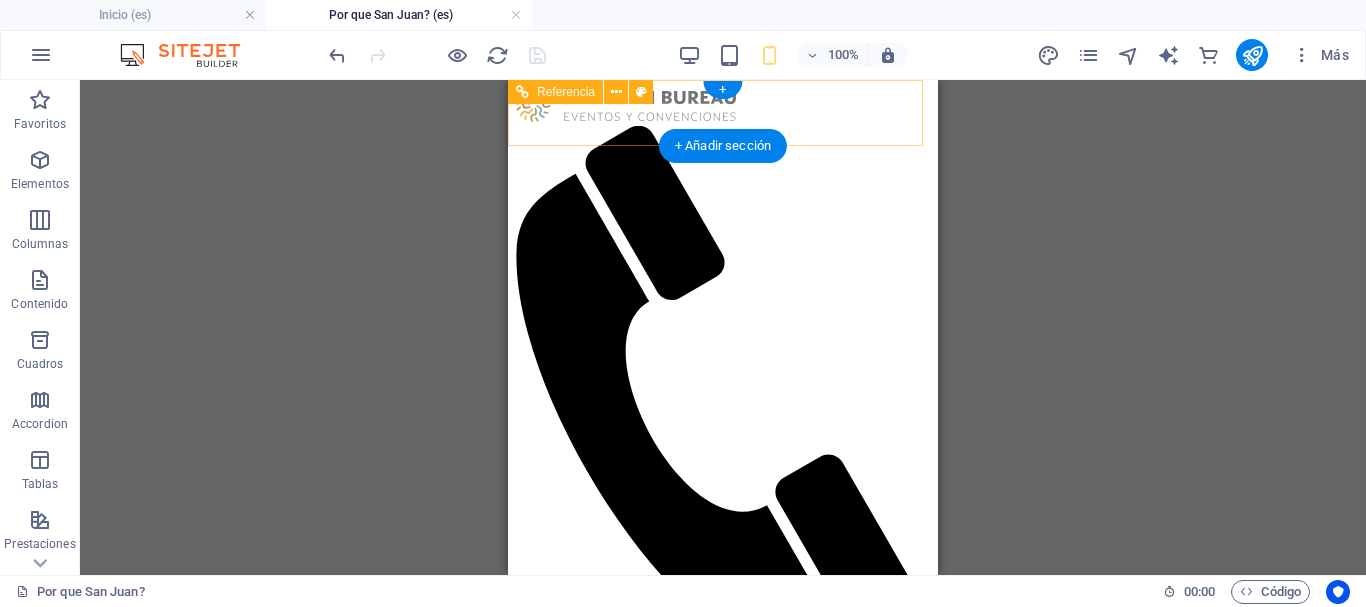 click on "Menu Inicio Socios [CITY] Sobre Nosotros Noticias Contacto" at bounding box center [723, 446] 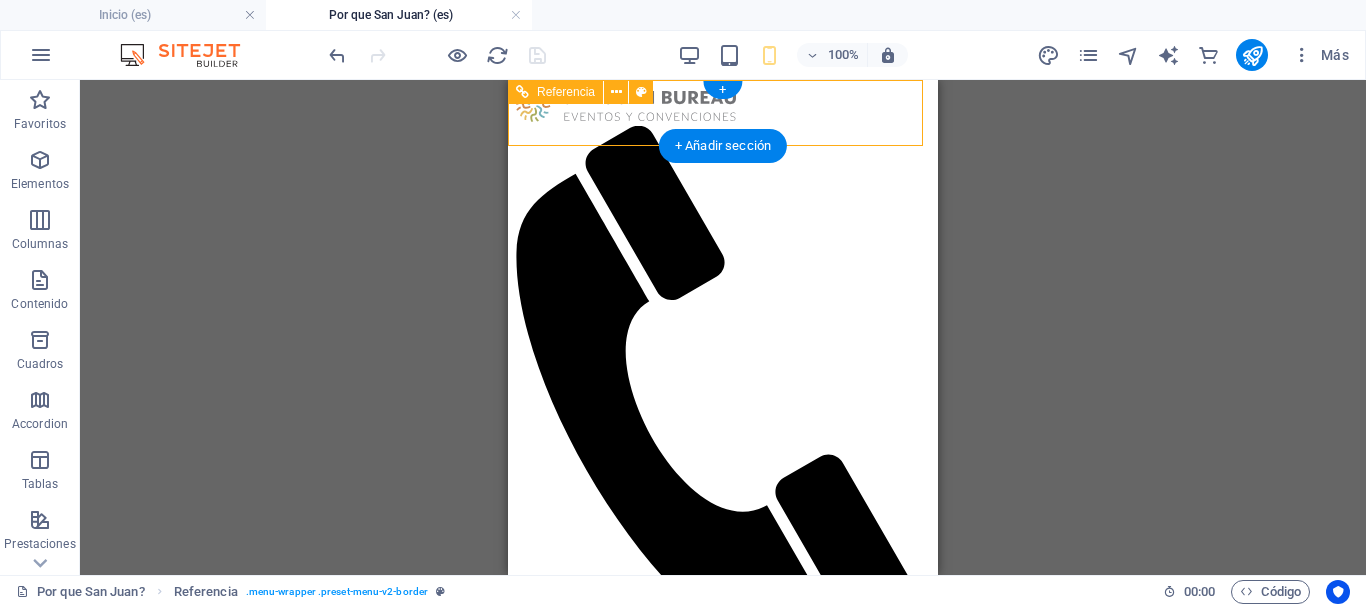 click on "Menu" at bounding box center [723, 669] 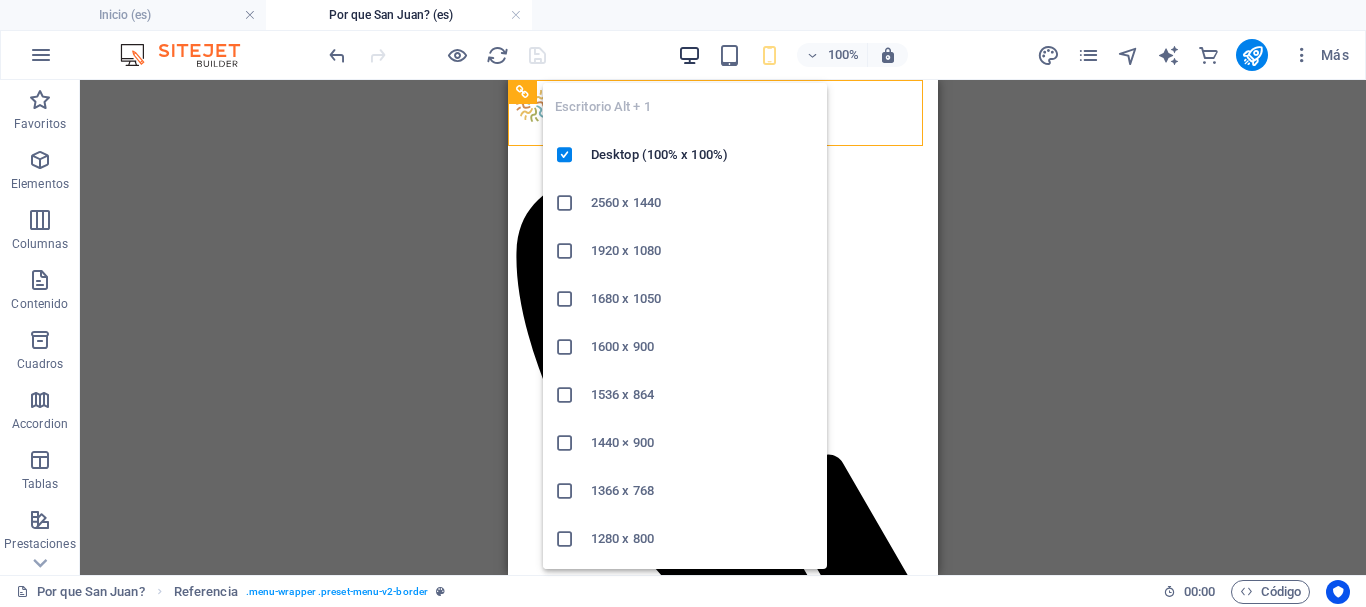 click at bounding box center [689, 55] 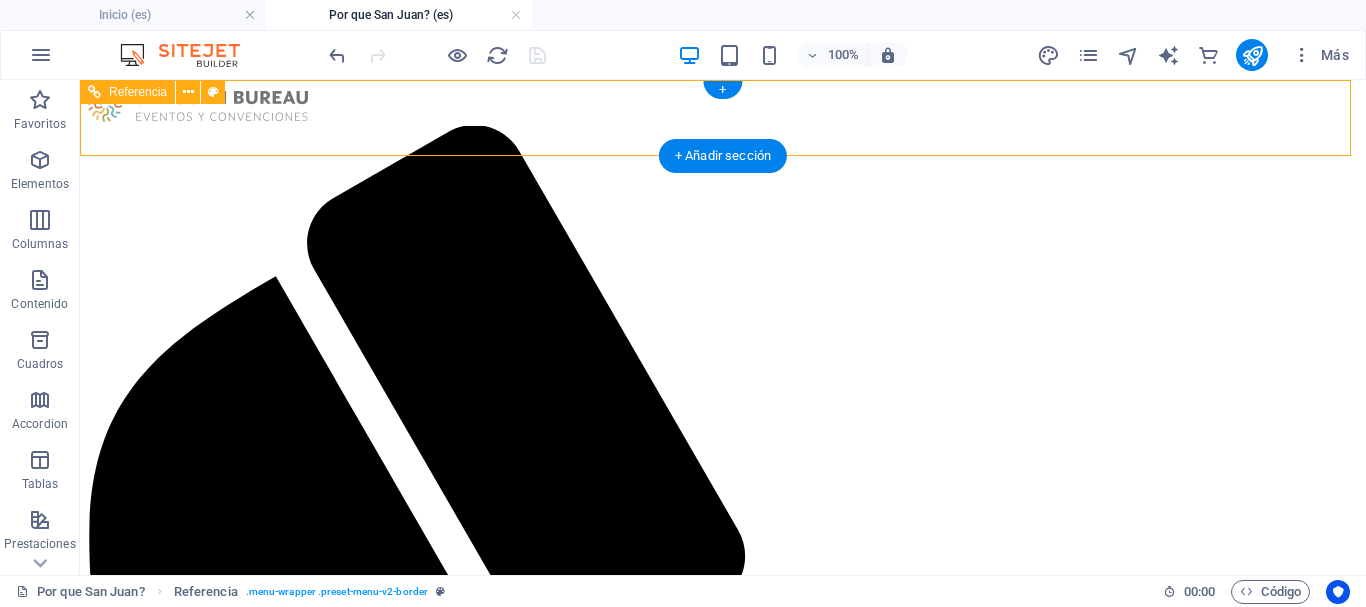 click at bounding box center [723, 107] 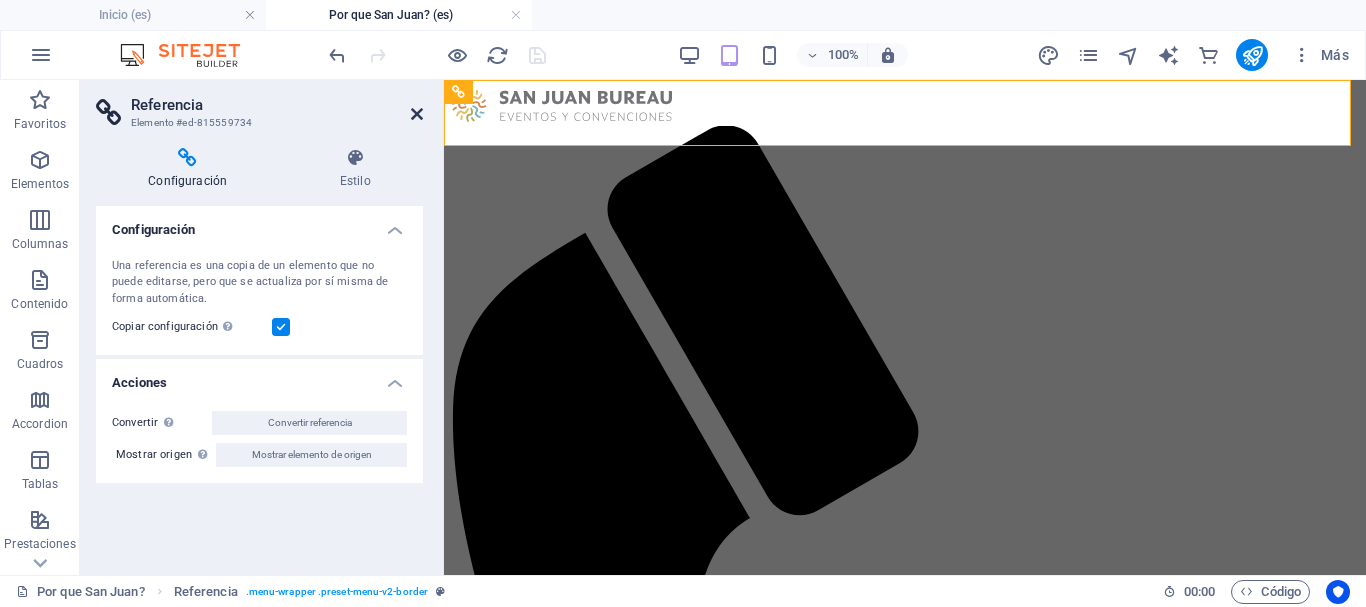 drag, startPoint x: 415, startPoint y: 113, endPoint x: 336, endPoint y: 46, distance: 103.58572 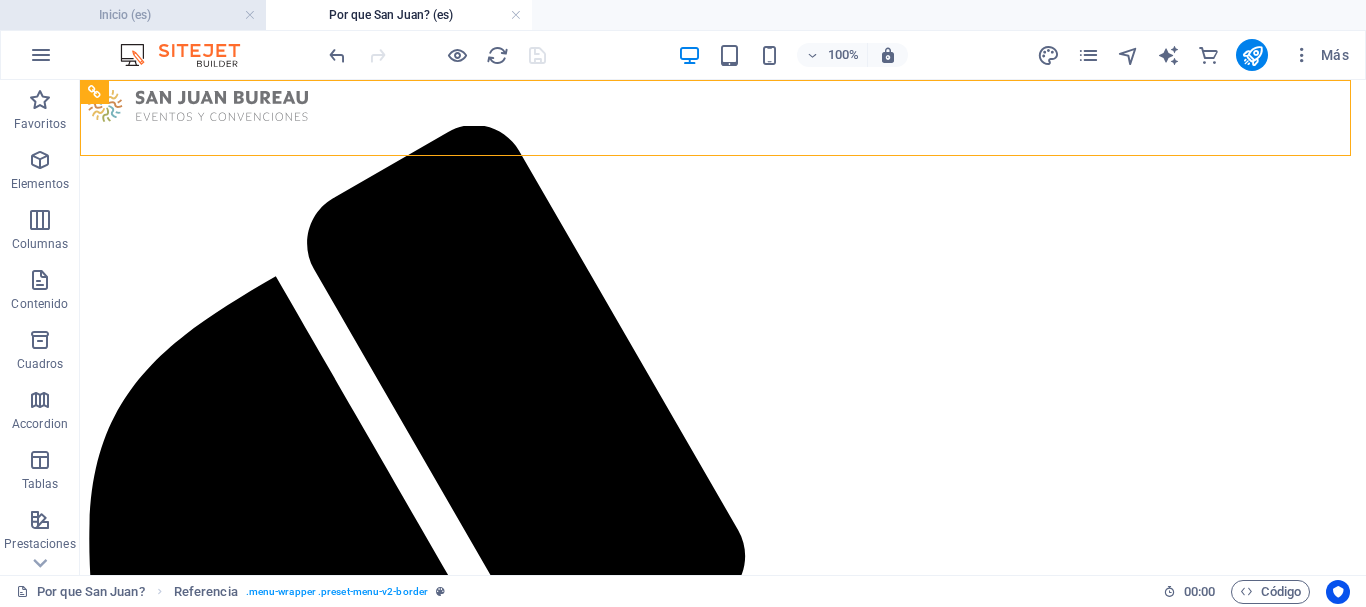 click on "Inicio (es)" at bounding box center (133, 15) 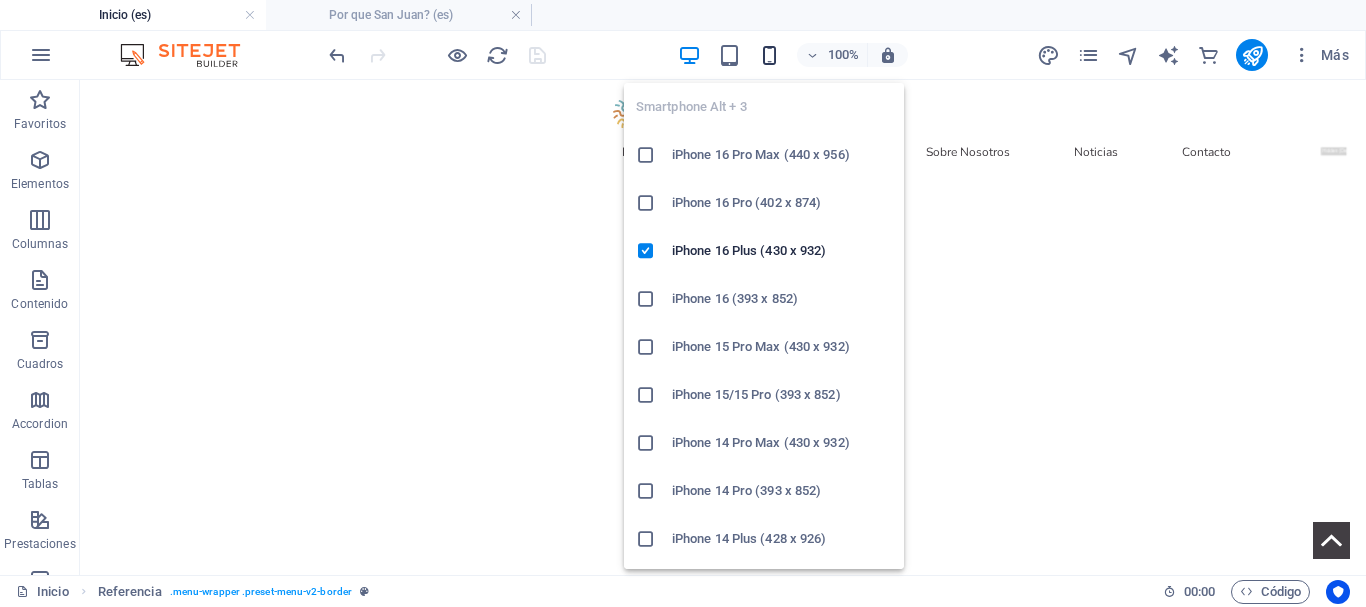 click at bounding box center (769, 55) 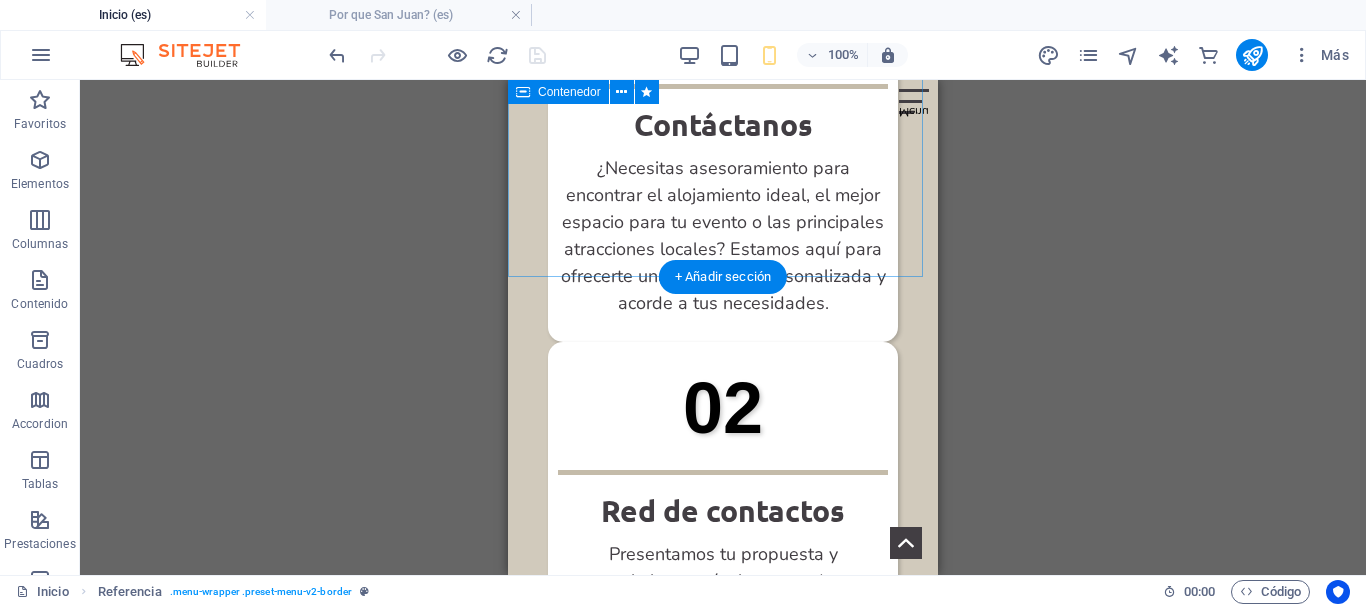 scroll, scrollTop: 2100, scrollLeft: 0, axis: vertical 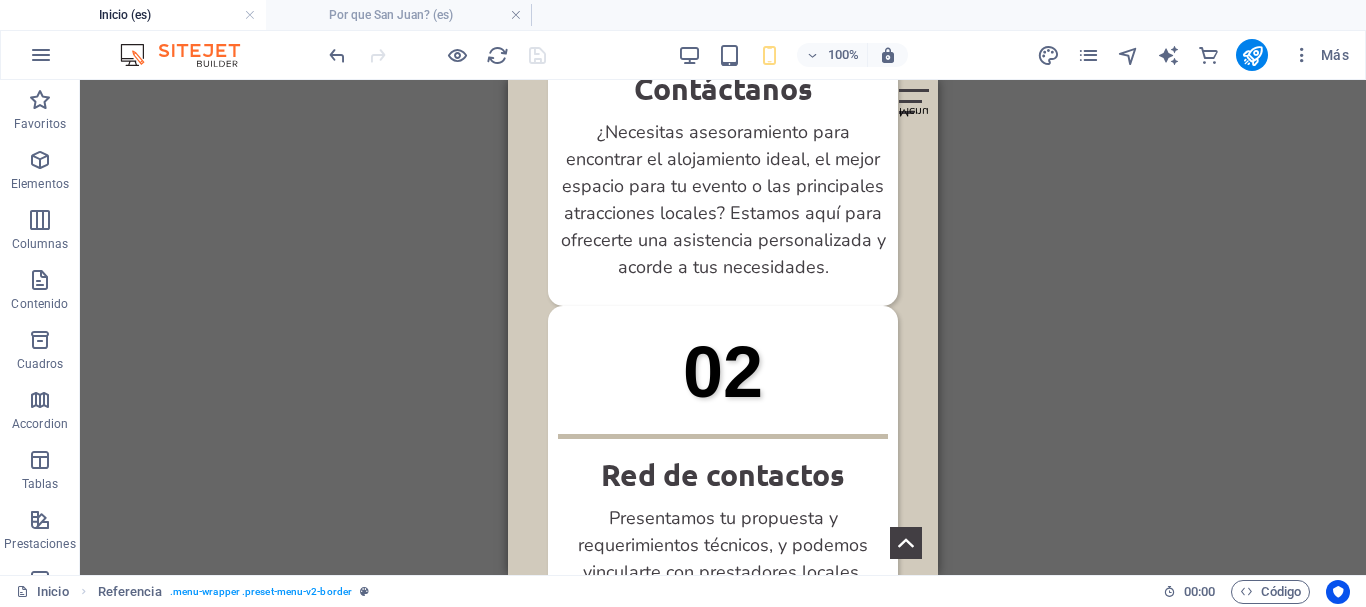 click on "Inicio (es)" at bounding box center [133, 15] 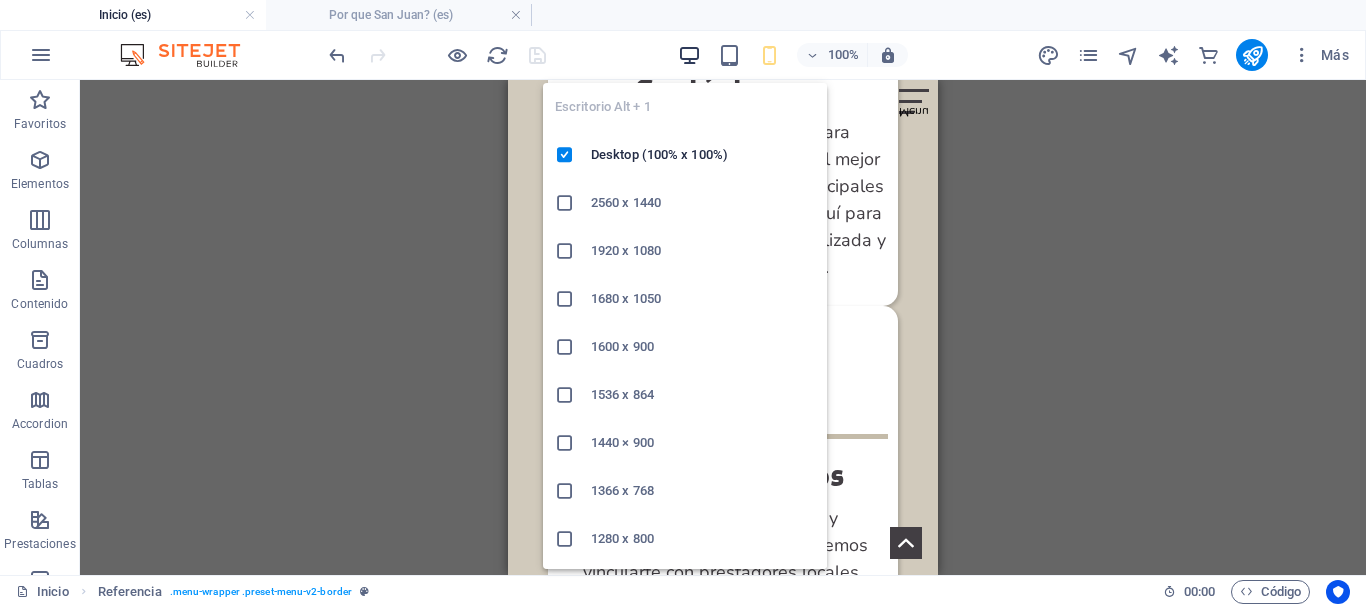 click at bounding box center [689, 55] 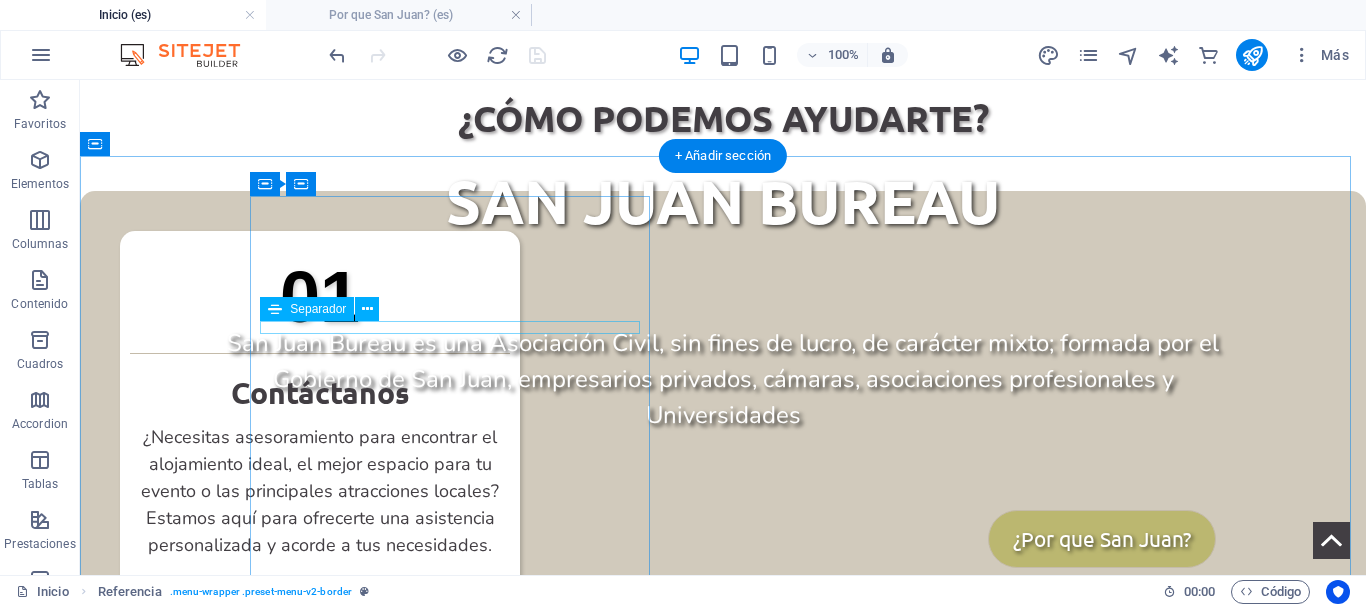 scroll, scrollTop: 664, scrollLeft: 0, axis: vertical 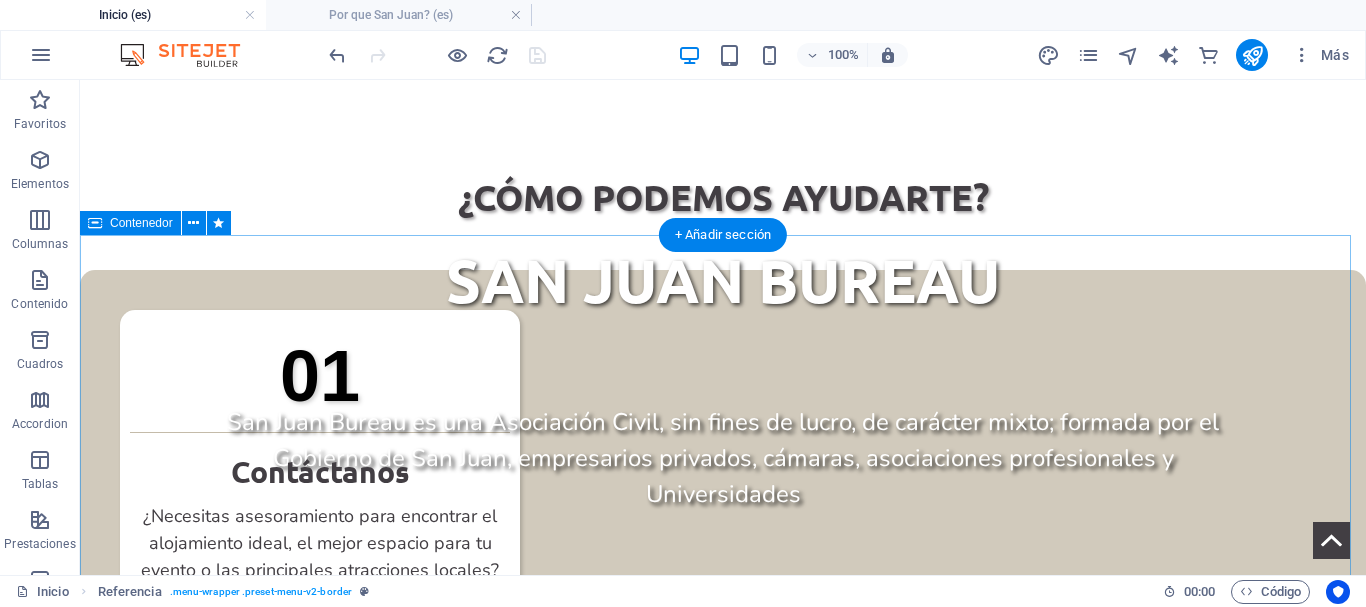 click on "01 Contáctanos ¿Necesitas asesoramiento para encontrar el alojamiento ideal, el mejor espacio para tu evento o las principales atracciones locales? Estamos aquí para ofrecerte una asistencia personalizada y acorde a tus necesidades.   02 Red de contactos Presentamos tu propuesta y requerimientos técnicos, y podemos vincularte con prestadores locales, entidades gubernamentales o instituciones educativas. ¡Te ayudamos a establecer los contactos clave para que tu evento sea un éxito!   03 Postula Nuestro equipo de expertos te acompañará en el diseño de una estrategia de postulación efectiva, brindándote el soporte necesario para la preparación de documentación y materiales que destaquen tu propuesta de forma clara y profesional." at bounding box center [723, 880] 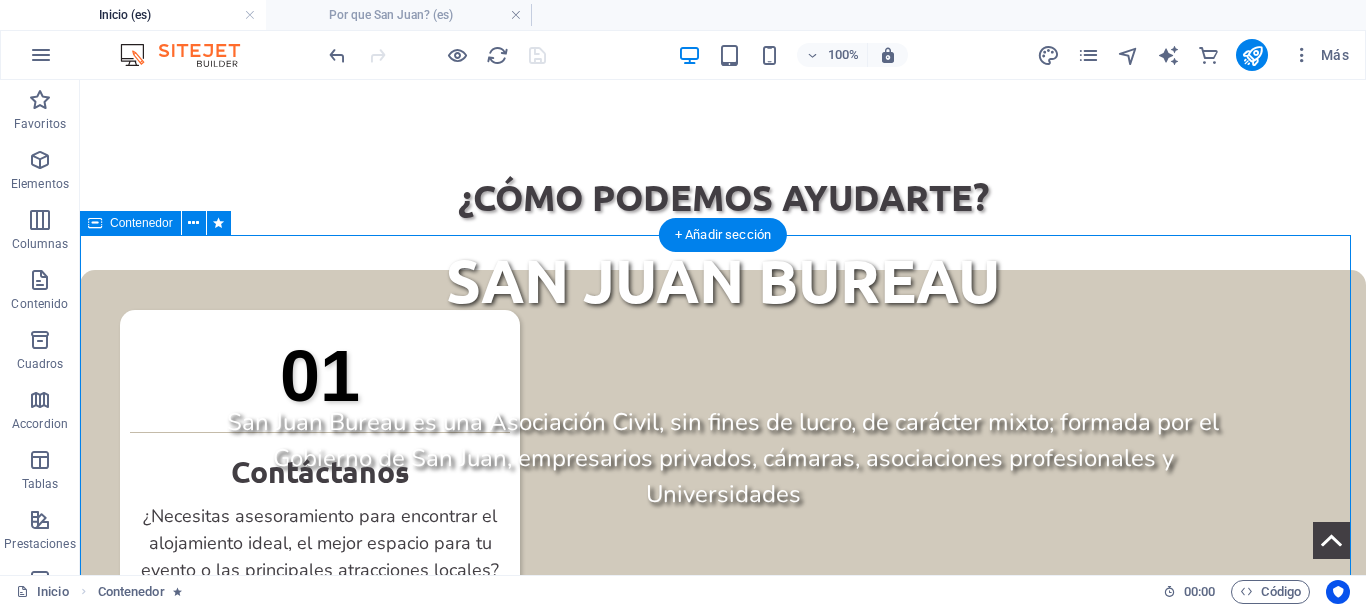 click on "01 Contáctanos ¿Necesitas asesoramiento para encontrar el alojamiento ideal, el mejor espacio para tu evento o las principales atracciones locales? Estamos aquí para ofrecerte una asistencia personalizada y acorde a tus necesidades.   02 Red de contactos Presentamos tu propuesta y requerimientos técnicos, y podemos vincularte con prestadores locales, entidades gubernamentales o instituciones educativas. ¡Te ayudamos a establecer los contactos clave para que tu evento sea un éxito!   03 Postula Nuestro equipo de expertos te acompañará en el diseño de una estrategia de postulación efectiva, brindándote el soporte necesario para la preparación de documentación y materiales que destaquen tu propuesta de forma clara y profesional." at bounding box center (723, 880) 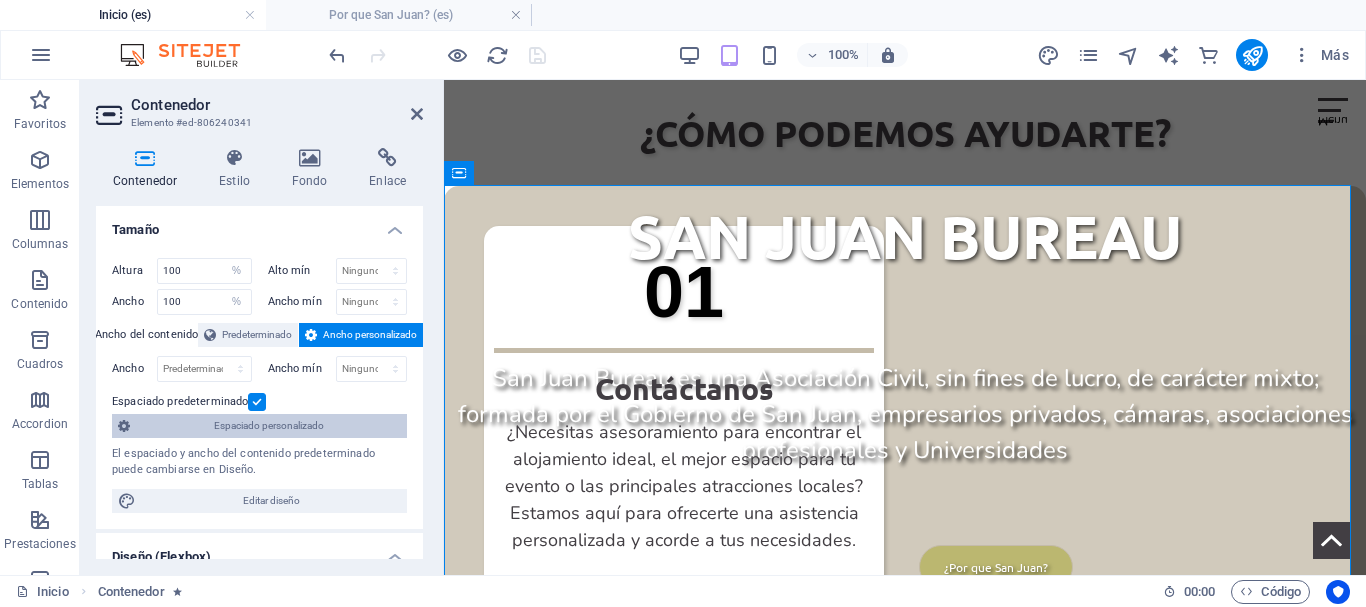 scroll, scrollTop: 300, scrollLeft: 0, axis: vertical 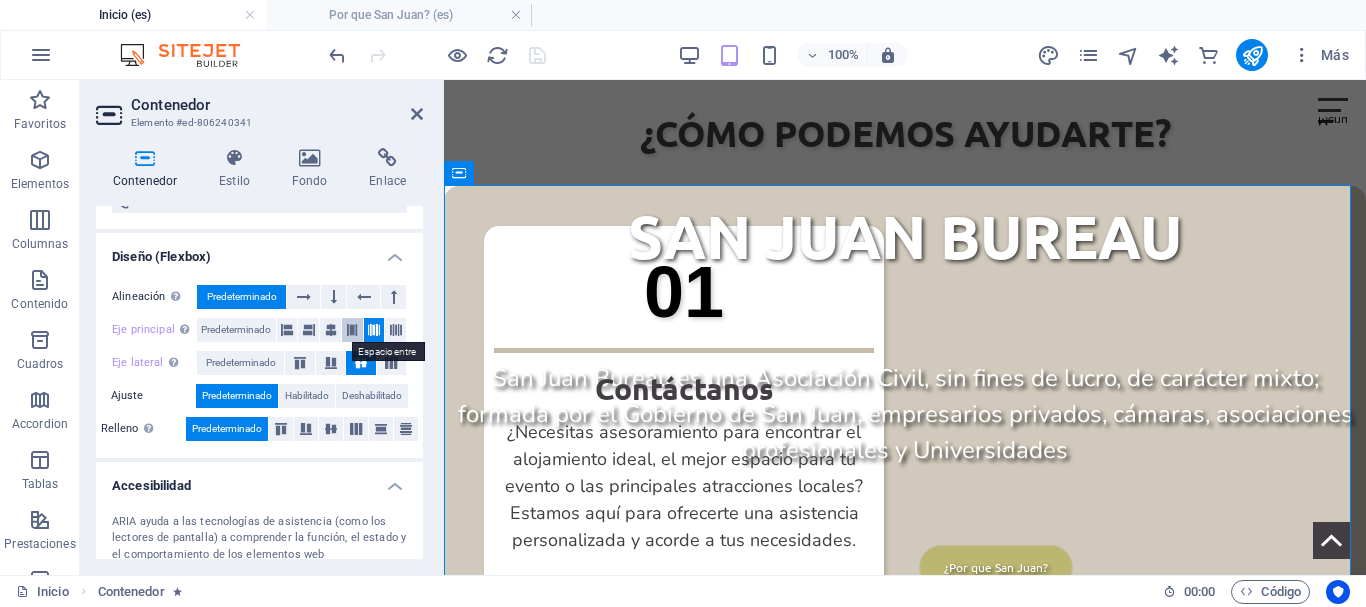 click at bounding box center (352, 330) 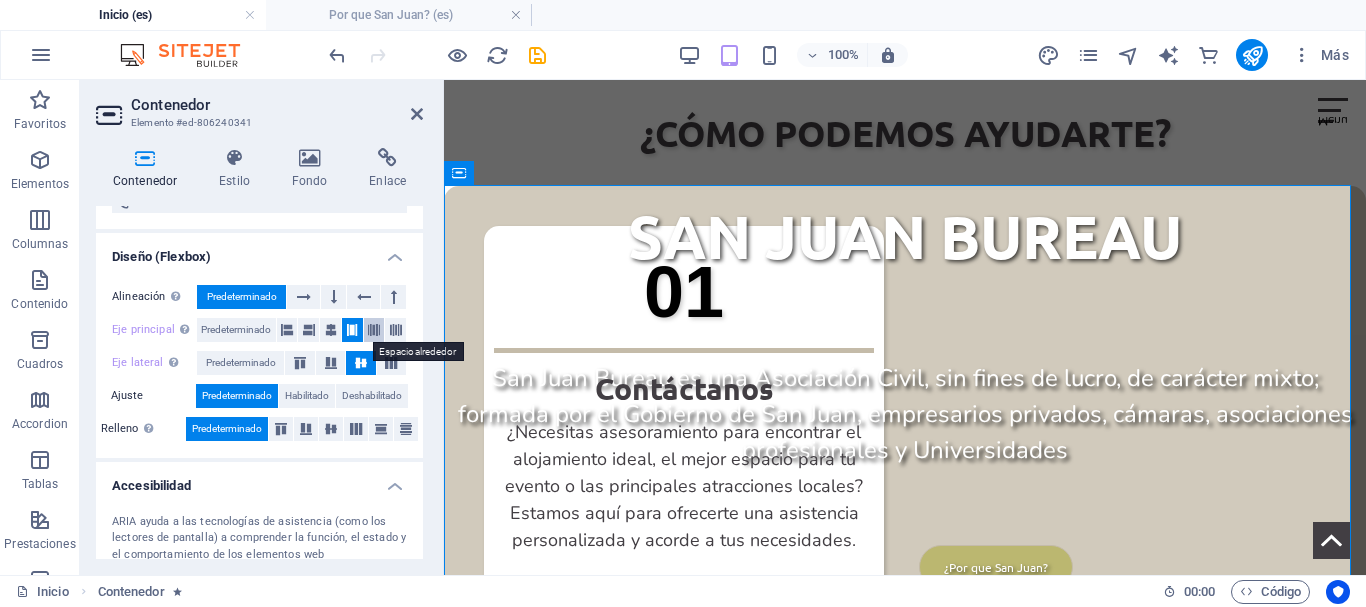 click at bounding box center [374, 330] 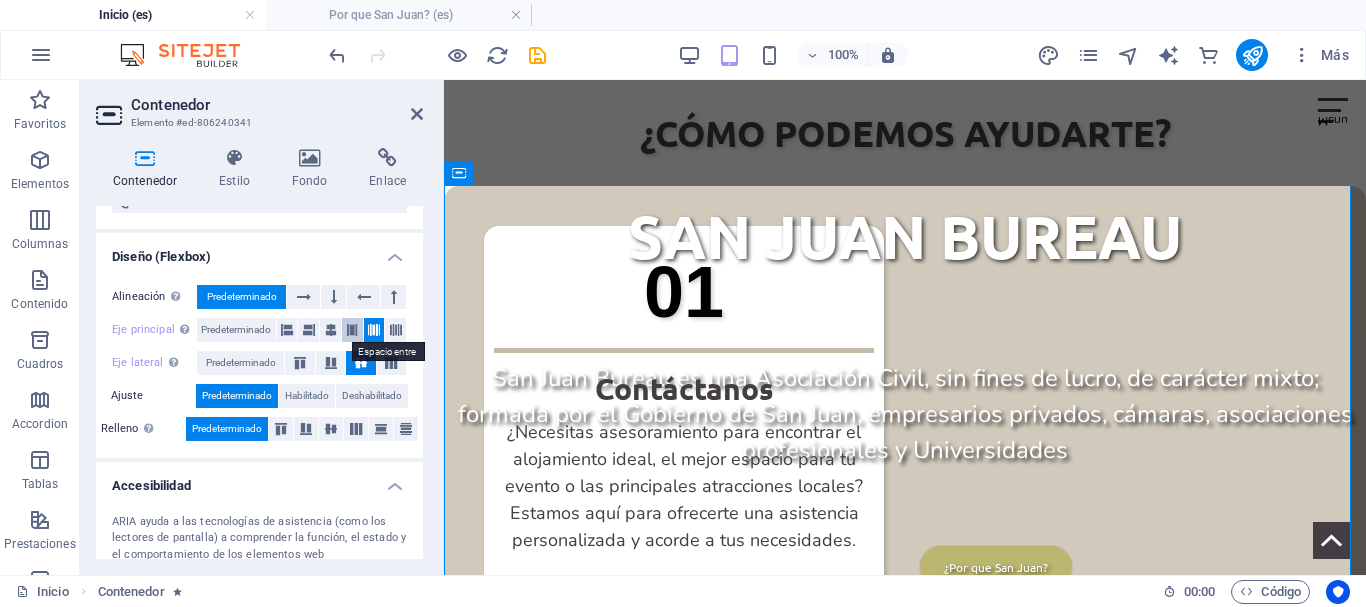click at bounding box center (352, 330) 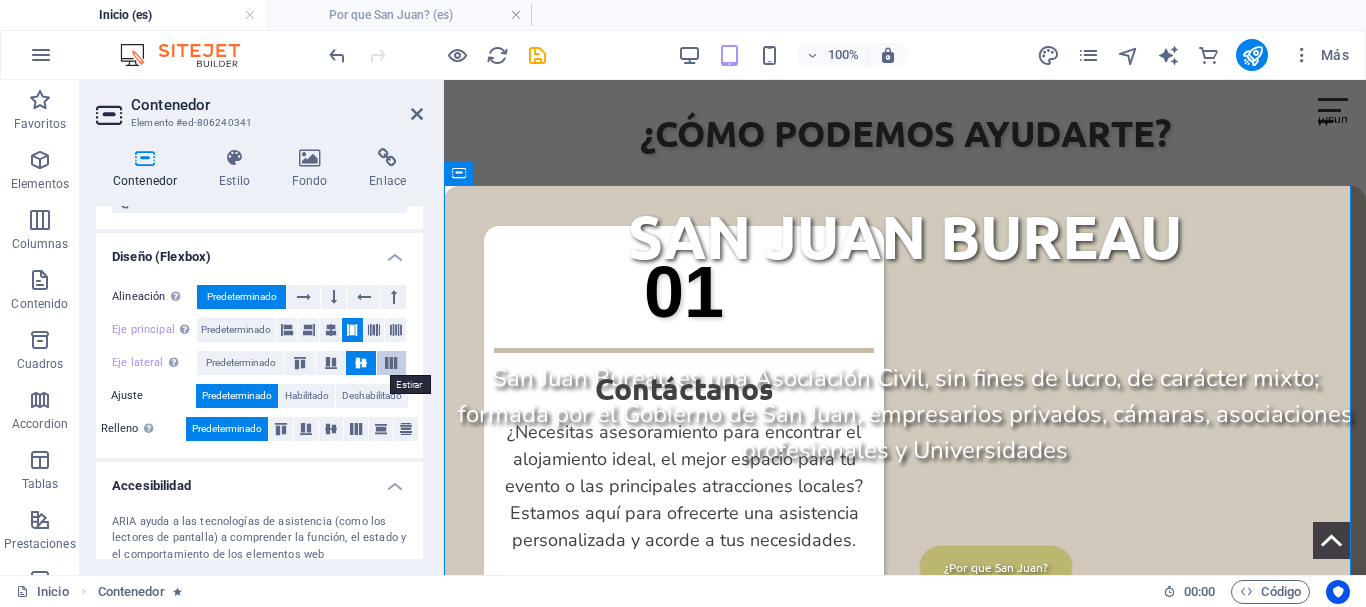 click at bounding box center (391, 363) 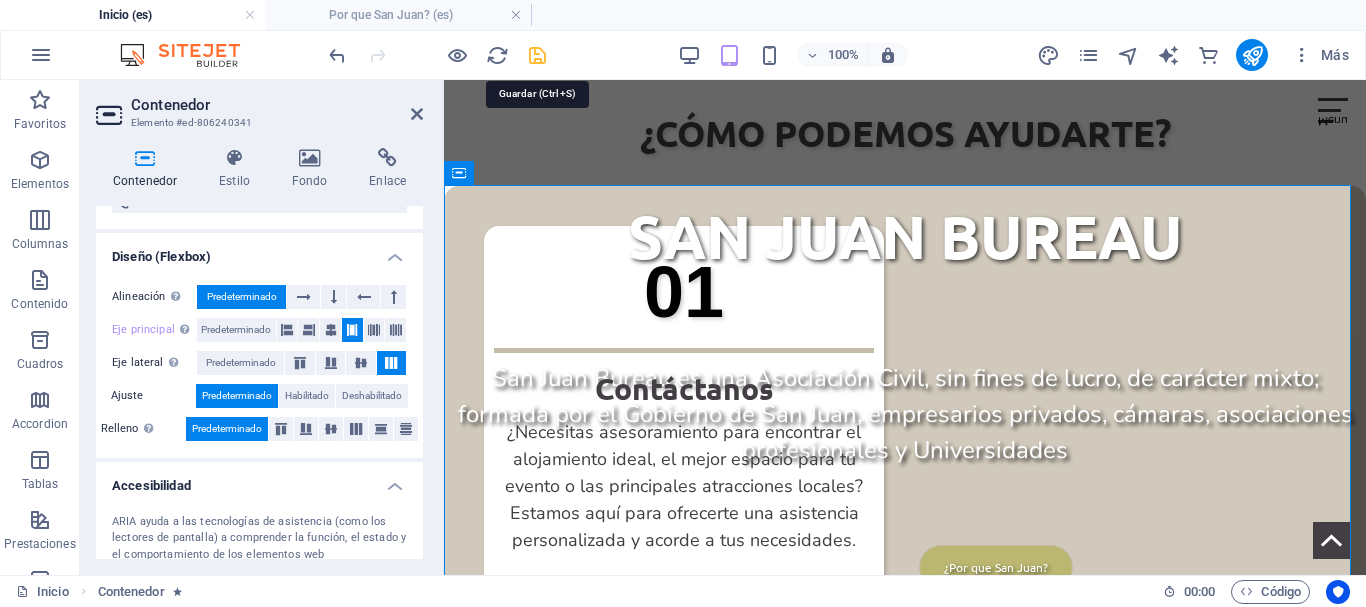 drag, startPoint x: 530, startPoint y: 54, endPoint x: 482, endPoint y: 28, distance: 54.589375 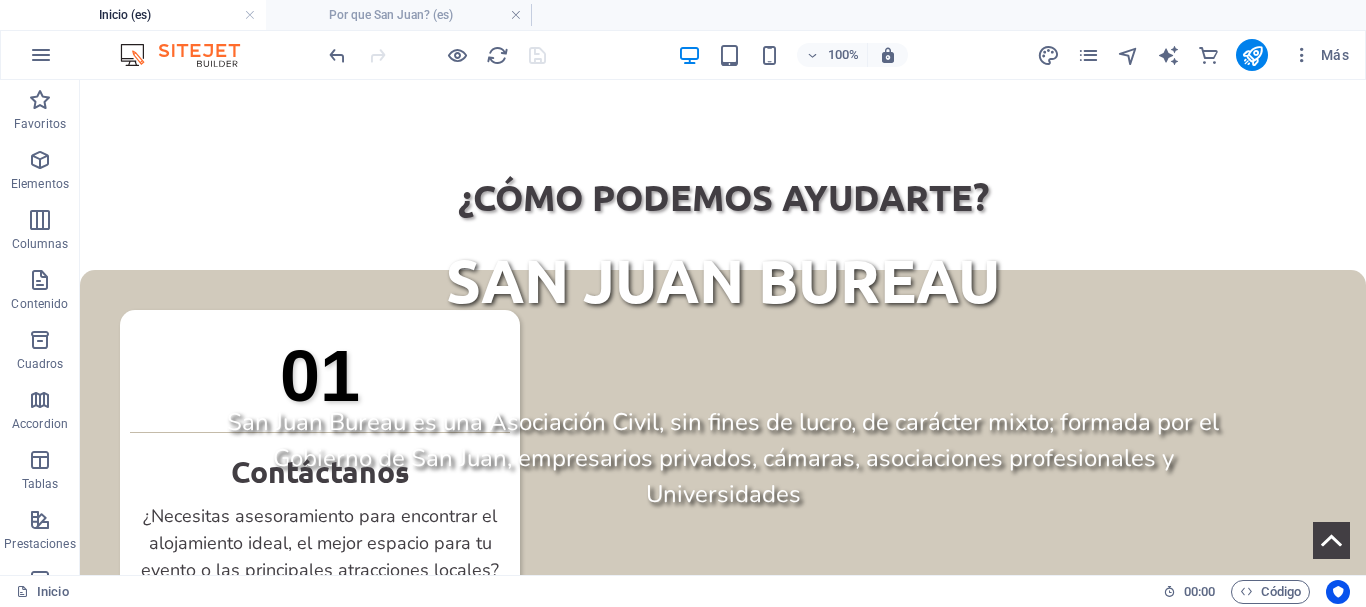 click on "Inicio (es)" at bounding box center [133, 15] 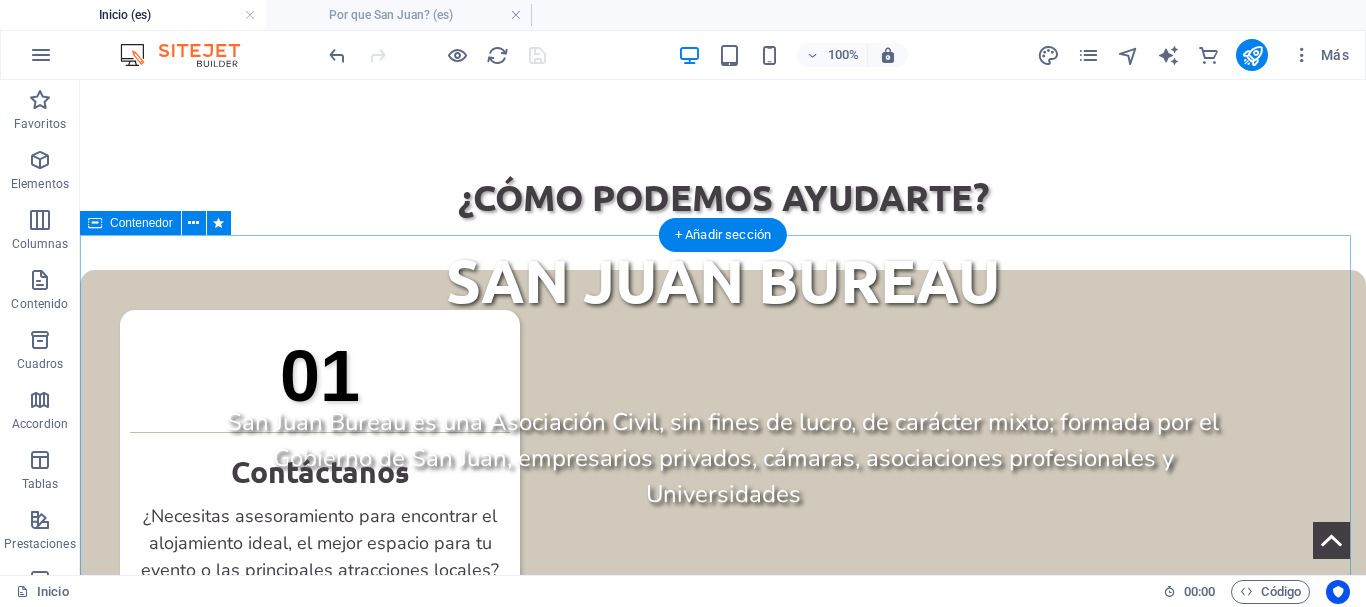 click on "01 Contáctanos ¿Necesitas asesoramiento para encontrar el alojamiento ideal, el mejor espacio para tu evento o las principales atracciones locales? Estamos aquí para ofrecerte una asistencia personalizada y acorde a tus necesidades.   02 Red de contactos Presentamos tu propuesta y requerimientos técnicos, y podemos vincularte con prestadores locales, entidades gubernamentales o instituciones educativas. ¡Te ayudamos a establecer los contactos clave para que tu evento sea un éxito!   03 Postula Nuestro equipo de expertos te acompañará en el diseño de una estrategia de postulación efectiva, brindándote el soporte necesario para la preparación de documentación y materiales que destaquen tu propuesta de forma clara y profesional." at bounding box center (723, 880) 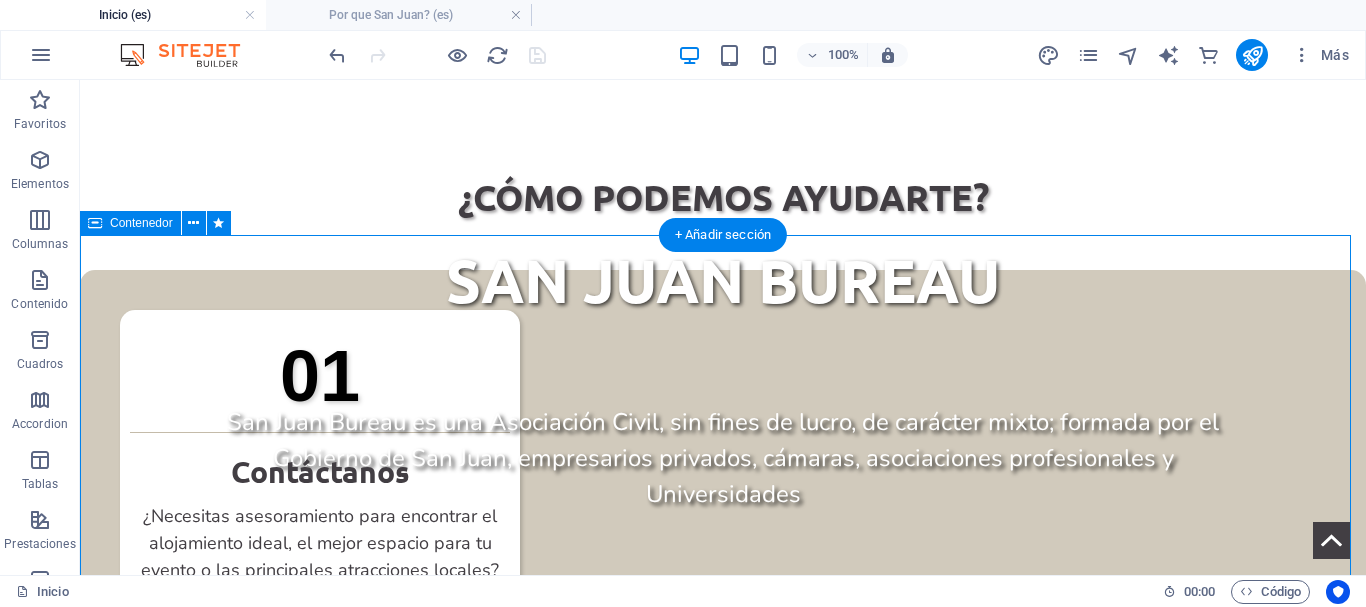 click on "01 Contáctanos ¿Necesitas asesoramiento para encontrar el alojamiento ideal, el mejor espacio para tu evento o las principales atracciones locales? Estamos aquí para ofrecerte una asistencia personalizada y acorde a tus necesidades.   02 Red de contactos Presentamos tu propuesta y requerimientos técnicos, y podemos vincularte con prestadores locales, entidades gubernamentales o instituciones educativas. ¡Te ayudamos a establecer los contactos clave para que tu evento sea un éxito!   03 Postula Nuestro equipo de expertos te acompañará en el diseño de una estrategia de postulación efectiva, brindándote el soporte necesario para la preparación de documentación y materiales que destaquen tu propuesta de forma clara y profesional." at bounding box center [723, 880] 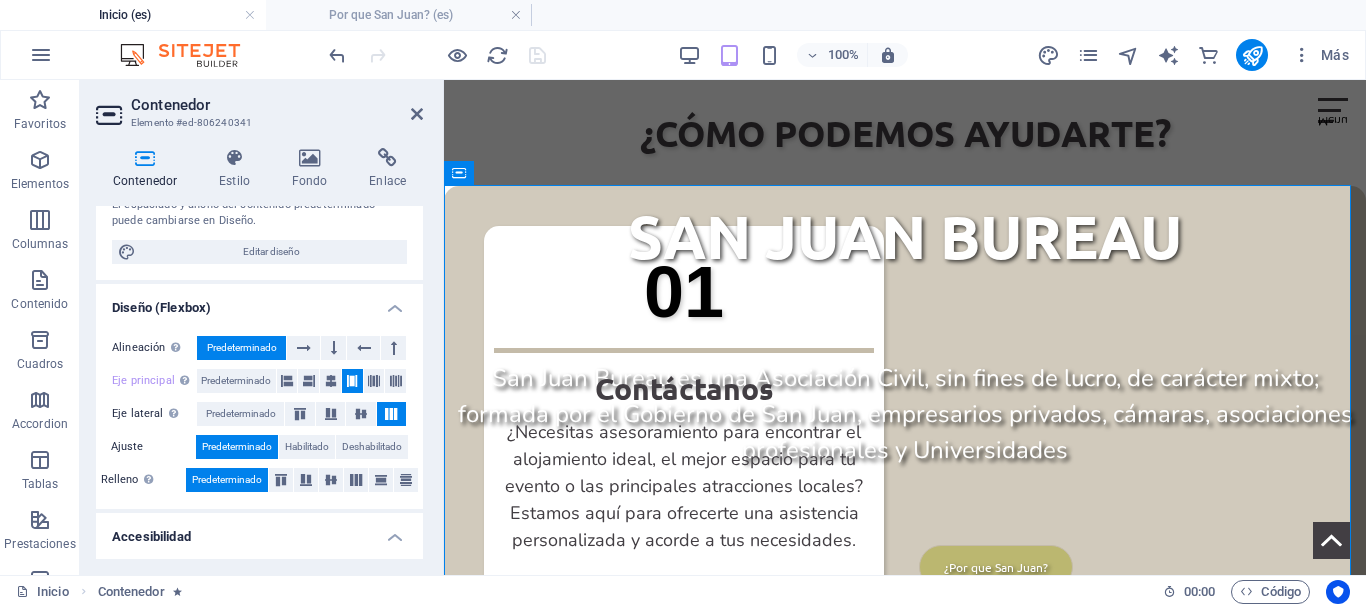 scroll, scrollTop: 300, scrollLeft: 0, axis: vertical 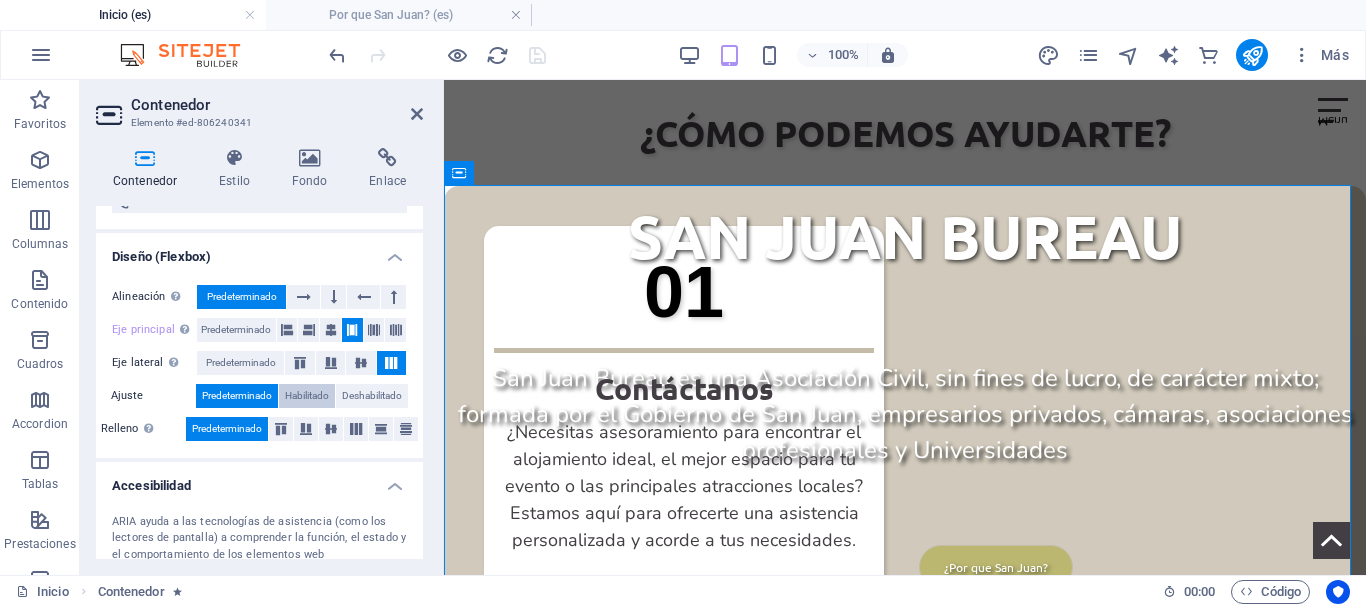 click on "Habilitado" at bounding box center (307, 396) 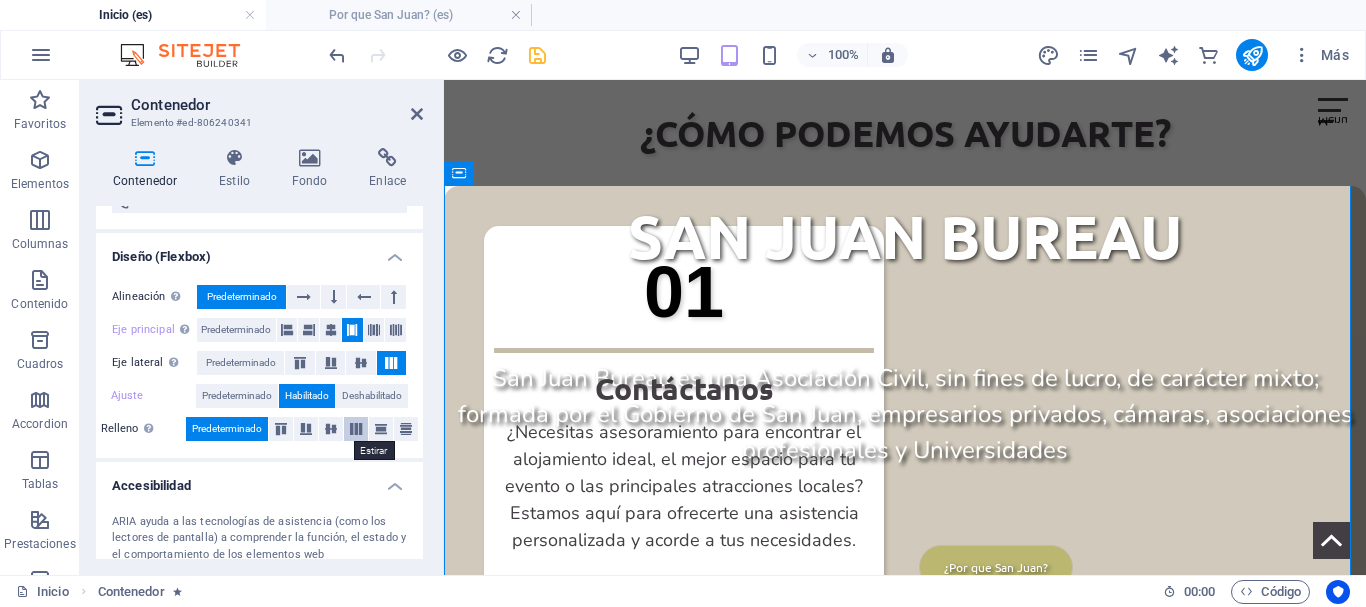 click at bounding box center [356, 429] 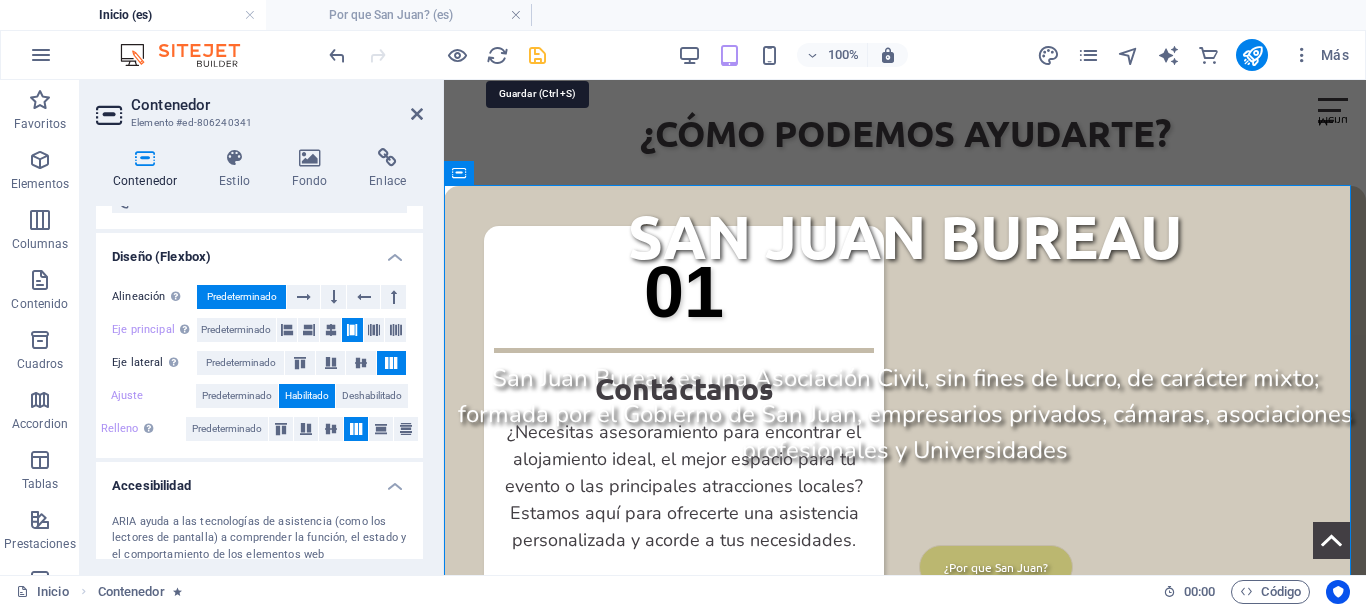 click at bounding box center [537, 55] 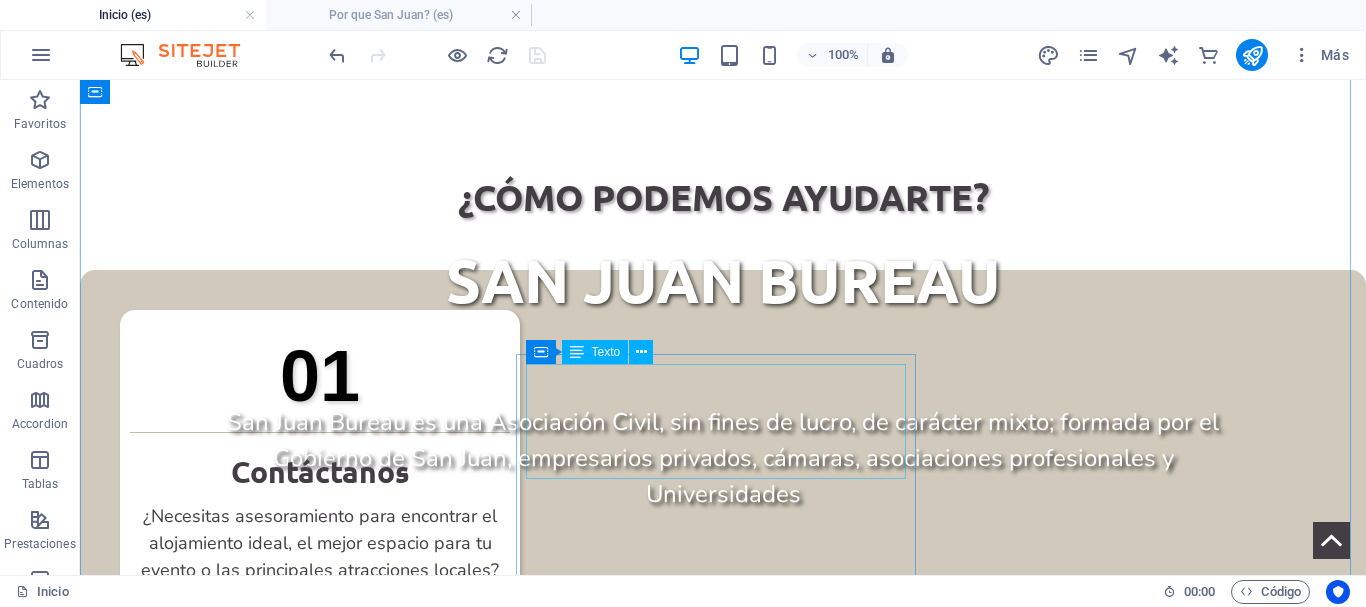 scroll, scrollTop: 1364, scrollLeft: 0, axis: vertical 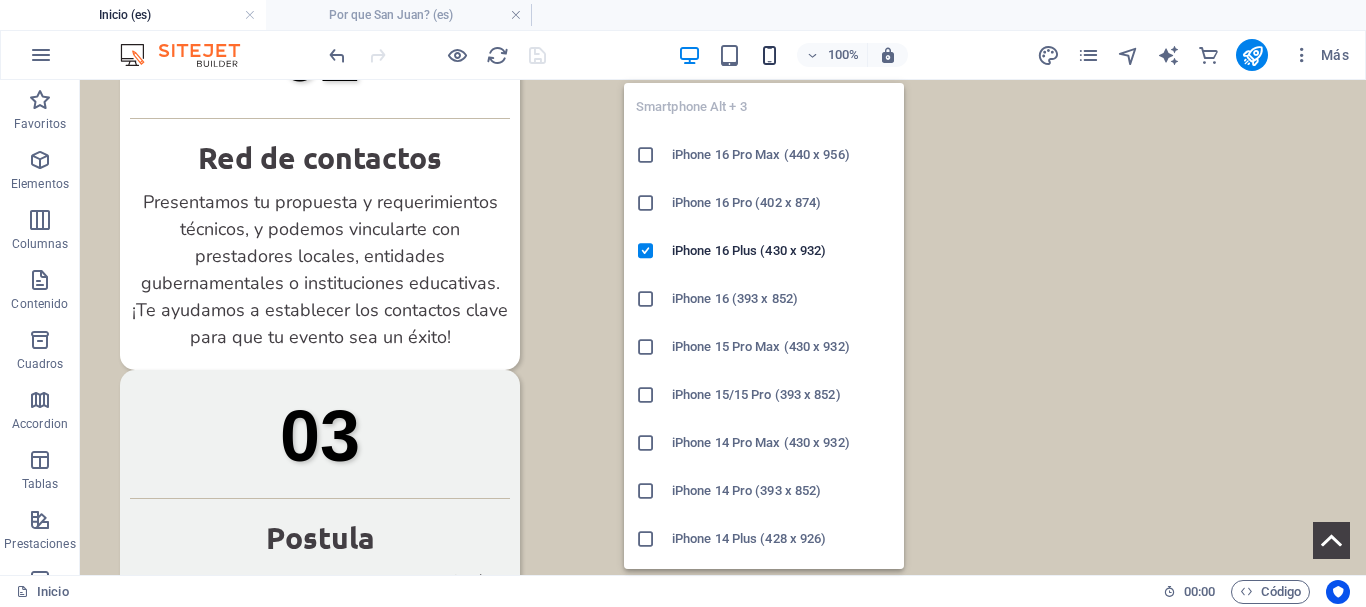 click at bounding box center (769, 55) 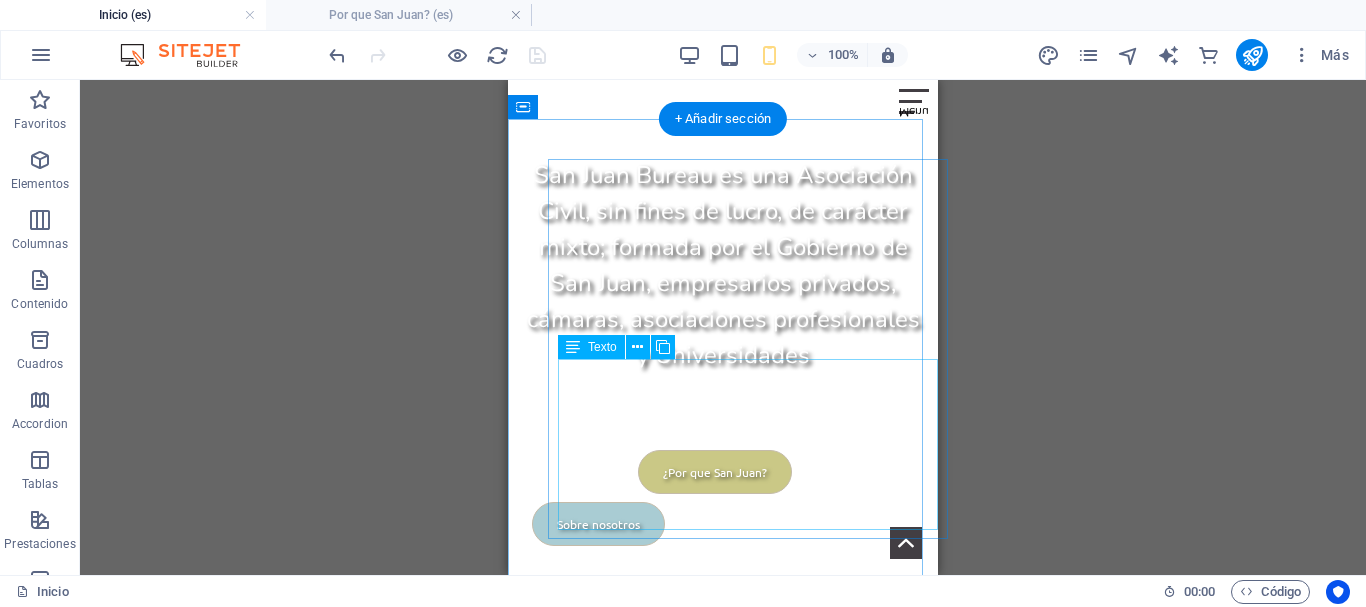 scroll, scrollTop: 922, scrollLeft: 0, axis: vertical 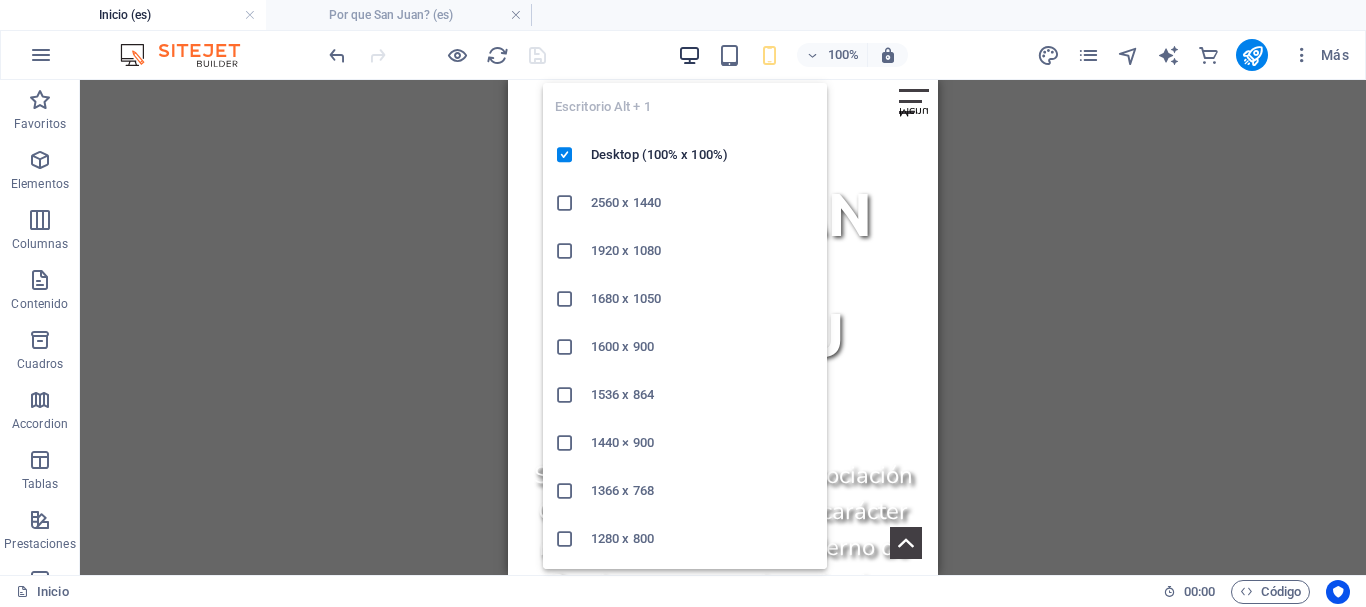 click at bounding box center (689, 55) 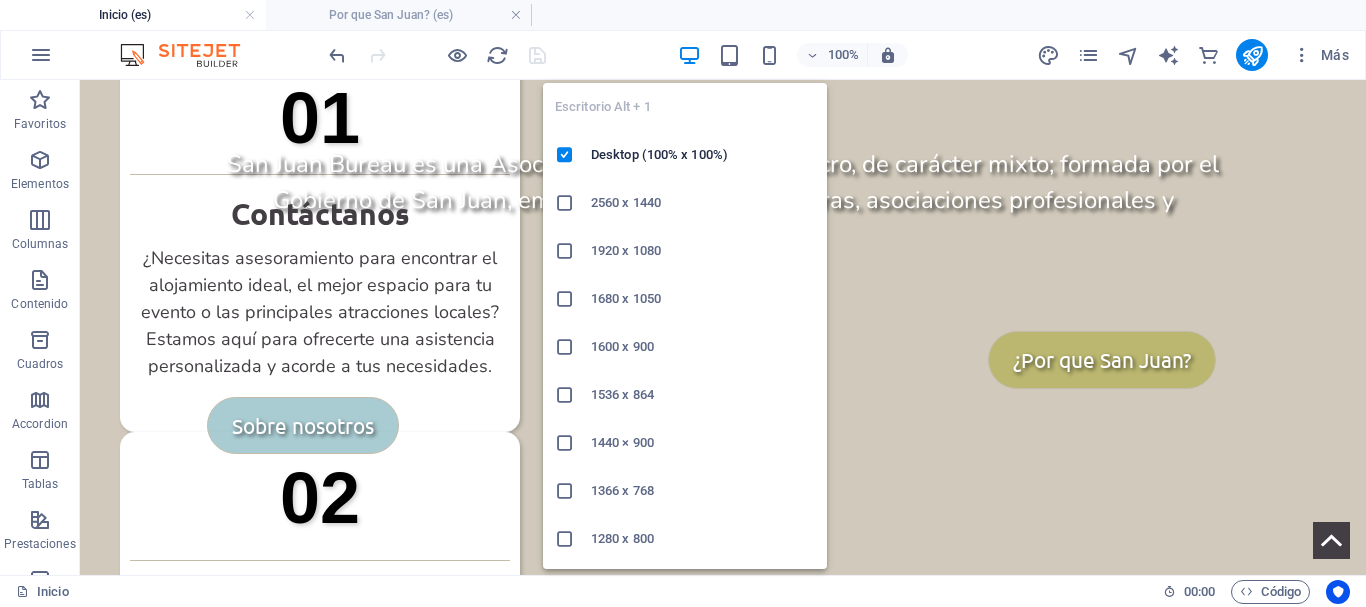 scroll, scrollTop: 912, scrollLeft: 0, axis: vertical 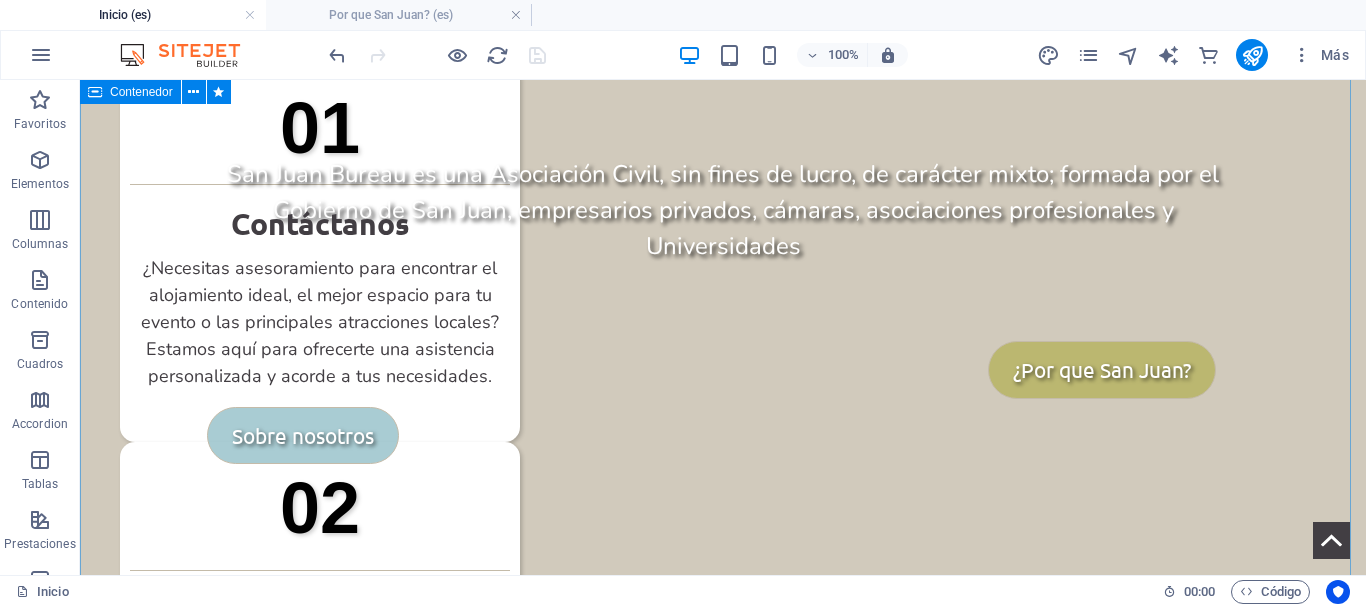 click on "01 Contáctanos ¿Necesitas asesoramiento para encontrar el alojamiento ideal, el mejor espacio para tu evento o las principales atracciones locales? Estamos aquí para ofrecerte una asistencia personalizada y acorde a tus necesidades.   02 Red de contactos Presentamos tu propuesta y requerimientos técnicos, y podemos vincularte con prestadores locales, entidades gubernamentales o instituciones educativas. ¡Te ayudamos a establecer los contactos clave para que tu evento sea un éxito!   03 Postula Nuestro equipo de expertos te acompañará en el diseño de una estrategia de postulación efectiva, brindándote el soporte necesario para la preparación de documentación y materiales que destaquen tu propuesta de forma clara y profesional." at bounding box center (723, 632) 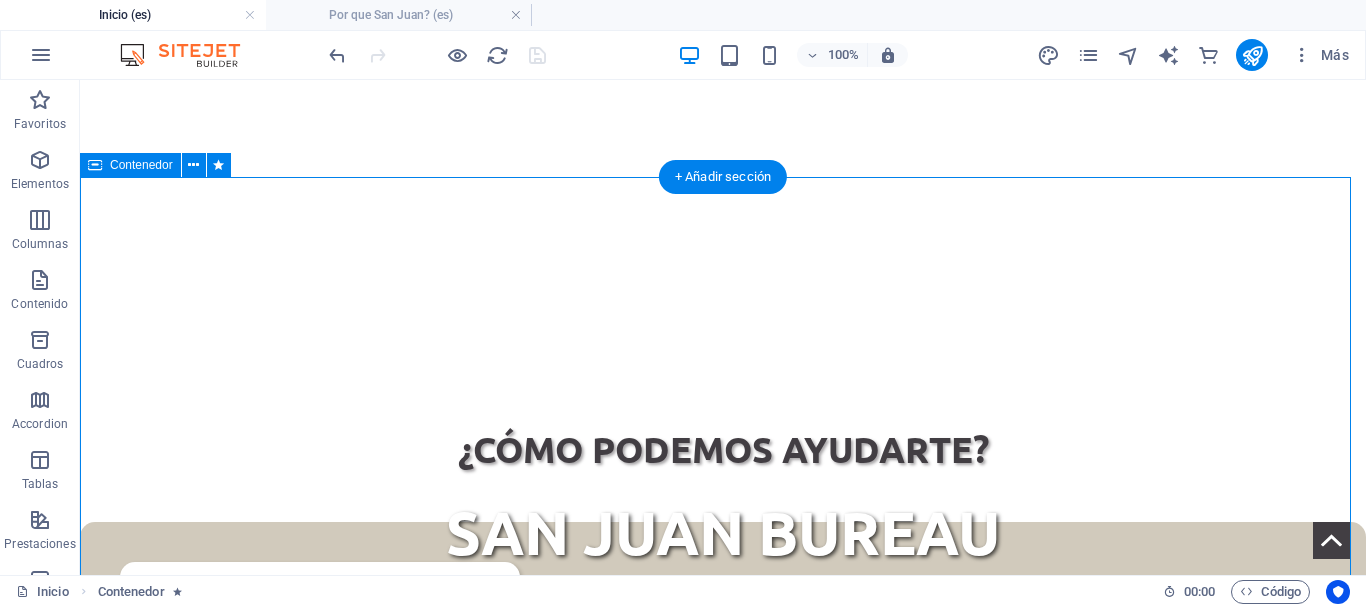 scroll, scrollTop: 812, scrollLeft: 0, axis: vertical 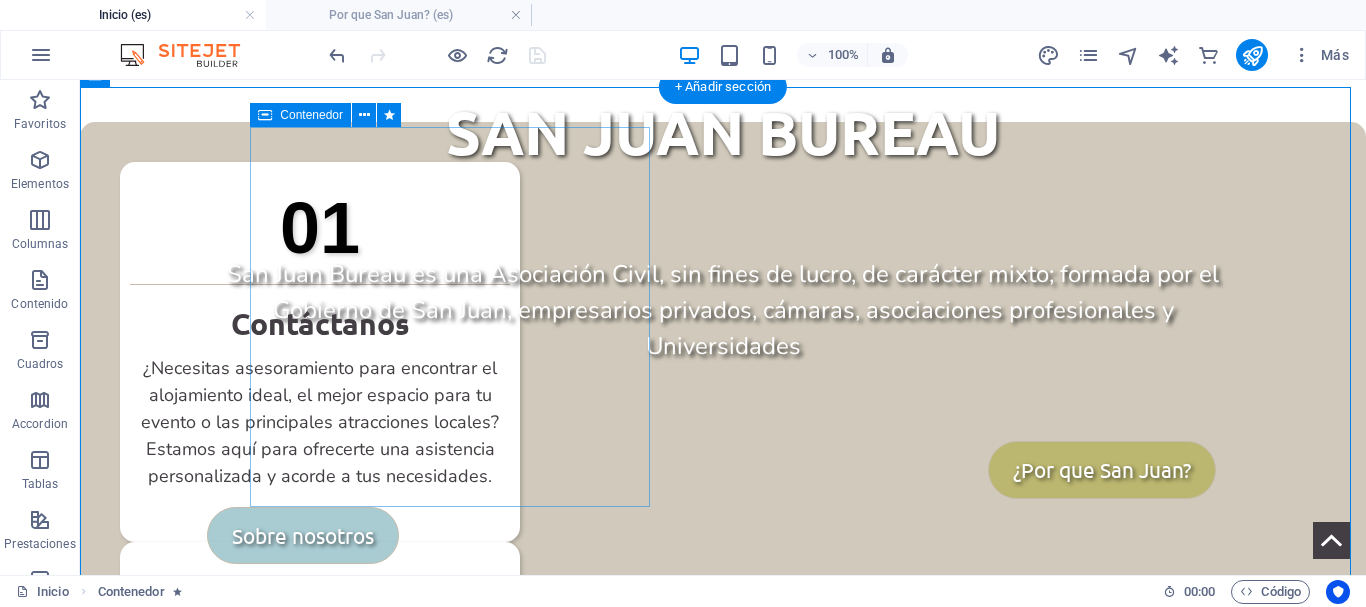 click on "01 Contáctanos ¿Necesitas asesoramiento para encontrar el alojamiento ideal, el mejor espacio para tu evento o las principales atracciones locales? Estamos aquí para ofrecerte una asistencia personalizada y acorde a tus necesidades." at bounding box center (320, 352) 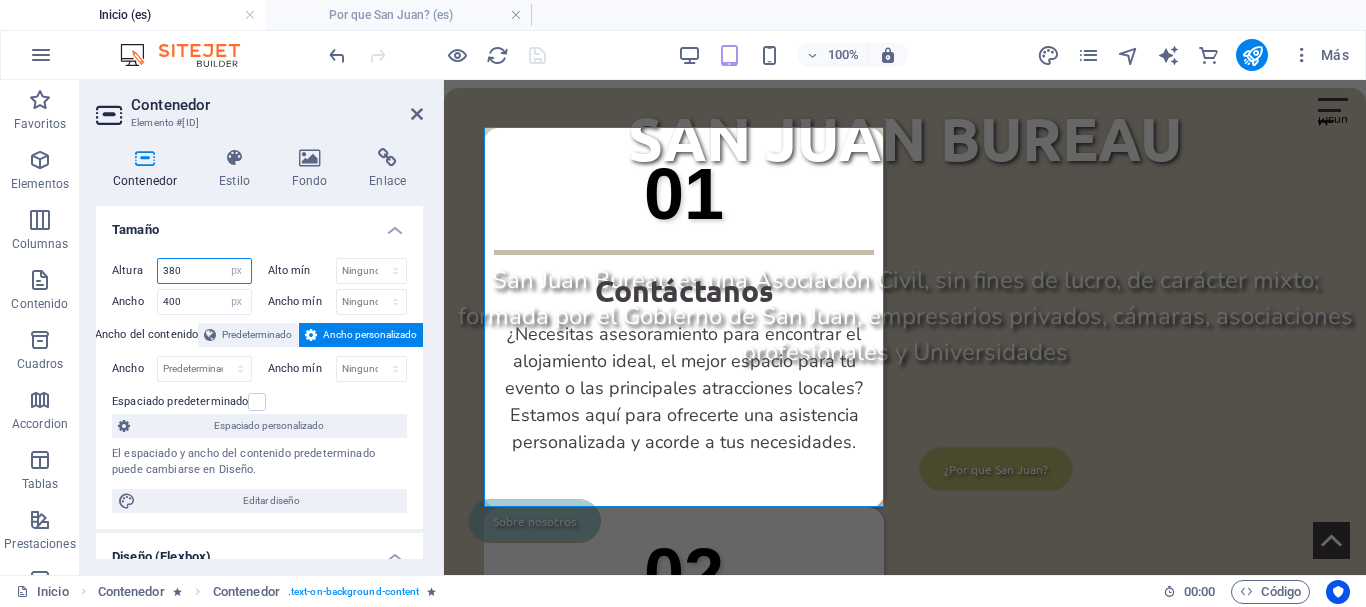 click on "380" at bounding box center (204, 271) 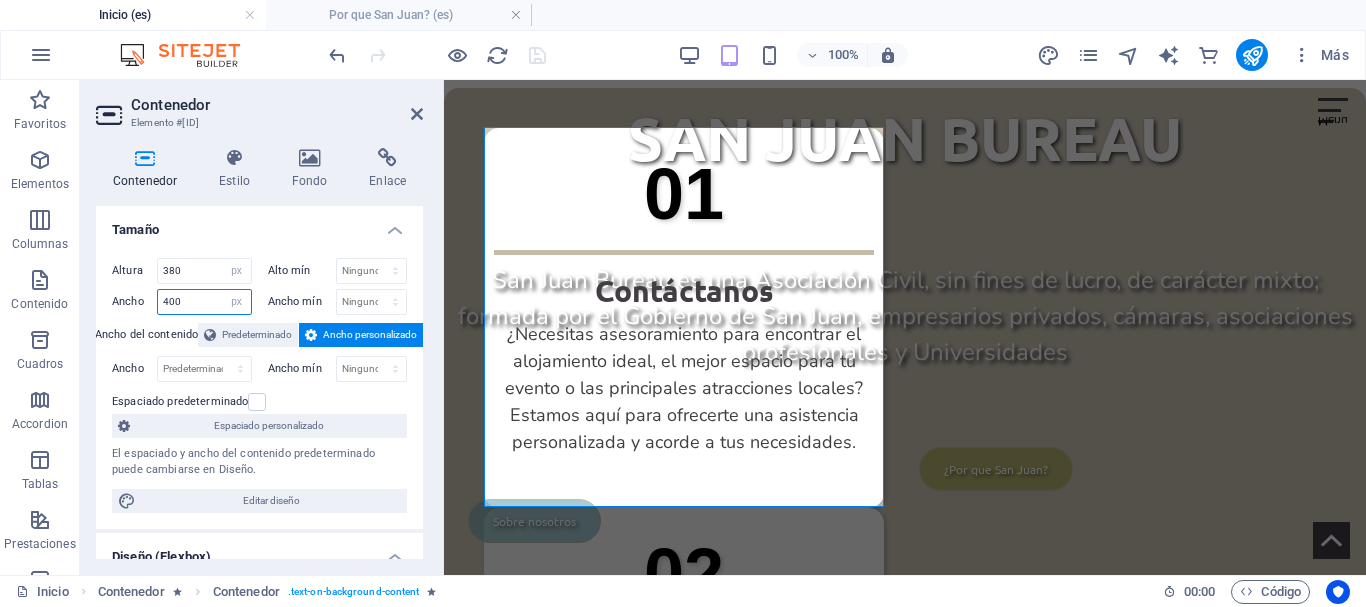 click on "400" at bounding box center [204, 302] 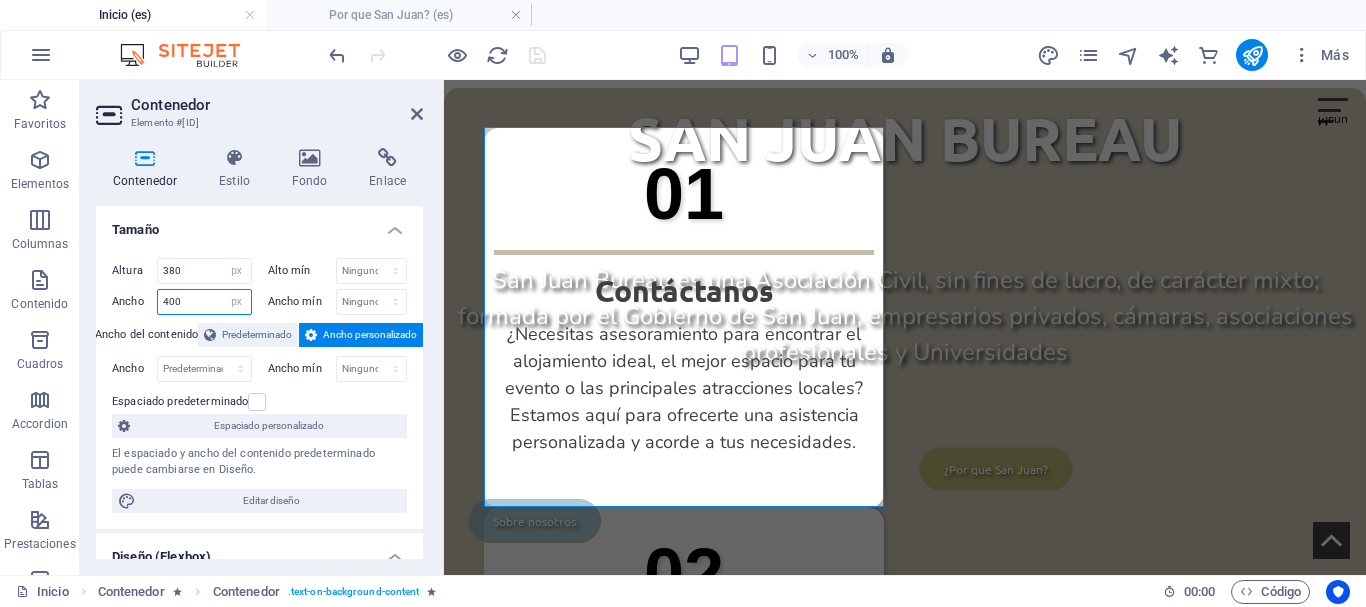 click on "Ancho 400 Predeterminado px rem % em vh vw" at bounding box center [182, 302] 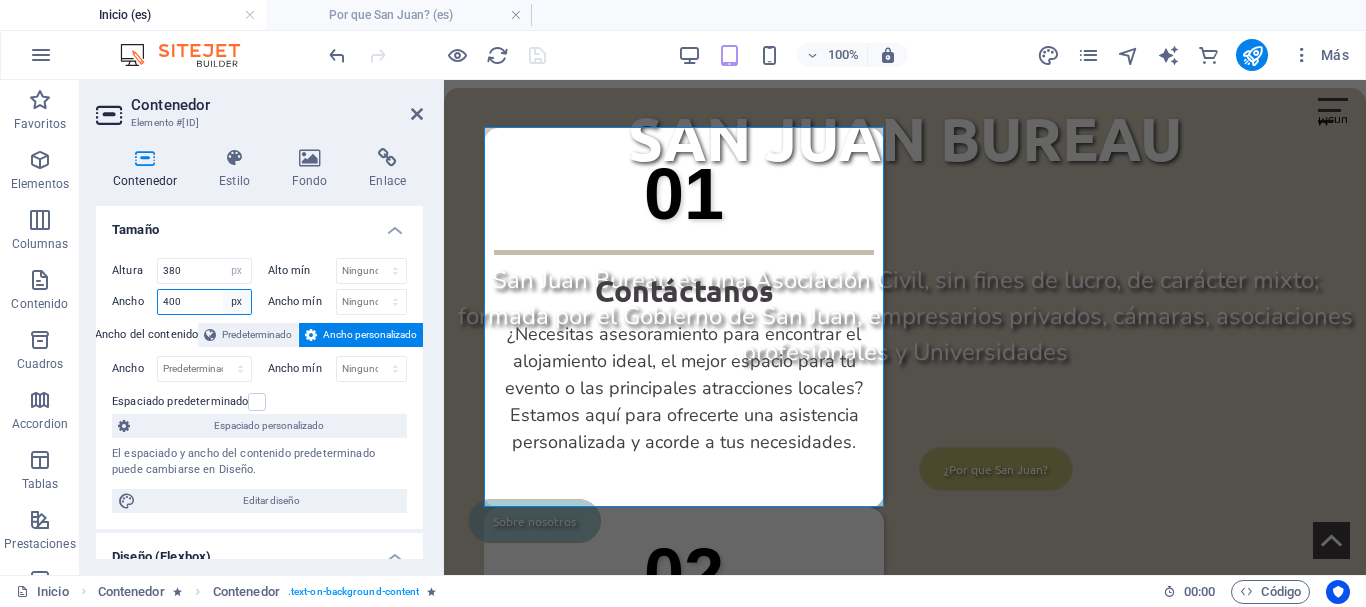 click on "Predeterminado px rem % em vh vw" at bounding box center (237, 302) 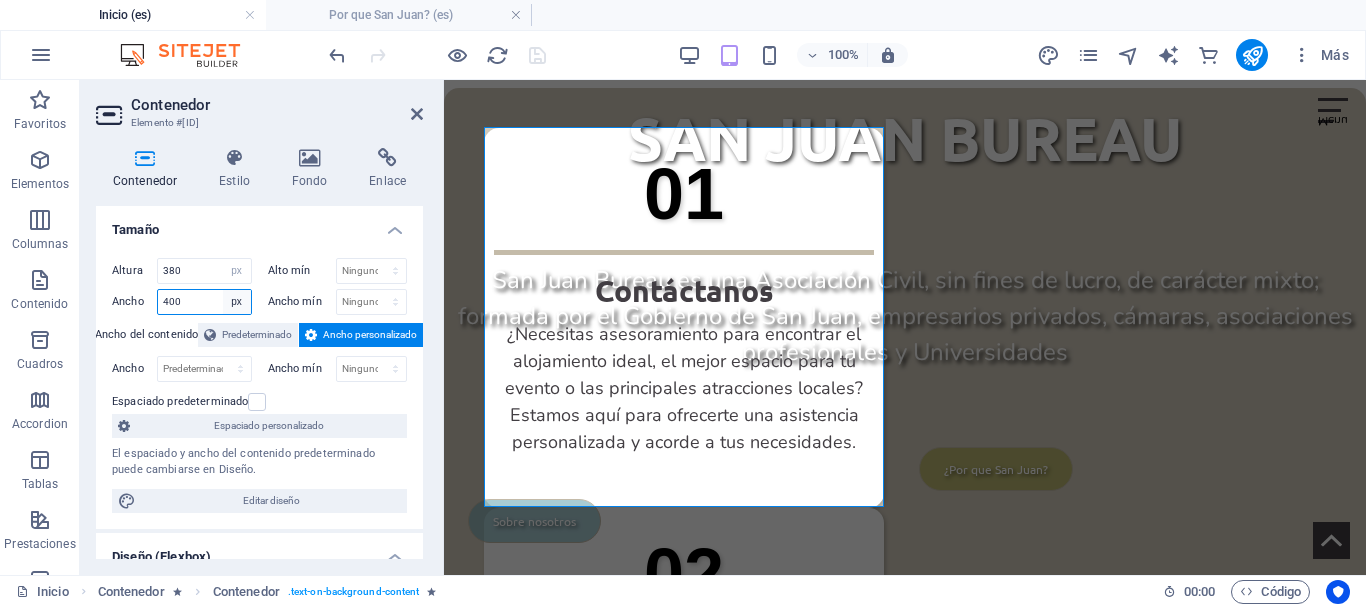 select on "%" 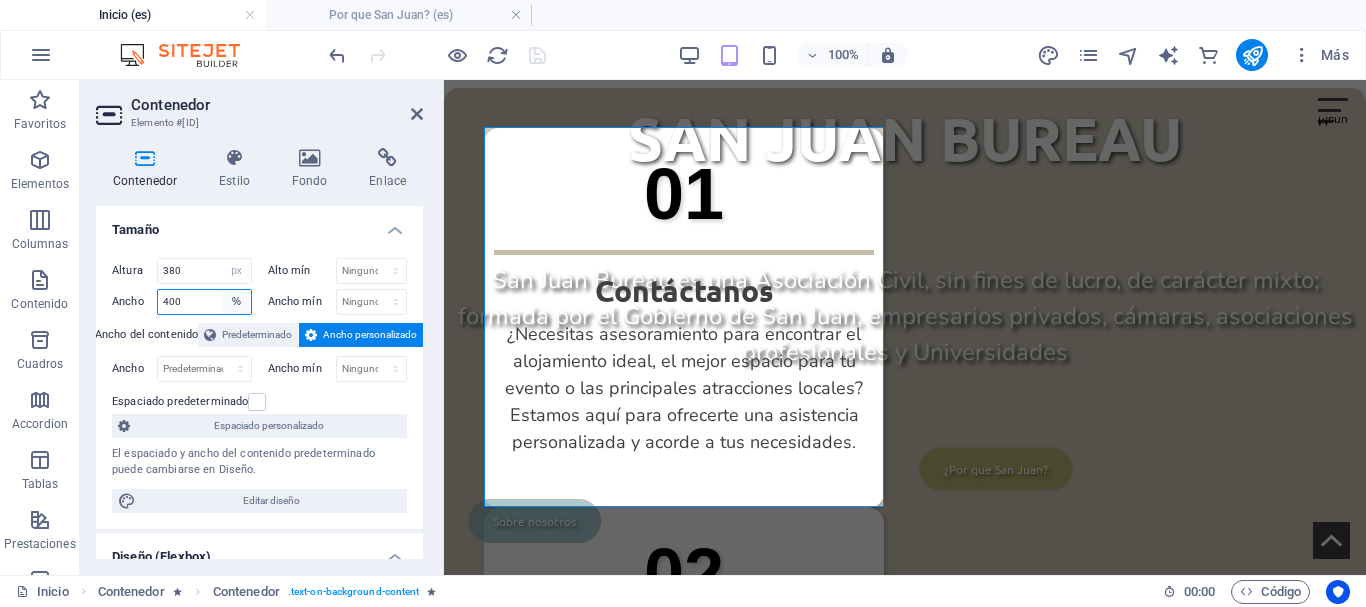 click on "Predeterminado px rem % em vh vw" at bounding box center (237, 302) 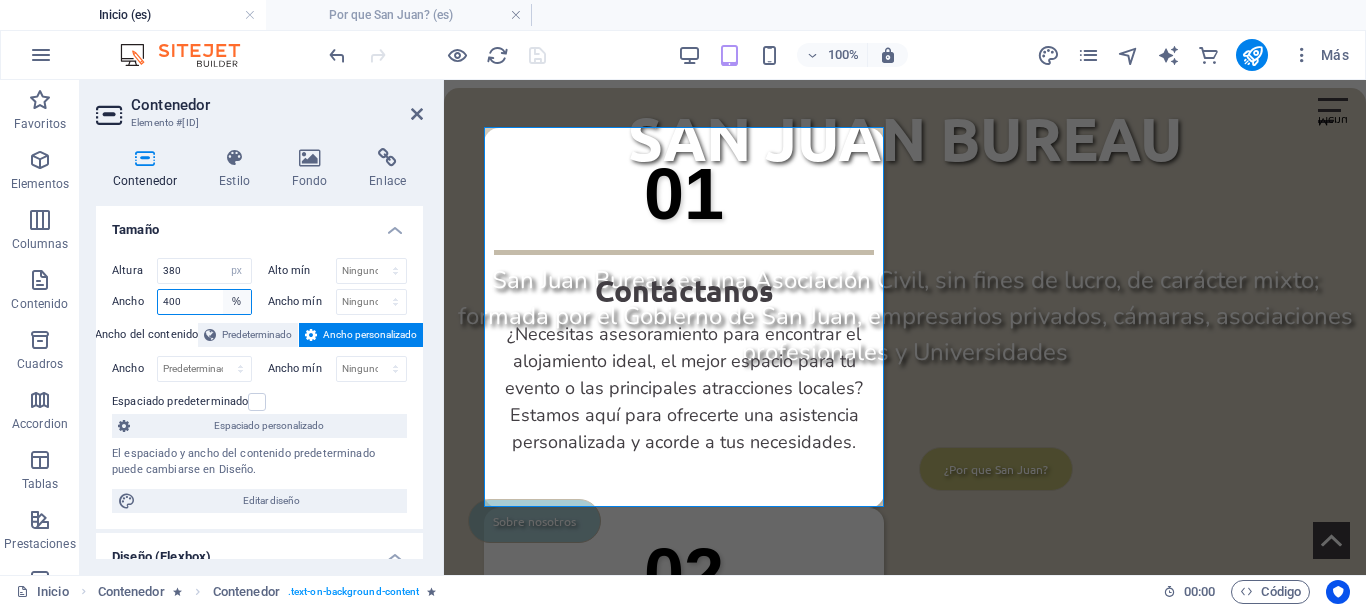 type on "44.1" 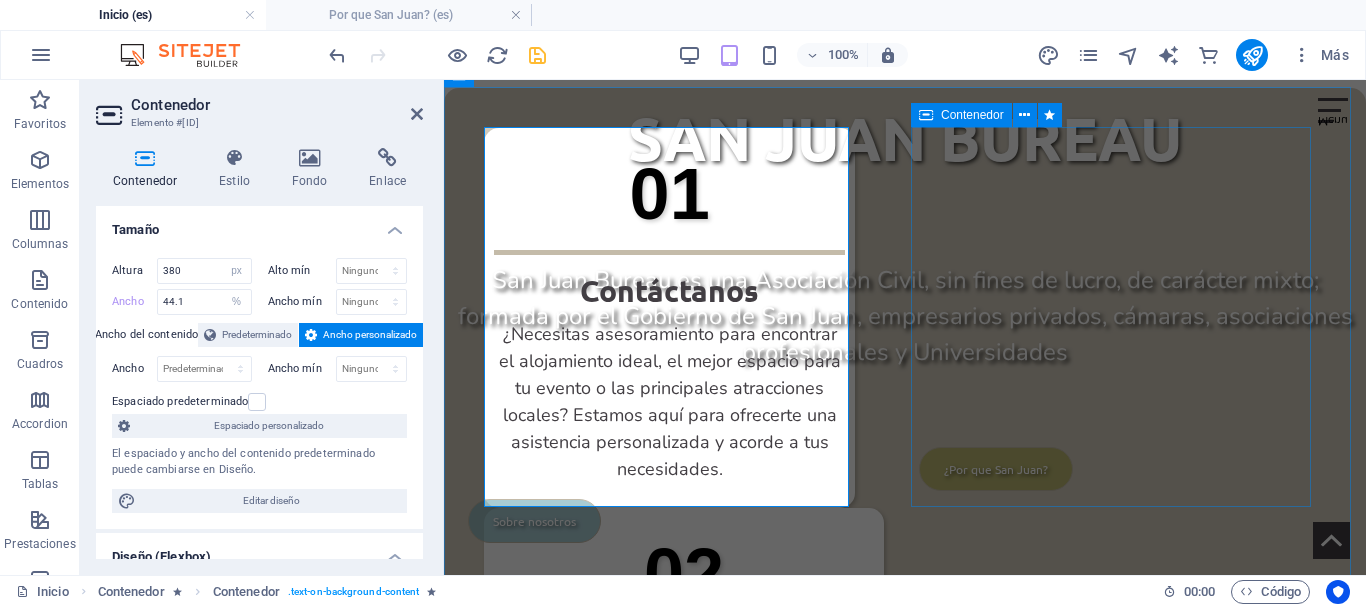 click on "02 Red de contactos Presentamos tu propuesta y requerimientos técnicos, y podemos vincularte con prestadores locales, entidades gubernamentales o instituciones educativas. ¡Te ayudamos a establecer los contactos clave para que tu evento sea un éxito!" at bounding box center (684, 698) 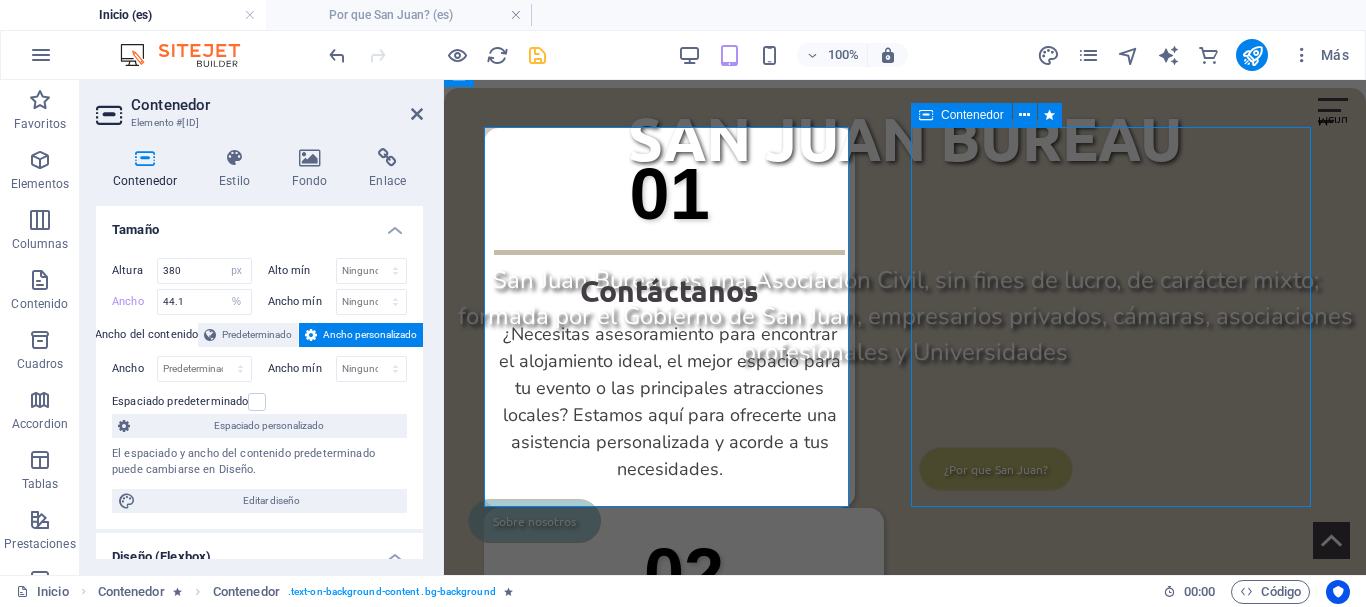 click on "01 Contáctanos ¿Necesitas asesoramiento para encontrar el alojamiento ideal, el mejor espacio para tu evento o las principales atracciones locales? Estamos aquí para ofrecerte una asistencia personalizada y acorde a tus necesidades.   02 Red de contactos Presentamos tu propuesta y requerimientos técnicos, y podemos vincularte con prestadores locales, entidades gubernamentales o instituciones educativas. ¡Te ayudamos a establecer los contactos clave para que tu evento sea un éxito!   03 Postula Nuestro equipo de expertos te acompañará en el diseño de una estrategia de postulación efectiva, brindándote el soporte necesario para la preparación de documentación y materiales que destaquen tu propuesta de forma clara y profesional." at bounding box center [905, 698] 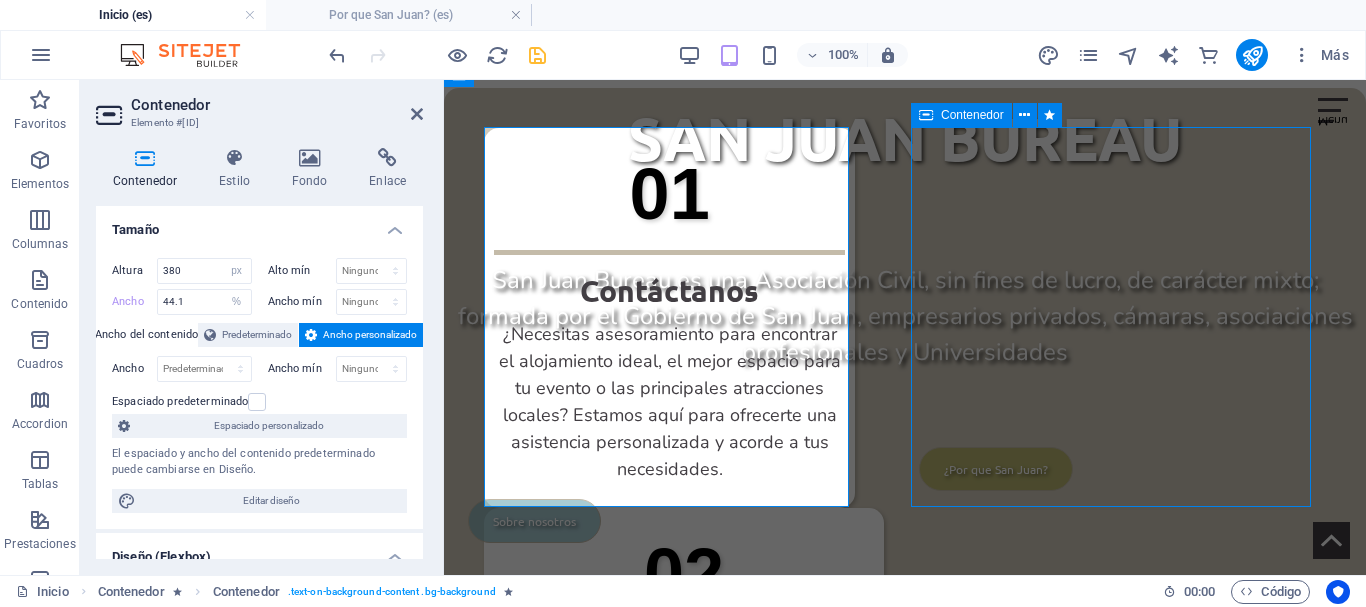 select on "%" 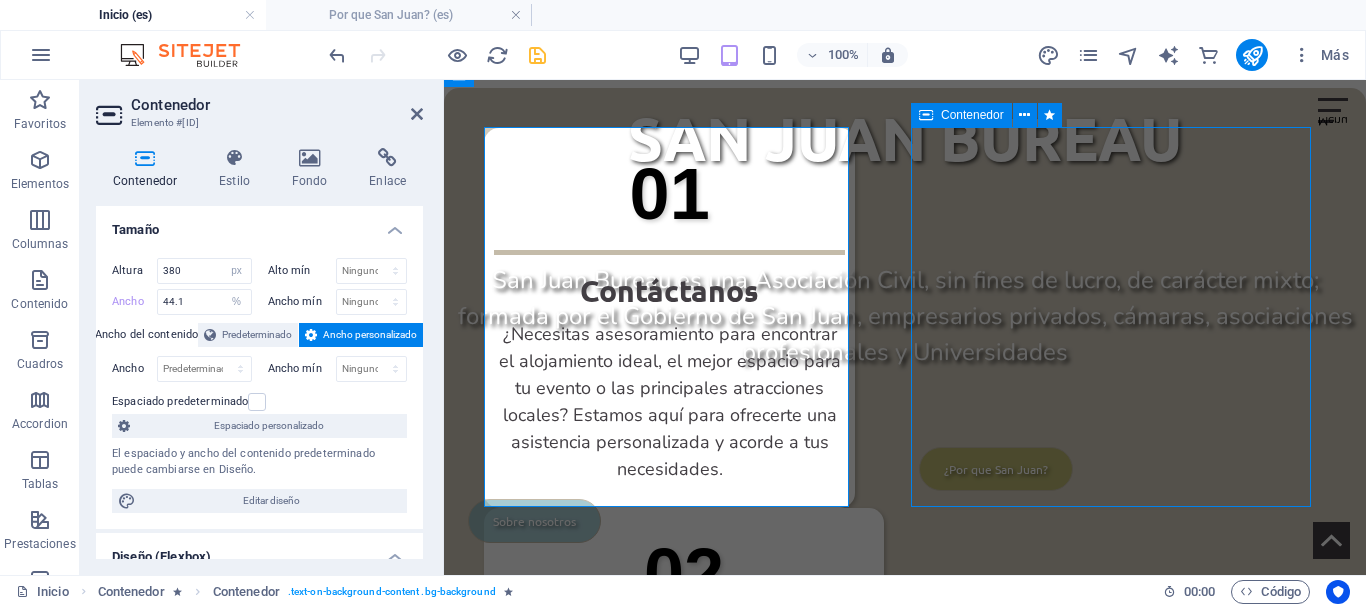 select on "%" 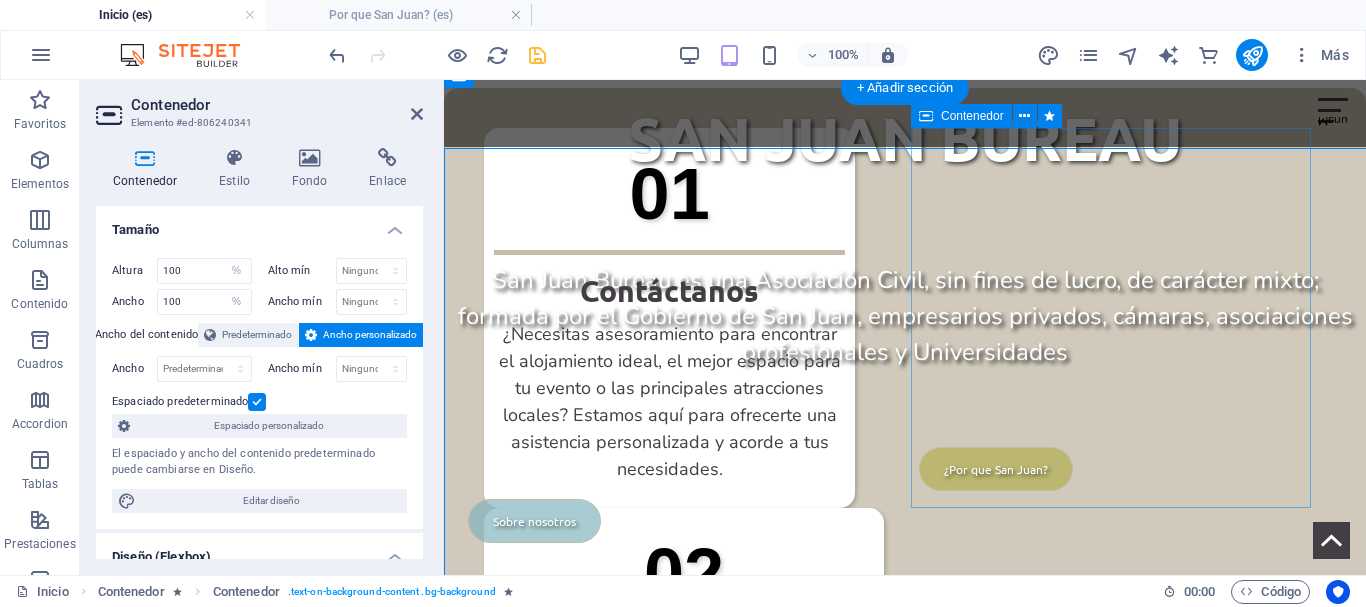 scroll, scrollTop: 761, scrollLeft: 0, axis: vertical 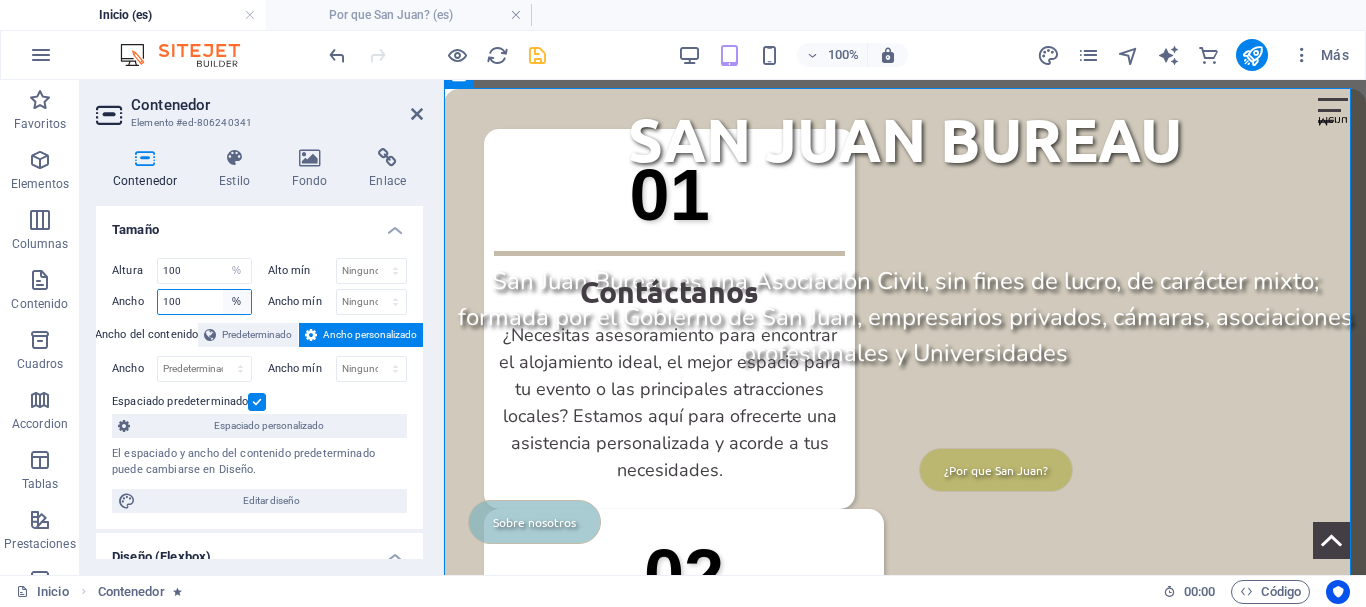 click on "Predeterminado px rem % em vh vw" at bounding box center (237, 302) 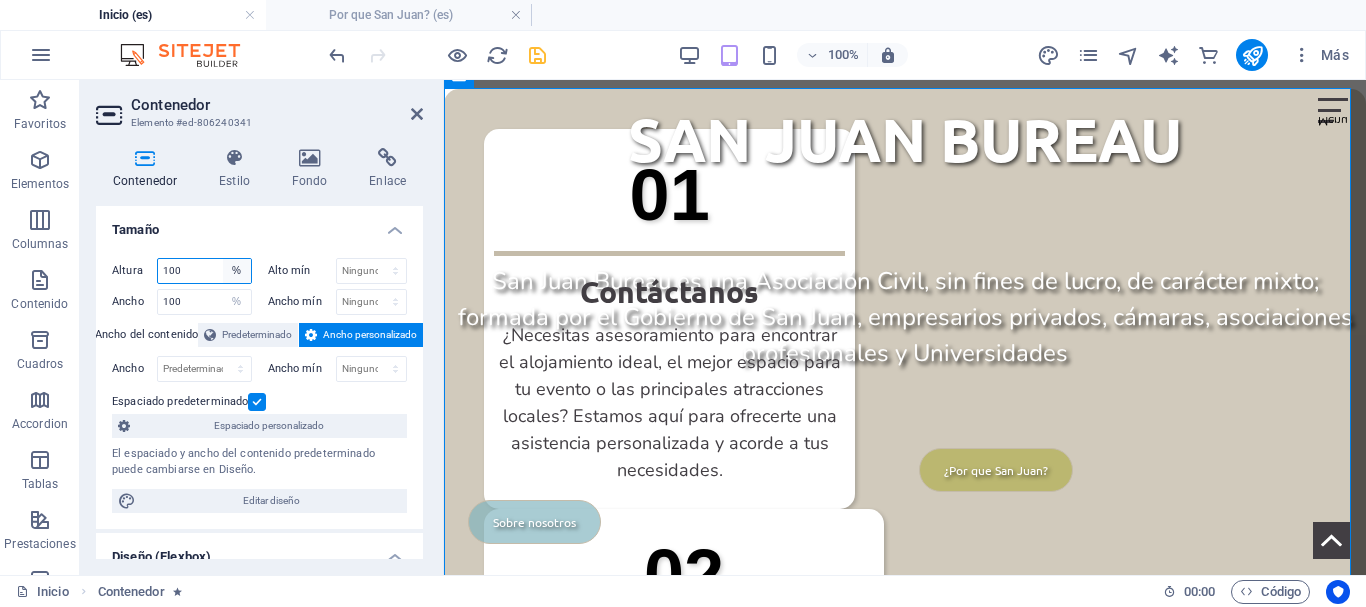 click on "Predeterminado px rem % vh vw" at bounding box center (237, 271) 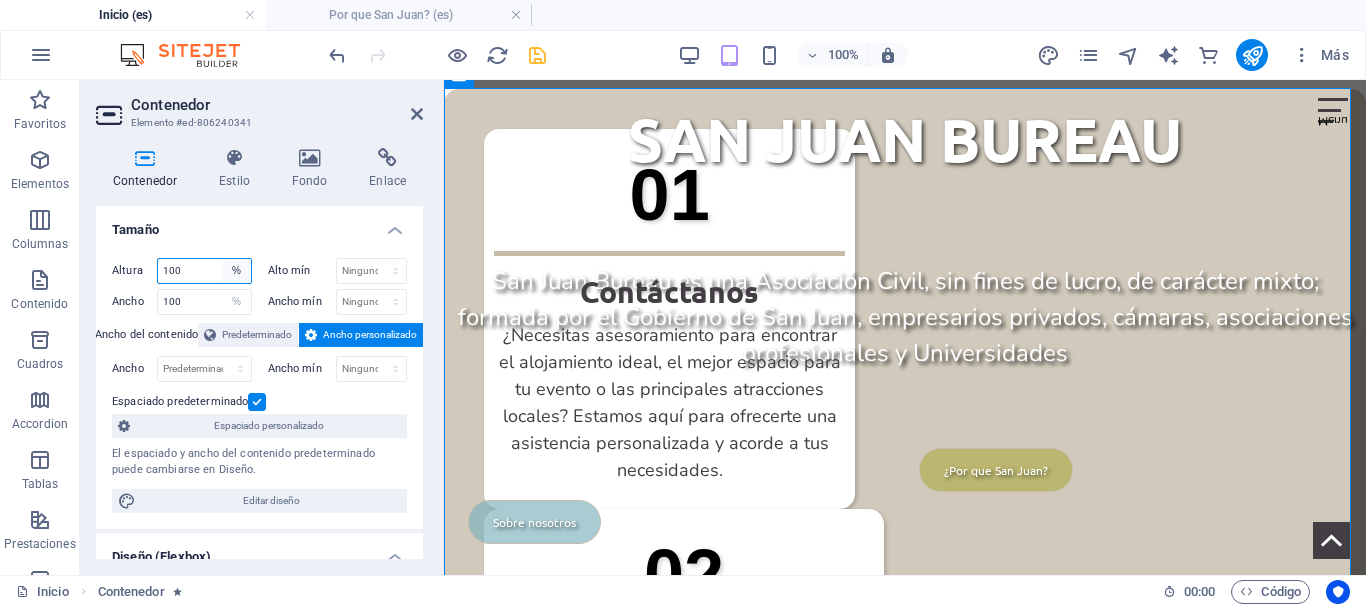 select on "px" 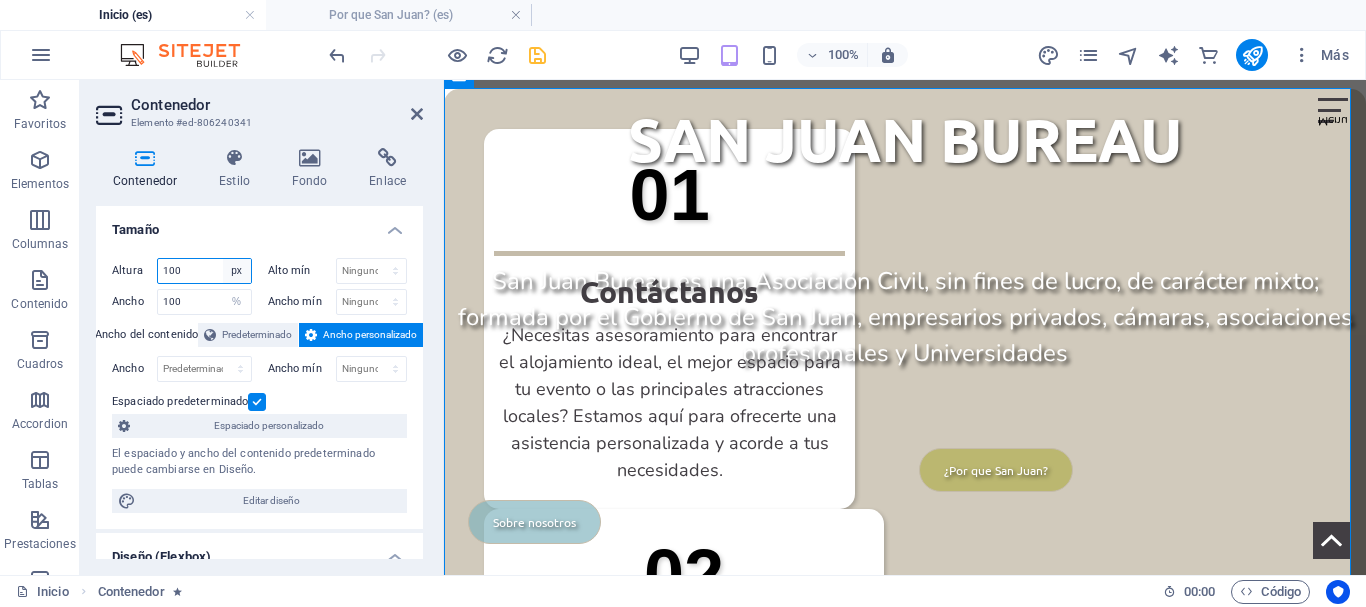 click on "Predeterminado px rem % vh vw" at bounding box center (237, 271) 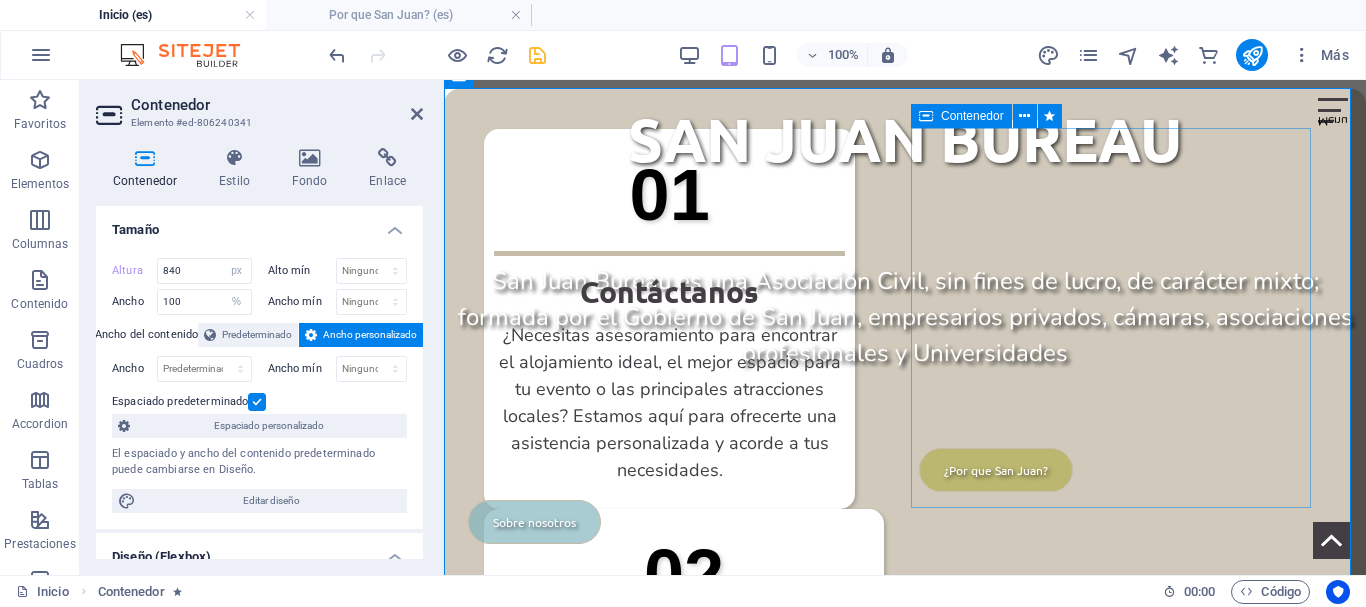 click on "02 Red de contactos Presentamos tu propuesta y requerimientos técnicos, y podemos vincularte con prestadores locales, entidades gubernamentales o instituciones educativas. ¡Te ayudamos a establecer los contactos clave para que tu evento sea un éxito!" at bounding box center (684, 699) 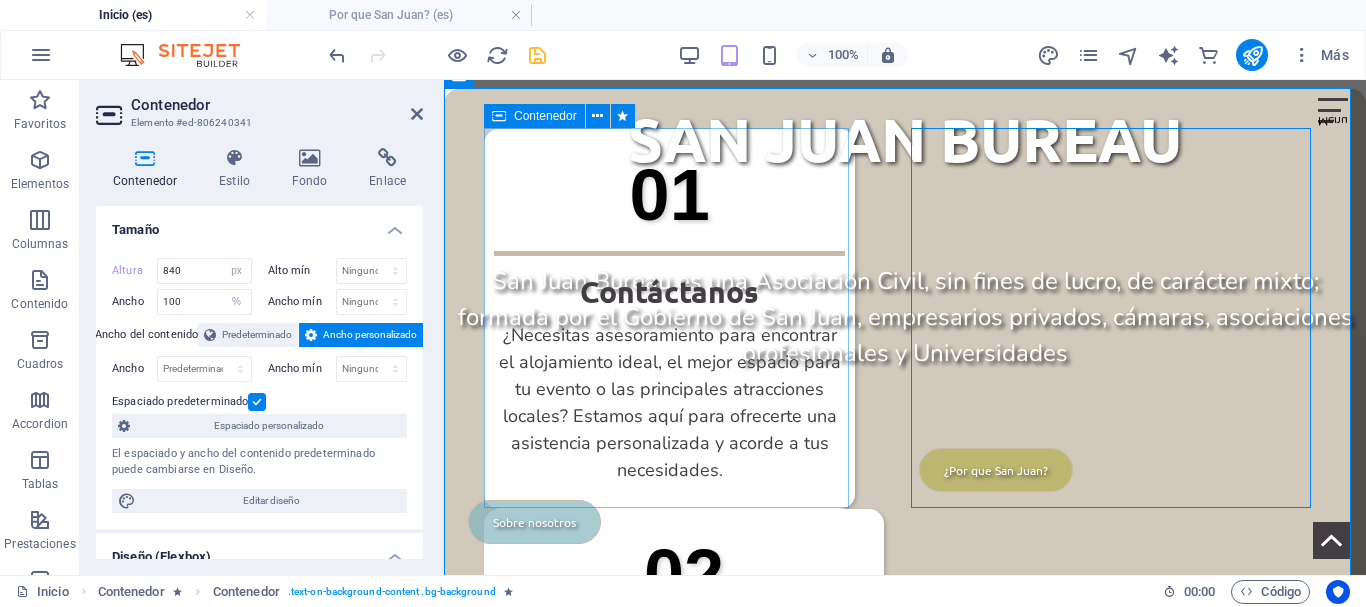 click on "01 Contáctanos ¿Necesitas asesoramiento para encontrar el alojamiento ideal, el mejor espacio para tu evento o las principales atracciones locales? Estamos aquí para ofrecerte una asistencia personalizada y acorde a tus necesidades." at bounding box center [669, 319] 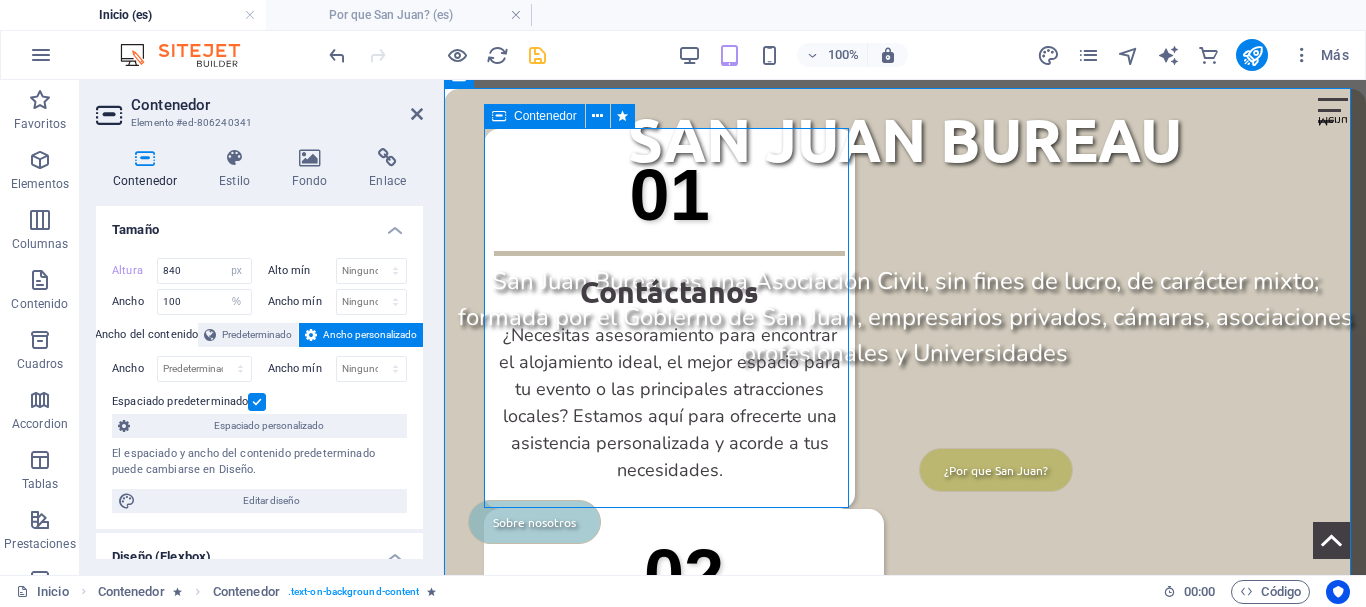 click on "01 Contáctanos ¿Necesitas asesoramiento para encontrar el alojamiento ideal, el mejor espacio para tu evento o las principales atracciones locales? Estamos aquí para ofrecerte una asistencia personalizada y acorde a tus necesidades." at bounding box center [669, 319] 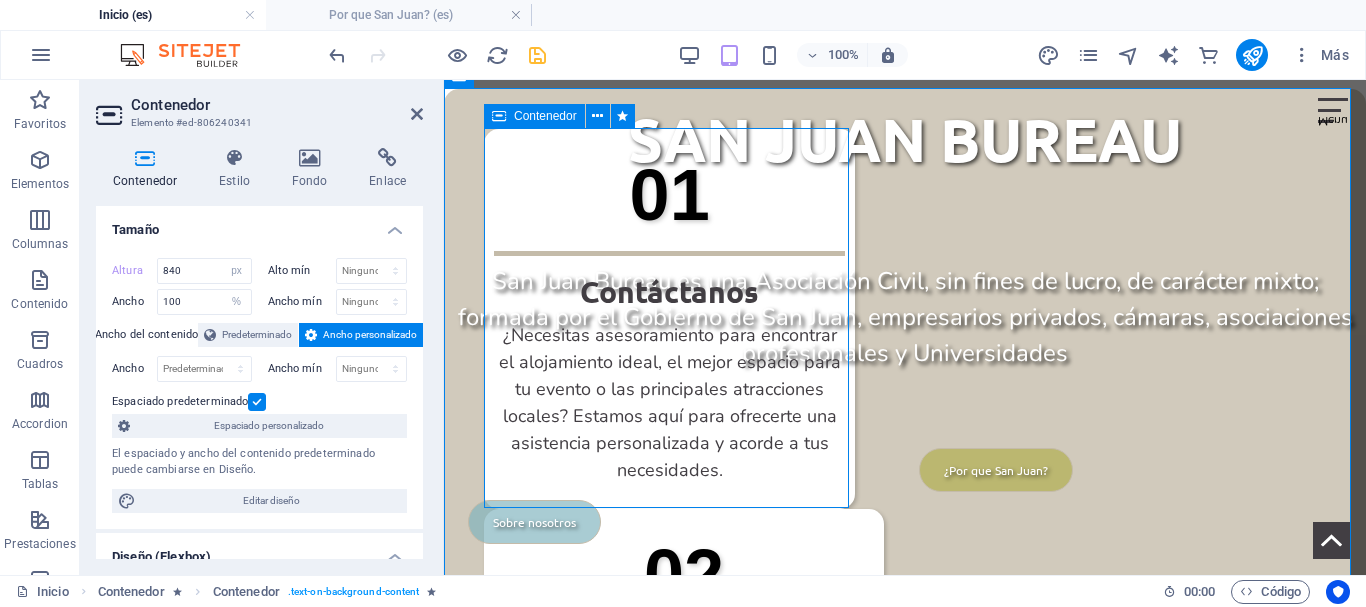 select on "px" 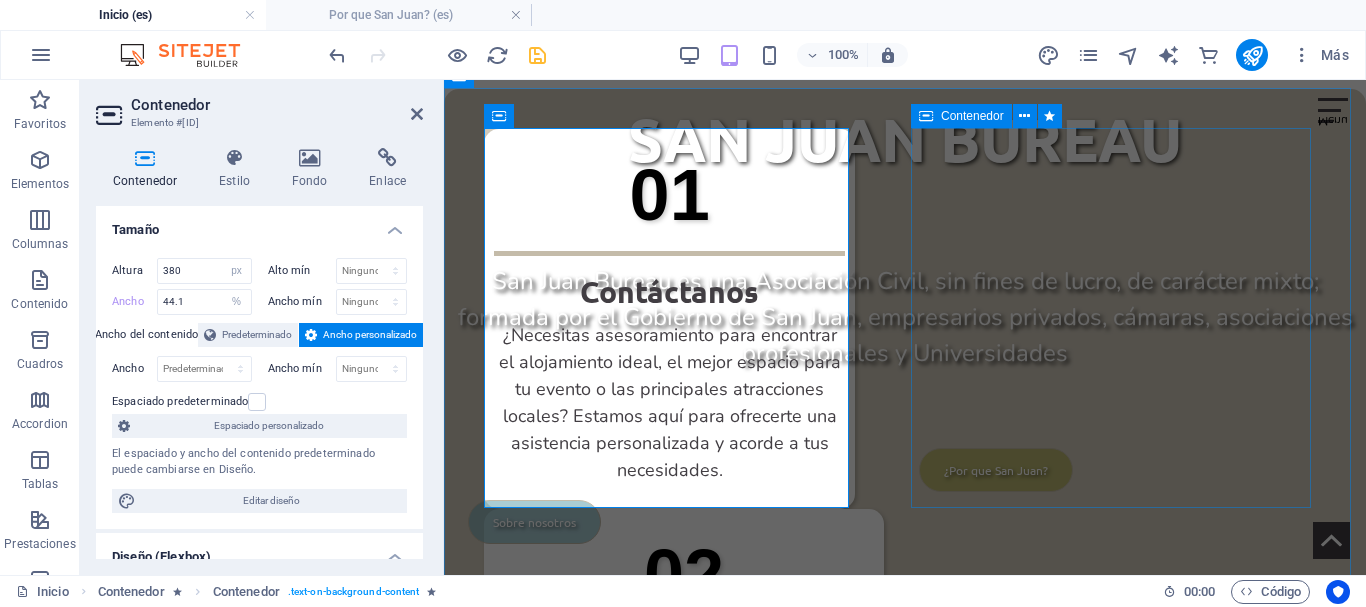 click on "02 Red de contactos Presentamos tu propuesta y requerimientos técnicos, y podemos vincularte con prestadores locales, entidades gubernamentales o instituciones educativas. ¡Te ayudamos a establecer los contactos clave para que tu evento sea un éxito!" at bounding box center [684, 699] 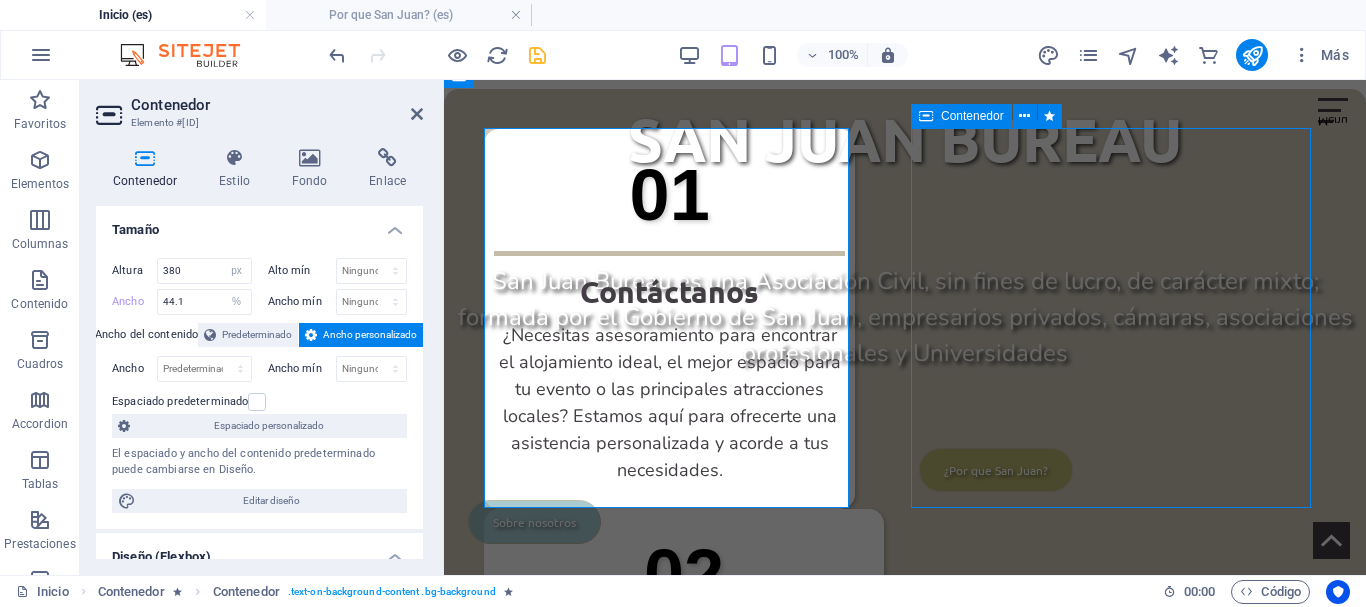 click on "01 Contáctanos ¿Necesitas asesoramiento para encontrar el alojamiento ideal, el mejor espacio para tu evento o las principales atracciones locales? Estamos aquí para ofrecerte una asistencia personalizada y acorde a tus necesidades.   02 Red de contactos Presentamos tu propuesta y requerimientos técnicos, y podemos vincularte con prestadores locales, entidades gubernamentales o instituciones educativas. ¡Te ayudamos a establecer los contactos clave para que tu evento sea un éxito!   03 Postula Nuestro equipo de expertos te acompañará en el diseño de una estrategia de postulación efectiva, brindándote el soporte necesario para la preparación de documentación y materiales que destaquen tu propuesta de forma clara y profesional." at bounding box center [905, 509] 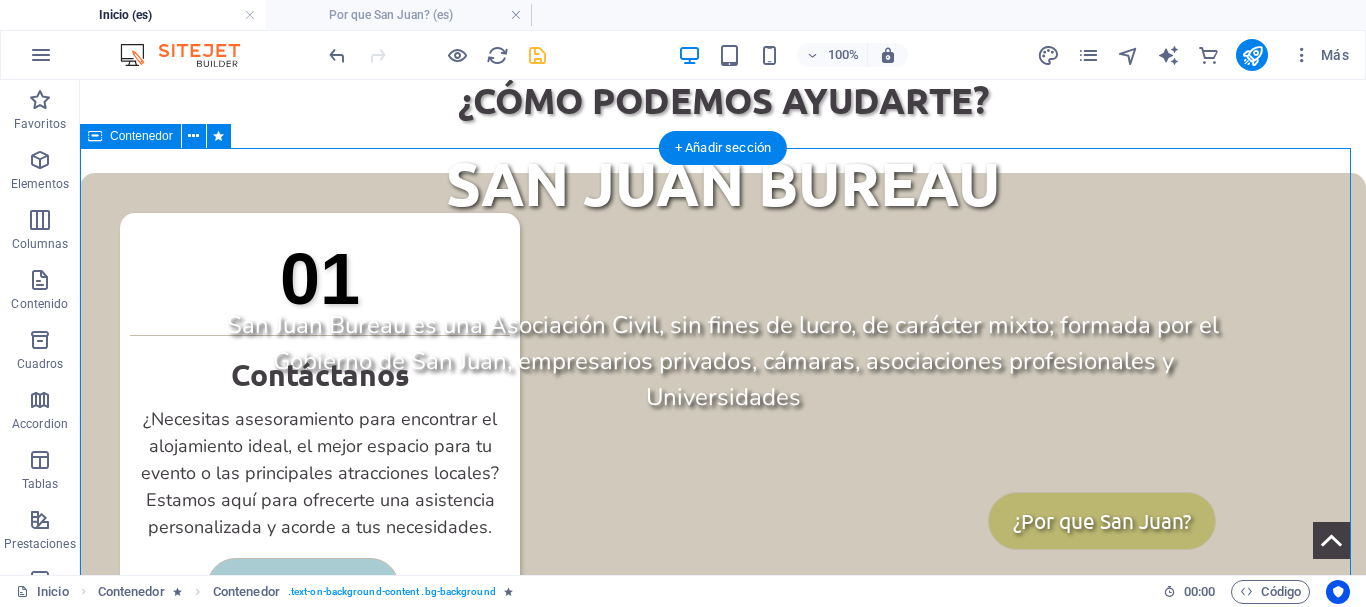 scroll, scrollTop: 751, scrollLeft: 0, axis: vertical 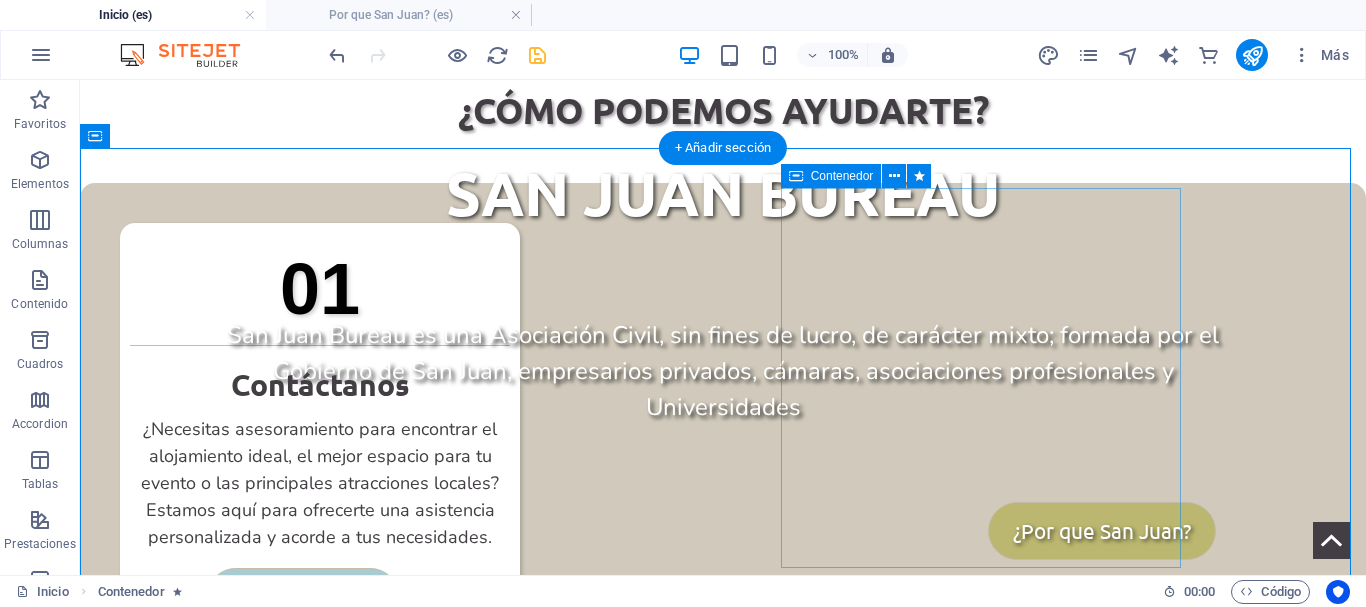 click on "02 Red de contactos Presentamos tu propuesta y requerimientos técnicos, y podemos vincularte con prestadores locales, entidades gubernamentales o instituciones educativas. ¡Te ayudamos a establecer los contactos clave para que tu evento sea un éxito!" at bounding box center (320, 793) 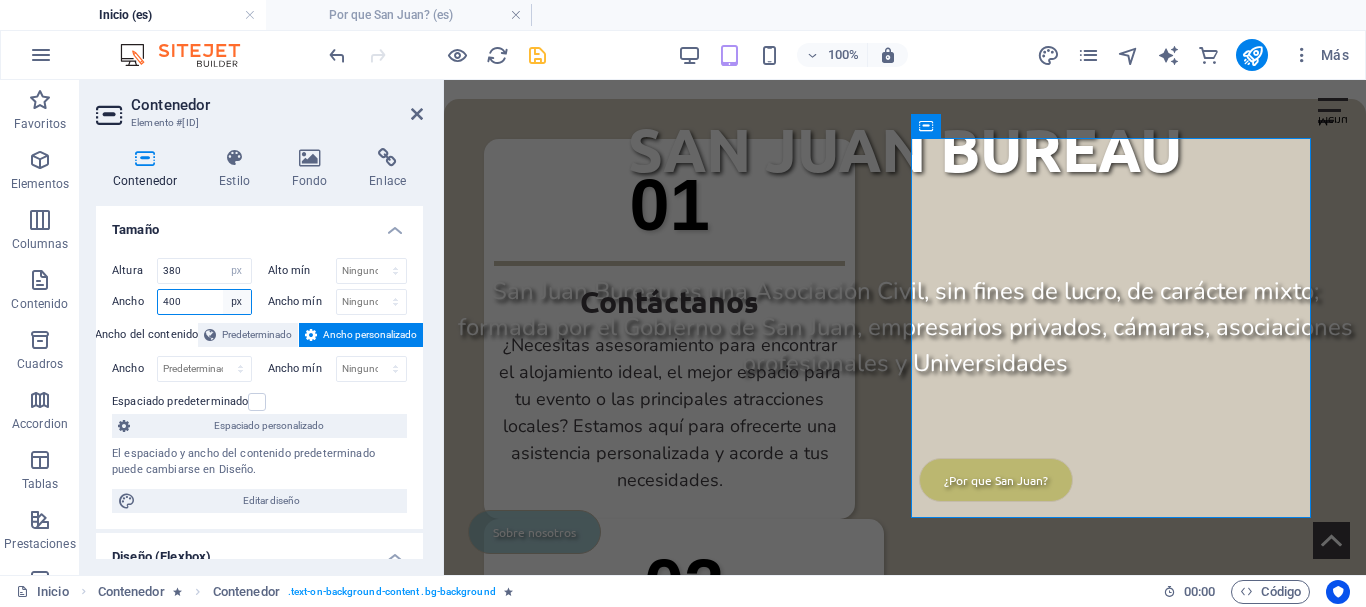 click on "Predeterminado px rem % em vh vw" at bounding box center (237, 302) 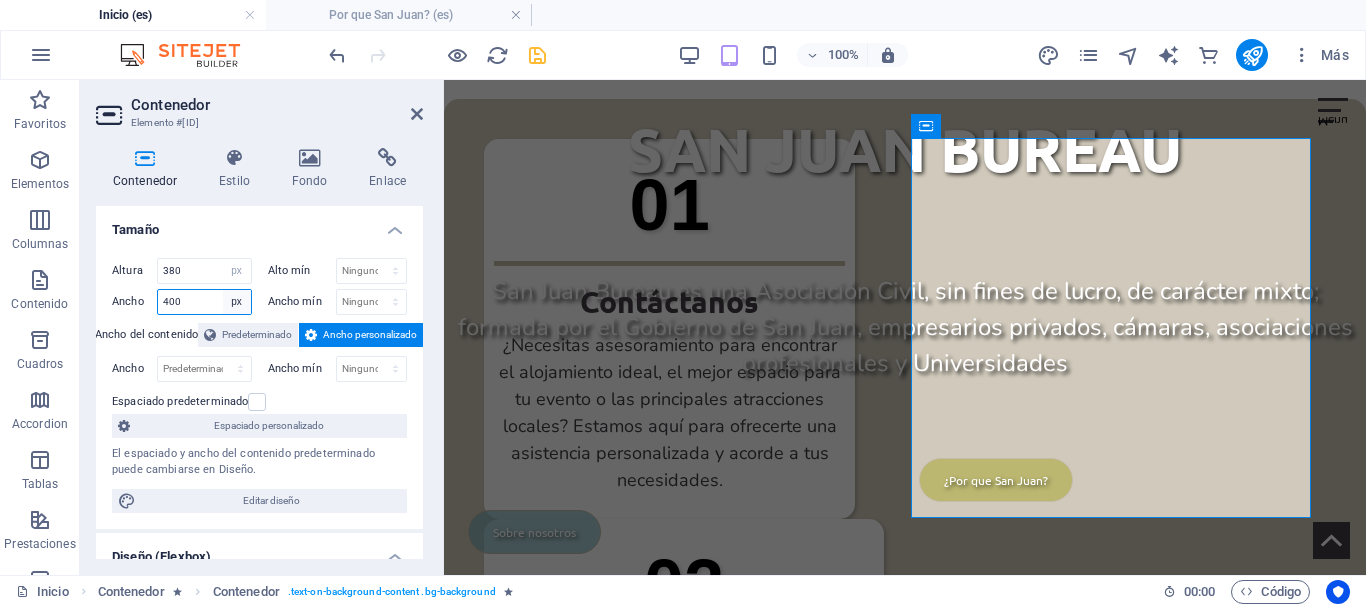 select on "%" 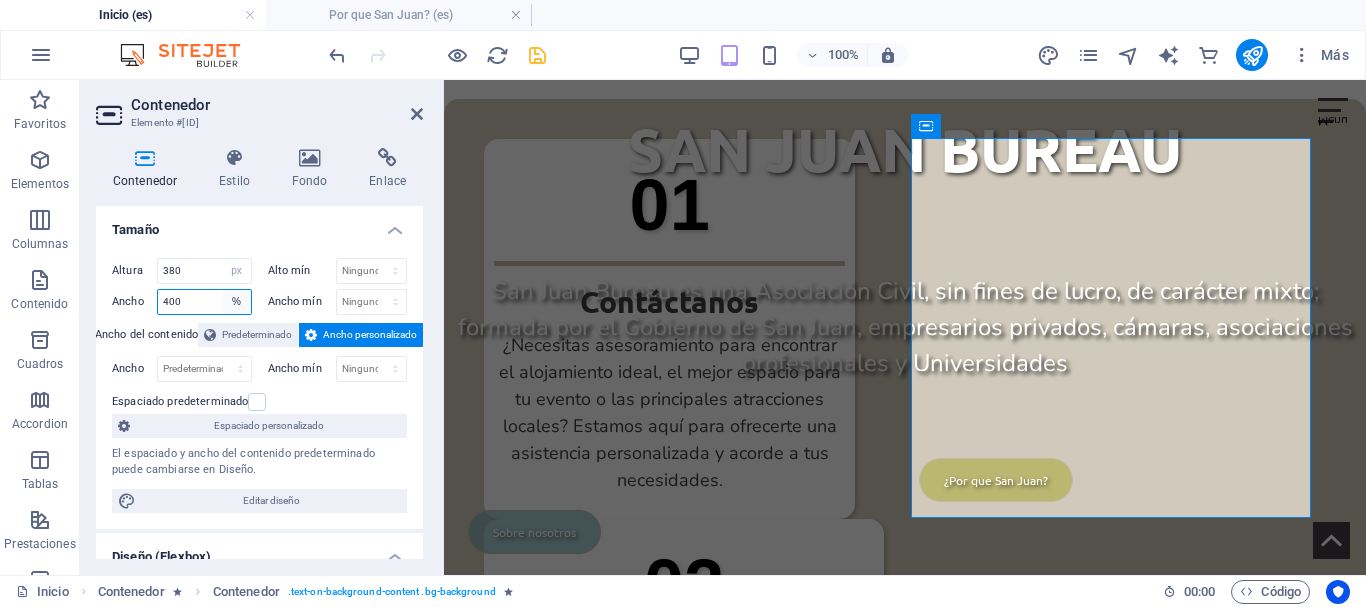 click on "Predeterminado px rem % em vh vw" at bounding box center [237, 302] 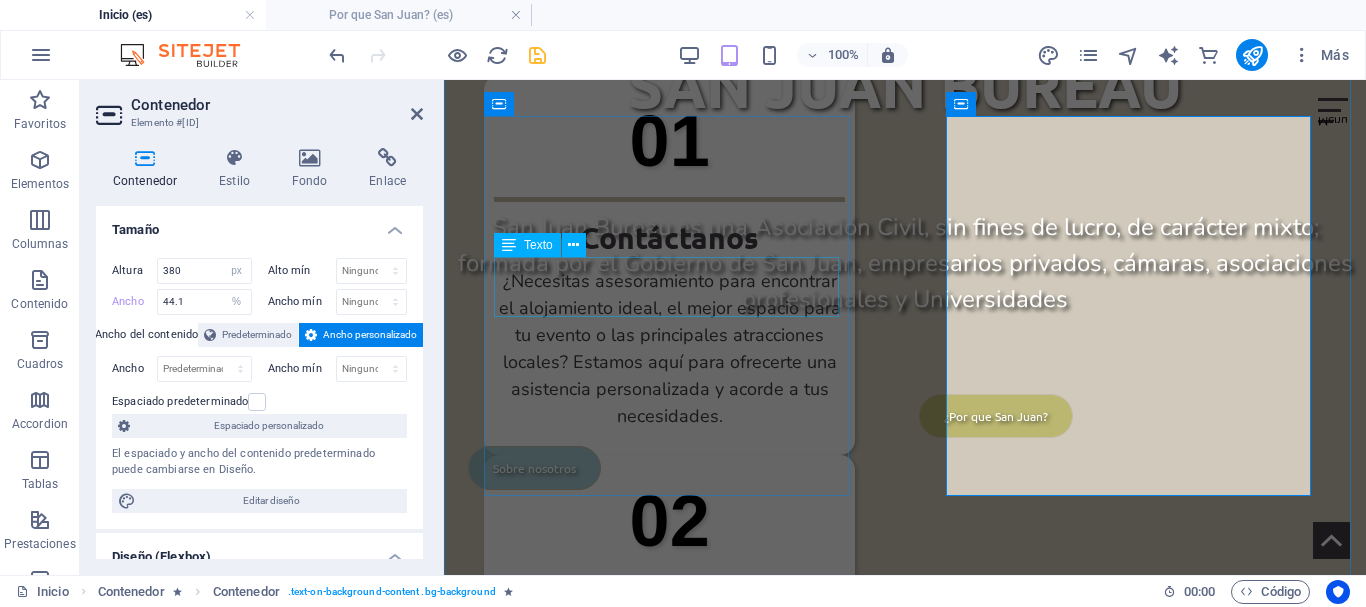 scroll, scrollTop: 951, scrollLeft: 0, axis: vertical 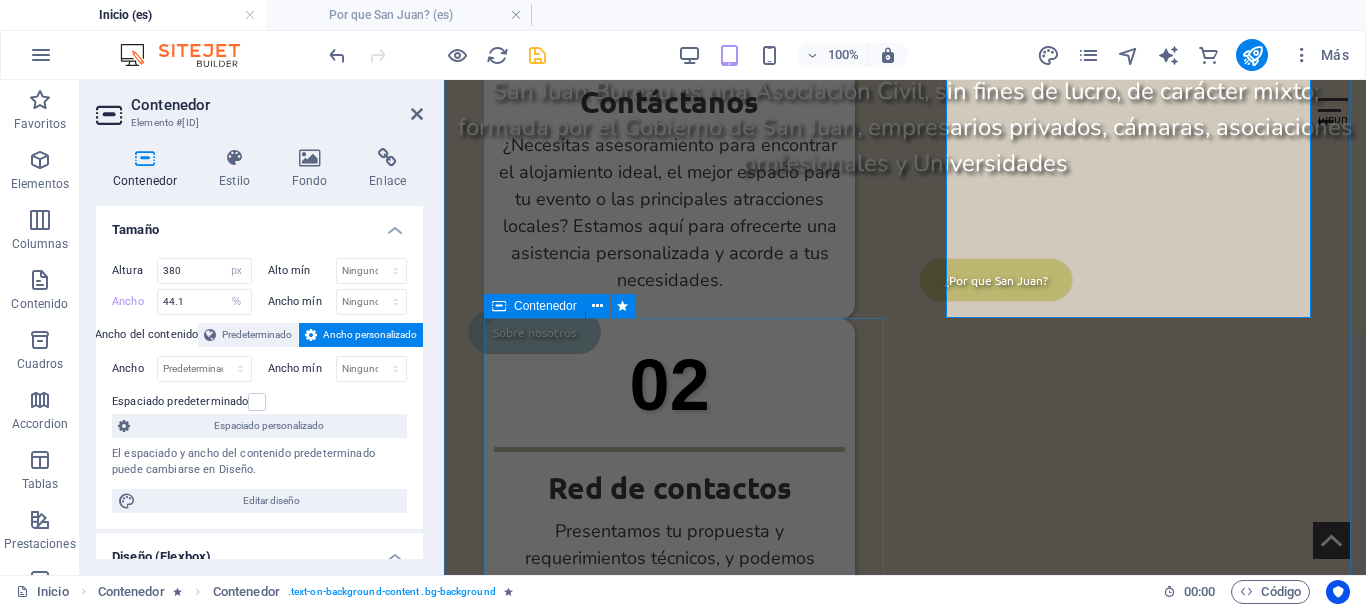 click on "03 Postula Nuestro equipo de expertos te acompañará en el diseño de una estrategia de postulación efectiva, brindándote el soporte necesario para la preparación de documentación y materiales que destaquen tu propuesta de forma clara y profesional." at bounding box center [684, 889] 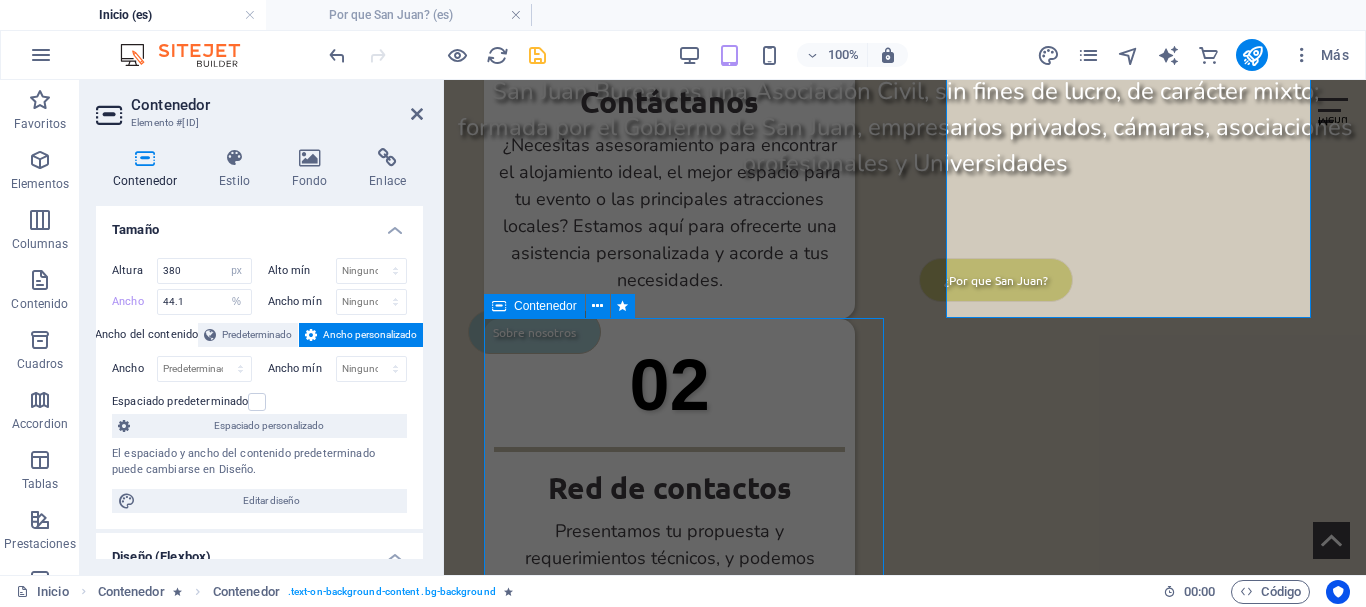 click on "03 Postula Nuestro equipo de expertos te acompañará en el diseño de una estrategia de postulación efectiva, brindándote el soporte necesario para la preparación de documentación y materiales que destaquen tu propuesta de forma clara y profesional." at bounding box center [684, 889] 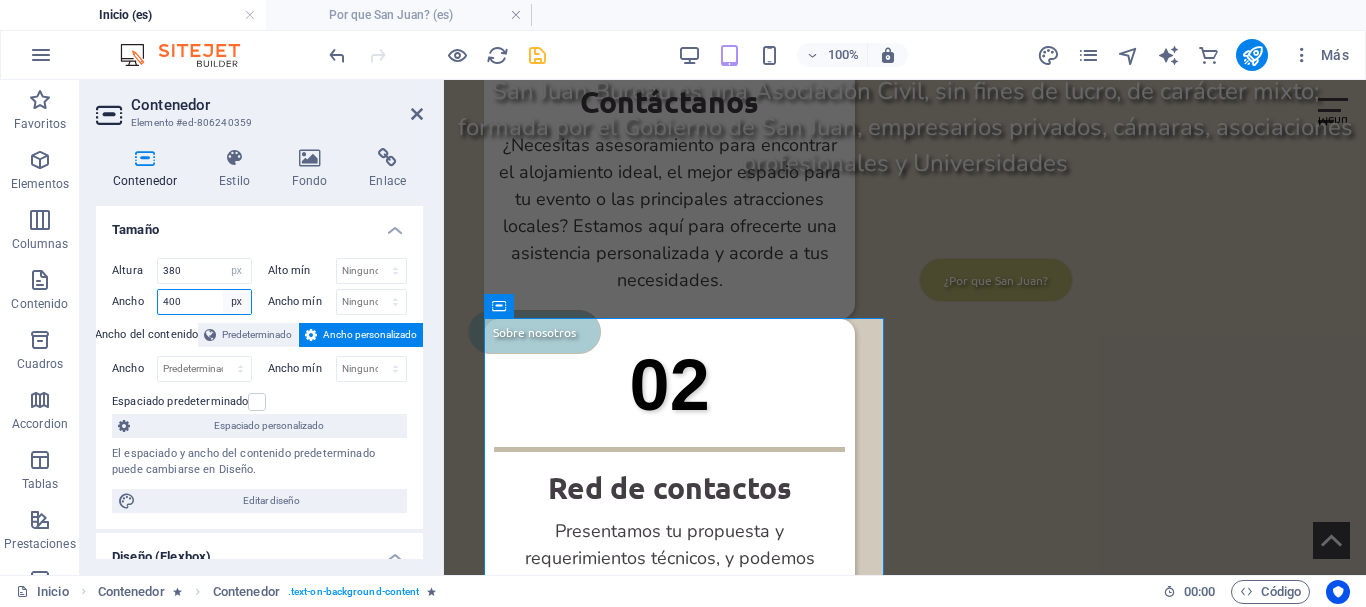click on "Predeterminado px rem % em vh vw" at bounding box center [237, 302] 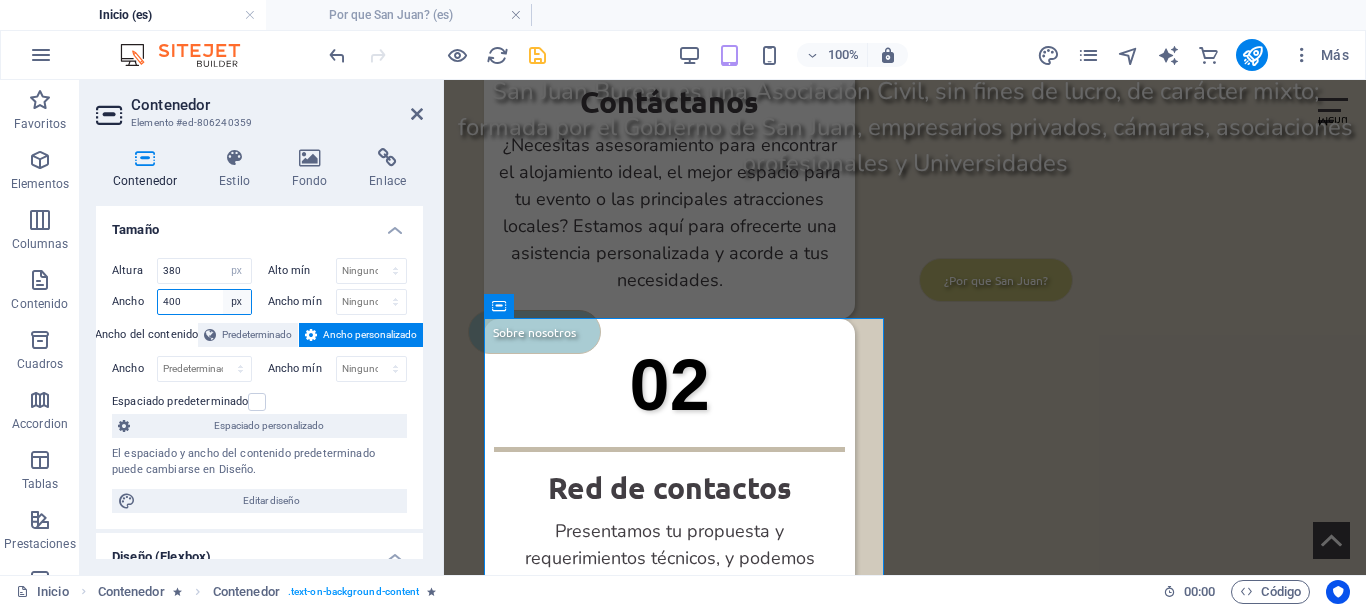 select on "%" 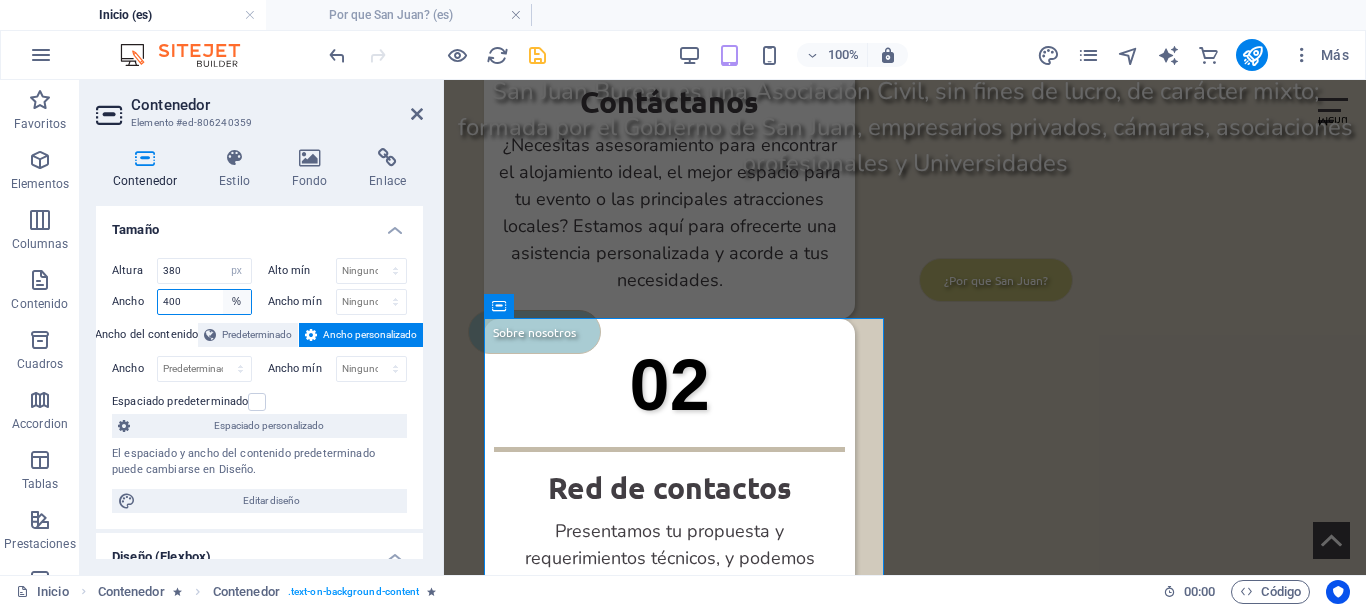 click on "Predeterminado px rem % em vh vw" at bounding box center [237, 302] 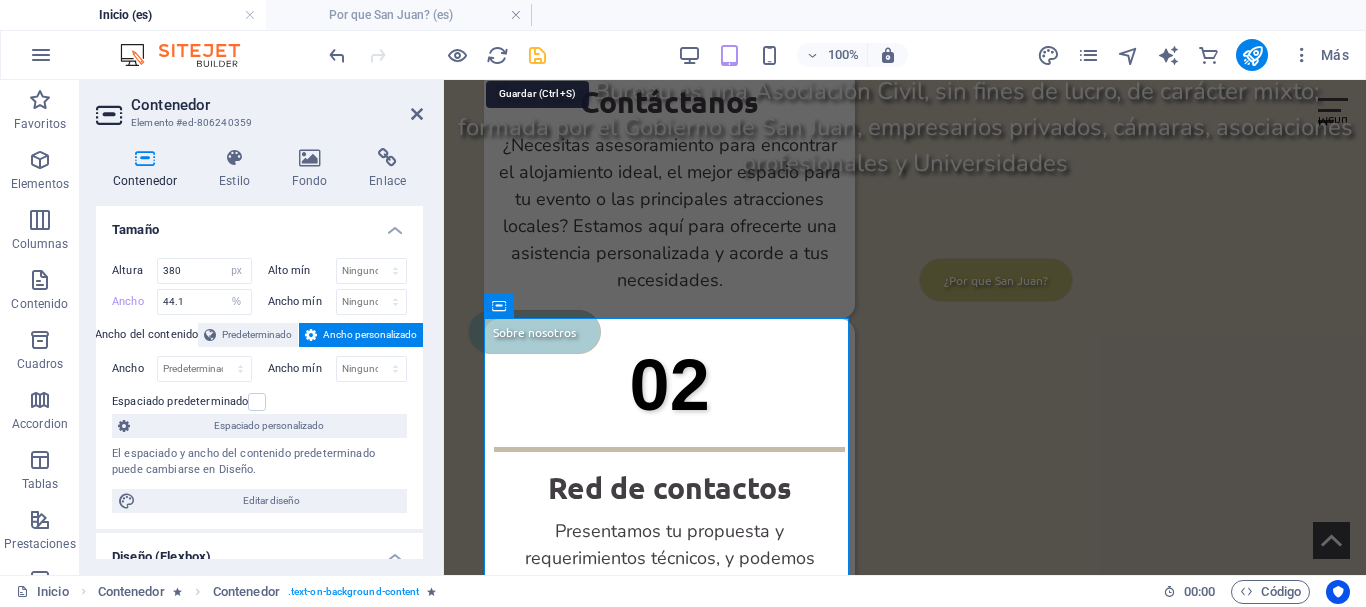click at bounding box center (537, 55) 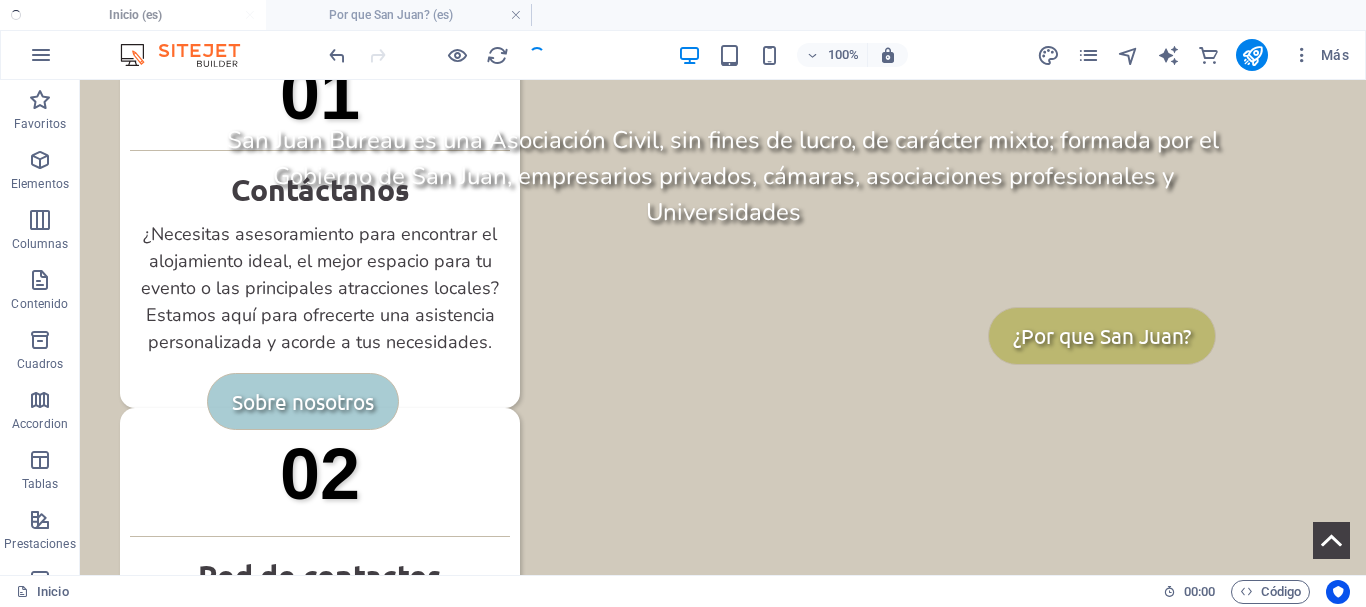 scroll, scrollTop: 941, scrollLeft: 0, axis: vertical 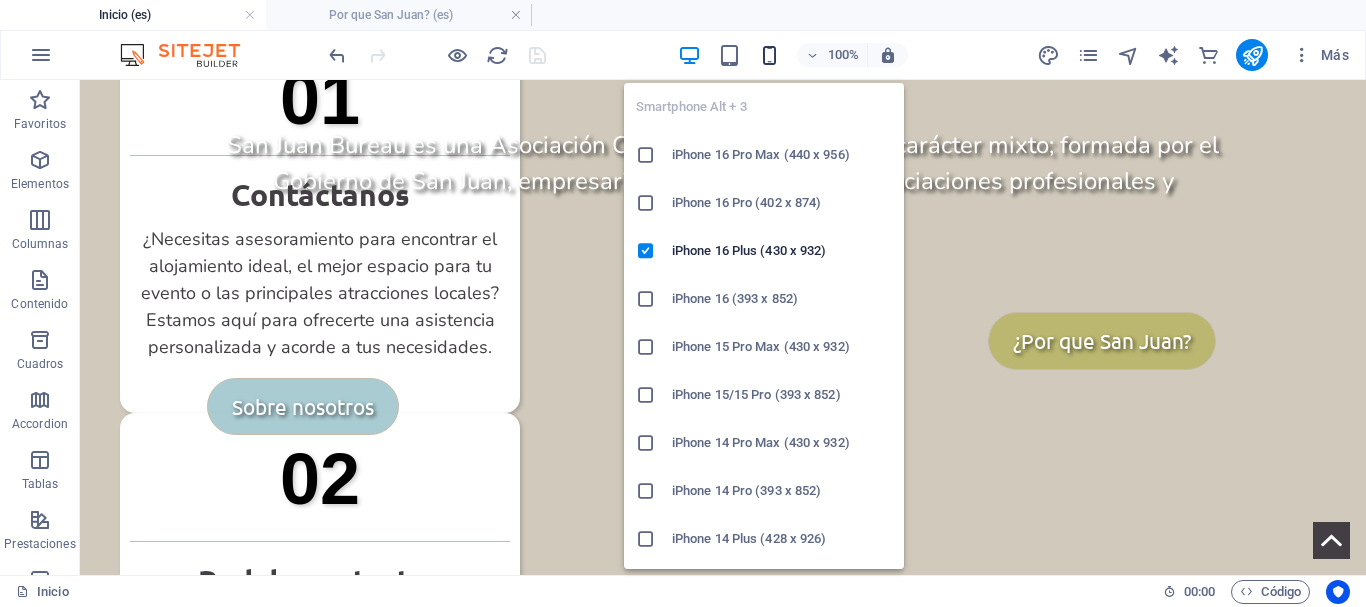 click at bounding box center (769, 55) 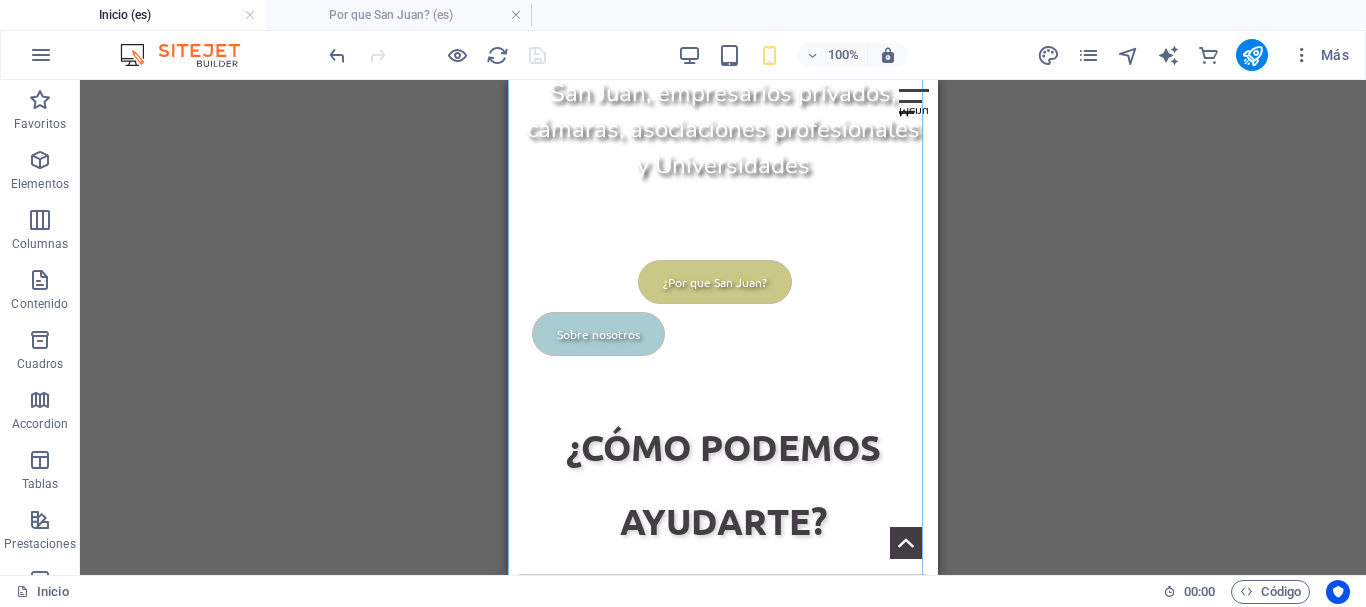 scroll, scrollTop: 1414, scrollLeft: 0, axis: vertical 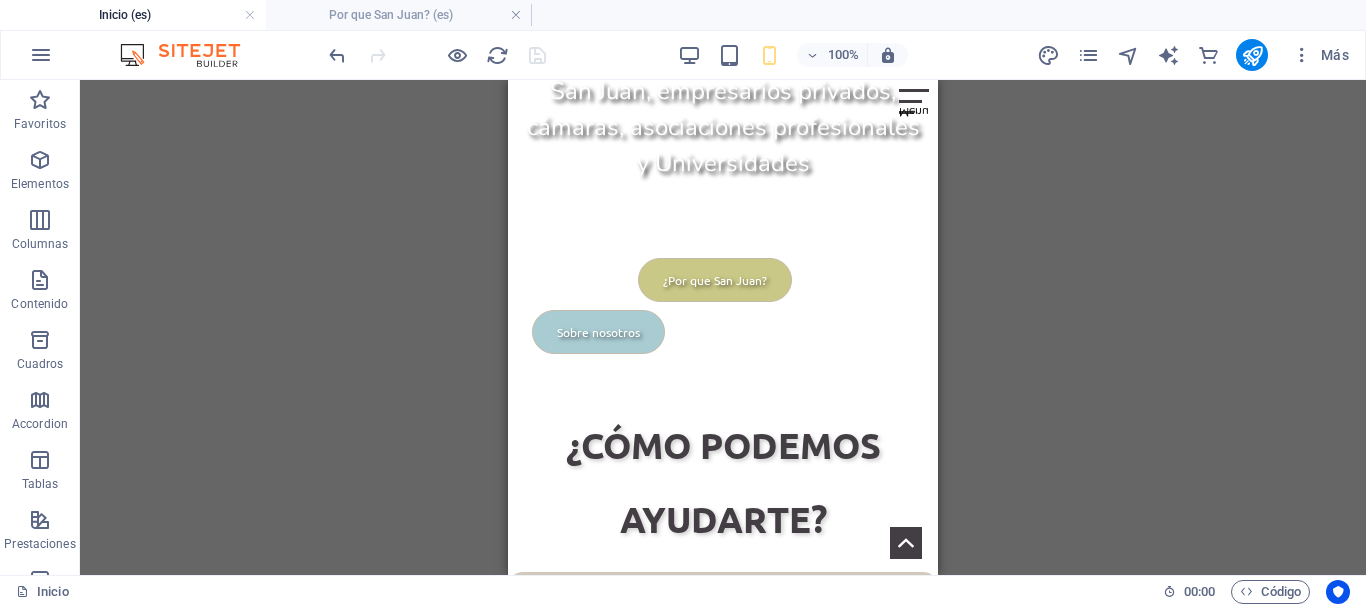 click on "Inicio (es)" at bounding box center (133, 15) 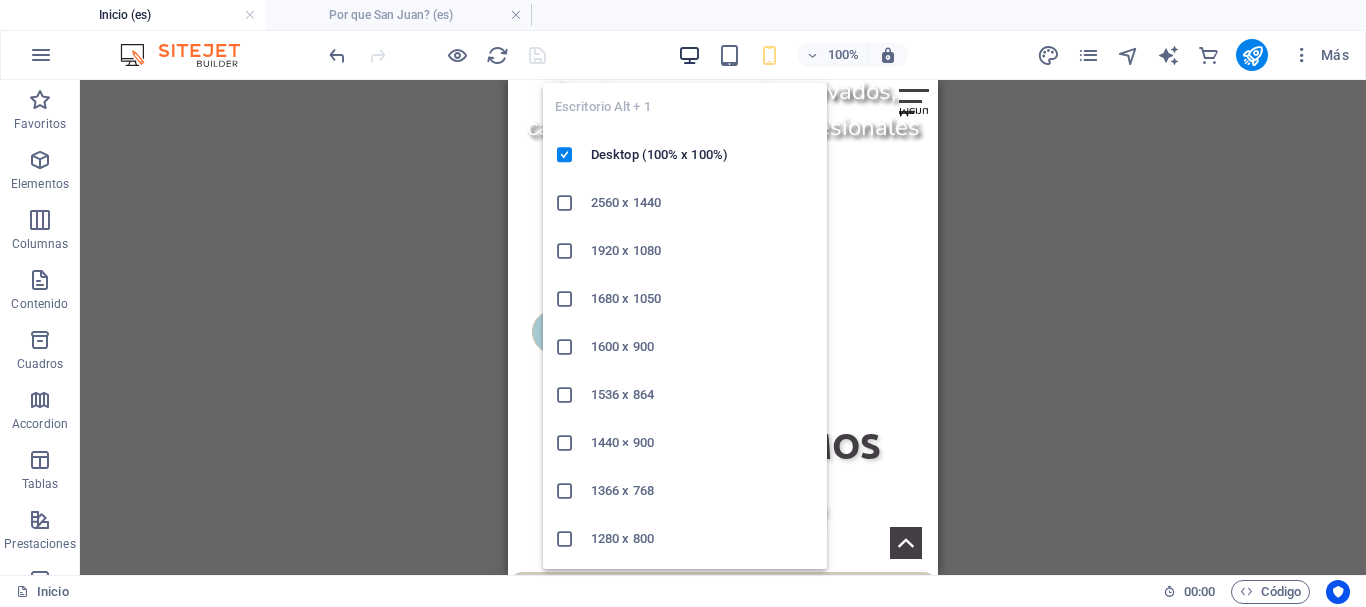click at bounding box center (689, 55) 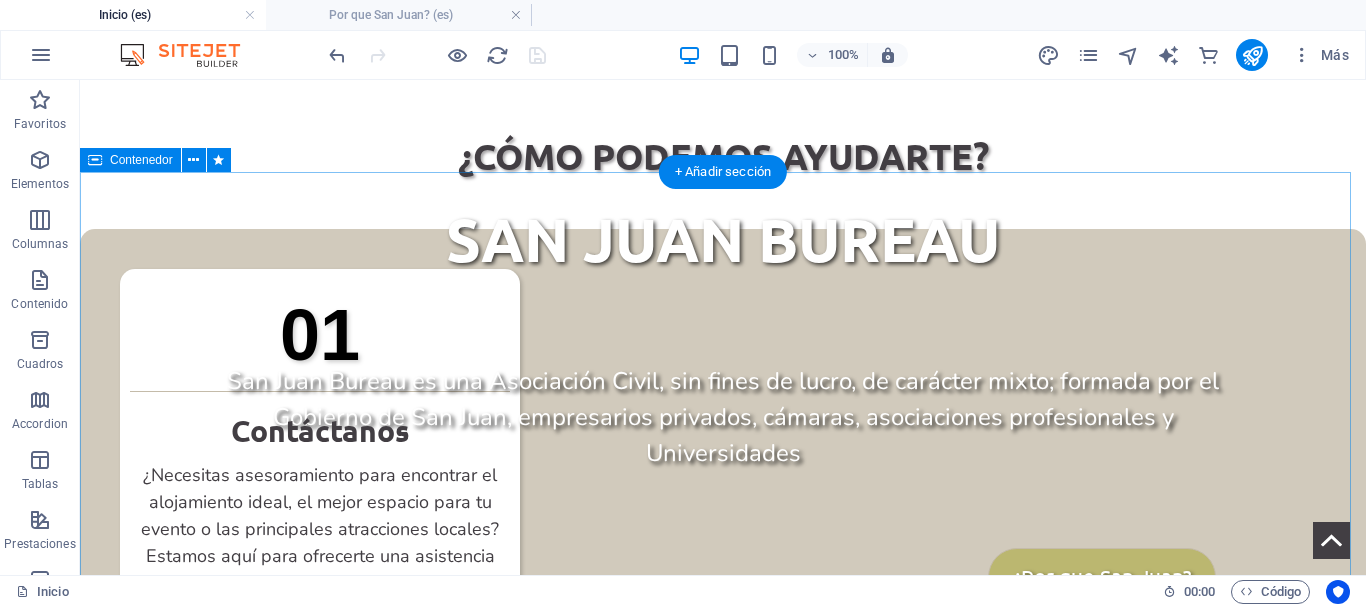scroll, scrollTop: 704, scrollLeft: 0, axis: vertical 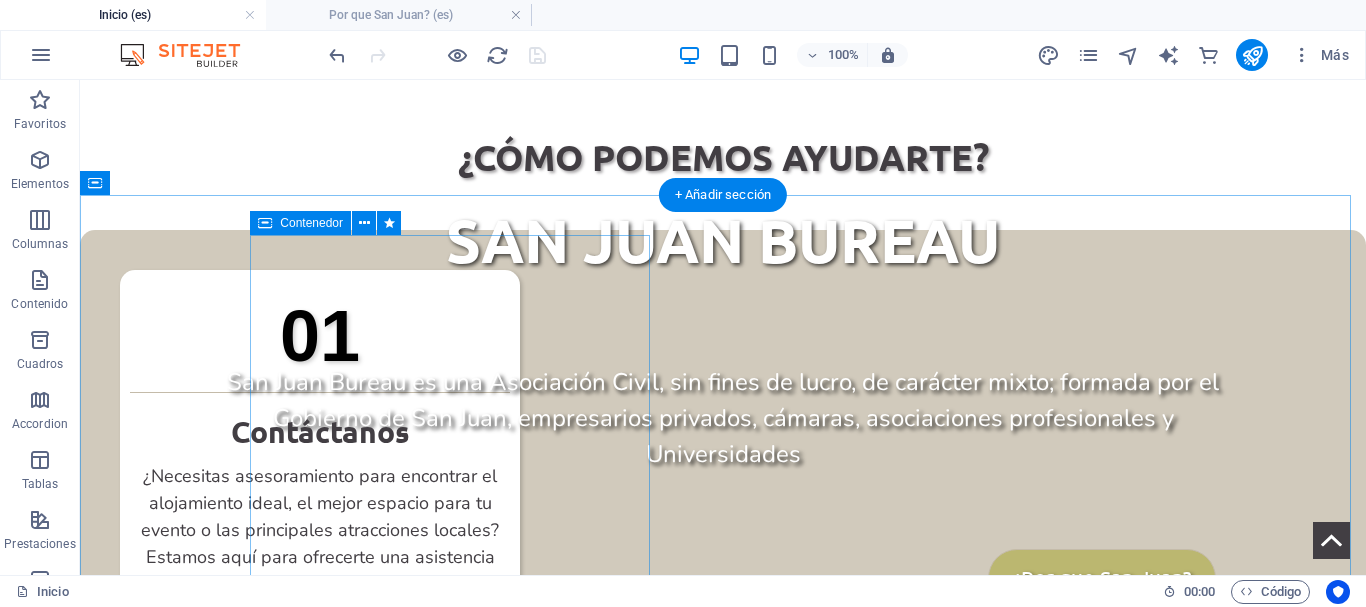 click on "01 Contáctanos ¿Necesitas asesoramiento para encontrar el alojamiento ideal, el mejor espacio para tu evento o las principales atracciones locales? Estamos aquí para ofrecerte una asistencia personalizada y acorde a tus necesidades." at bounding box center (320, 460) 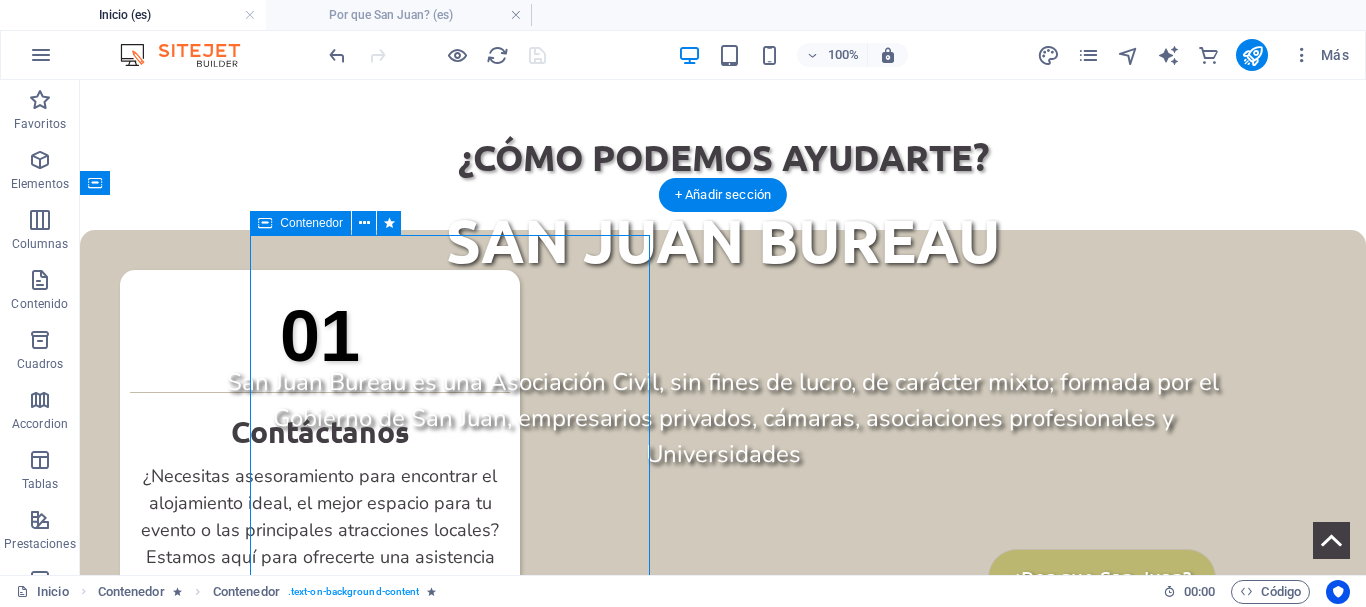 click on "01 Contáctanos ¿Necesitas asesoramiento para encontrar el alojamiento ideal, el mejor espacio para tu evento o las principales atracciones locales? Estamos aquí para ofrecerte una asistencia personalizada y acorde a tus necesidades." at bounding box center [320, 460] 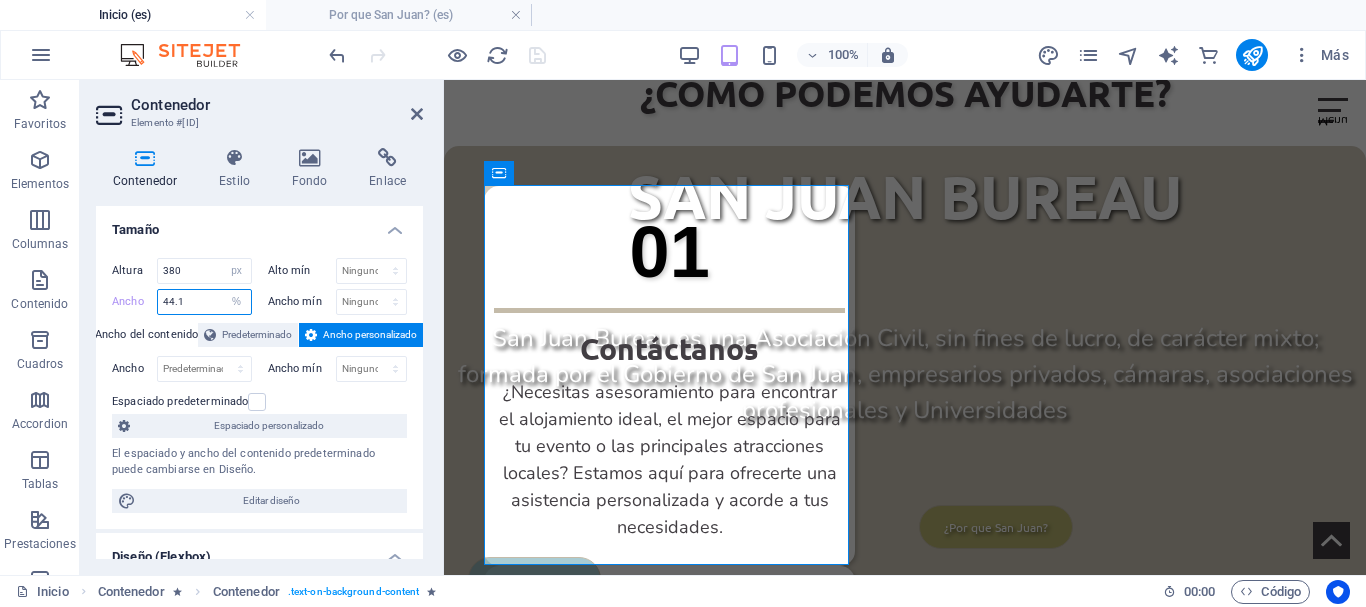 click on "44.1" at bounding box center (204, 302) 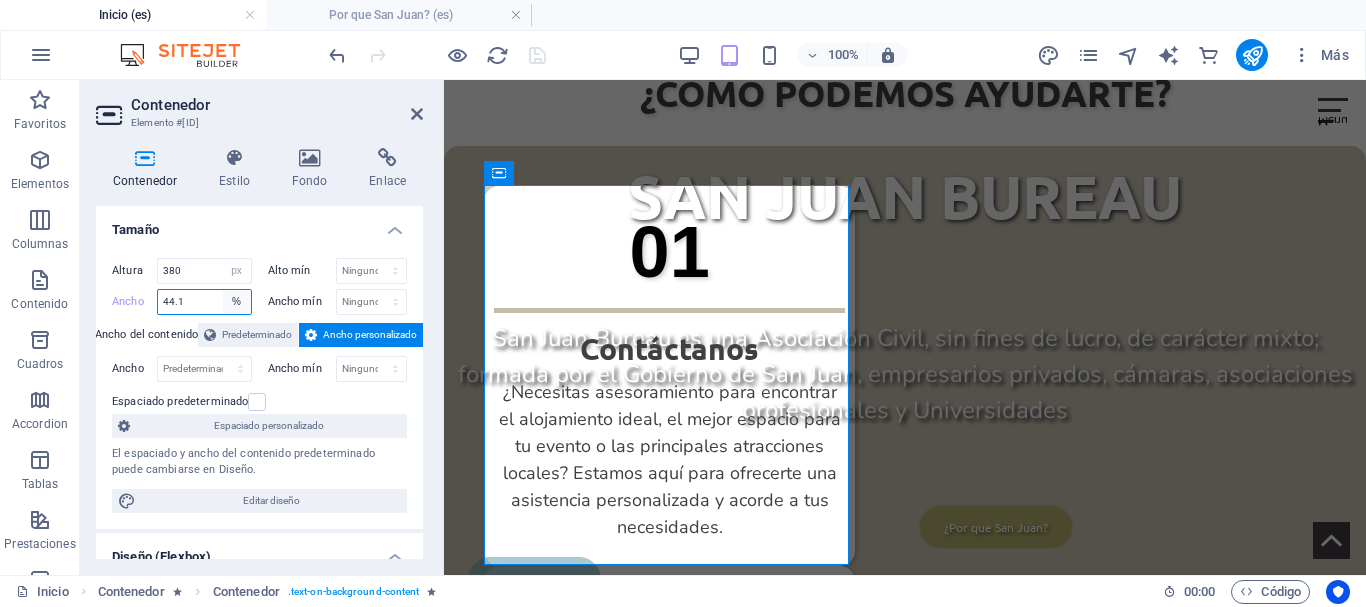 click on "Predeterminado px rem % em vh vw" at bounding box center (237, 302) 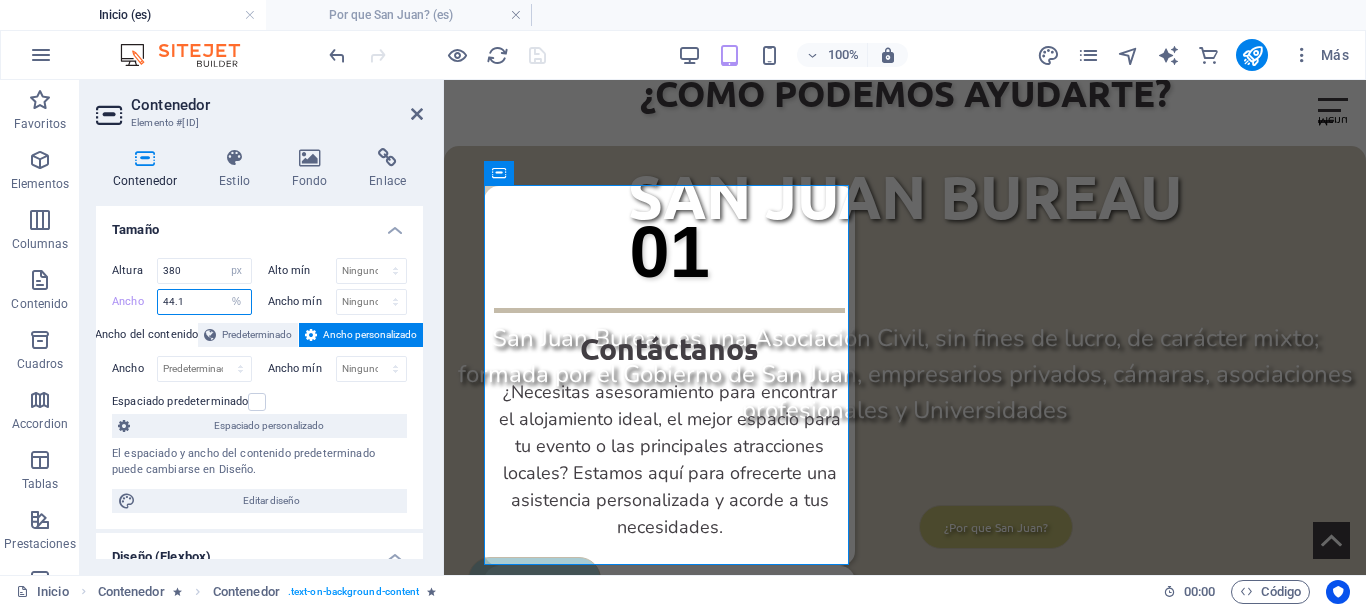 click on "44.1" at bounding box center [204, 302] 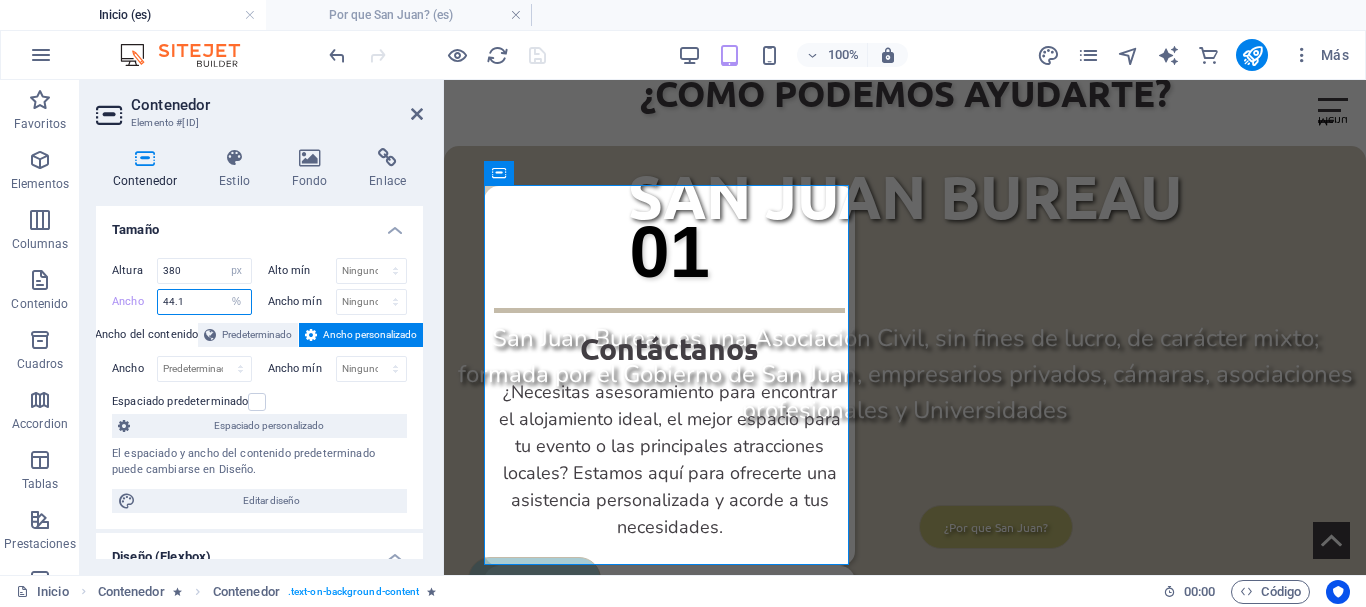 drag, startPoint x: 195, startPoint y: 300, endPoint x: 155, endPoint y: 300, distance: 40 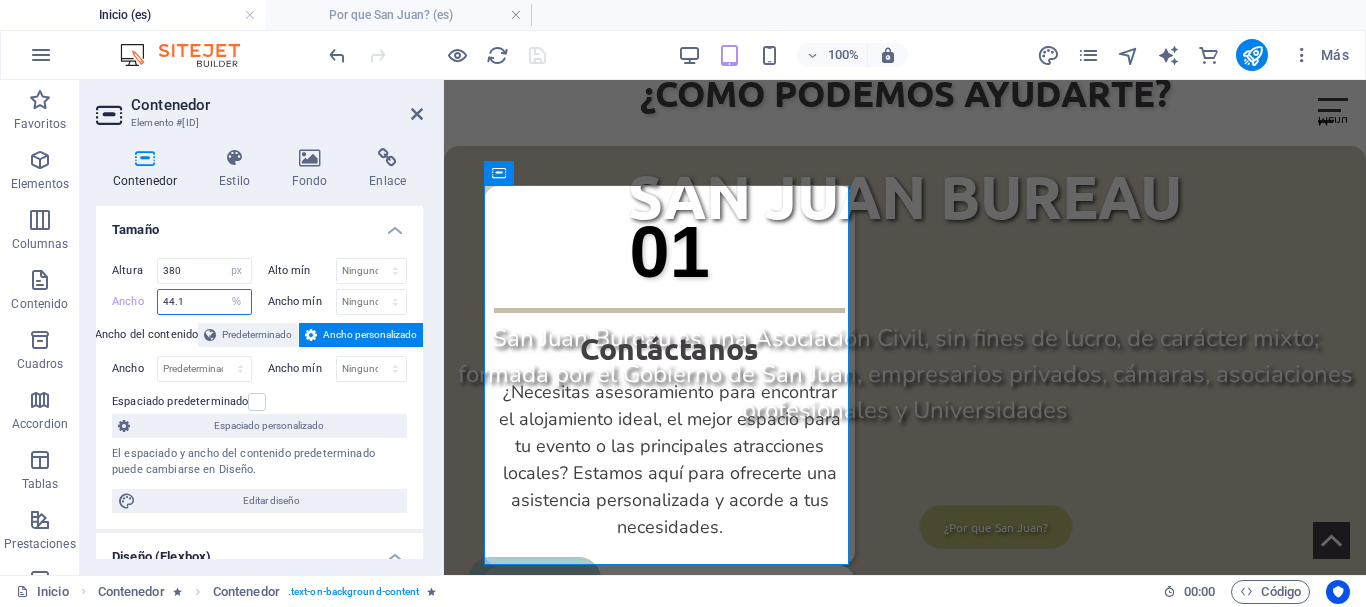 click on "Ancho 44.1 Predeterminado px rem % em vh vw" at bounding box center (182, 302) 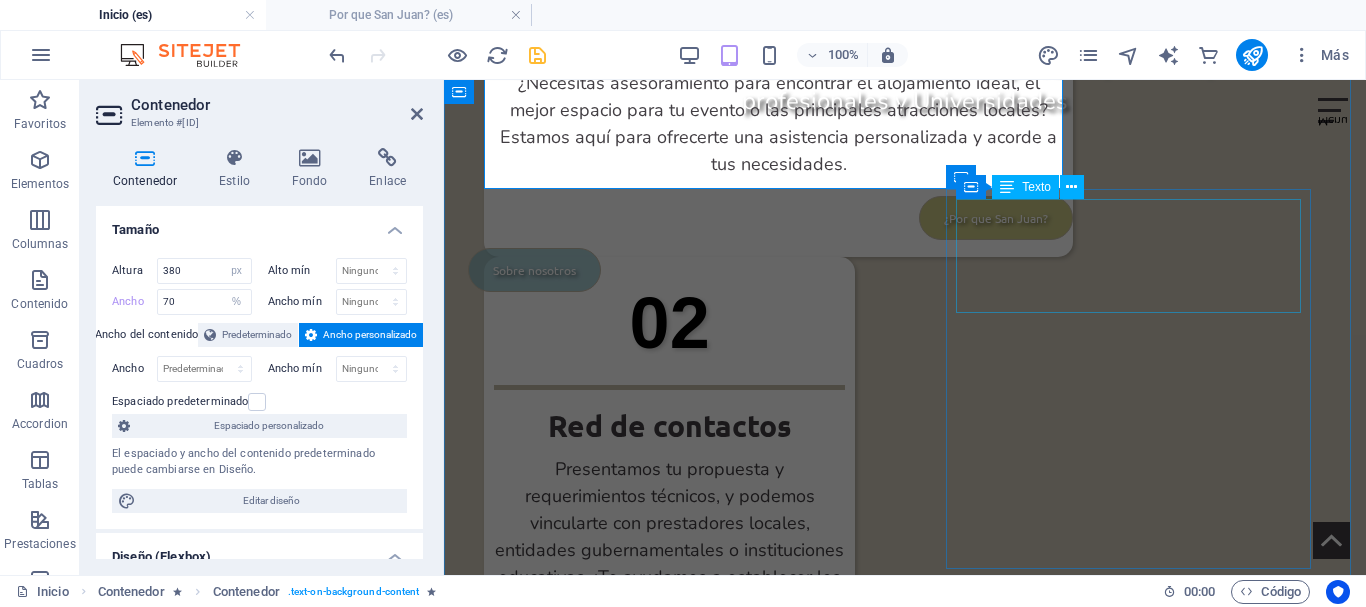 scroll, scrollTop: 904, scrollLeft: 0, axis: vertical 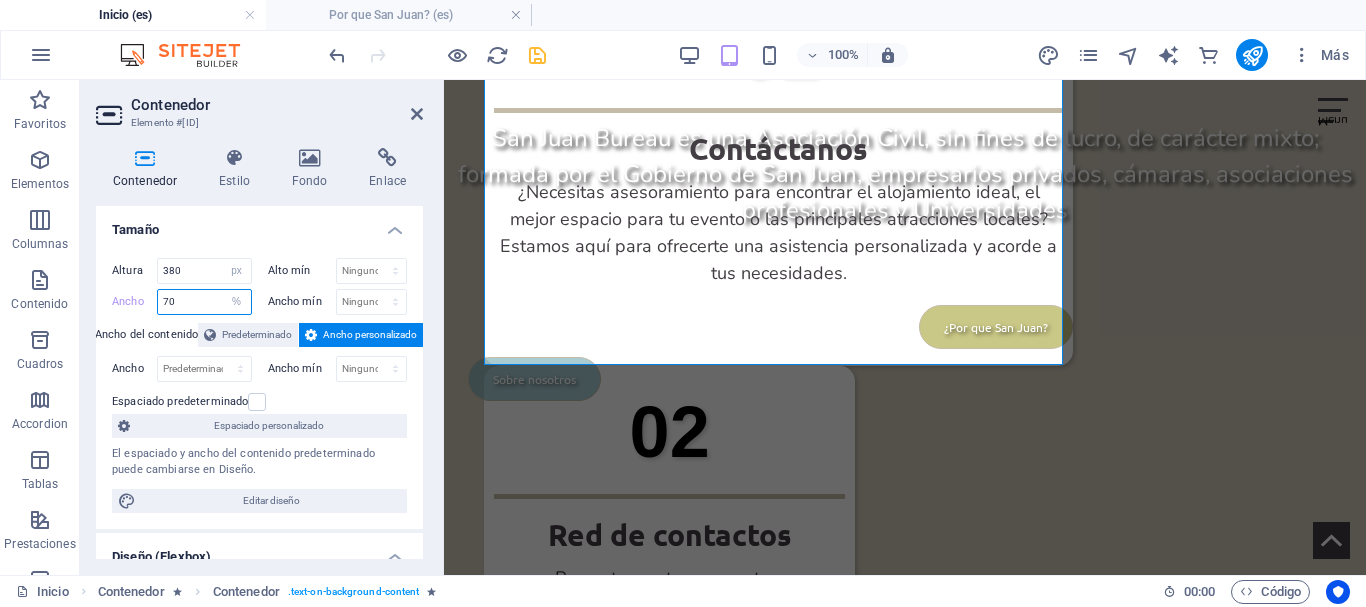 drag, startPoint x: 182, startPoint y: 298, endPoint x: 152, endPoint y: 297, distance: 30.016663 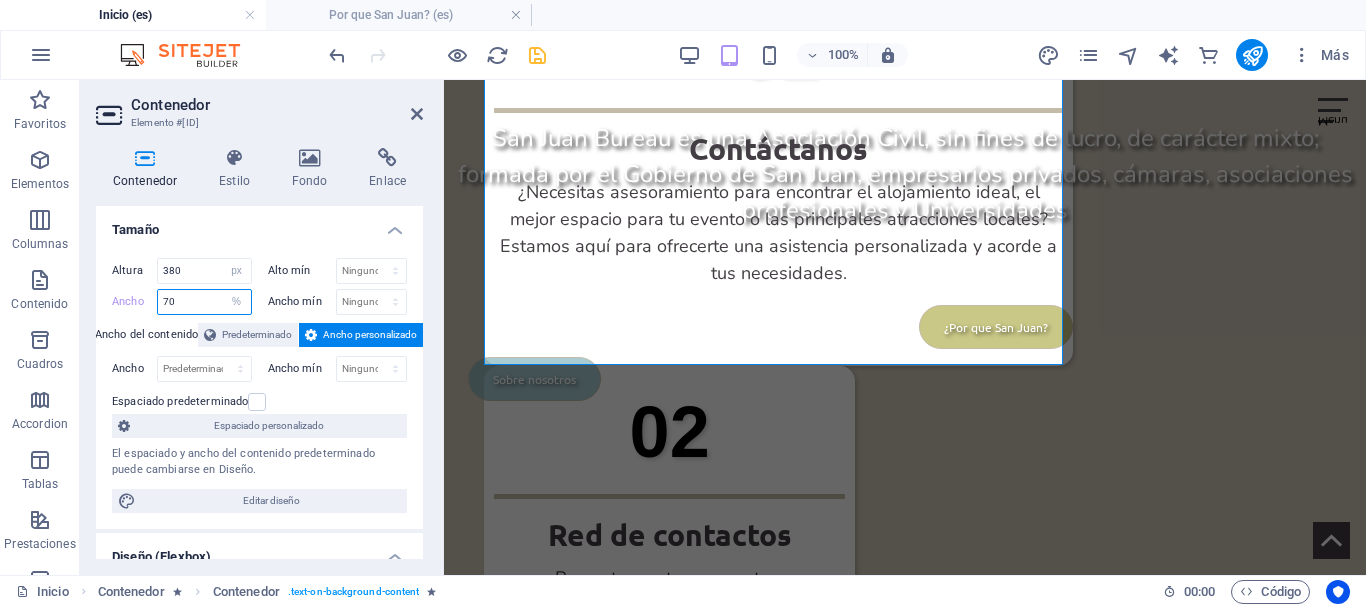 click on "Ancho 70 Predeterminado px rem % em vh vw" at bounding box center (182, 302) 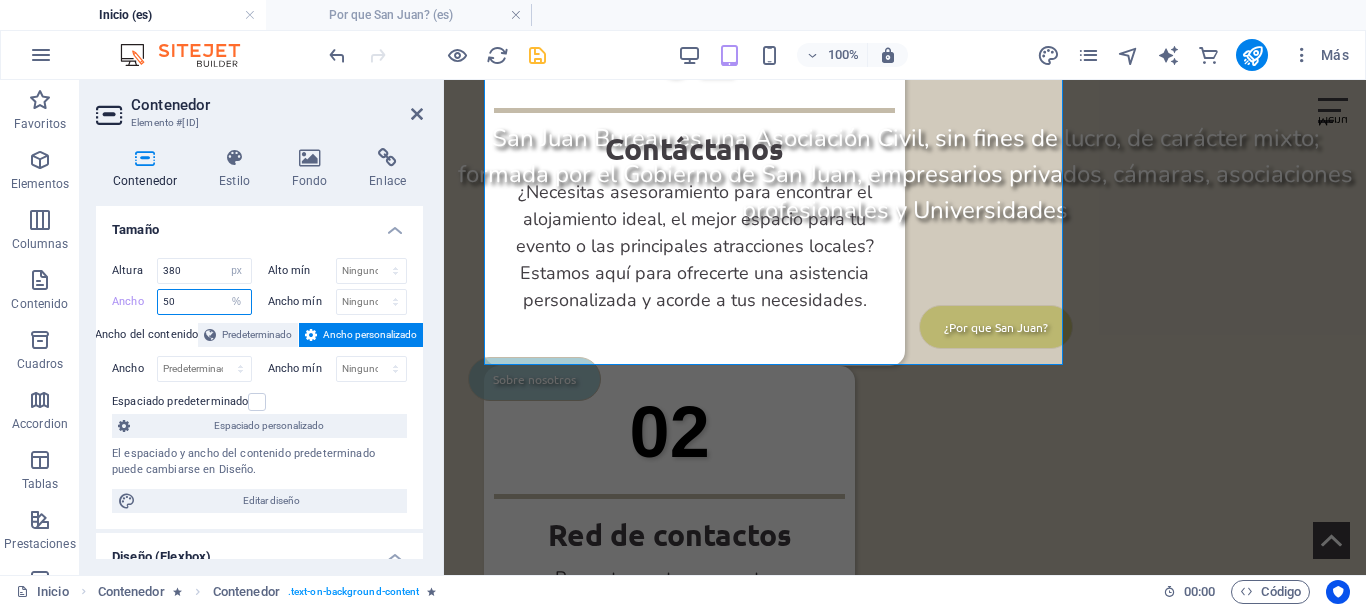 type on "50" 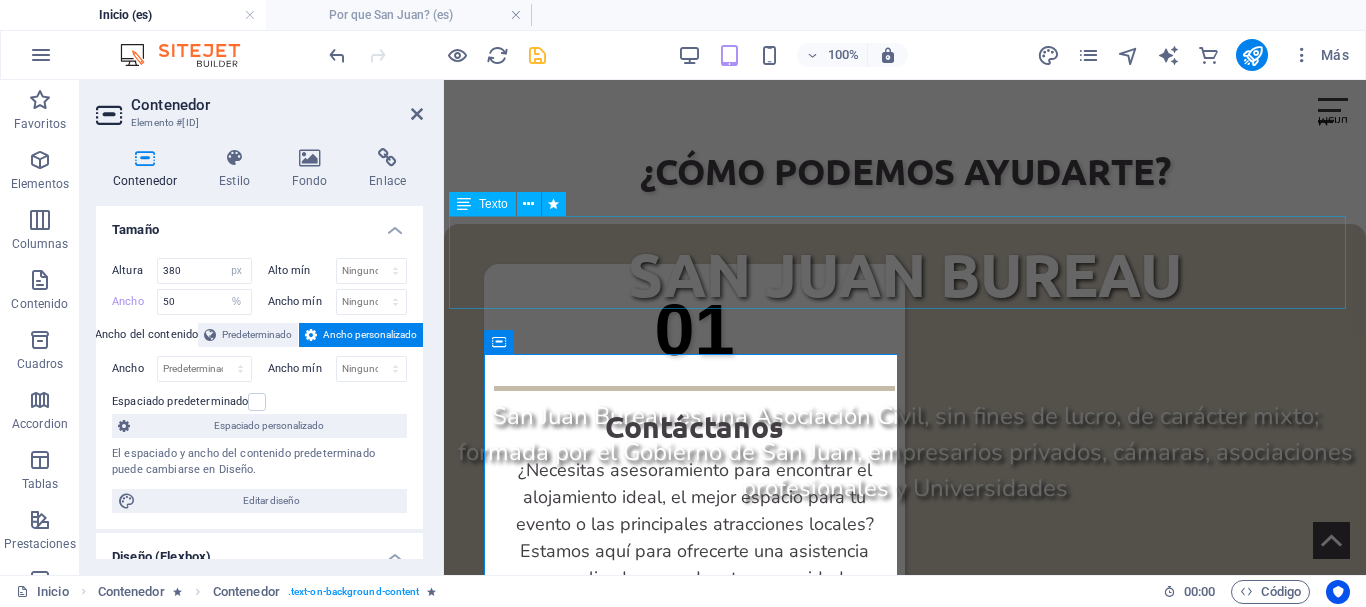 scroll, scrollTop: 504, scrollLeft: 0, axis: vertical 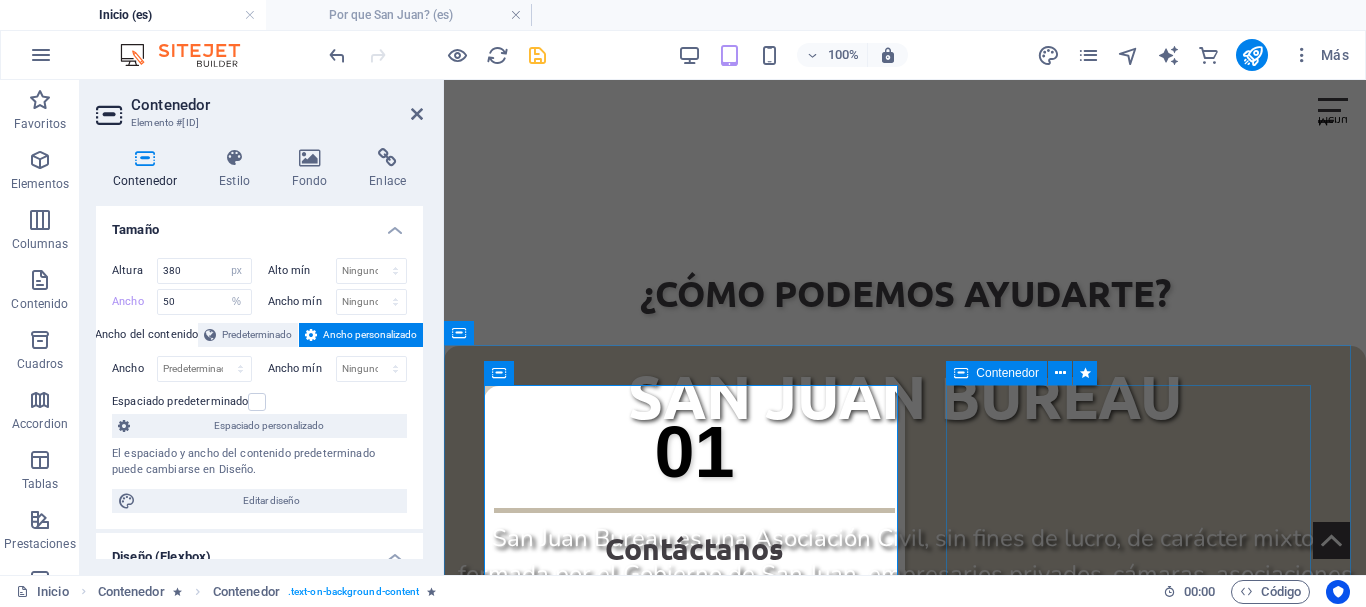 click on "02 Red de contactos Presentamos tu propuesta y requerimientos técnicos, y podemos vincularte con prestadores locales, entidades gubernamentales o instituciones educativas. ¡Te ayudamos a establecer los contactos clave para que tu evento sea un éxito!" at bounding box center (669, 956) 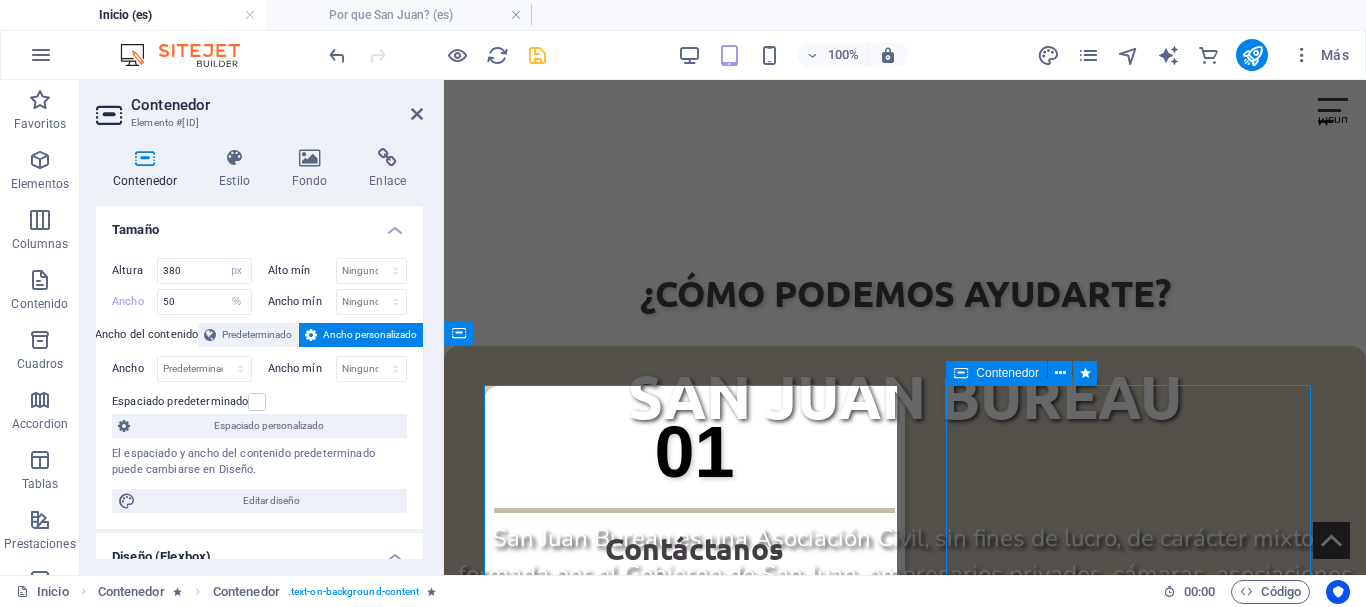 click on "02 Red de contactos Presentamos tu propuesta y requerimientos técnicos, y podemos vincularte con prestadores locales, entidades gubernamentales o instituciones educativas. ¡Te ayudamos a establecer los contactos clave para que tu evento sea un éxito!" at bounding box center [669, 956] 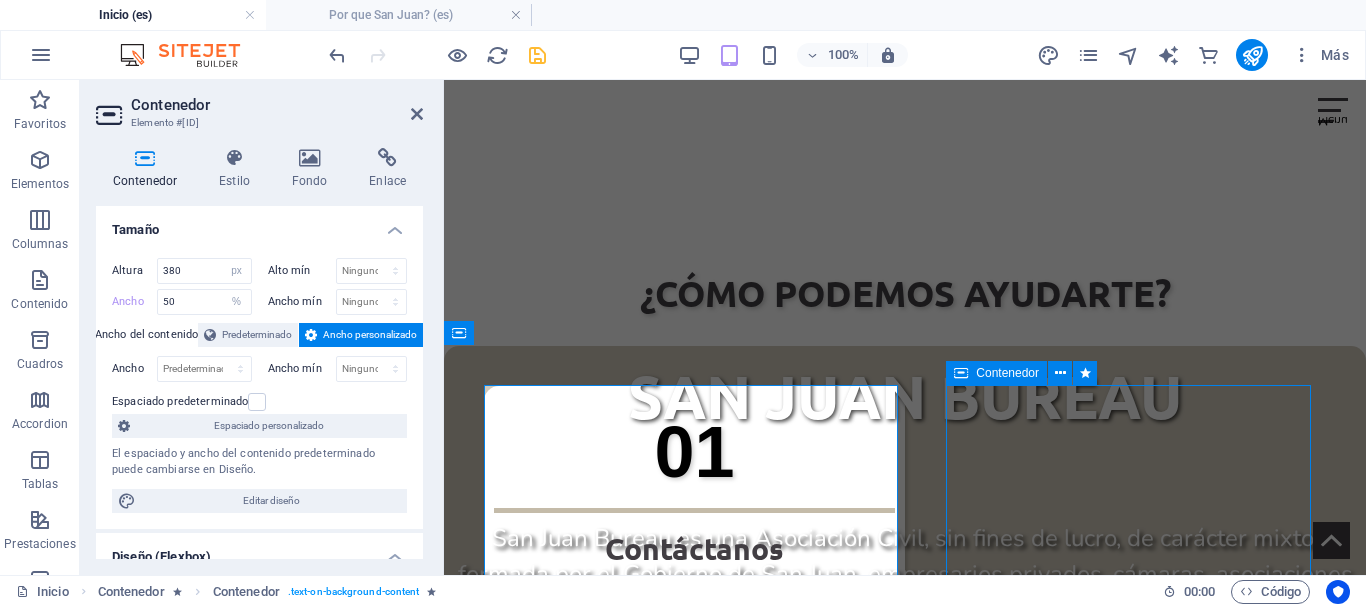 select on "px" 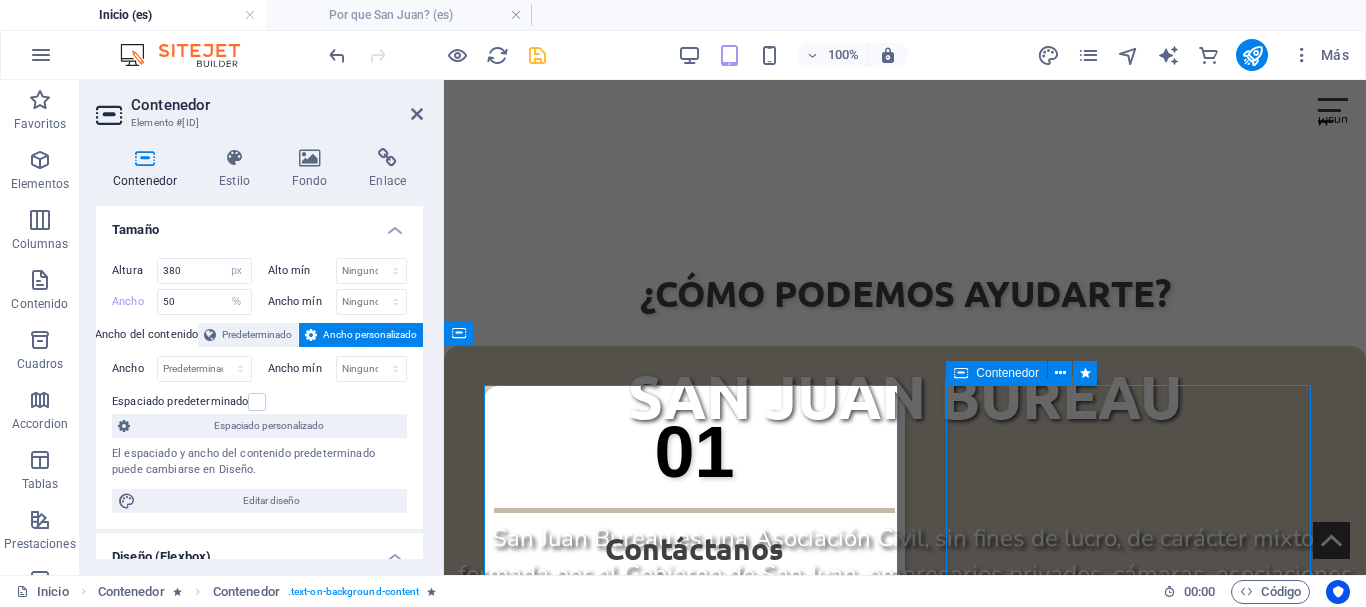 select on "%" 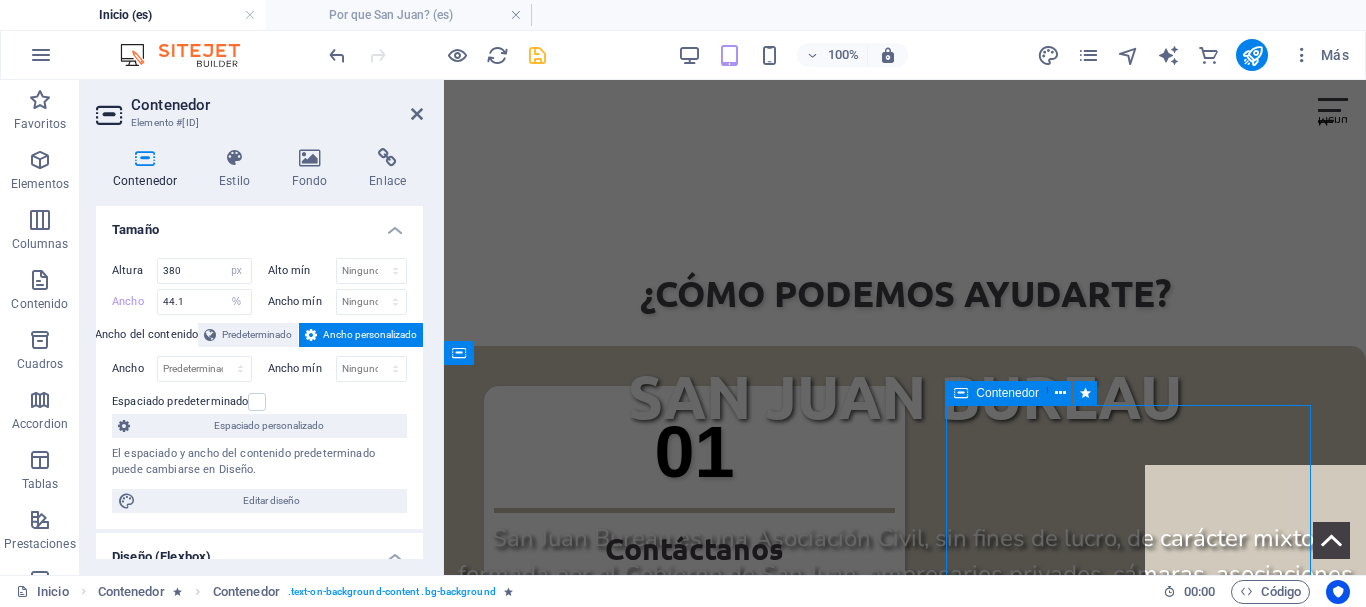 scroll, scrollTop: 484, scrollLeft: 0, axis: vertical 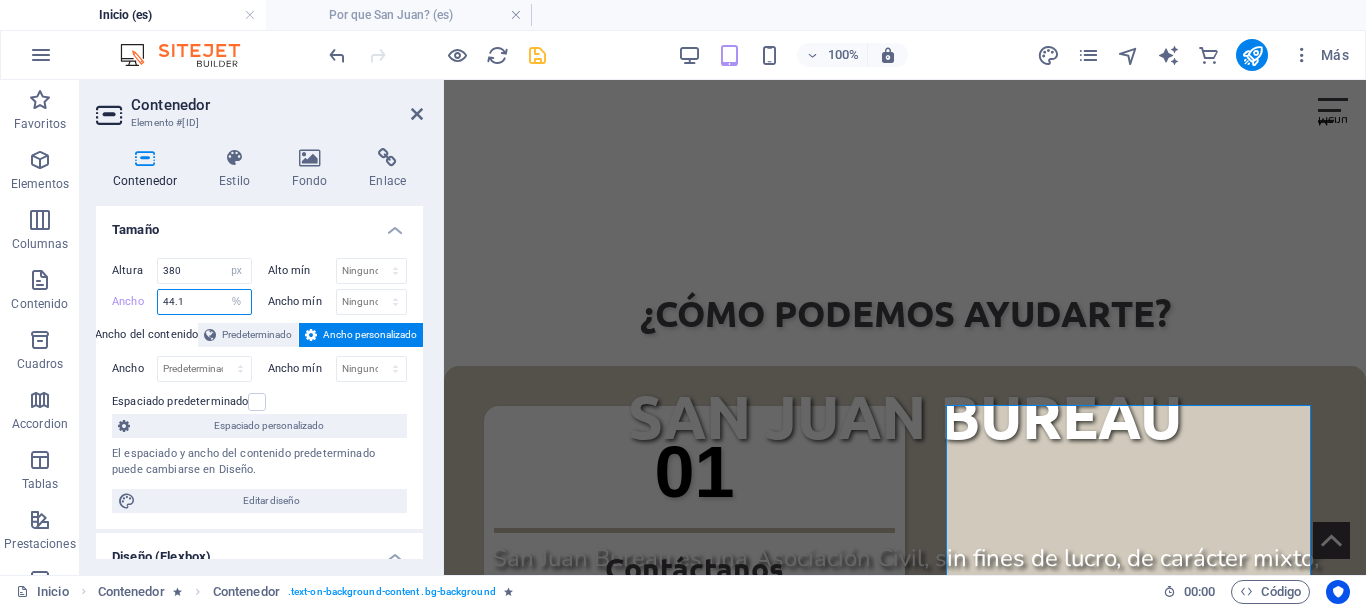 drag, startPoint x: 187, startPoint y: 303, endPoint x: 152, endPoint y: 305, distance: 35.057095 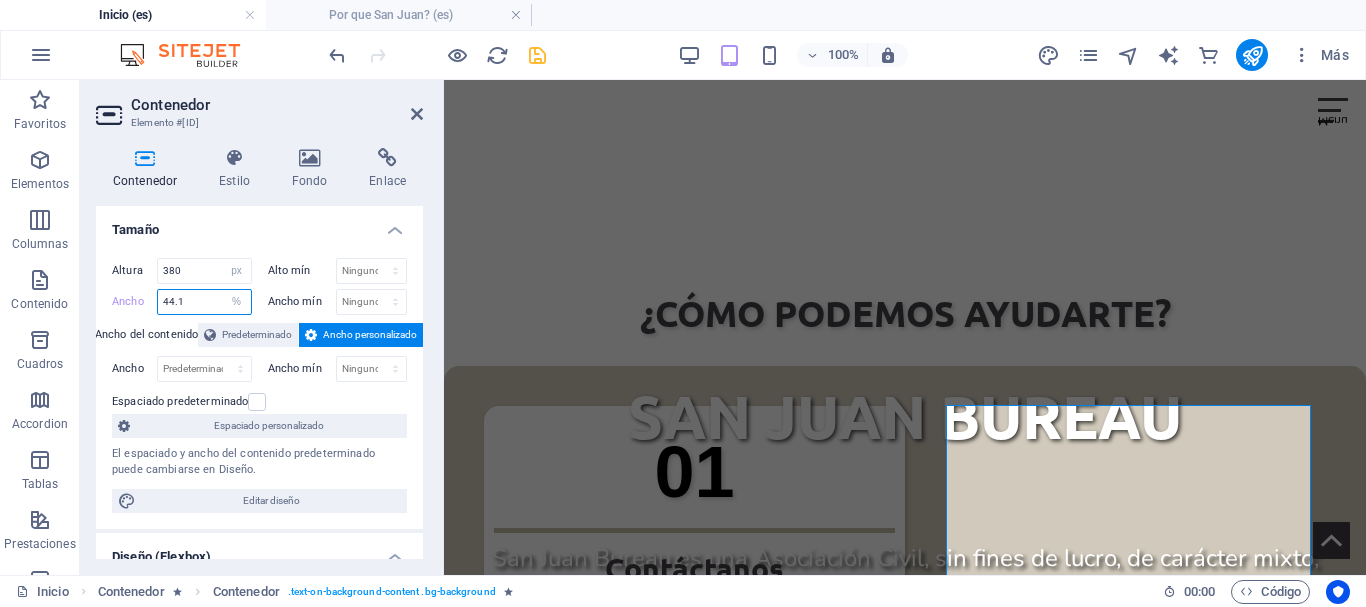 click on "Ancho 44.1 Predeterminado px rem % em vh vw" at bounding box center (182, 302) 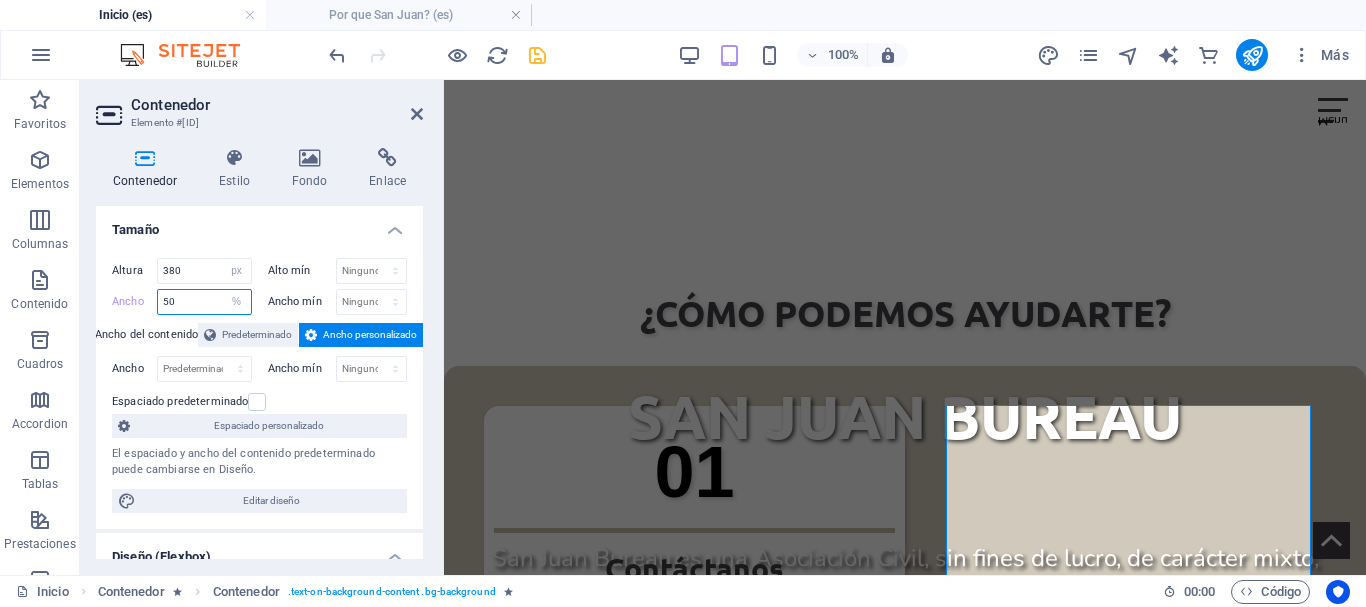 type on "50" 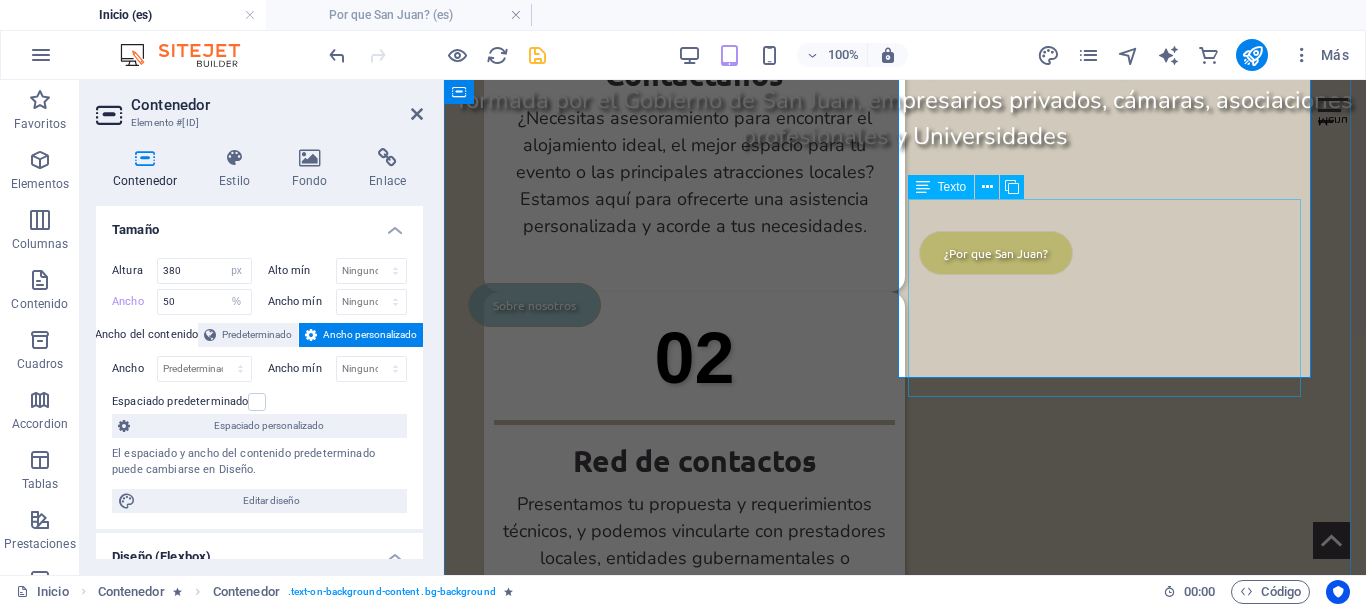 scroll, scrollTop: 984, scrollLeft: 0, axis: vertical 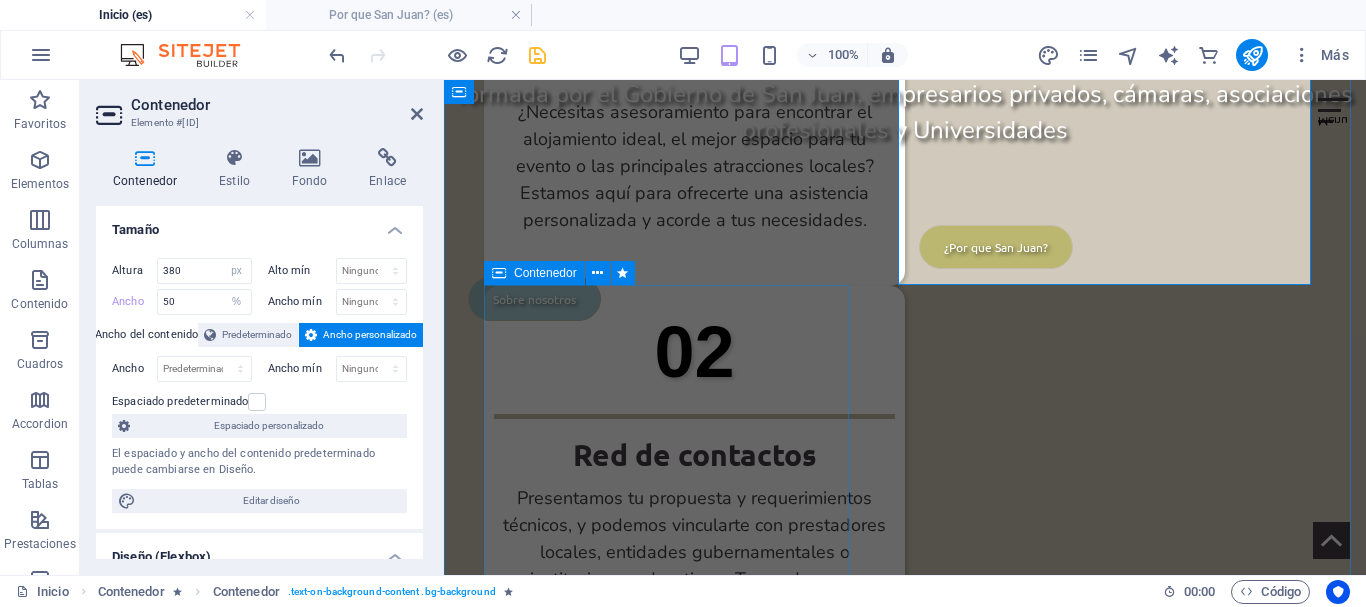click on "03 Postula Nuestro equipo de expertos te acompañará en el diseño de una estrategia de postulación efectiva, brindándote el soporte necesario para la preparación de documentación y materiales que destaquen tu propuesta de forma clara y profesional." at bounding box center [669, 856] 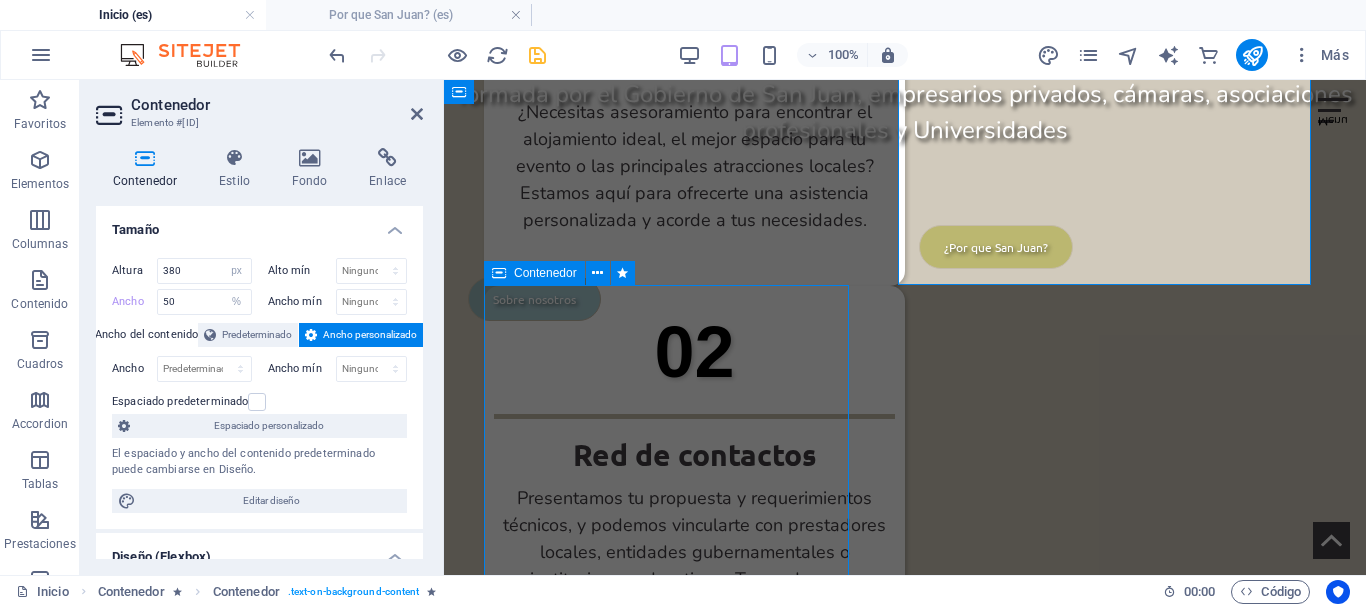 click on "03 Postula Nuestro equipo de expertos te acompañará en el diseño de una estrategia de postulación efectiva, brindándote el soporte necesario para la preparación de documentación y materiales que destaquen tu propuesta de forma clara y profesional." at bounding box center (669, 856) 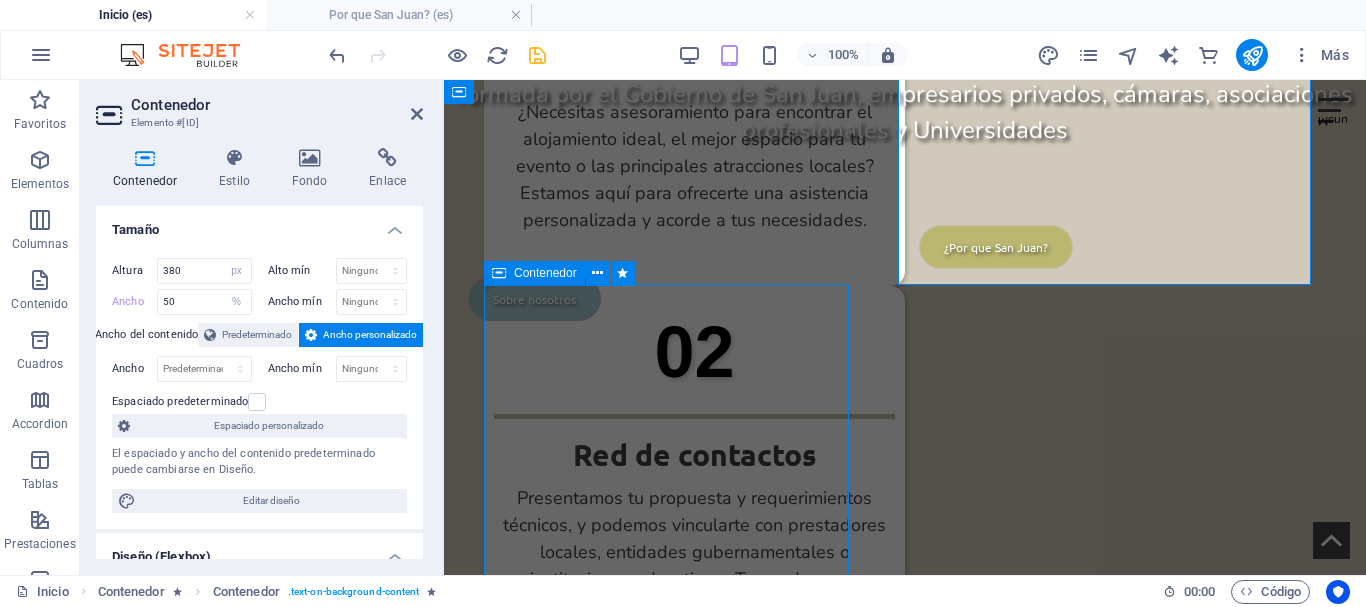 select on "%" 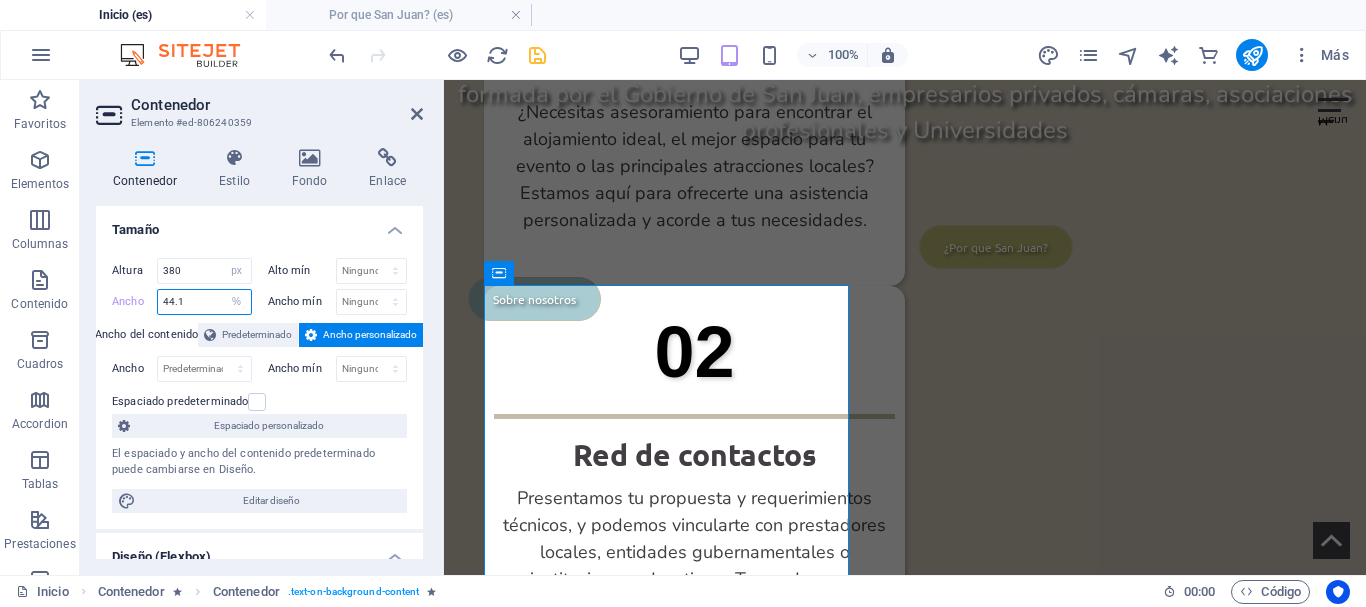 drag, startPoint x: 203, startPoint y: 295, endPoint x: 159, endPoint y: 293, distance: 44.04543 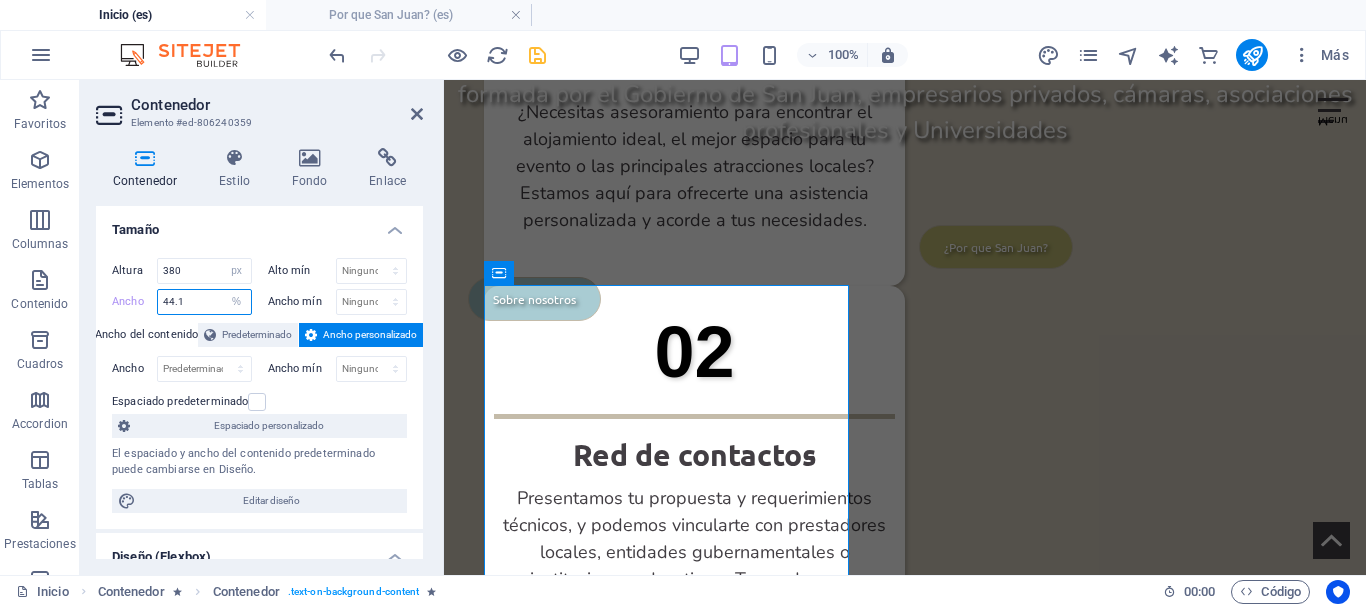 click on "44.1" at bounding box center [204, 302] 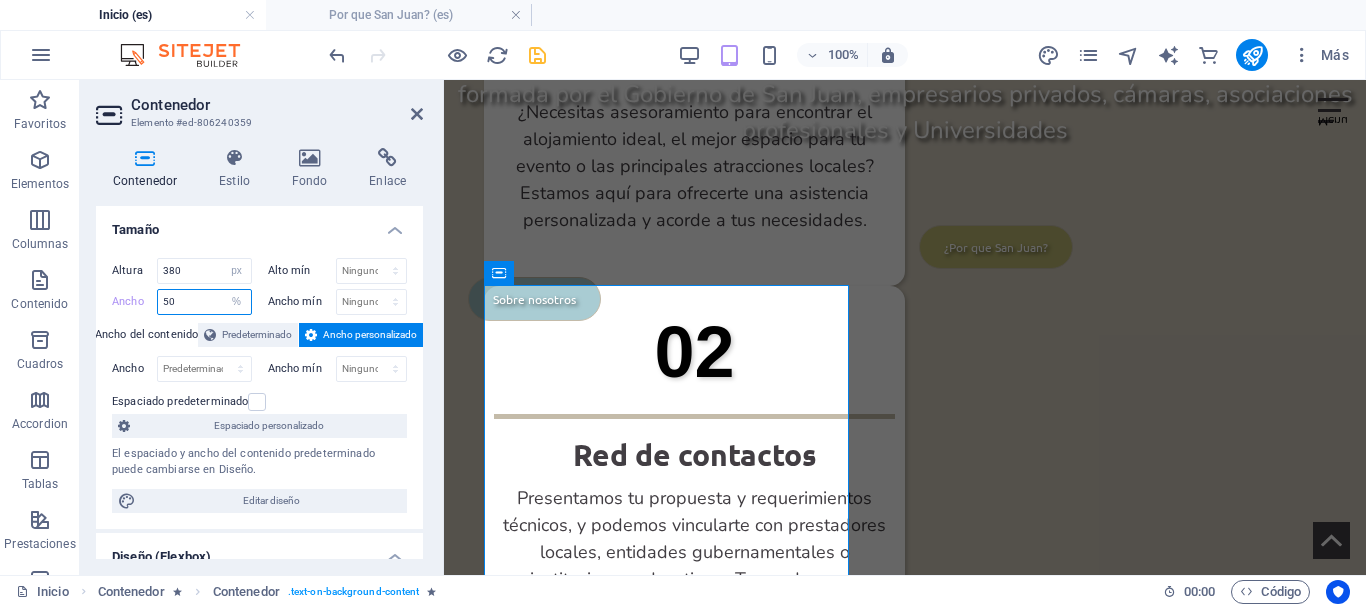 type on "50" 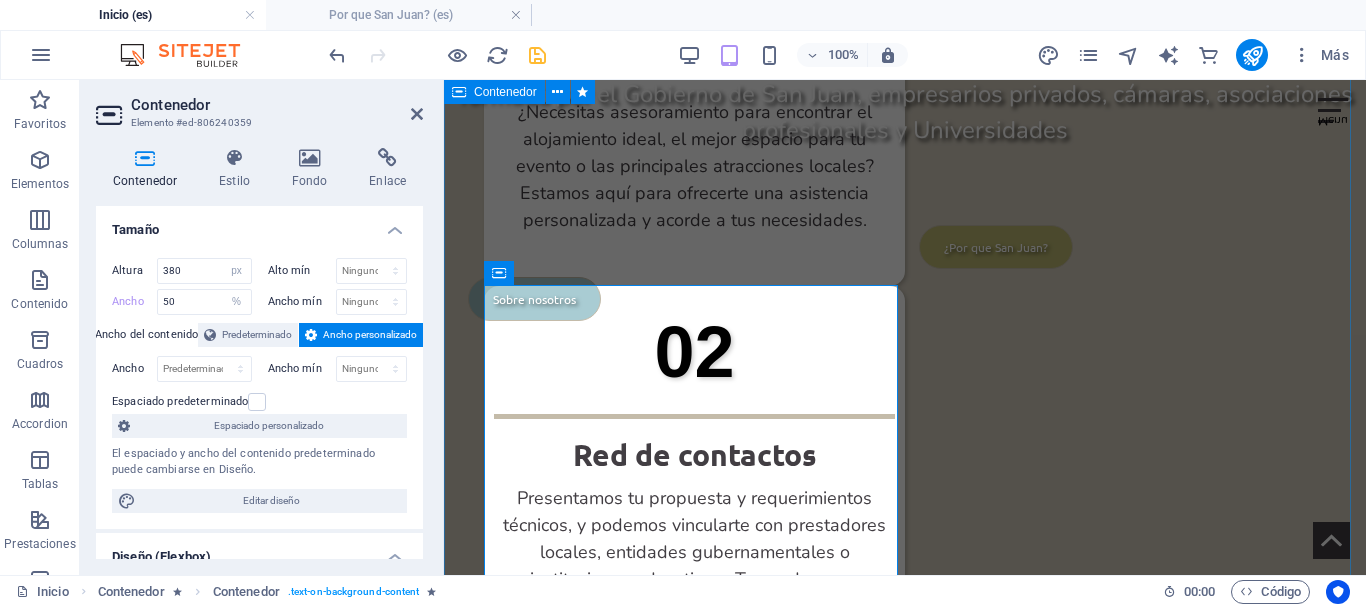 click on "01 Contáctanos ¿Necesitas asesoramiento para encontrar el alojamiento ideal, el mejor espacio para tu evento o las principales atracciones locales? Estamos aquí para ofrecerte una asistencia personalizada y acorde a tus necesidades.   02 Red de contactos Presentamos tu propuesta y requerimientos técnicos, y podemos vincularte con prestadores locales, entidades gubernamentales o instituciones educativas. ¡Te ayudamos a establecer los contactos clave para que tu evento sea un éxito!   03 Postula Nuestro equipo de expertos te acompañará en el diseño de una estrategia de postulación efectiva, brindándote el soporte necesario para la preparación de documentación y materiales que destaquen tu propuesta de forma clara y profesional." at bounding box center [905, 286] 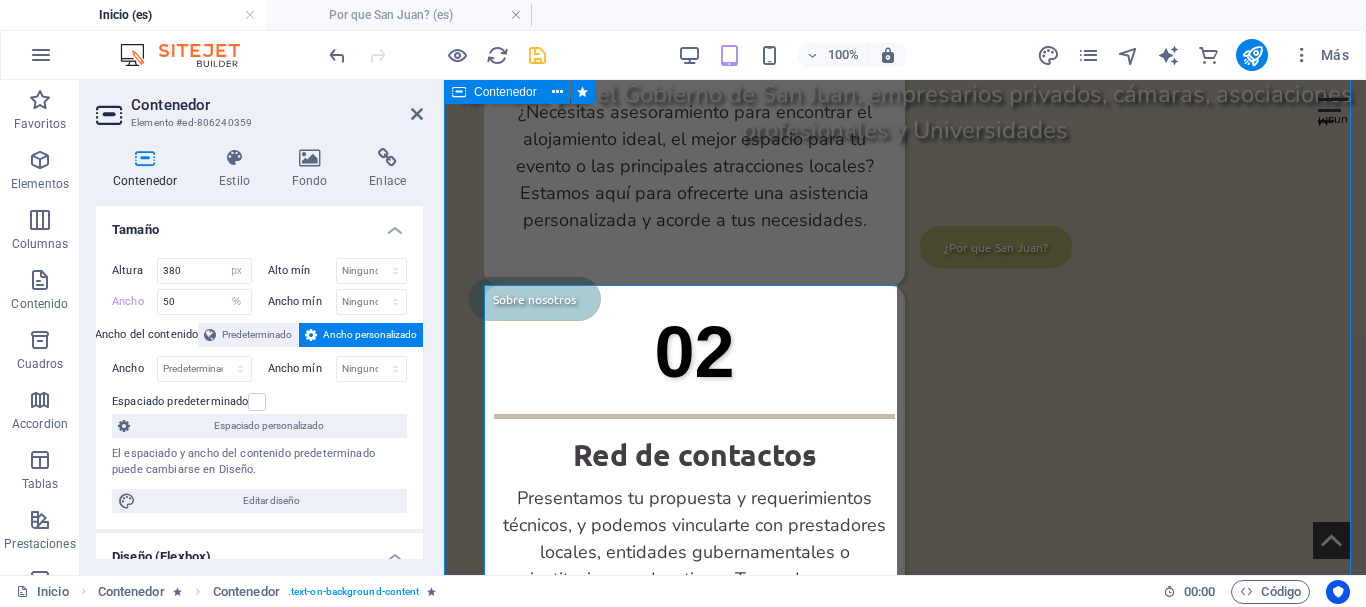 click on "01 Contáctanos ¿Necesitas asesoramiento para encontrar el alojamiento ideal, el mejor espacio para tu evento o las principales atracciones locales? Estamos aquí para ofrecerte una asistencia personalizada y acorde a tus necesidades.   02 Red de contactos Presentamos tu propuesta y requerimientos técnicos, y podemos vincularte con prestadores locales, entidades gubernamentales o instituciones educativas. ¡Te ayudamos a establecer los contactos clave para que tu evento sea un éxito!   03 Postula Nuestro equipo de expertos te acompañará en el diseño de una estrategia de postulación efectiva, brindándote el soporte necesario para la preparación de documentación y materiales que destaquen tu propuesta de forma clara y profesional." at bounding box center [905, 286] 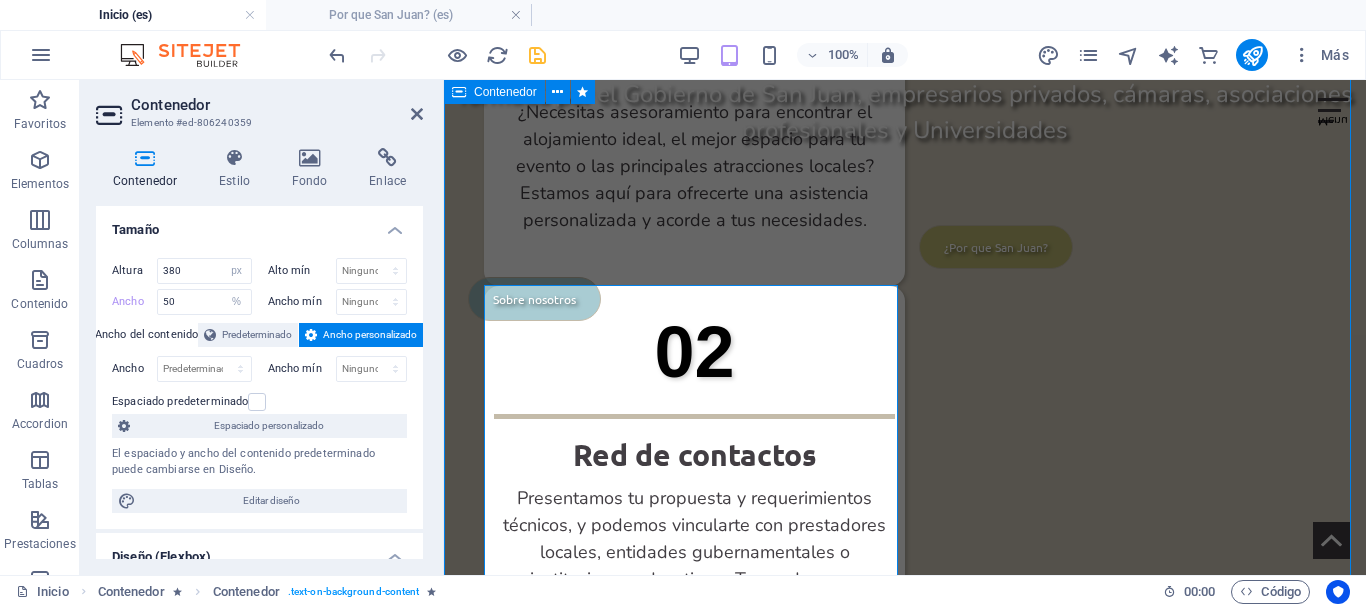 select on "px" 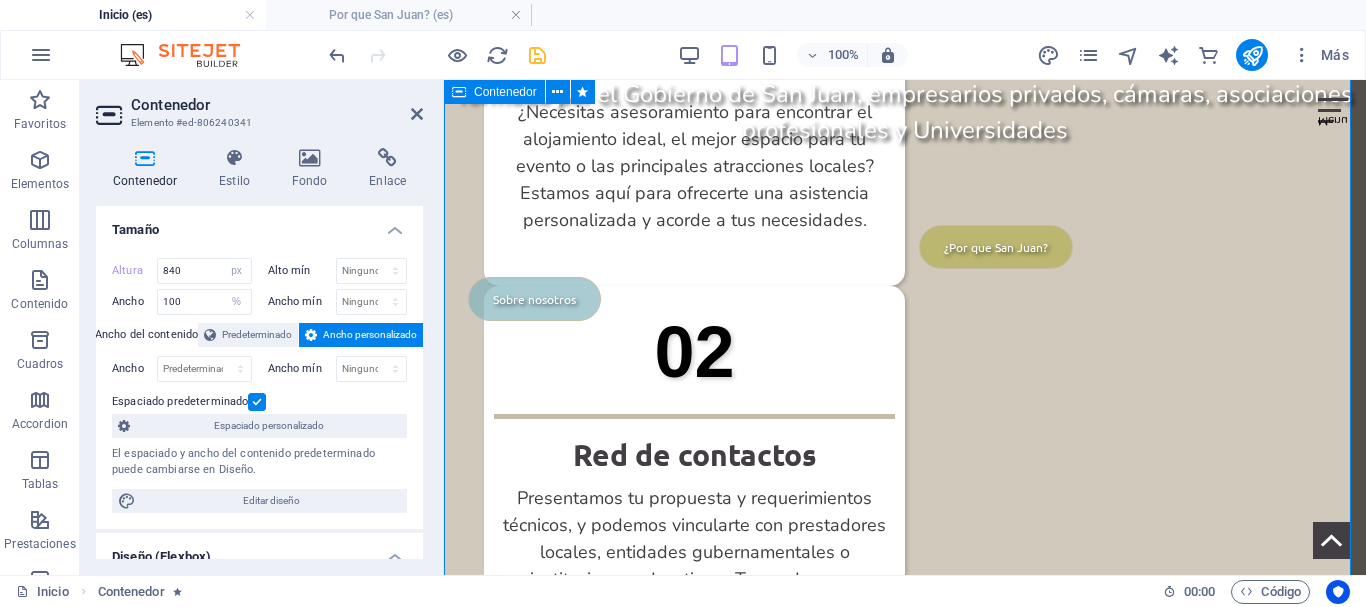 click on "01 Contáctanos ¿Necesitas asesoramiento para encontrar el alojamiento ideal, el mejor espacio para tu evento o las principales atracciones locales? Estamos aquí para ofrecerte una asistencia personalizada y acorde a tus necesidades.   02 Red de contactos Presentamos tu propuesta y requerimientos técnicos, y podemos vincularte con prestadores locales, entidades gubernamentales o instituciones educativas. ¡Te ayudamos a establecer los contactos clave para que tu evento sea un éxito!   03 Postula Nuestro equipo de expertos te acompañará en el diseño de una estrategia de postulación efectiva, brindándote el soporte necesario para la preparación de documentación y materiales que destaquen tu propuesta de forma clara y profesional." at bounding box center (905, 286) 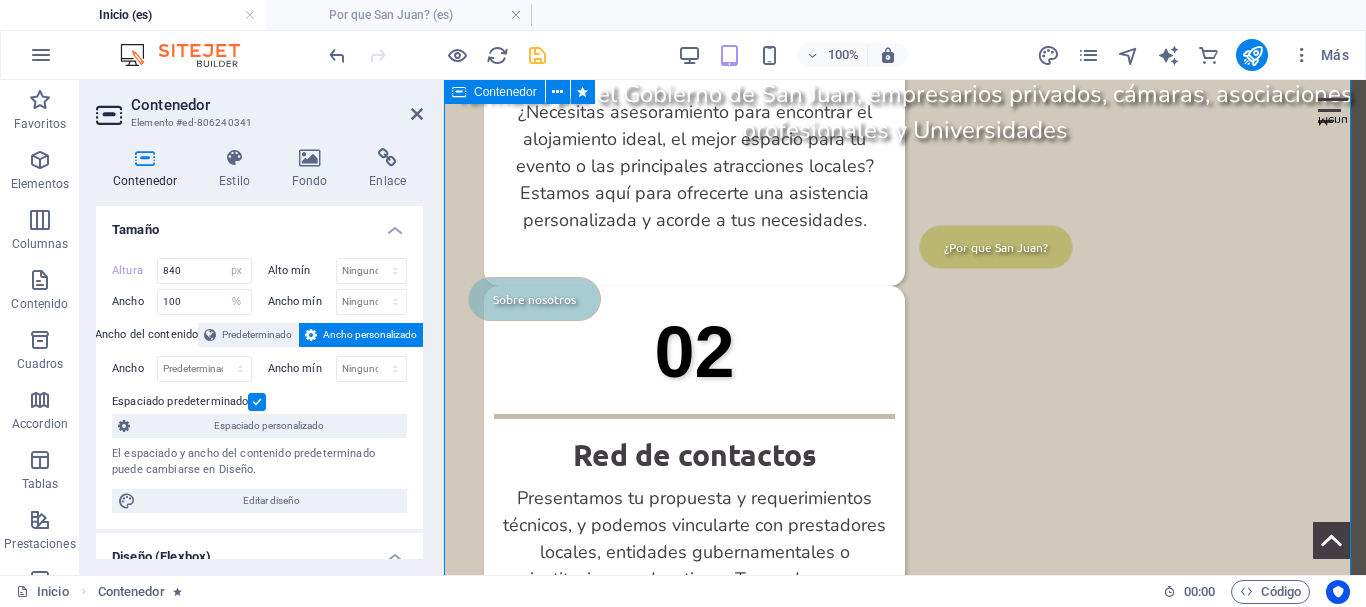 click on "01 Contáctanos ¿Necesitas asesoramiento para encontrar el alojamiento ideal, el mejor espacio para tu evento o las principales atracciones locales? Estamos aquí para ofrecerte una asistencia personalizada y acorde a tus necesidades.   02 Red de contactos Presentamos tu propuesta y requerimientos técnicos, y podemos vincularte con prestadores locales, entidades gubernamentales o instituciones educativas. ¡Te ayudamos a establecer los contactos clave para que tu evento sea un éxito!   03 Postula Nuestro equipo de expertos te acompañará en el diseño de una estrategia de postulación efectiva, brindándote el soporte necesario para la preparación de documentación y materiales que destaquen tu propuesta de forma clara y profesional." at bounding box center [905, 286] 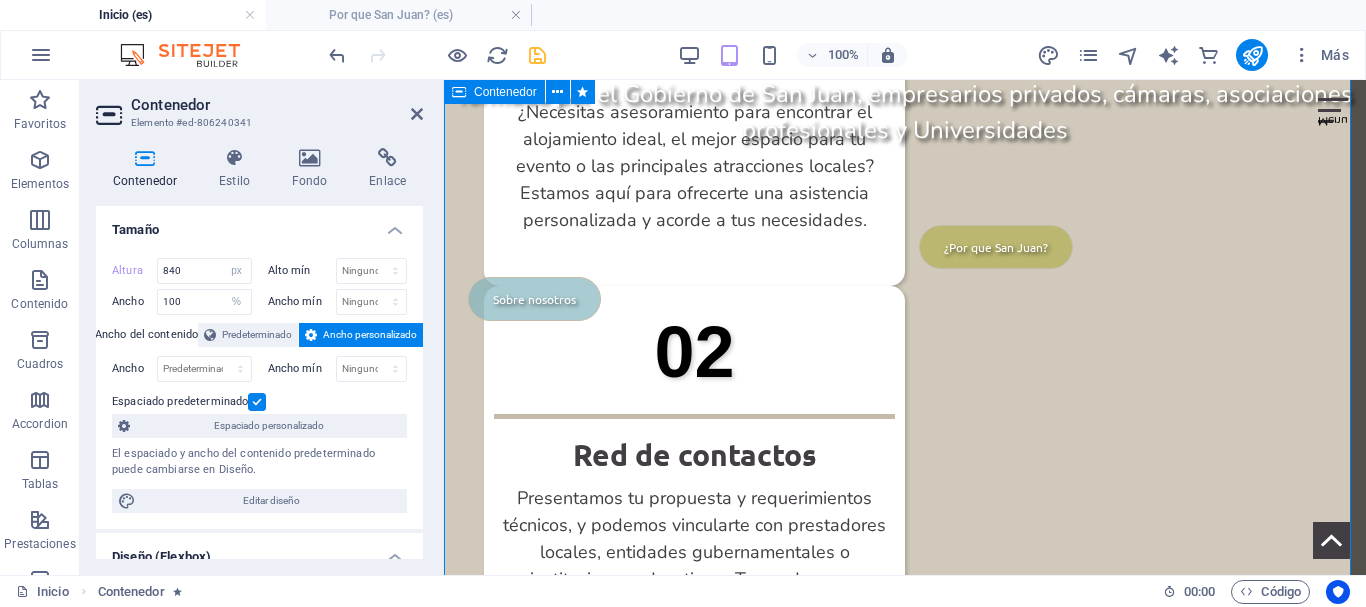 click on "01 Contáctanos ¿Necesitas asesoramiento para encontrar el alojamiento ideal, el mejor espacio para tu evento o las principales atracciones locales? Estamos aquí para ofrecerte una asistencia personalizada y acorde a tus necesidades.   02 Red de contactos Presentamos tu propuesta y requerimientos técnicos, y podemos vincularte con prestadores locales, entidades gubernamentales o instituciones educativas. ¡Te ayudamos a establecer los contactos clave para que tu evento sea un éxito!   03 Postula Nuestro equipo de expertos te acompañará en el diseño de una estrategia de postulación efectiva, brindándote el soporte necesario para la preparación de documentación y materiales que destaquen tu propuesta de forma clara y profesional." at bounding box center (905, 286) 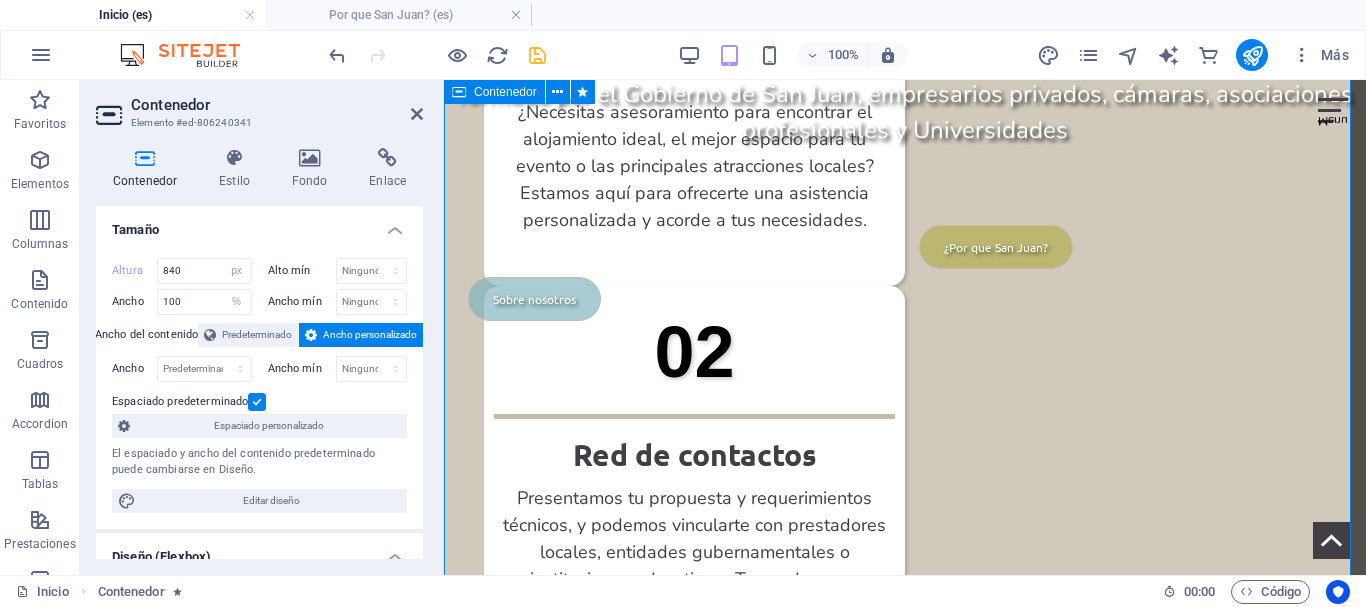 click on "01 Contáctanos ¿Necesitas asesoramiento para encontrar el alojamiento ideal, el mejor espacio para tu evento o las principales atracciones locales? Estamos aquí para ofrecerte una asistencia personalizada y acorde a tus necesidades.   02 Red de contactos Presentamos tu propuesta y requerimientos técnicos, y podemos vincularte con prestadores locales, entidades gubernamentales o instituciones educativas. ¡Te ayudamos a establecer los contactos clave para que tu evento sea un éxito!   03 Postula Nuestro equipo de expertos te acompañará en el diseño de una estrategia de postulación efectiva, brindándote el soporte necesario para la preparación de documentación y materiales que destaquen tu propuesta de forma clara y profesional." at bounding box center (905, 286) 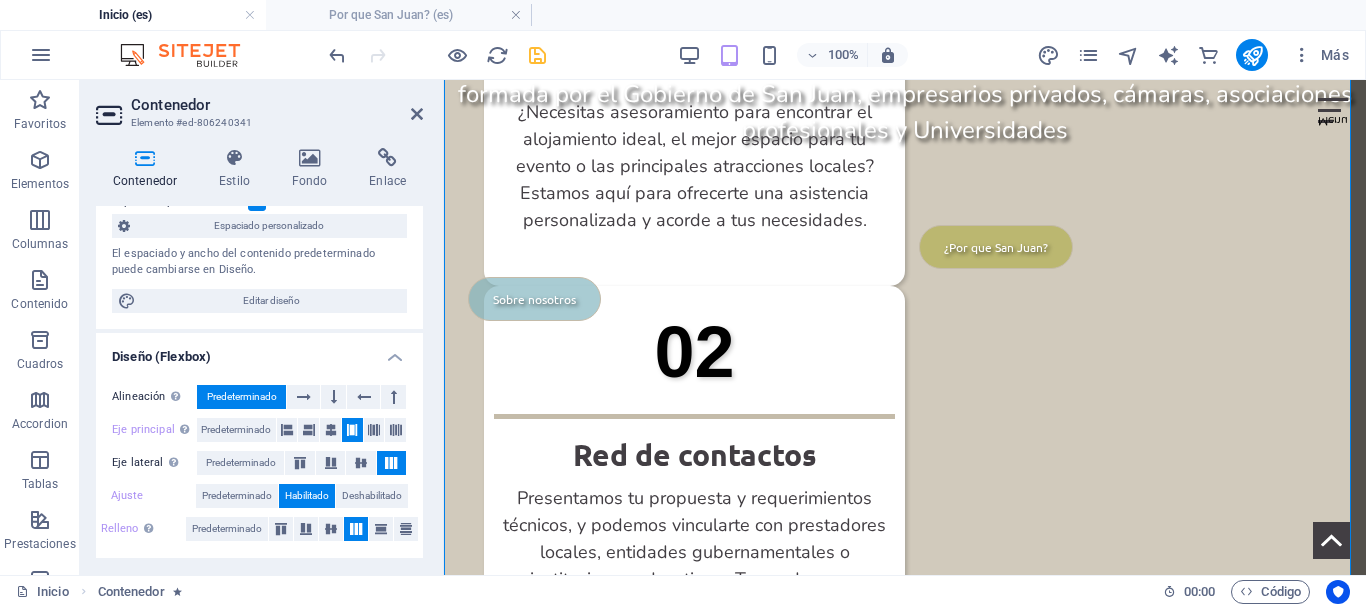 scroll, scrollTop: 300, scrollLeft: 0, axis: vertical 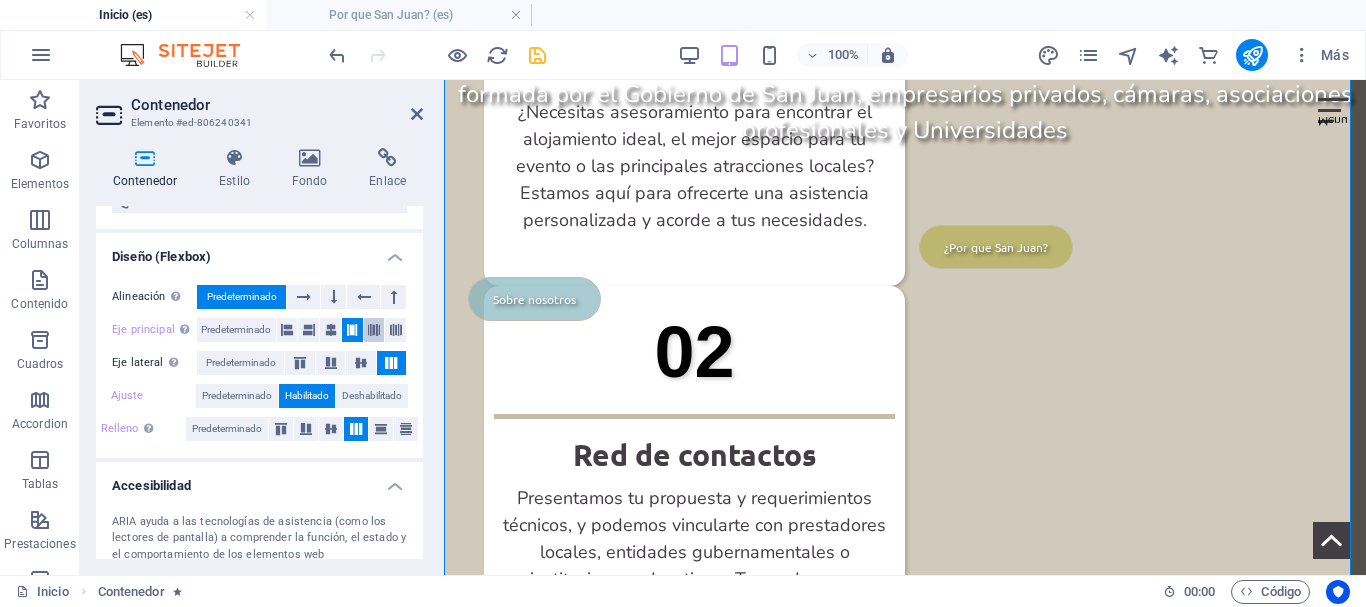 click at bounding box center [374, 330] 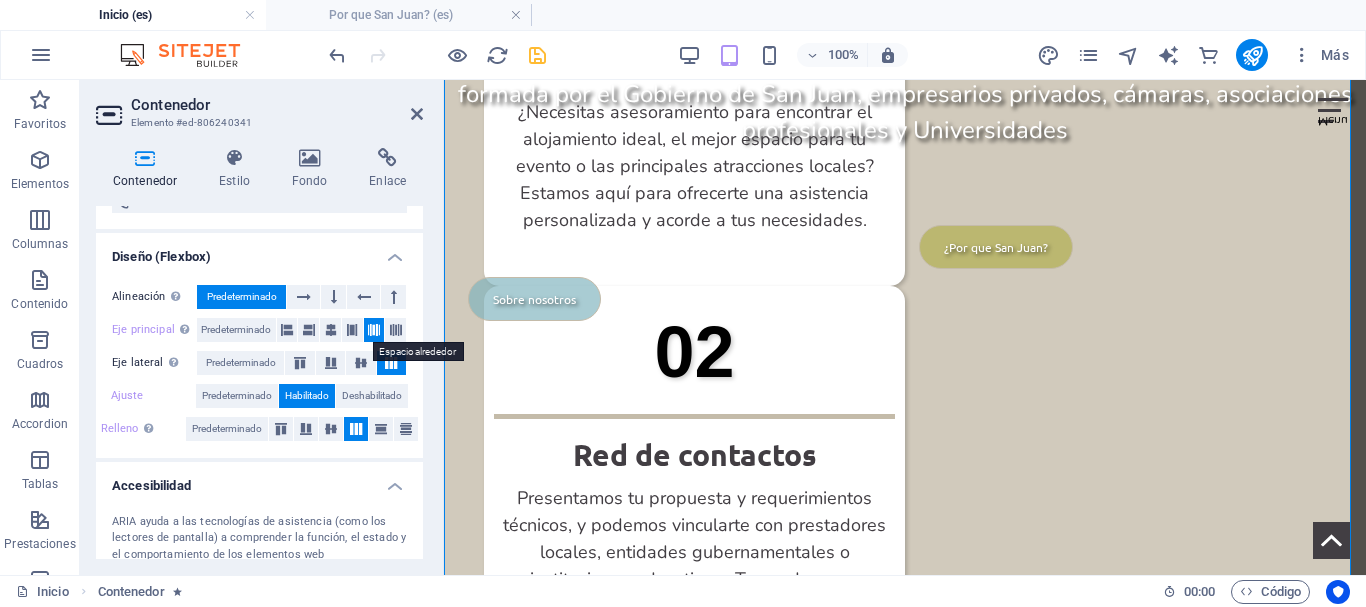 click at bounding box center (374, 330) 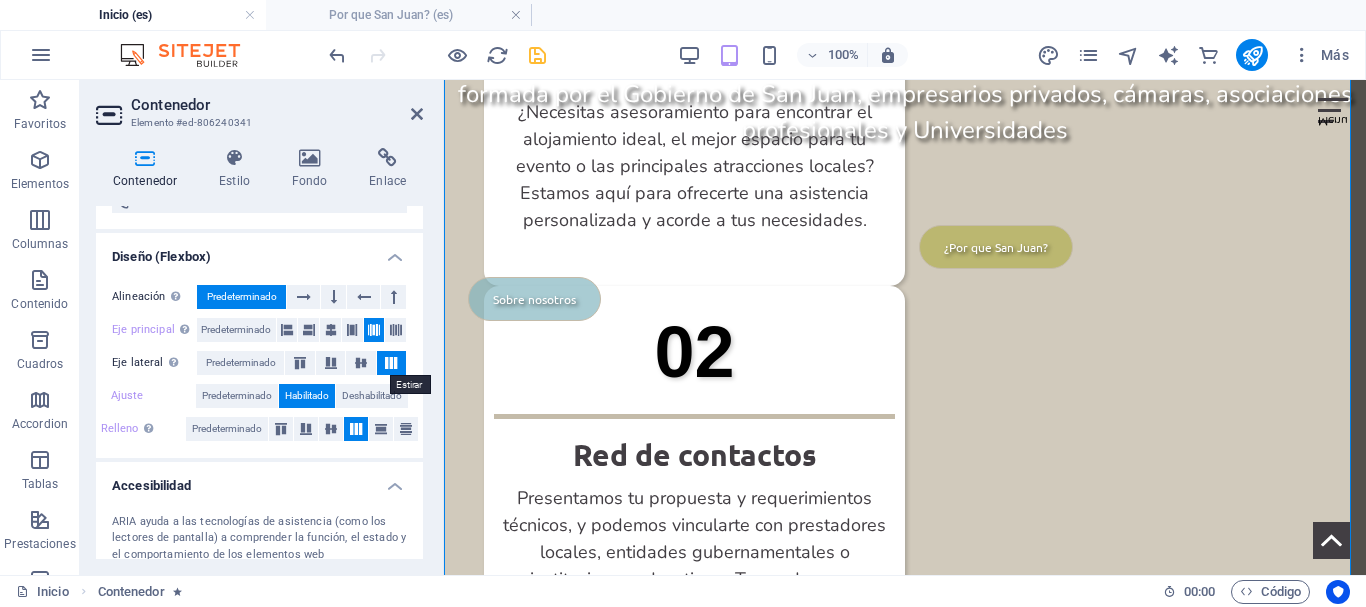 click at bounding box center [391, 363] 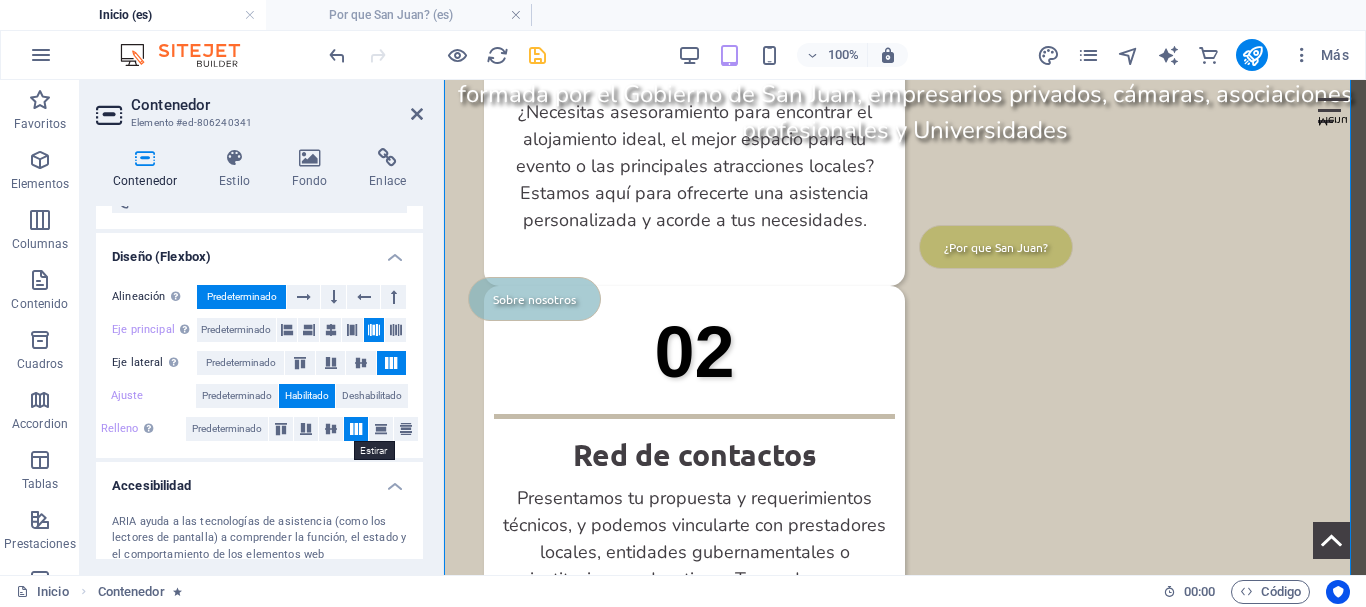 click at bounding box center [356, 429] 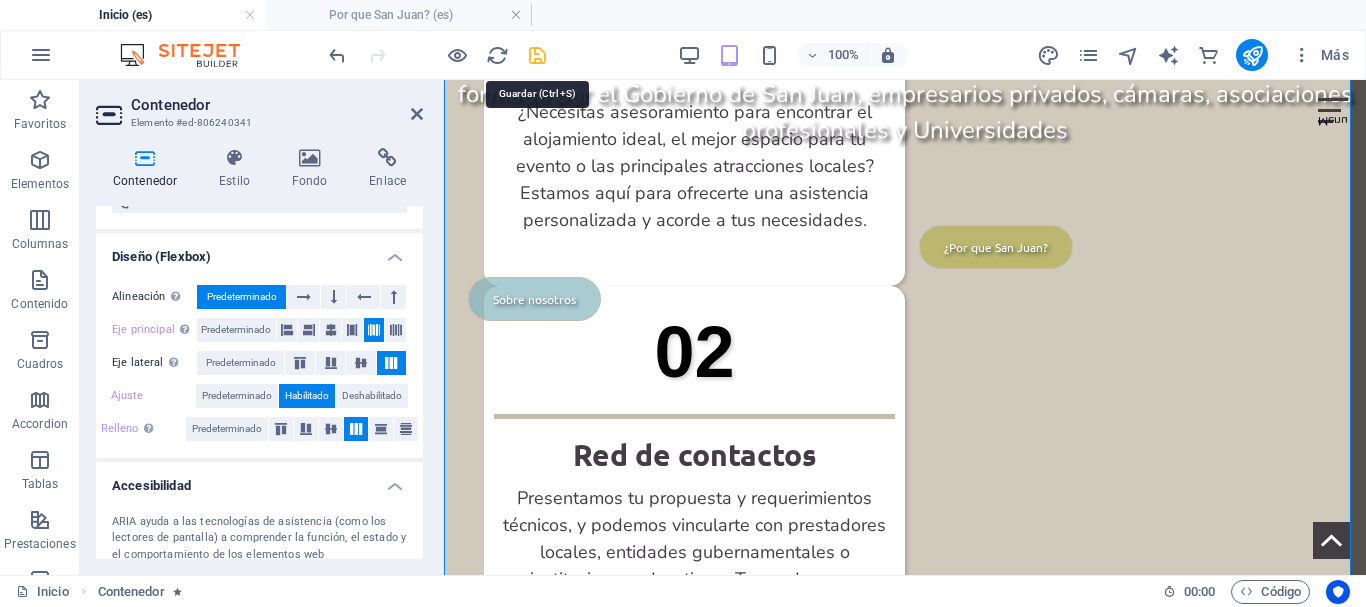 click at bounding box center (537, 55) 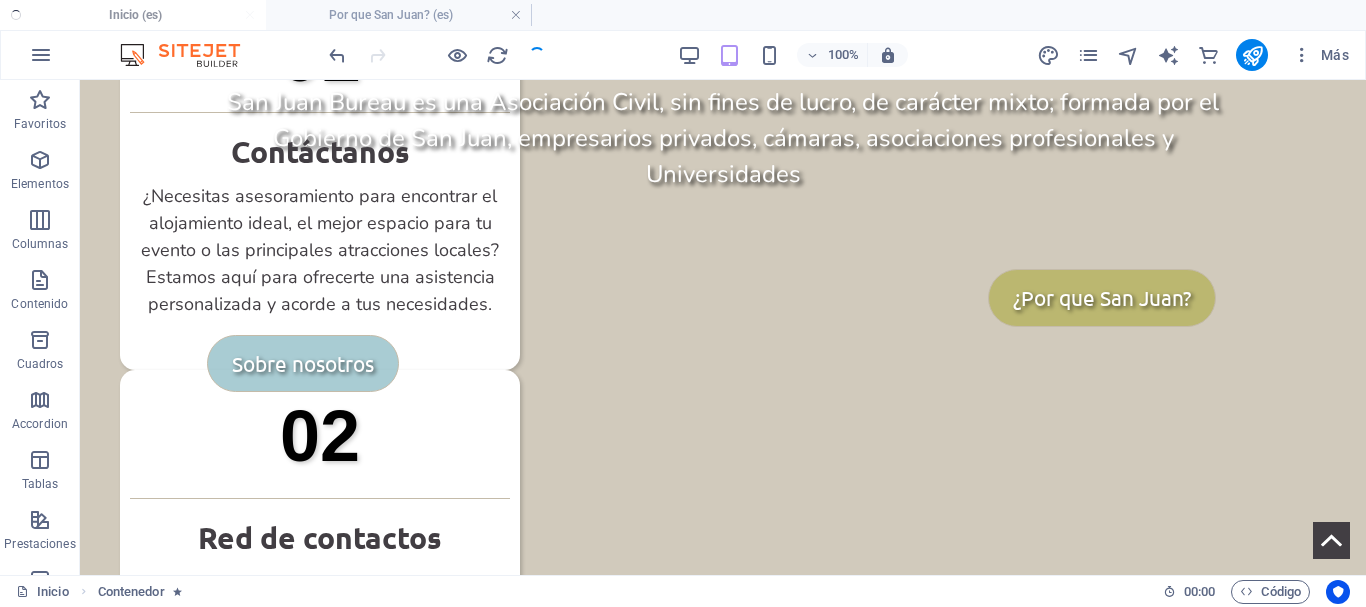 scroll, scrollTop: 974, scrollLeft: 0, axis: vertical 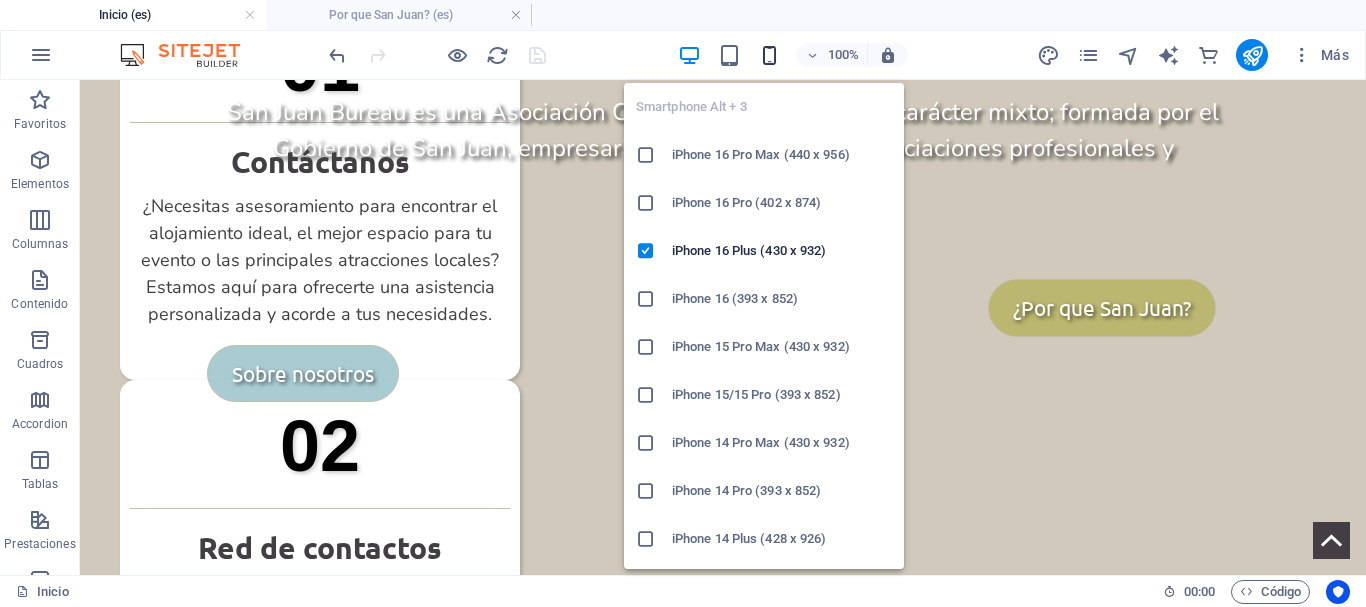 click at bounding box center [769, 55] 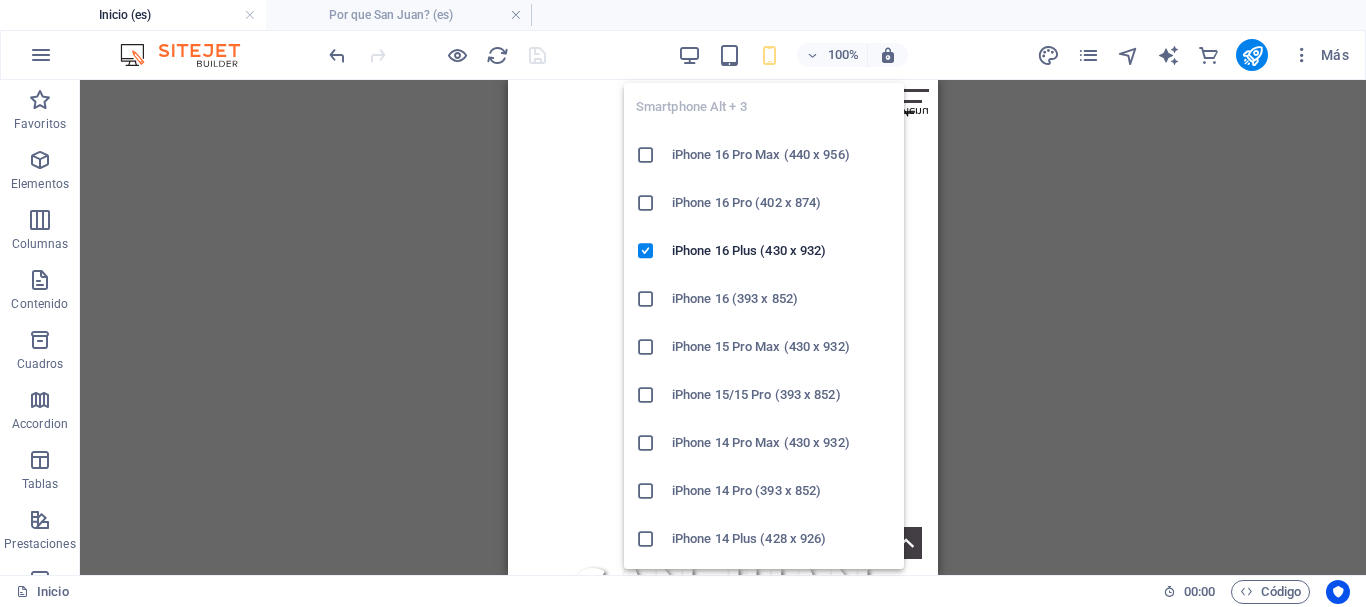 scroll, scrollTop: 447, scrollLeft: 0, axis: vertical 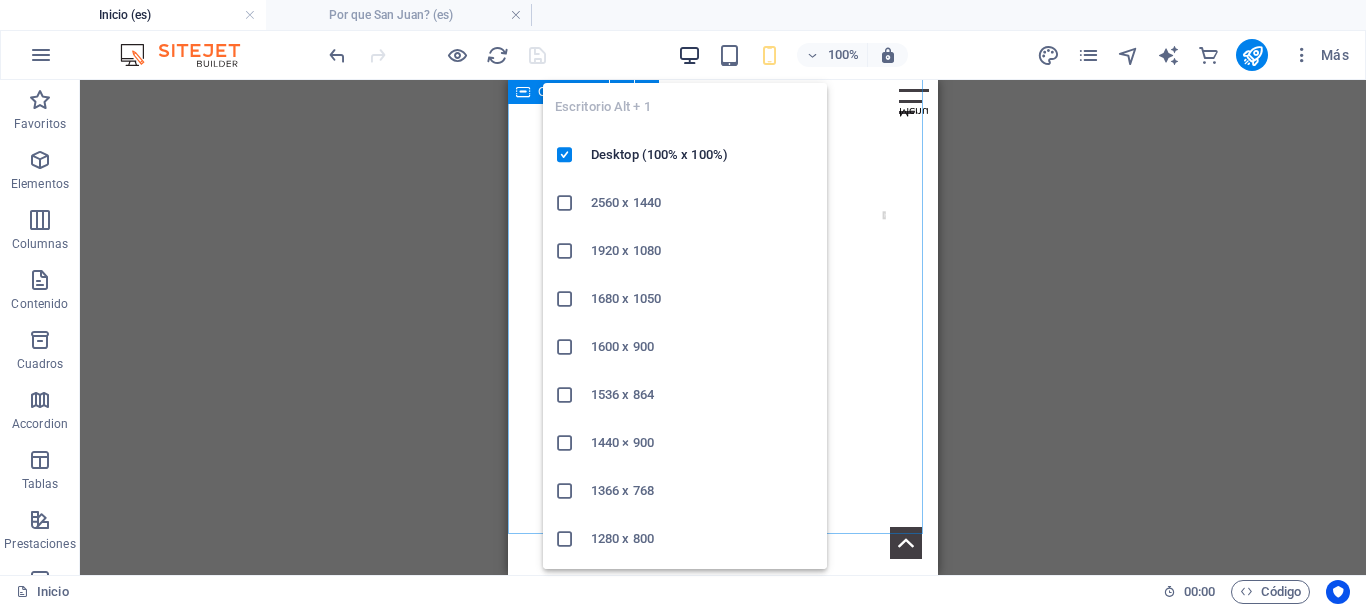 click at bounding box center [689, 55] 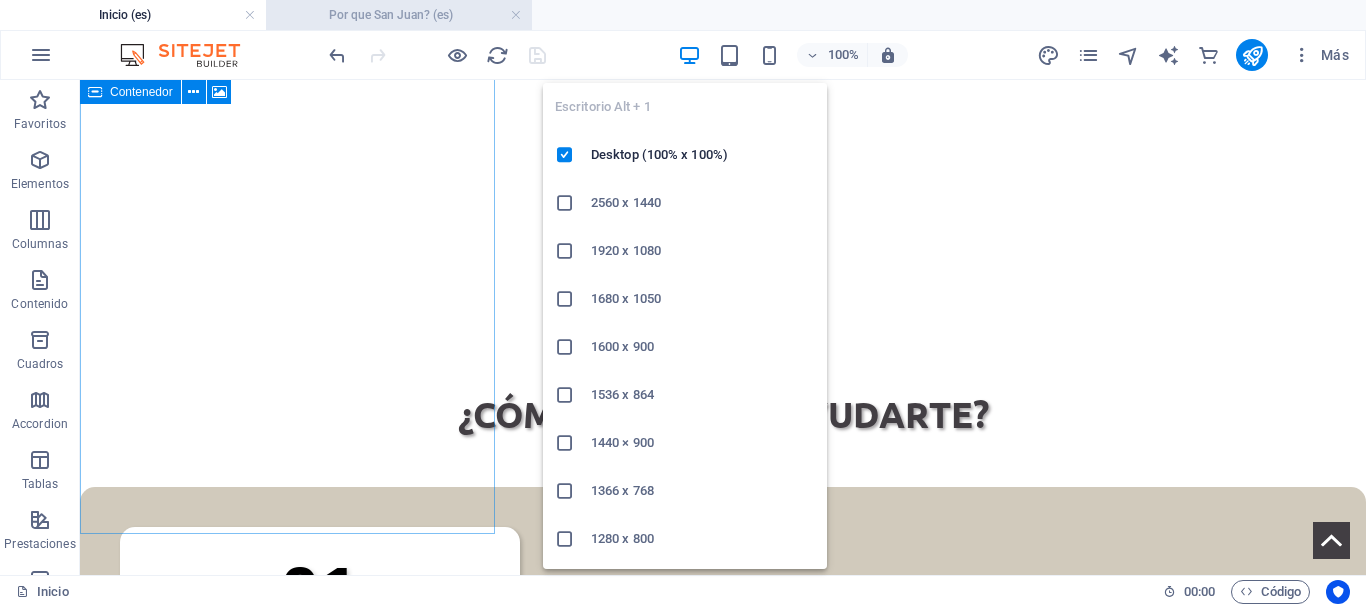 scroll, scrollTop: 438, scrollLeft: 0, axis: vertical 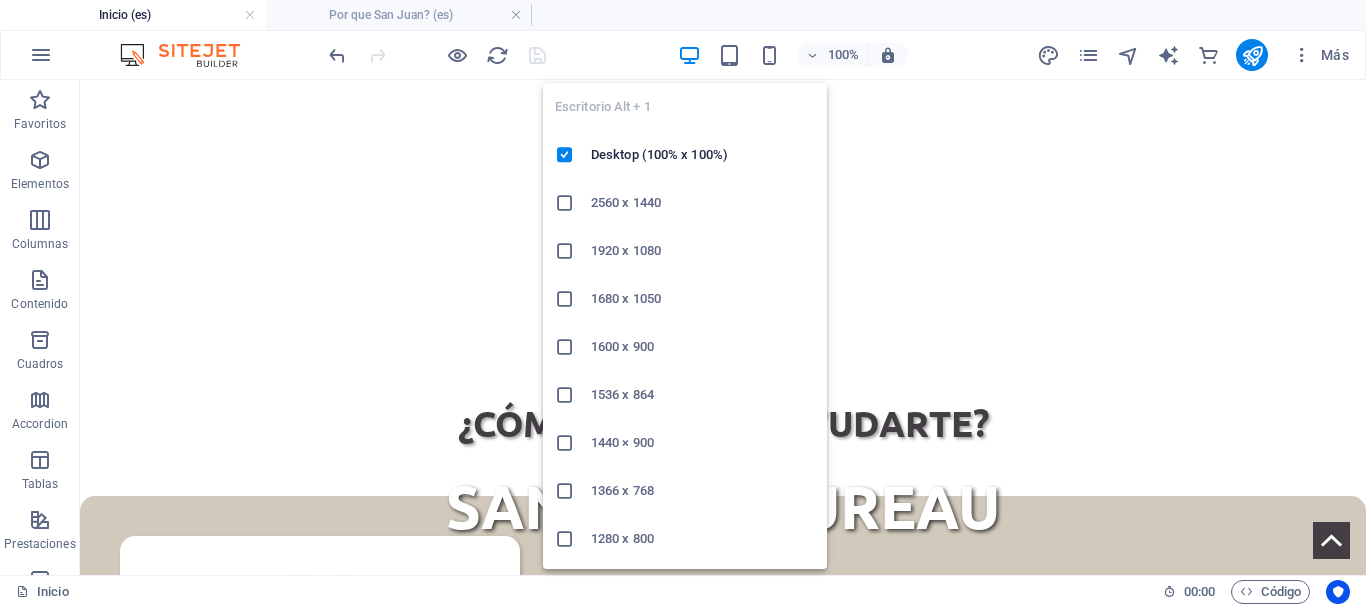 click at bounding box center [689, 55] 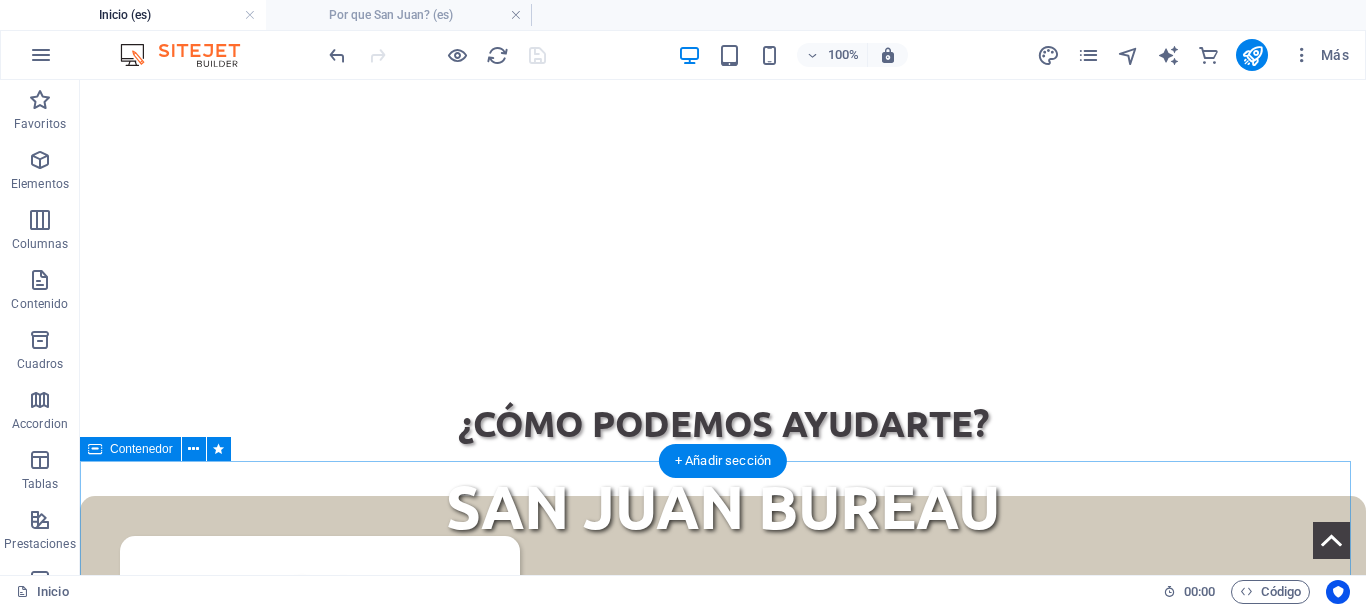 click on "01 Contáctanos ¿Necesitas asesoramiento para encontrar el alojamiento ideal, el mejor espacio para tu evento o las principales atracciones locales? Estamos aquí para ofrecerte una asistencia personalizada y acorde a tus necesidades.   02 Red de contactos Presentamos tu propuesta y requerimientos técnicos, y podemos vincularte con prestadores locales, entidades gubernamentales o instituciones educativas. ¡Te ayudamos a establecer los contactos clave para que tu evento sea un éxito!   03 Postula Nuestro equipo de expertos te acompañará en el diseño de una estrategia de postulación efectiva, brindándote el soporte necesario para la preparación de documentación y materiales que destaquen tu propuesta de forma clara y profesional." at bounding box center (723, 1106) 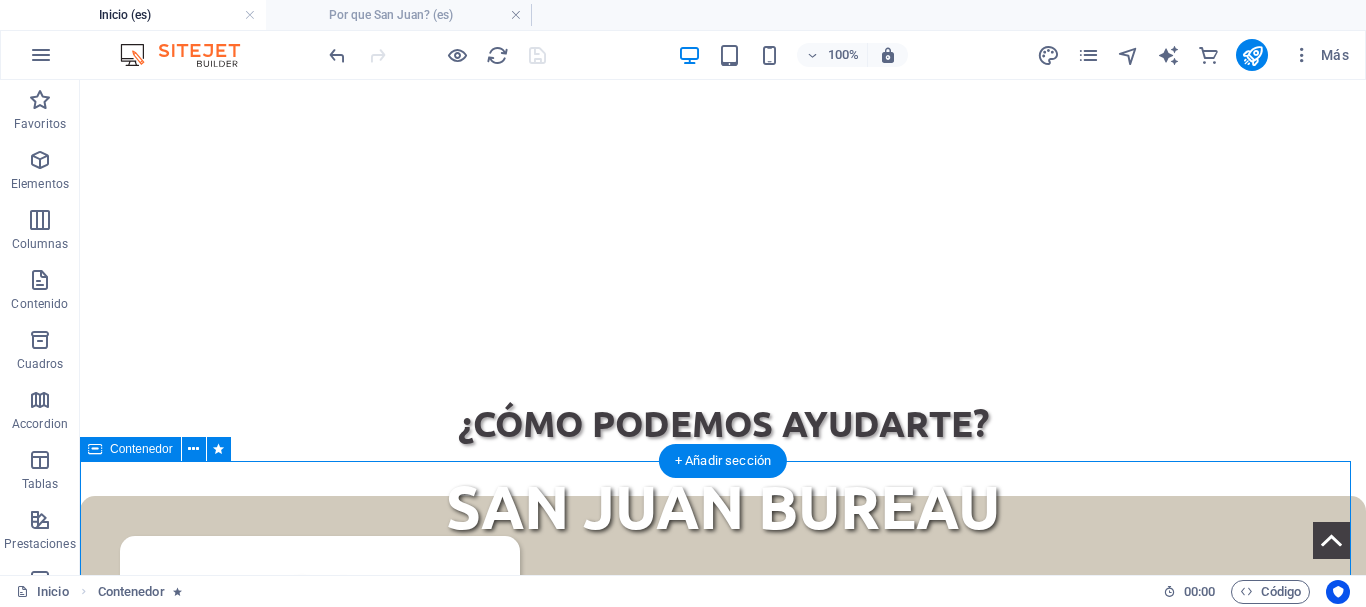 click on "01 Contáctanos ¿Necesitas asesoramiento para encontrar el alojamiento ideal, el mejor espacio para tu evento o las principales atracciones locales? Estamos aquí para ofrecerte una asistencia personalizada y acorde a tus necesidades.   02 Red de contactos Presentamos tu propuesta y requerimientos técnicos, y podemos vincularte con prestadores locales, entidades gubernamentales o instituciones educativas. ¡Te ayudamos a establecer los contactos clave para que tu evento sea un éxito!   03 Postula Nuestro equipo de expertos te acompañará en el diseño de una estrategia de postulación efectiva, brindándote el soporte necesario para la preparación de documentación y materiales que destaquen tu propuesta de forma clara y profesional." at bounding box center (723, 1106) 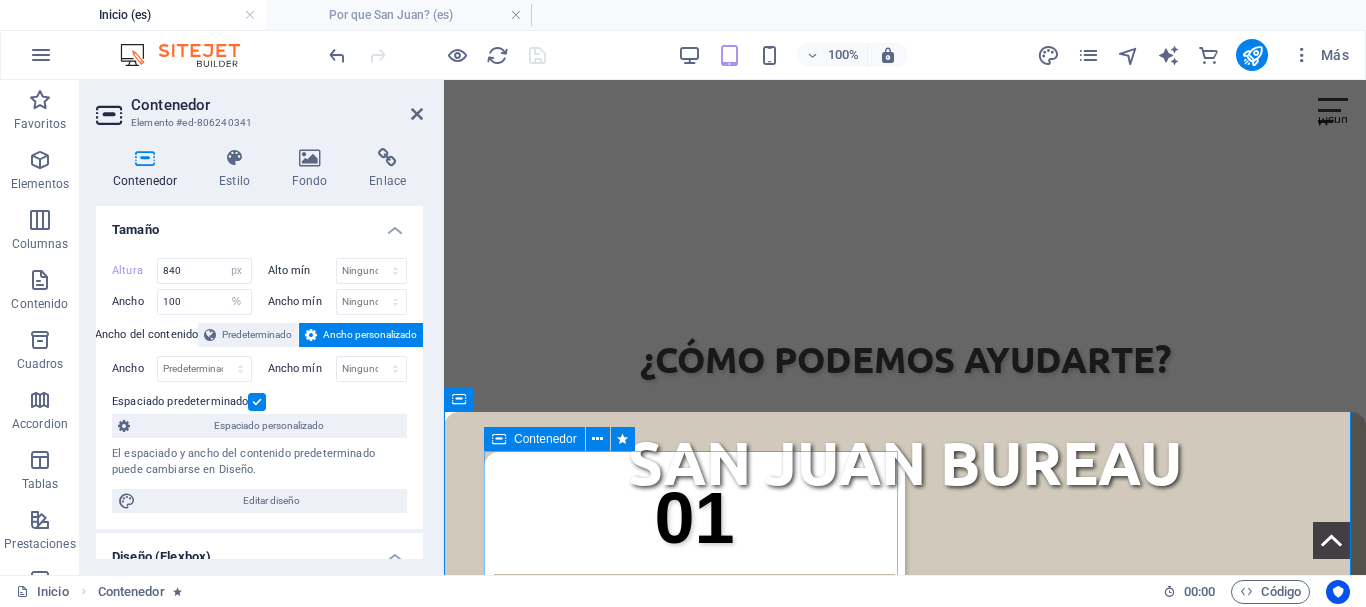 click on "Contenedor" at bounding box center (534, 439) 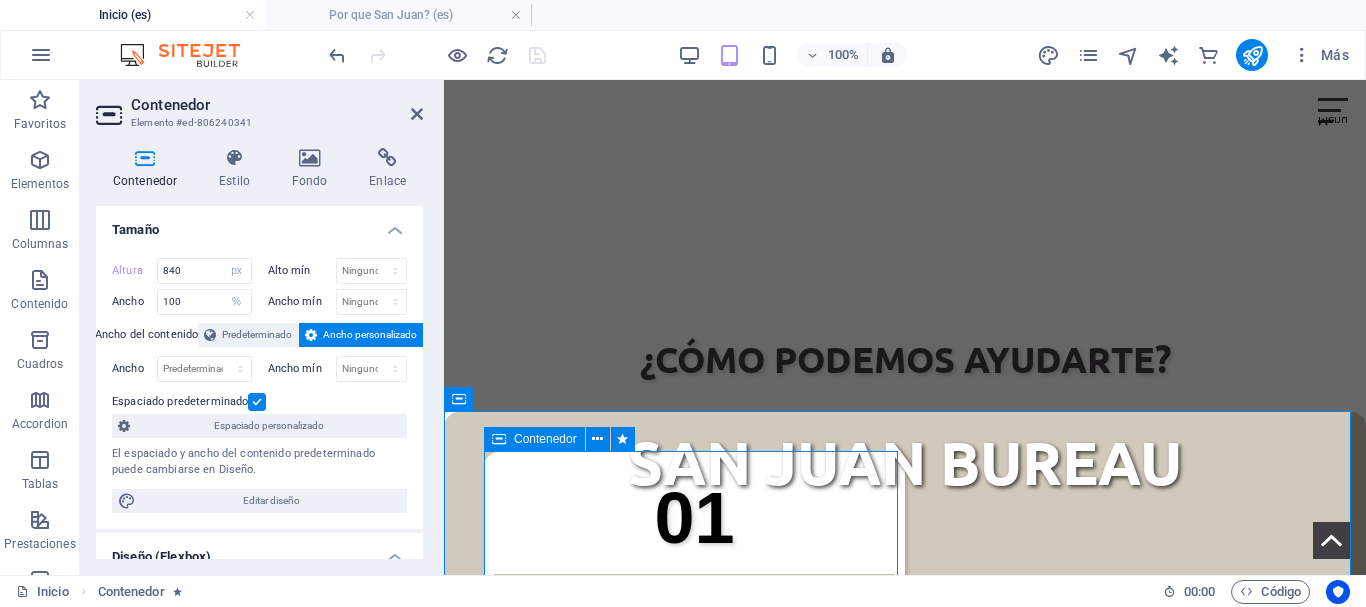 click on "Contenedor" at bounding box center (534, 439) 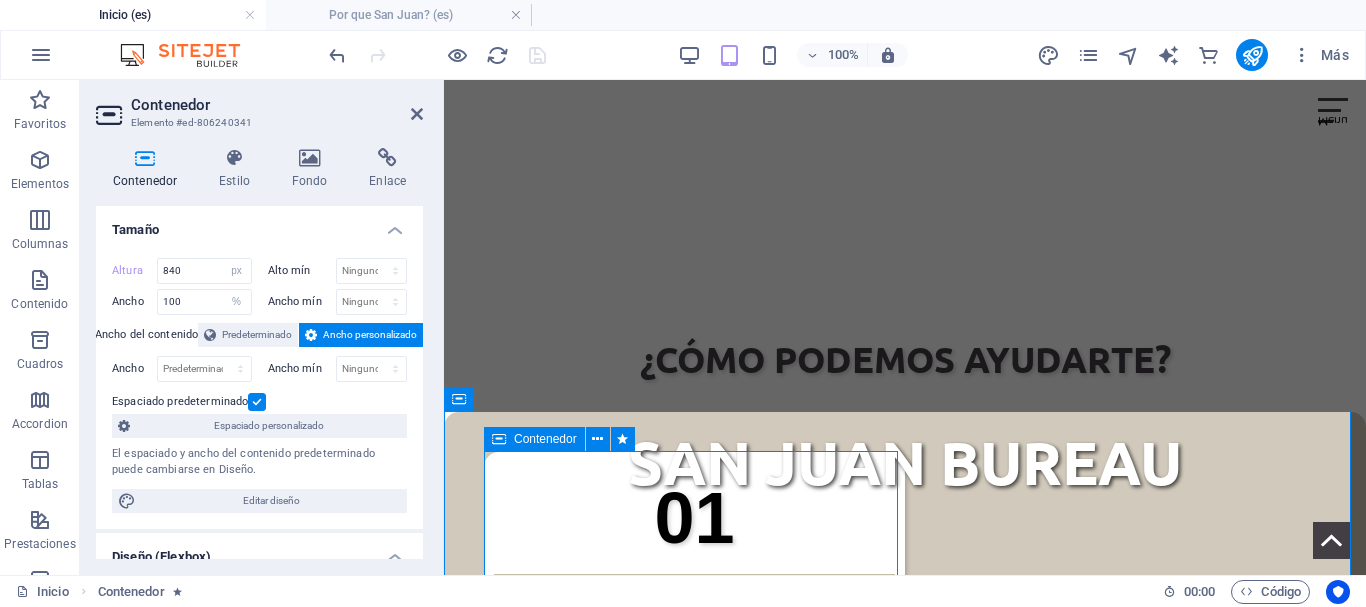 select on "px" 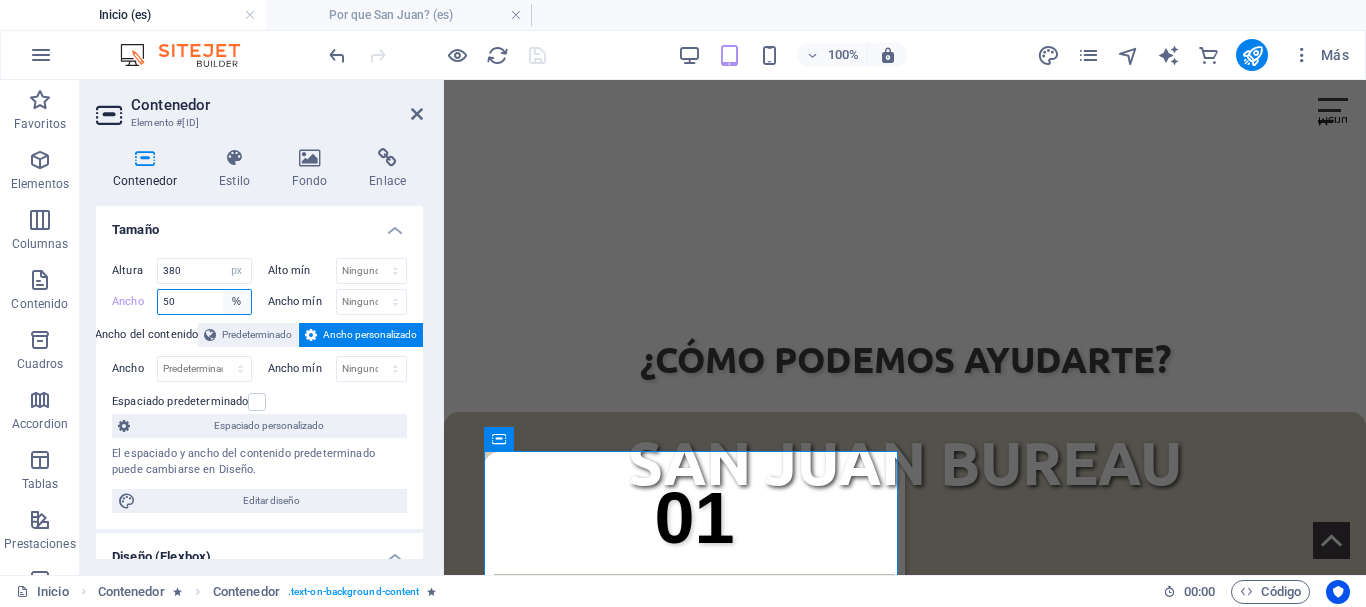 click on "Predeterminado px rem % em vh vw" at bounding box center (237, 302) 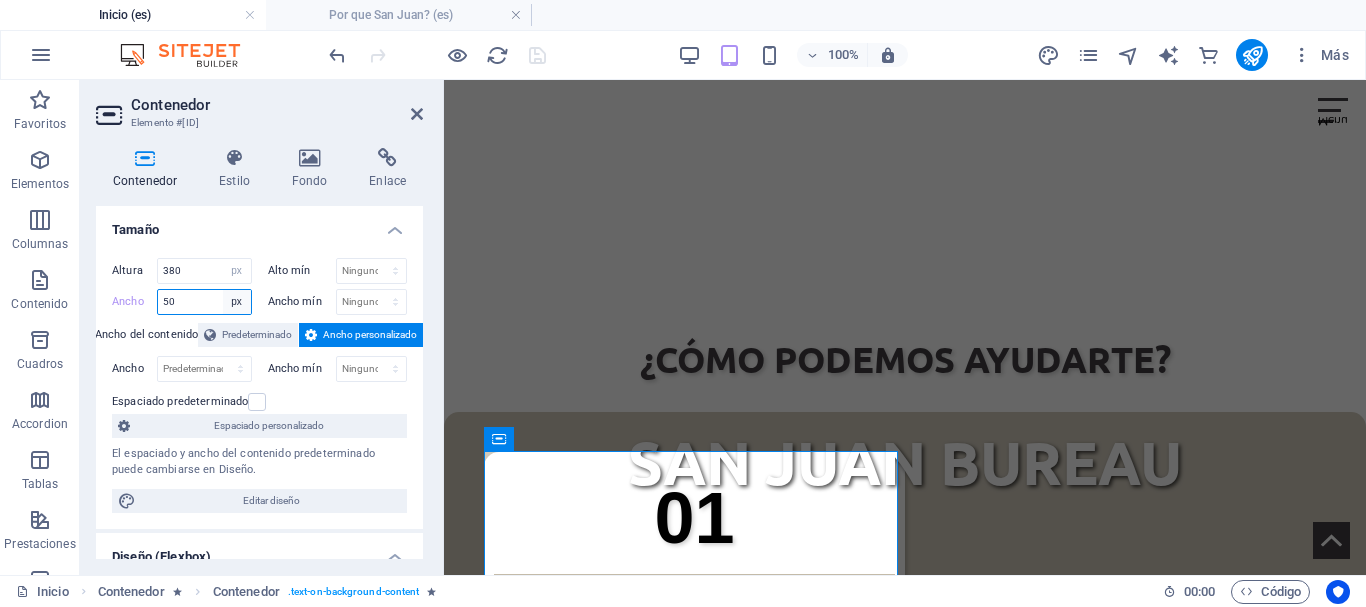 click on "Predeterminado px rem % em vh vw" at bounding box center [237, 302] 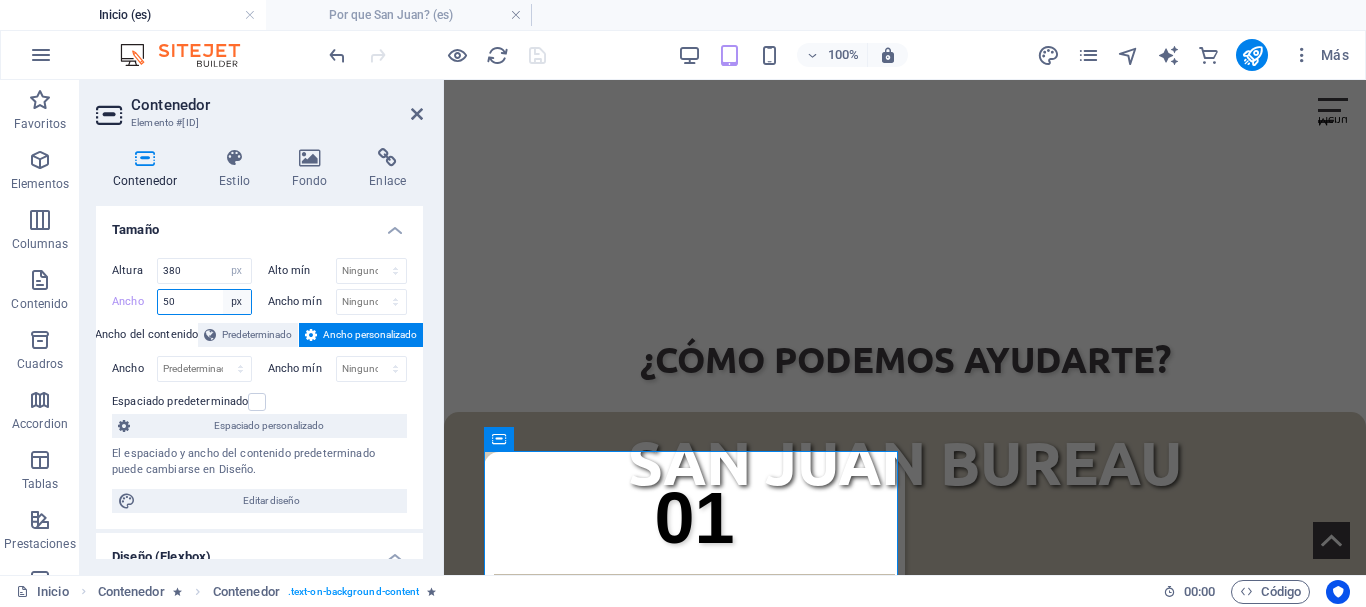 type on "414" 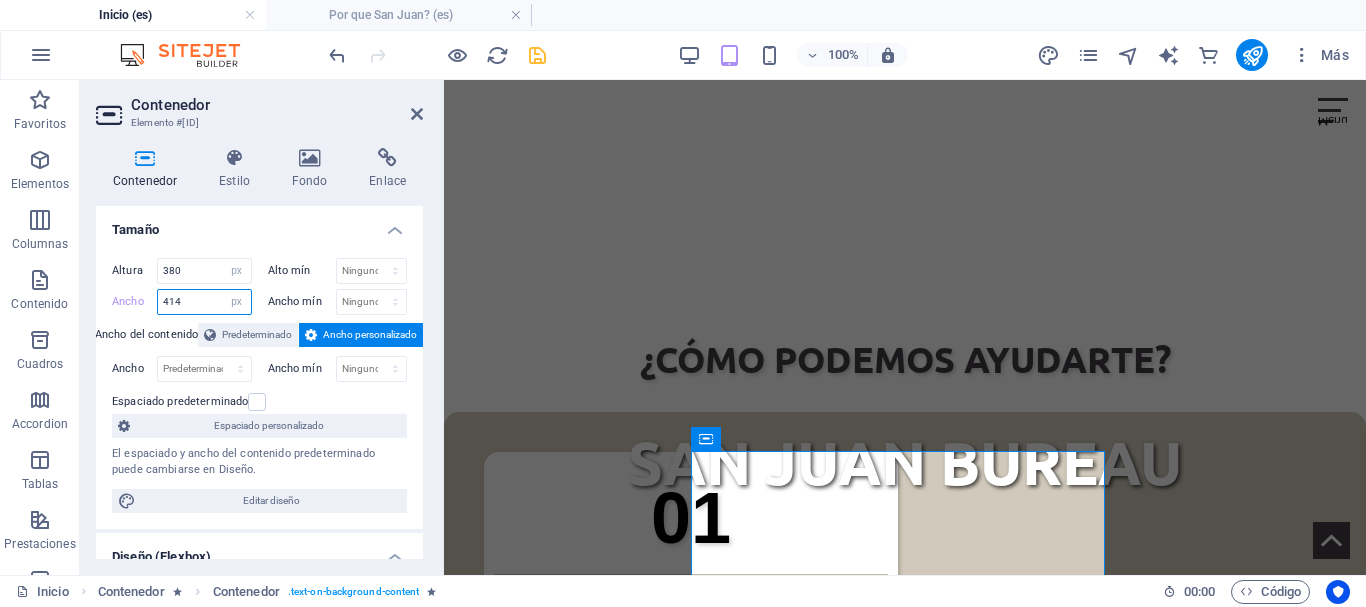 click on "414" at bounding box center [204, 302] 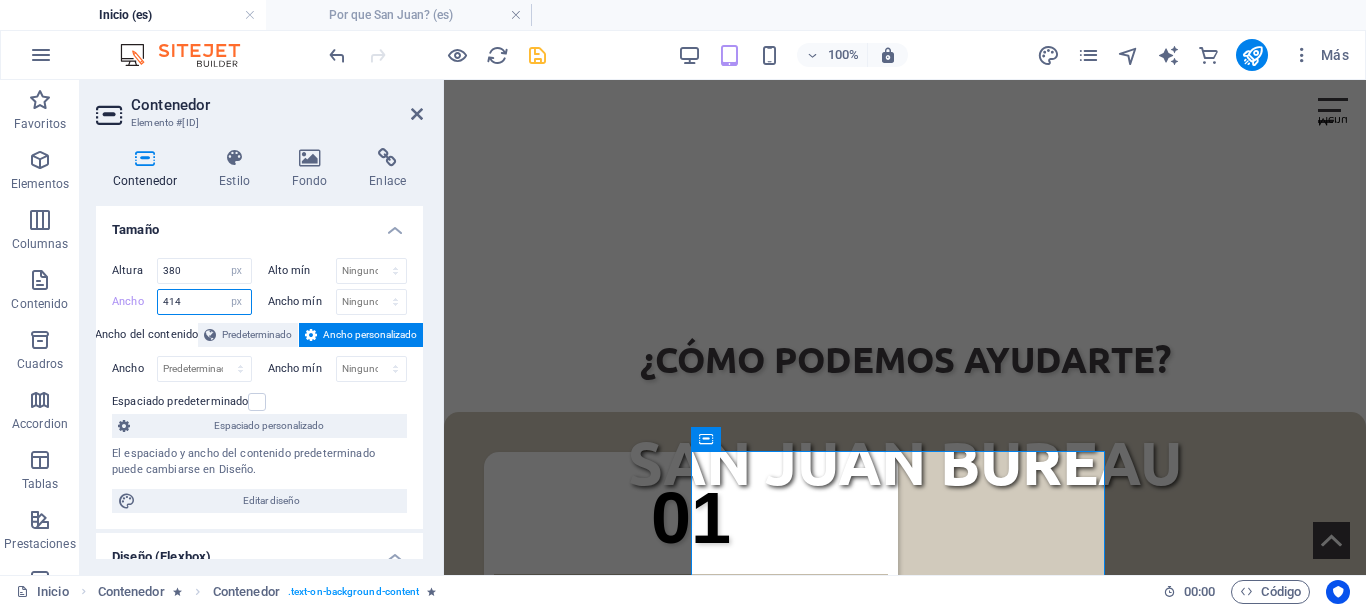 click on "Ancho 414 Predeterminado px rem % em vh vw" at bounding box center (182, 302) 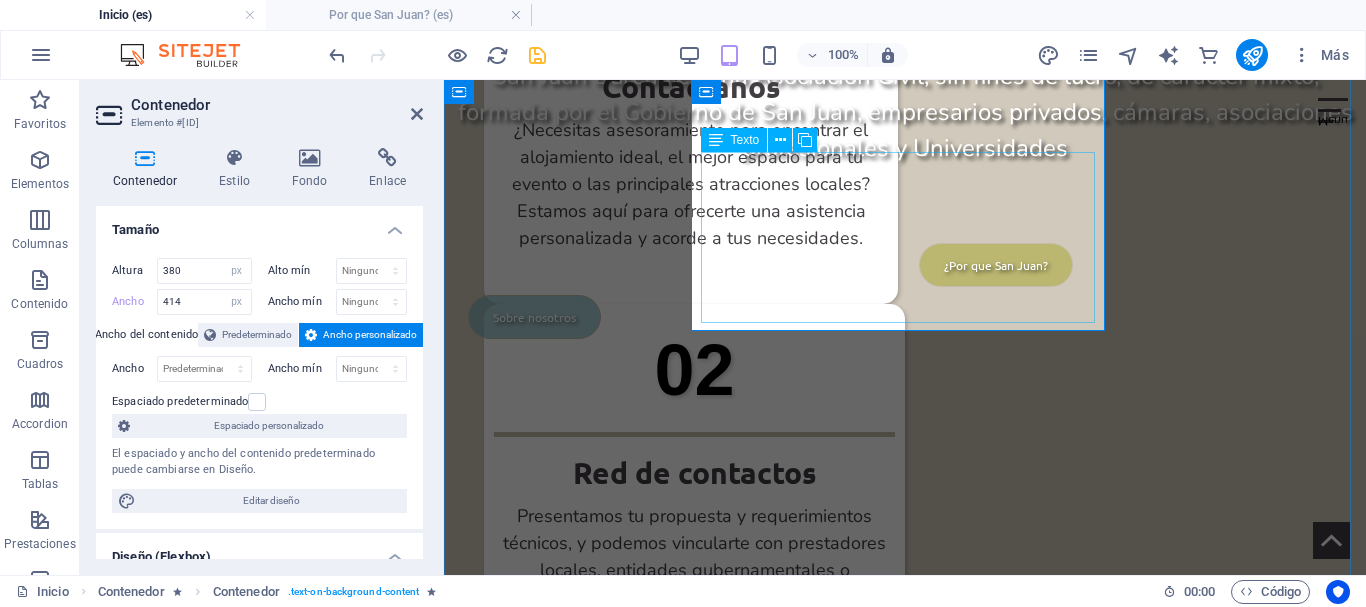scroll, scrollTop: 938, scrollLeft: 0, axis: vertical 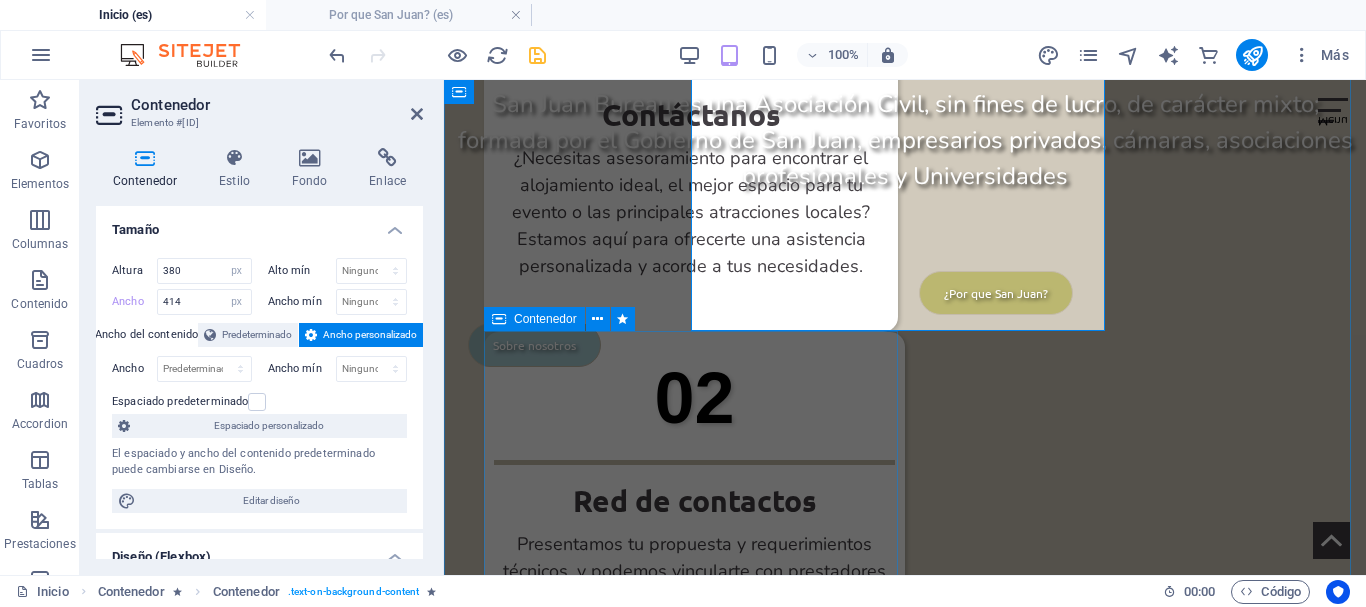 click on "Contenedor" at bounding box center (534, 319) 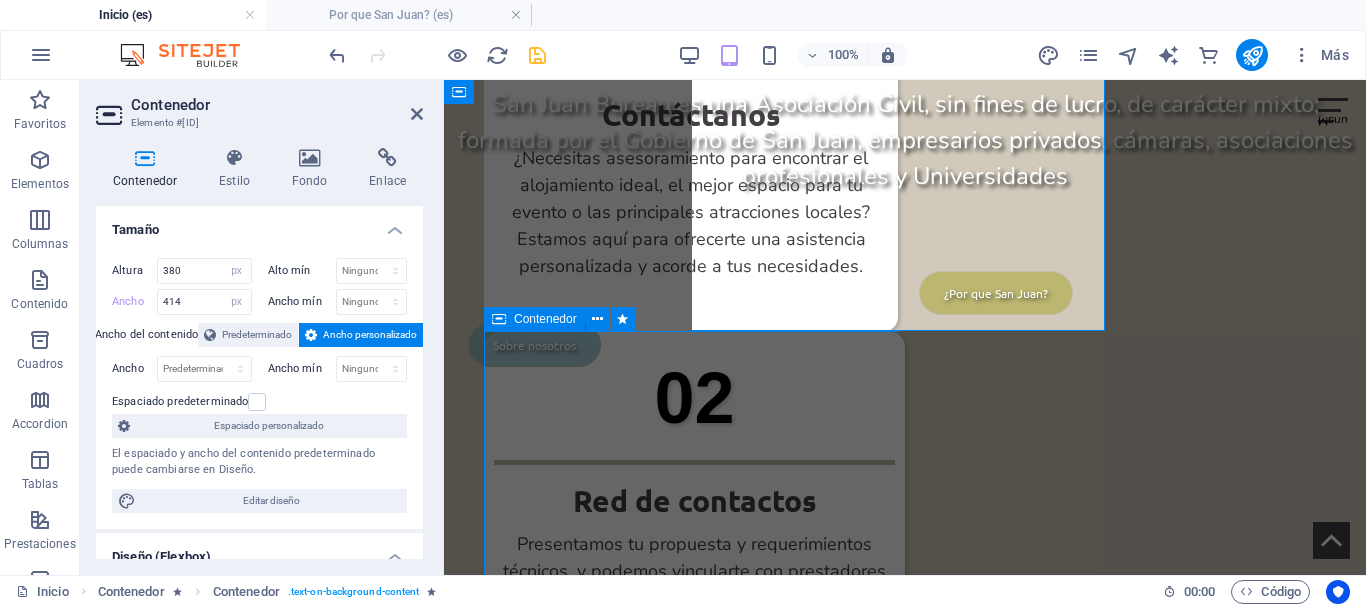 click on "Contenedor" at bounding box center (534, 319) 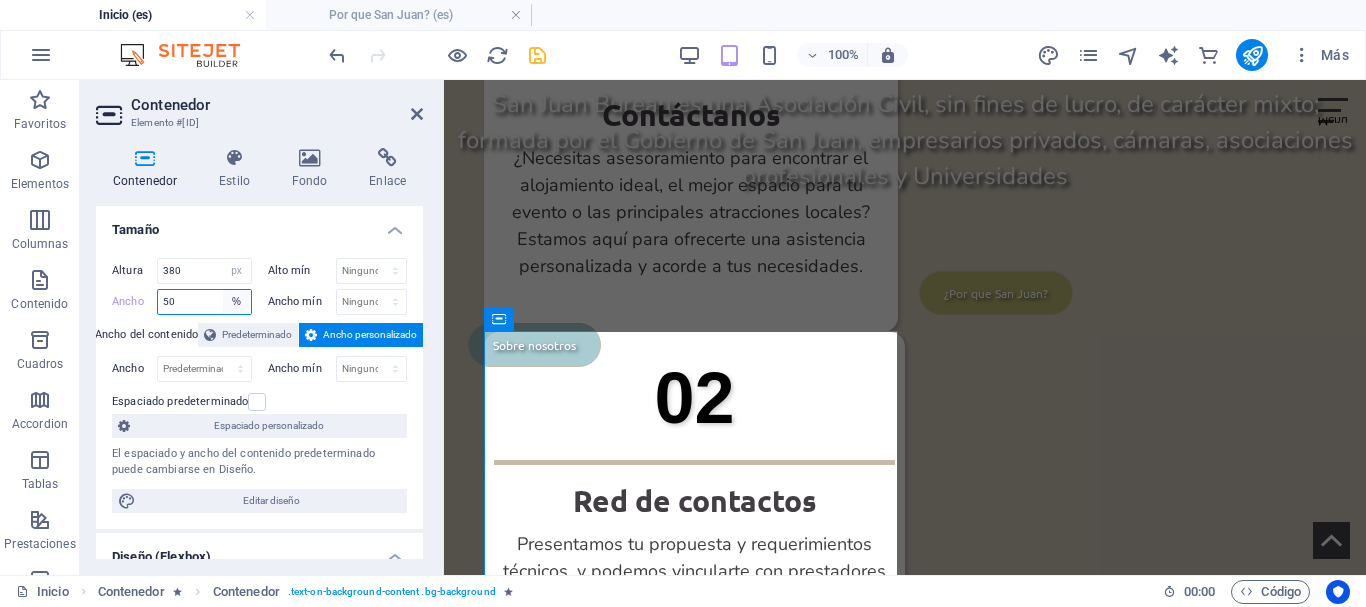 click on "Predeterminado px rem % em vh vw" at bounding box center (237, 302) 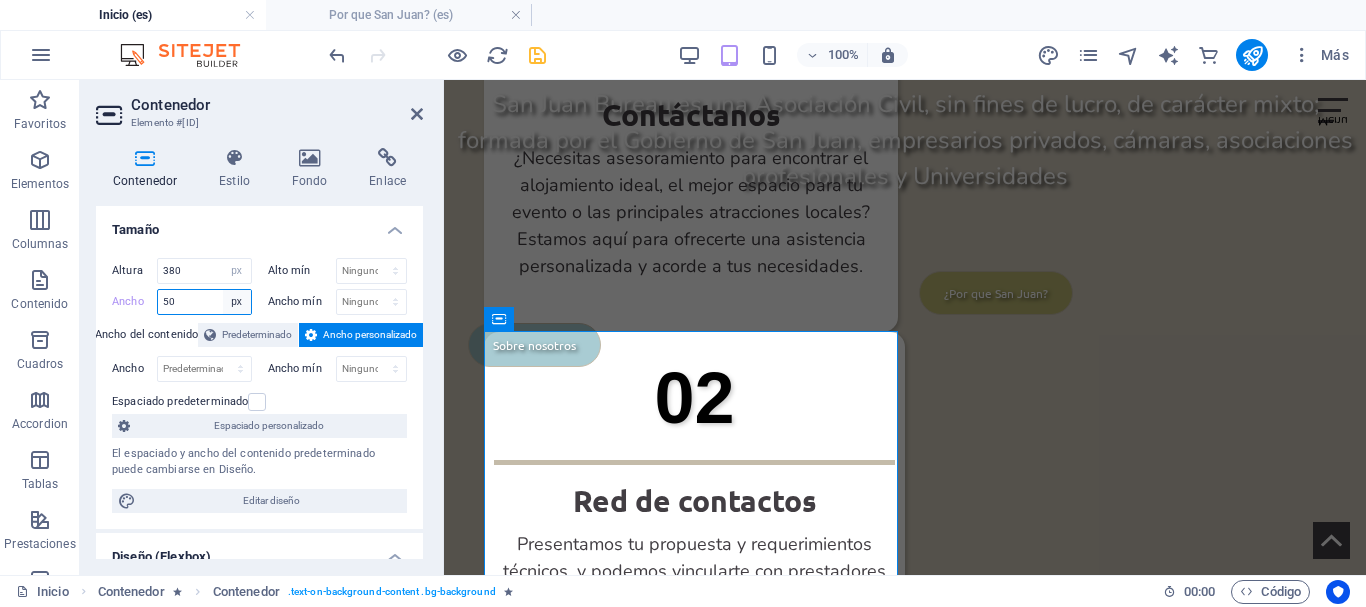 click on "Predeterminado px rem % em vh vw" at bounding box center (237, 302) 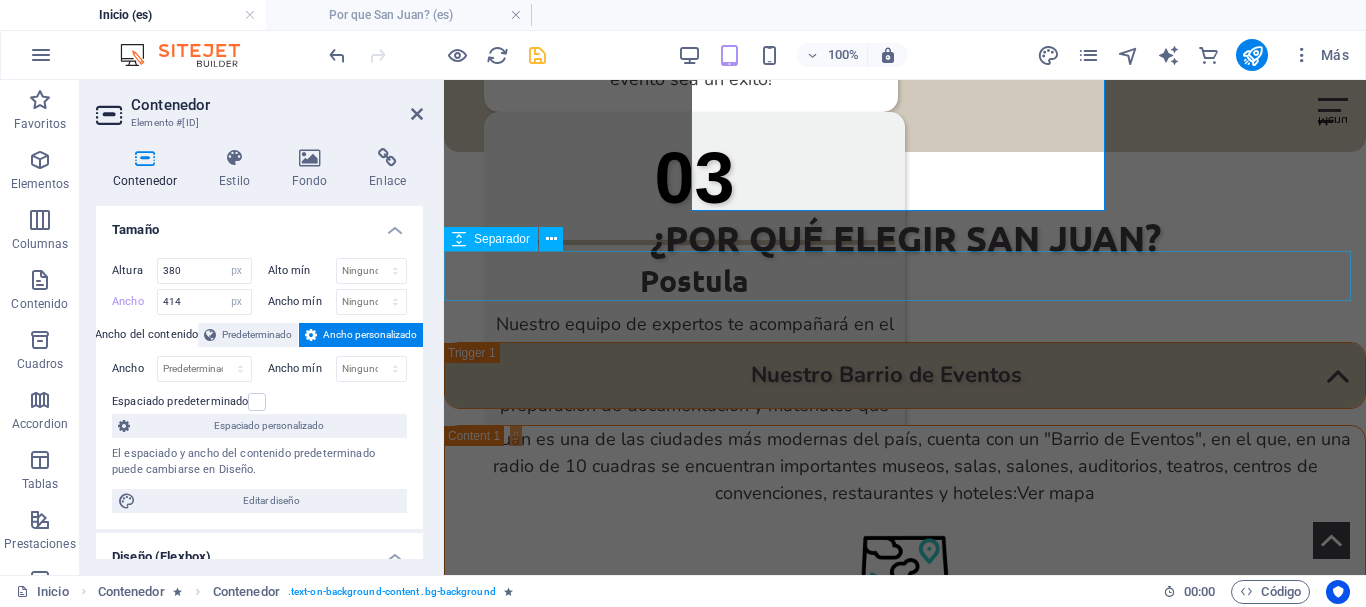 scroll, scrollTop: 1338, scrollLeft: 0, axis: vertical 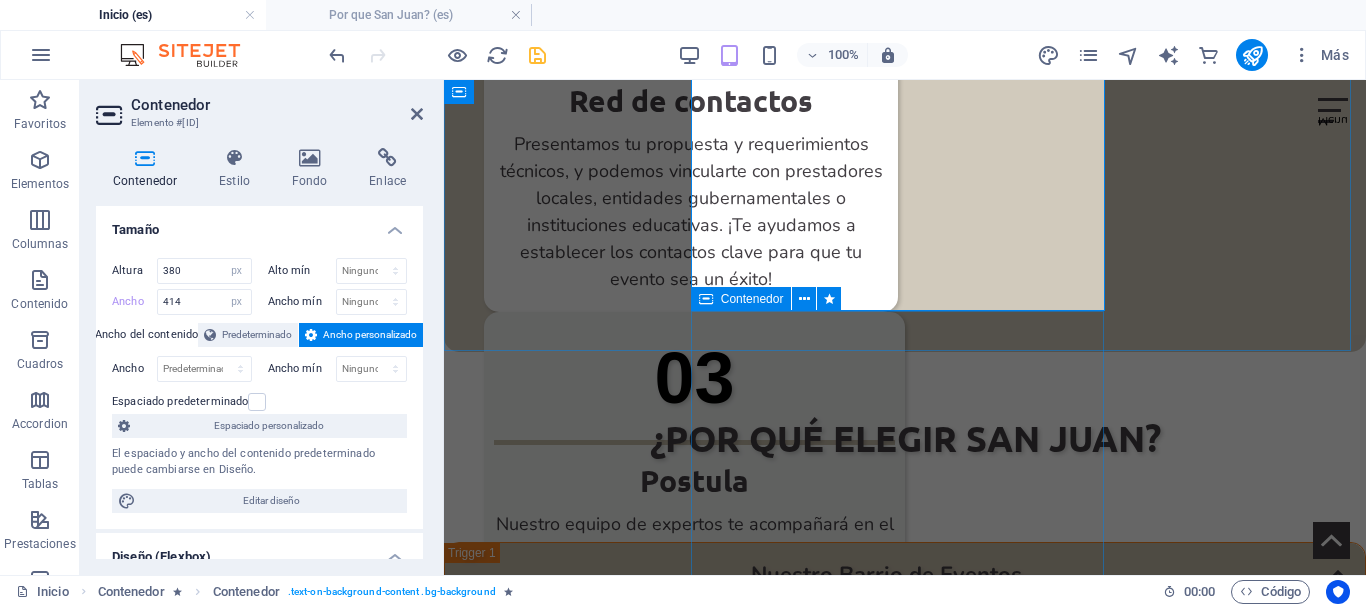 click on "03 Postula Nuestro equipo de expertos te acompañará en el diseño de una estrategia de postulación efectiva, brindándote el soporte necesario para la preparación de documentación y materiales que destaquen tu propuesta de forma clara y profesional." at bounding box center [694, 502] 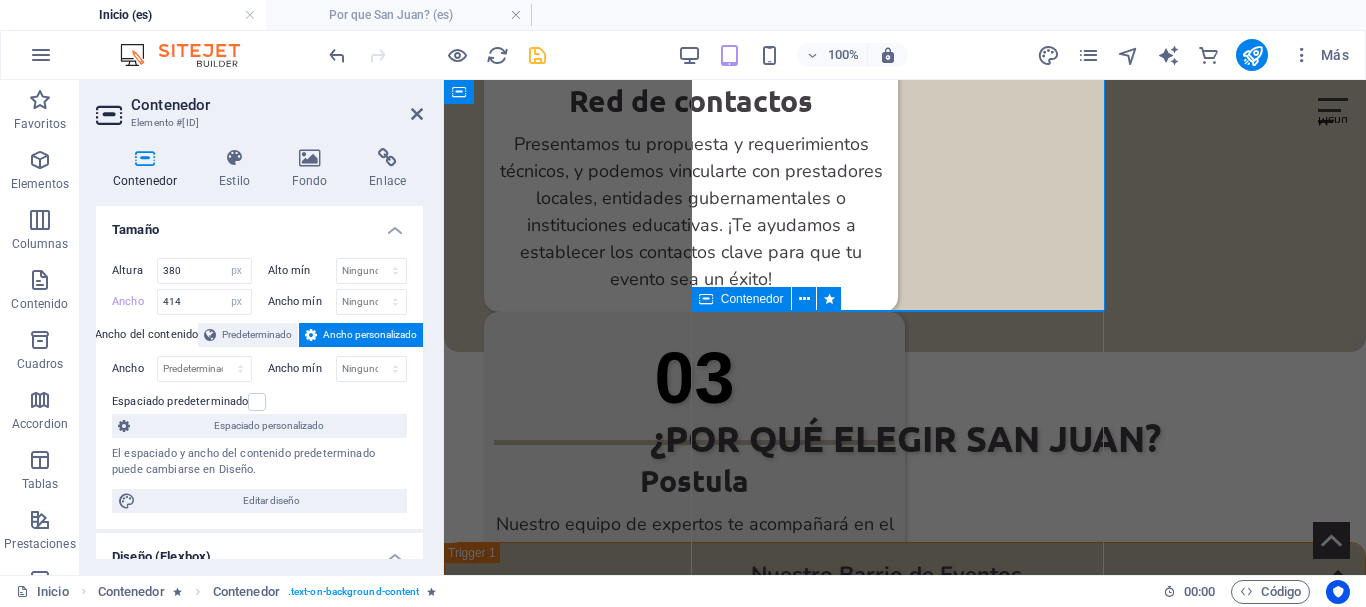click on "03 Postula Nuestro equipo de expertos te acompañará en el diseño de una estrategia de postulación efectiva, brindándote el soporte necesario para la preparación de documentación y materiales que destaquen tu propuesta de forma clara y profesional." at bounding box center (694, 502) 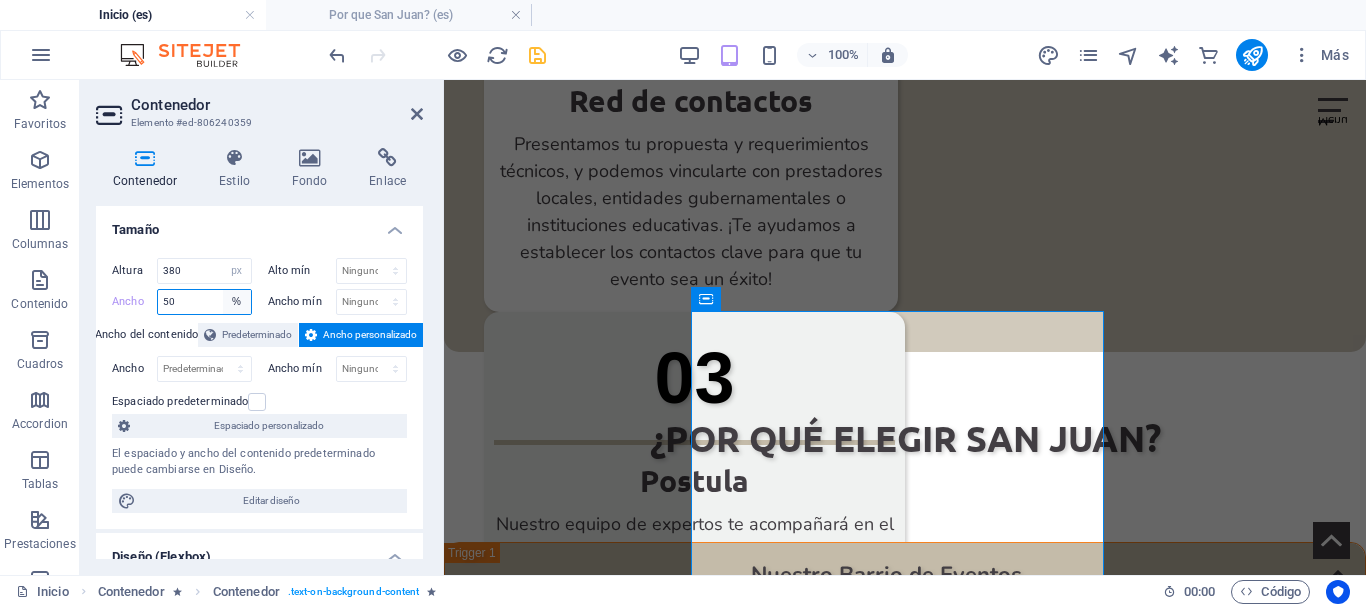 click on "Predeterminado px rem % em vh vw" at bounding box center [237, 302] 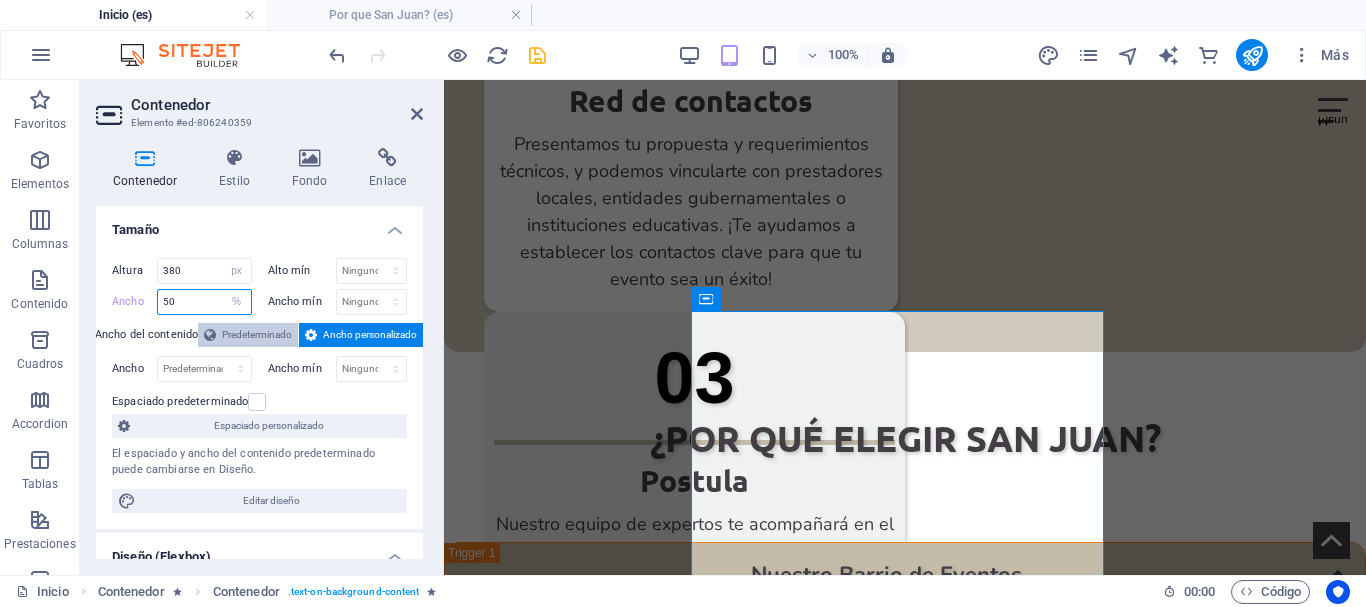 select on "px" 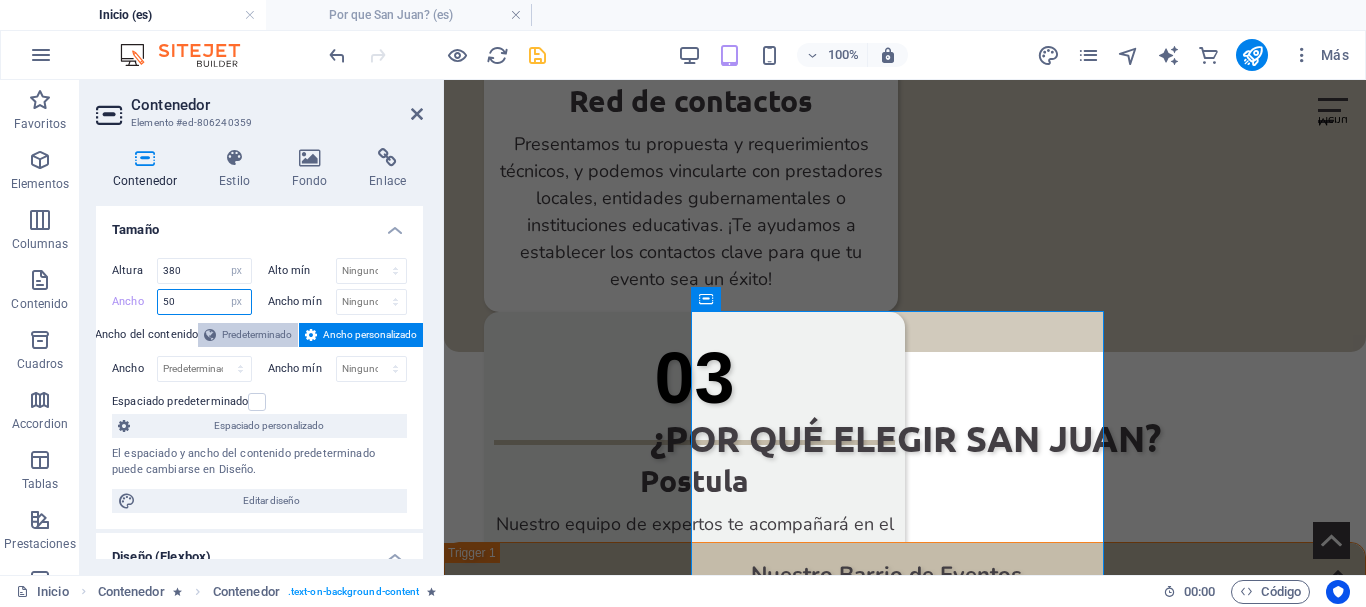 click on "Predeterminado px rem % em vh vw" at bounding box center (237, 302) 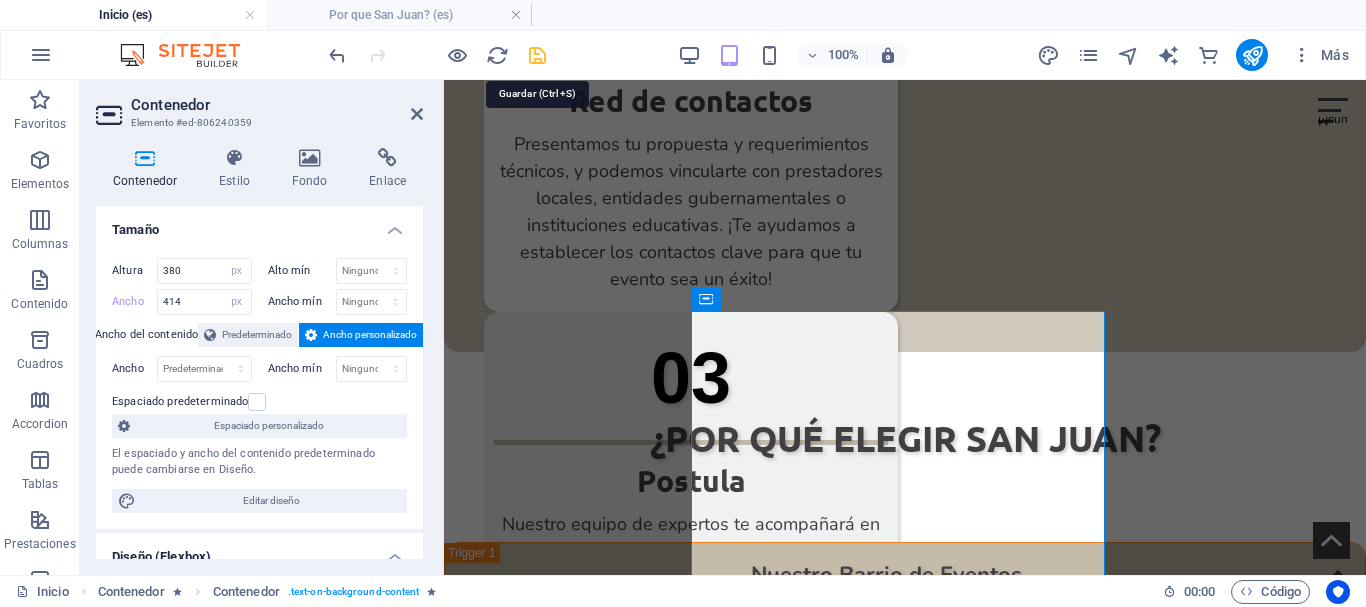 click at bounding box center [537, 55] 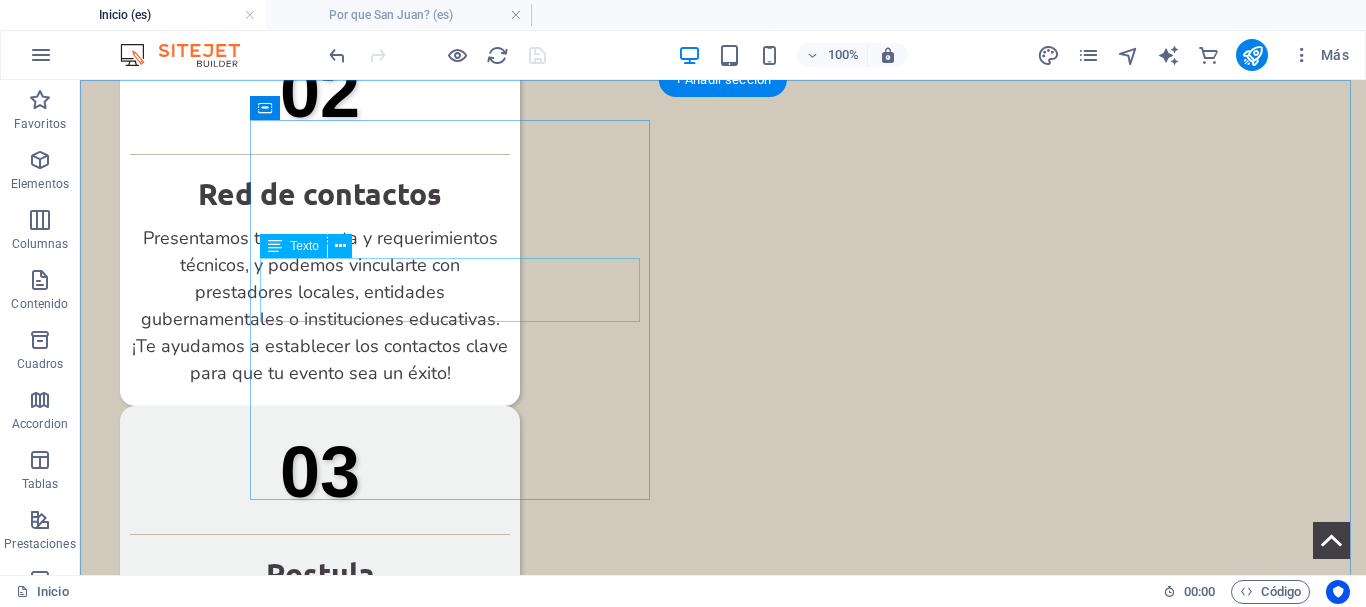 scroll, scrollTop: 628, scrollLeft: 0, axis: vertical 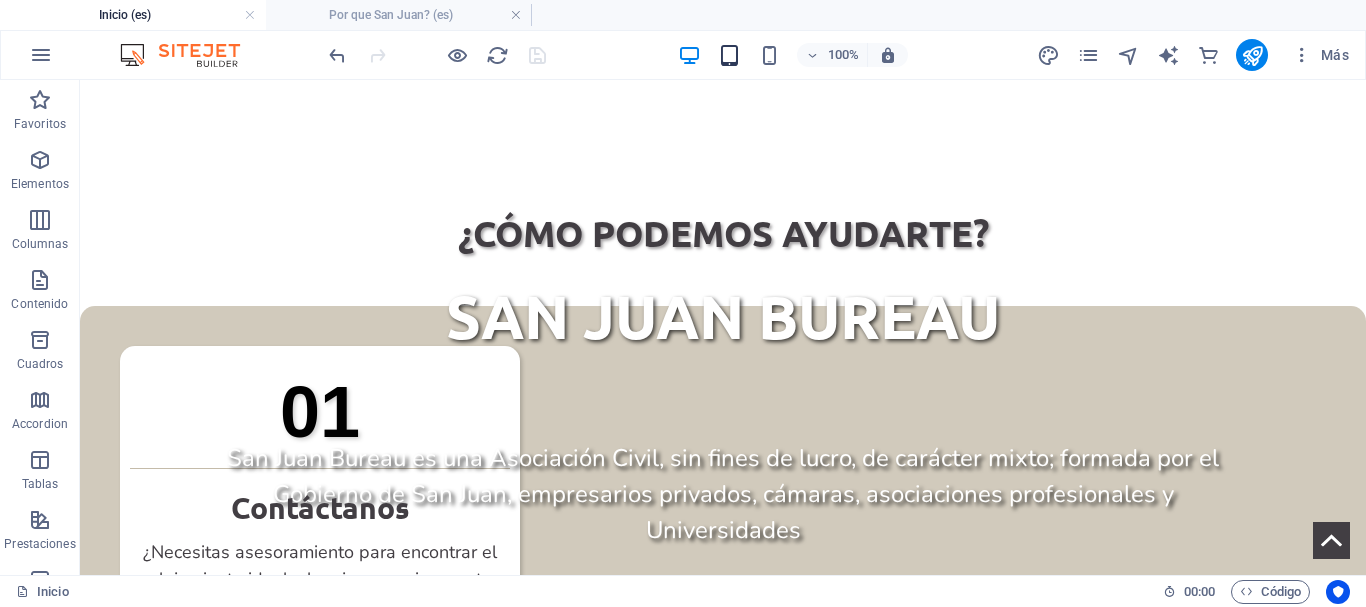 click at bounding box center (769, 55) 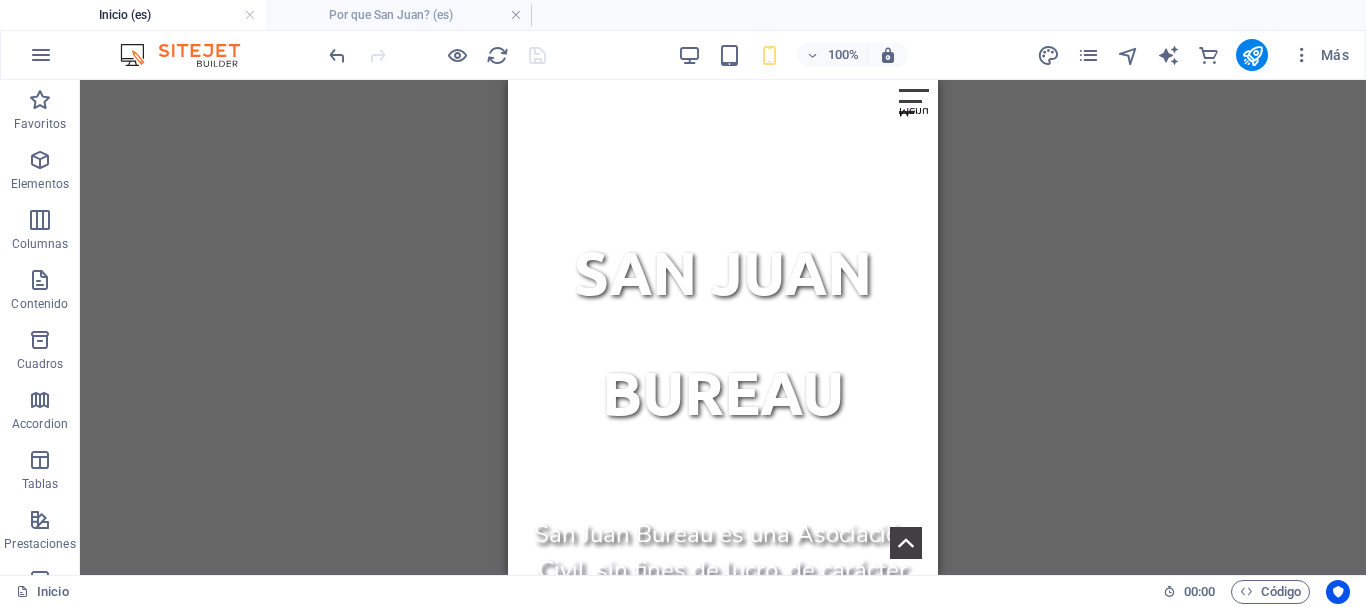 click on "Arrastra aquí para reemplazar el contenido existente. Si quieres crear un elemento nuevo, pulsa “Ctrl”.
Accordion   H3   Accordion   Imagen   Contenedor   Contenedor   Texto   Contenedor   Texto   Separador   H3   Contenedor   Texto   Contenedor   Contenedor   Texto   Contenedor   H3   Texto   Contenedor   Contenedor   Texto   Botón   Separador   Texto   Callout   Callout   Contenedor   Botón   Separador   Contenedor   Contenedor   Texto   Contenedor   Control deslizante   Separador   Pie de página Nornir   Contenedor   Texto   Icono   Icono   Separador   H3   Contenedor   Texto   Contenedor   H3   Texto   Contenedor   Texto   Contenedor   Texto   Contenedor   2 columnas   Contenedor   Botón   Contenedor   Contenedor   Contenedor   Contenedor   Texto   2 columnas   2 columnas   Contenedor   Texto   Contenedor   Texto   Separador   Contenedor   Texto   Contenedor   Texto   Contenedor   Separador   Contenedor   Botón   Contenedor   Texto   Contenedor   Contenedor   Texto" at bounding box center [723, 327] 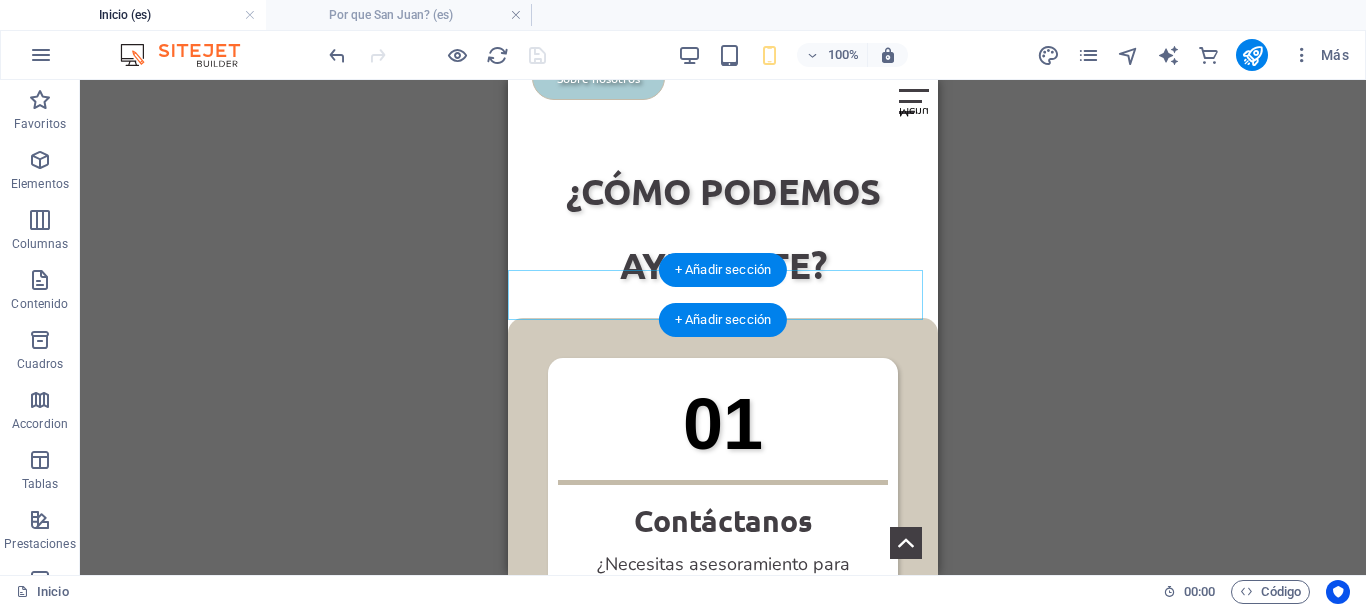 scroll, scrollTop: 1528, scrollLeft: 0, axis: vertical 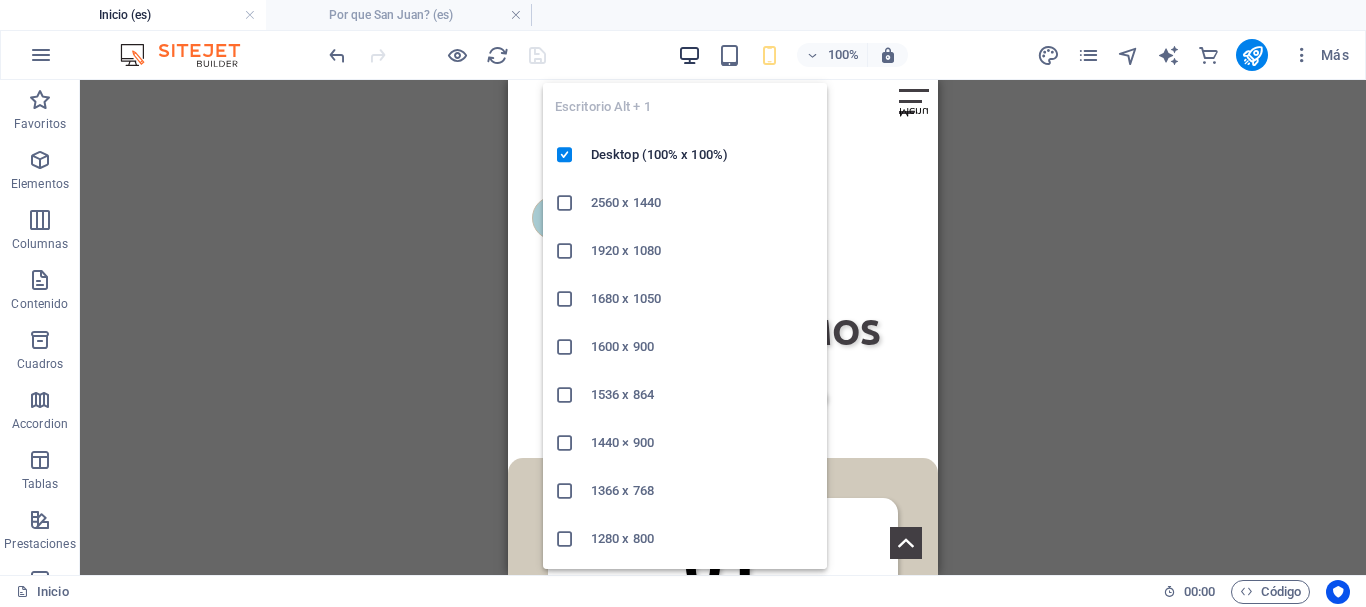 drag, startPoint x: 683, startPoint y: 56, endPoint x: 20, endPoint y: 4, distance: 665.0361 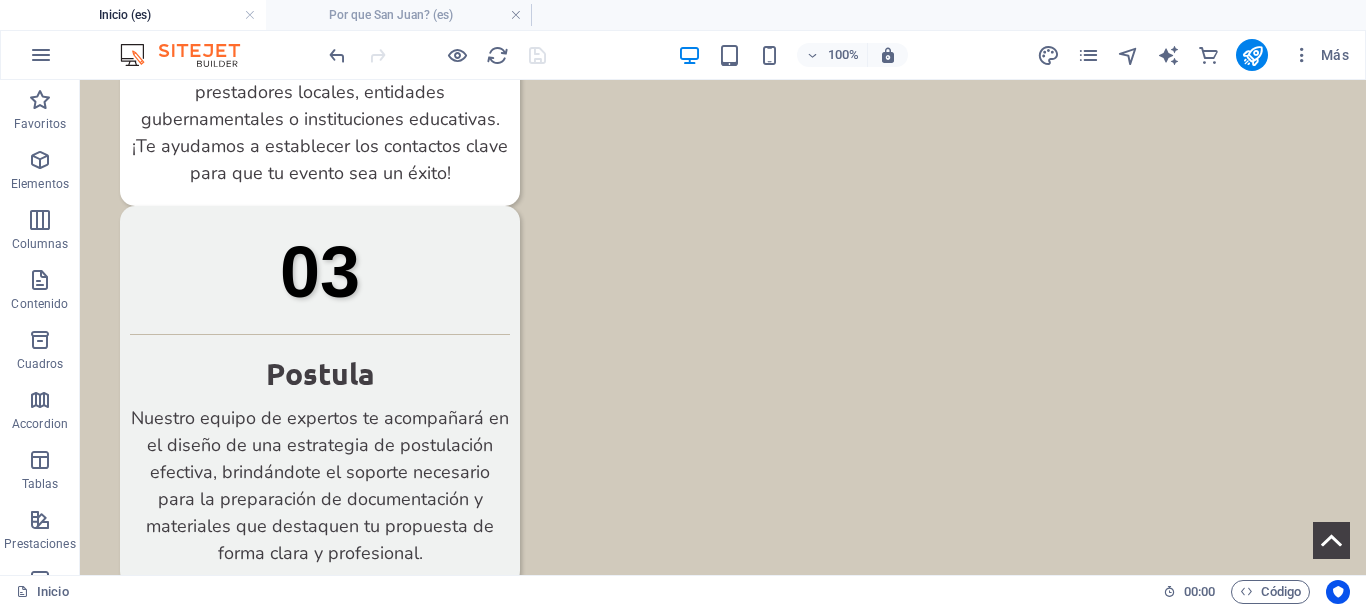 scroll, scrollTop: 1518, scrollLeft: 0, axis: vertical 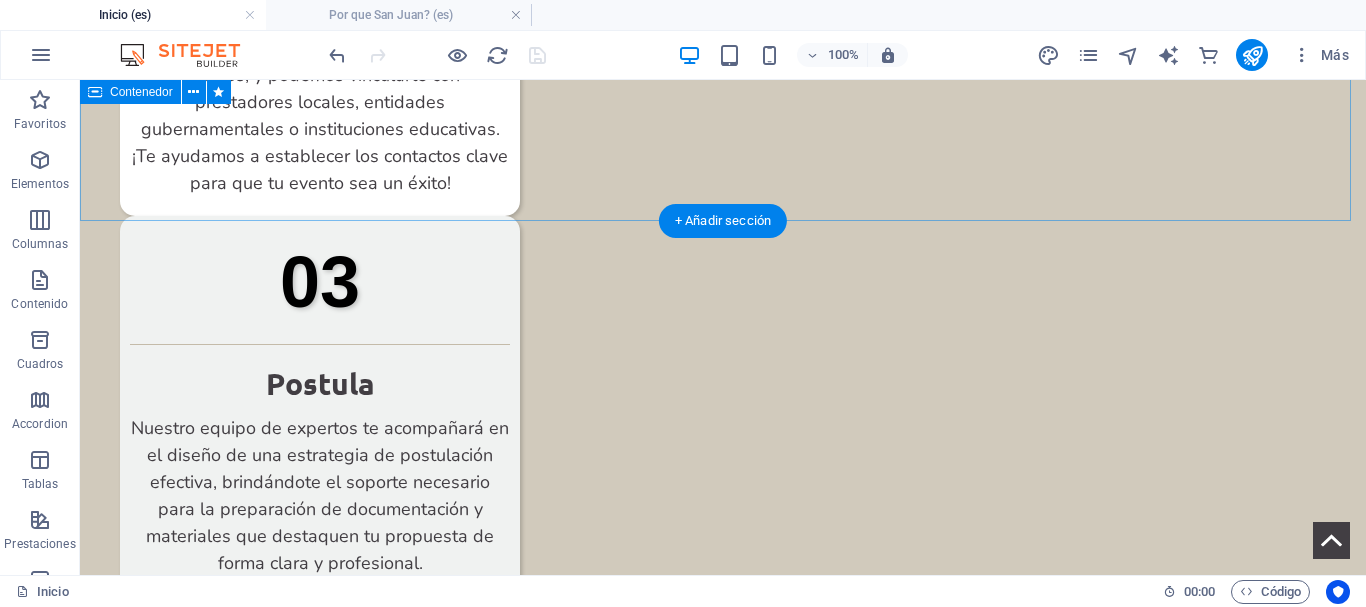 click on "01 Contáctanos ¿Necesitas asesoramiento para encontrar el alojamiento ideal, el mejor espacio para tu evento o las principales atracciones locales? Estamos aquí para ofrecerte una asistencia personalizada y acorde a tus necesidades.   02 Red de contactos Presentamos tu propuesta y requerimientos técnicos, y podemos vincularte con prestadores locales, entidades gubernamentales o instituciones educativas. ¡Te ayudamos a establecer los contactos clave para que tu evento sea un éxito!   03 Postula Nuestro equipo de expertos te acompañará en el diseño de una estrategia de postulación efectiva, brindándote el soporte necesario para la preparación de documentación y materiales que destaquen tu propuesta de forma clara y profesional." at bounding box center [723, 26] 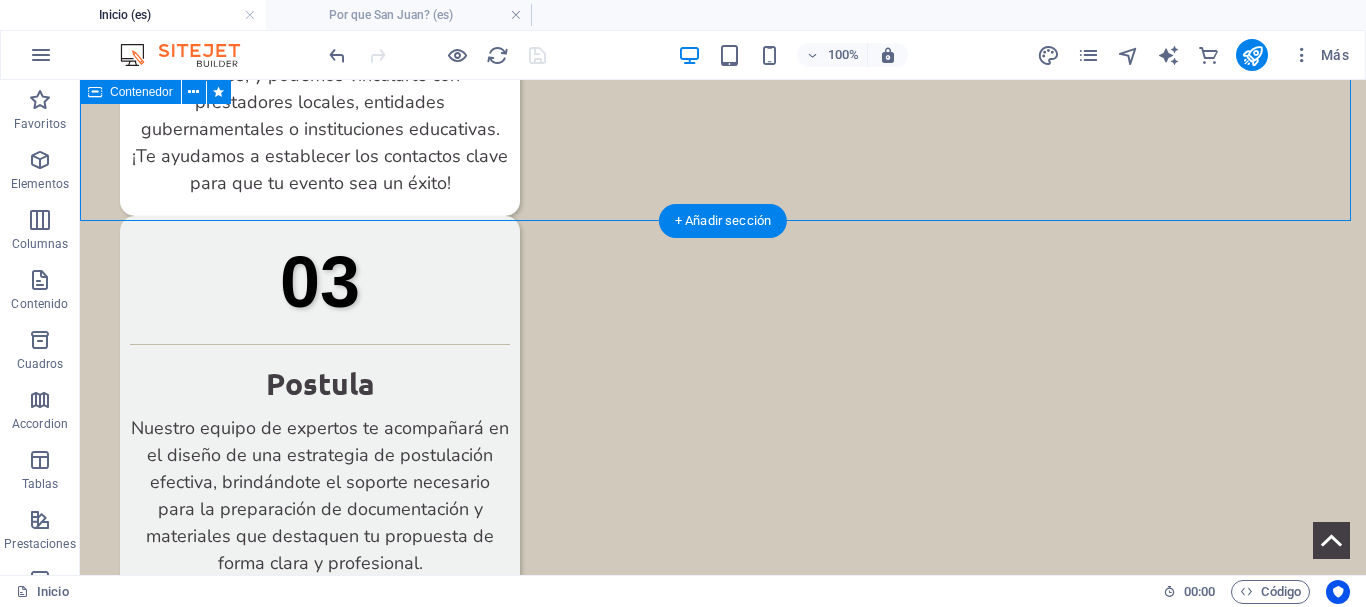click on "01 Contáctanos ¿Necesitas asesoramiento para encontrar el alojamiento ideal, el mejor espacio para tu evento o las principales atracciones locales? Estamos aquí para ofrecerte una asistencia personalizada y acorde a tus necesidades.   02 Red de contactos Presentamos tu propuesta y requerimientos técnicos, y podemos vincularte con prestadores locales, entidades gubernamentales o instituciones educativas. ¡Te ayudamos a establecer los contactos clave para que tu evento sea un éxito!   03 Postula Nuestro equipo de expertos te acompañará en el diseño de una estrategia de postulación efectiva, brindándote el soporte necesario para la preparación de documentación y materiales que destaquen tu propuesta de forma clara y profesional." at bounding box center [723, 26] 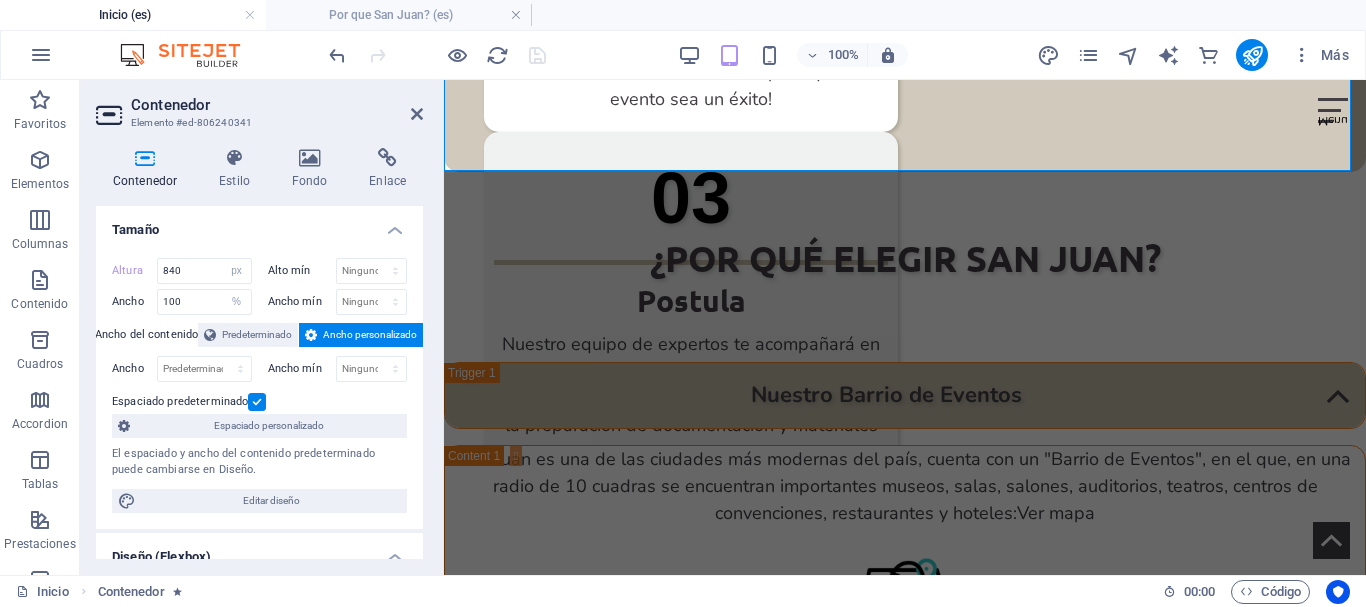 click on "Contenedor" at bounding box center [149, 169] 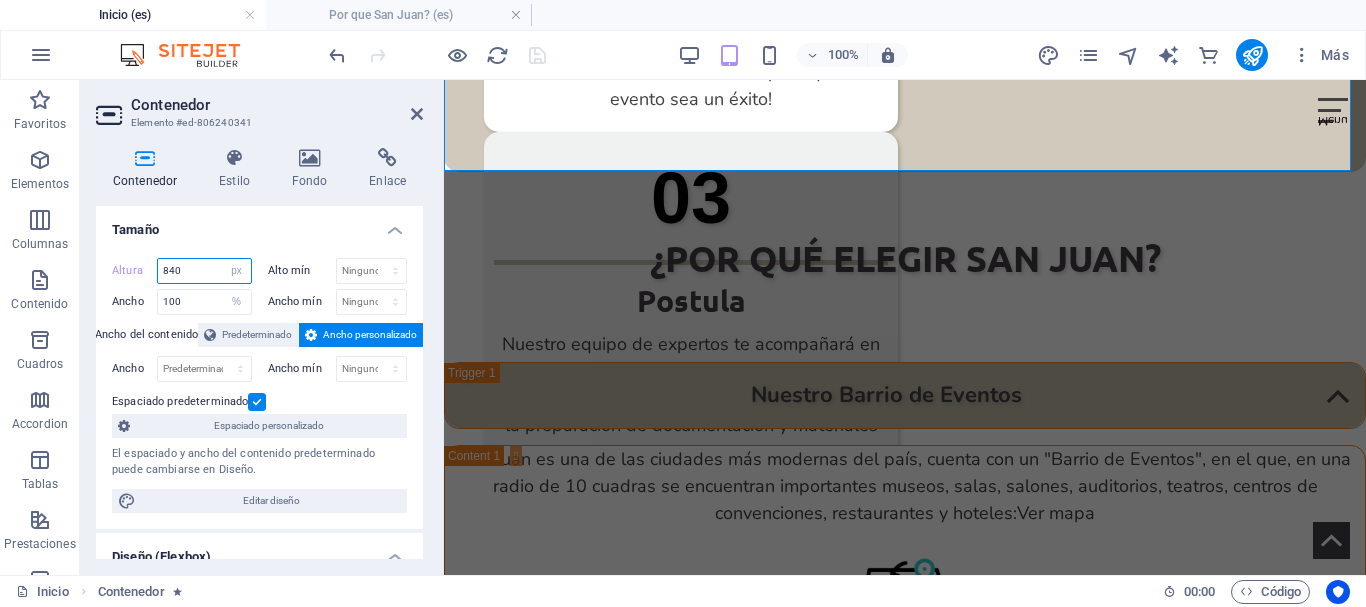 click on "840" at bounding box center [204, 271] 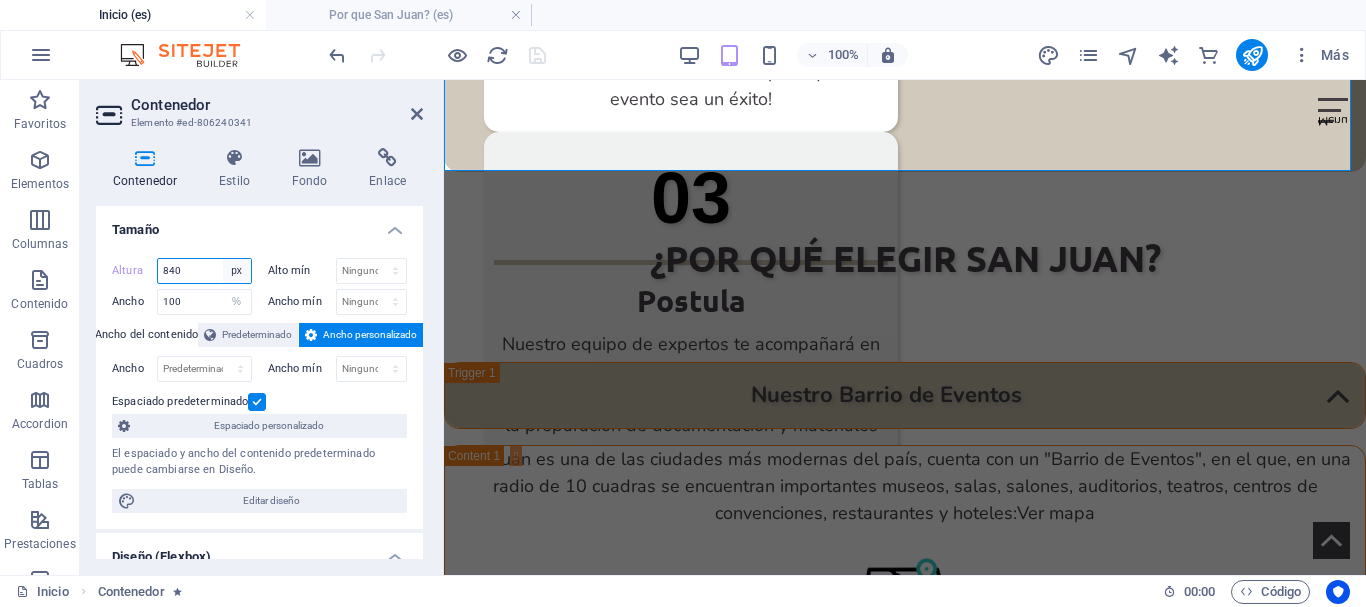 click on "Predeterminado px rem % vh vw" at bounding box center [237, 271] 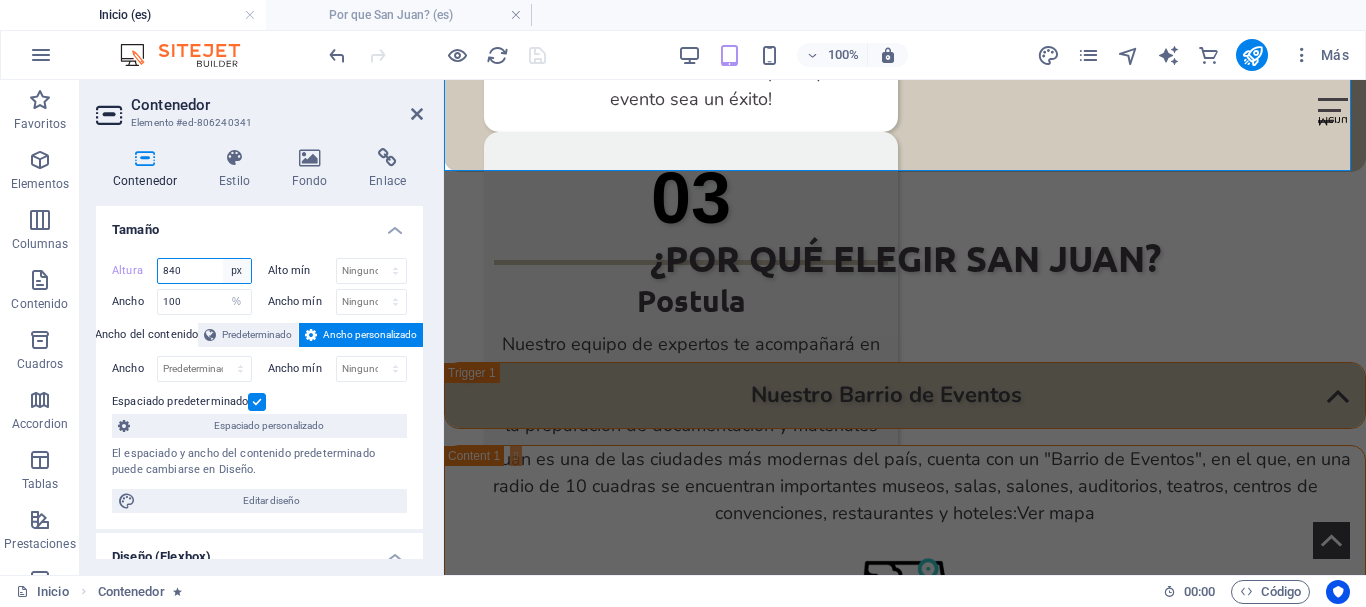 select on "%" 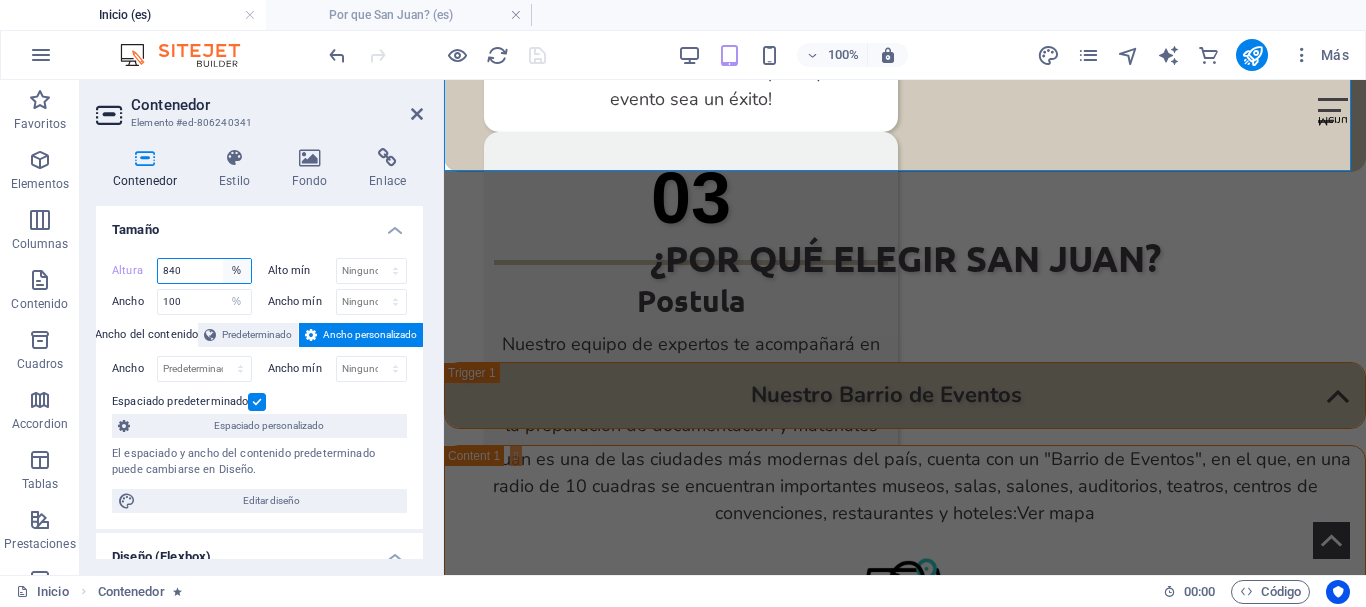 click on "Predeterminado px rem % vh vw" at bounding box center [237, 271] 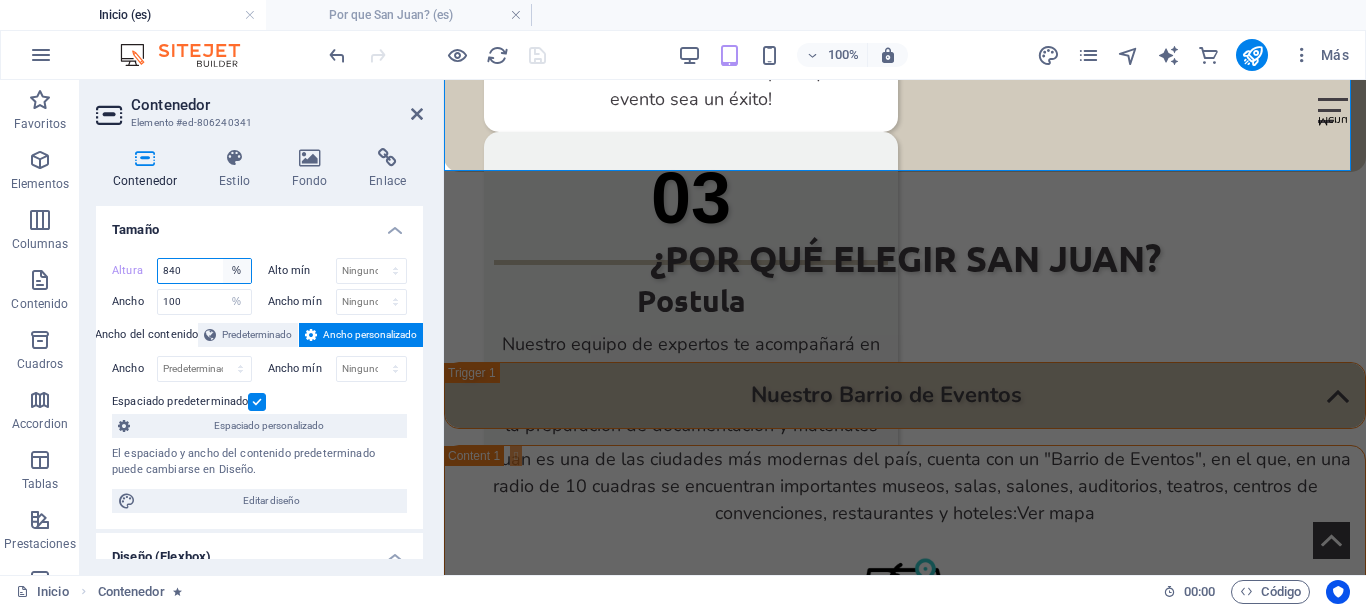 type on "[NUMBER]" 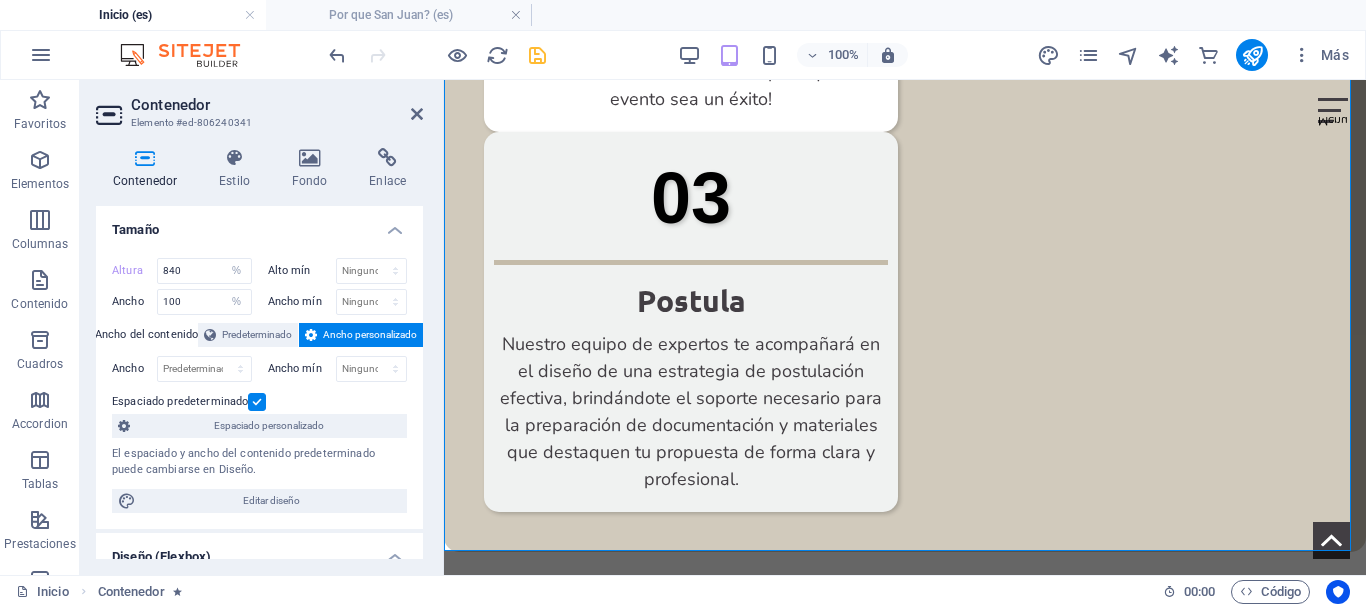click at bounding box center [537, 55] 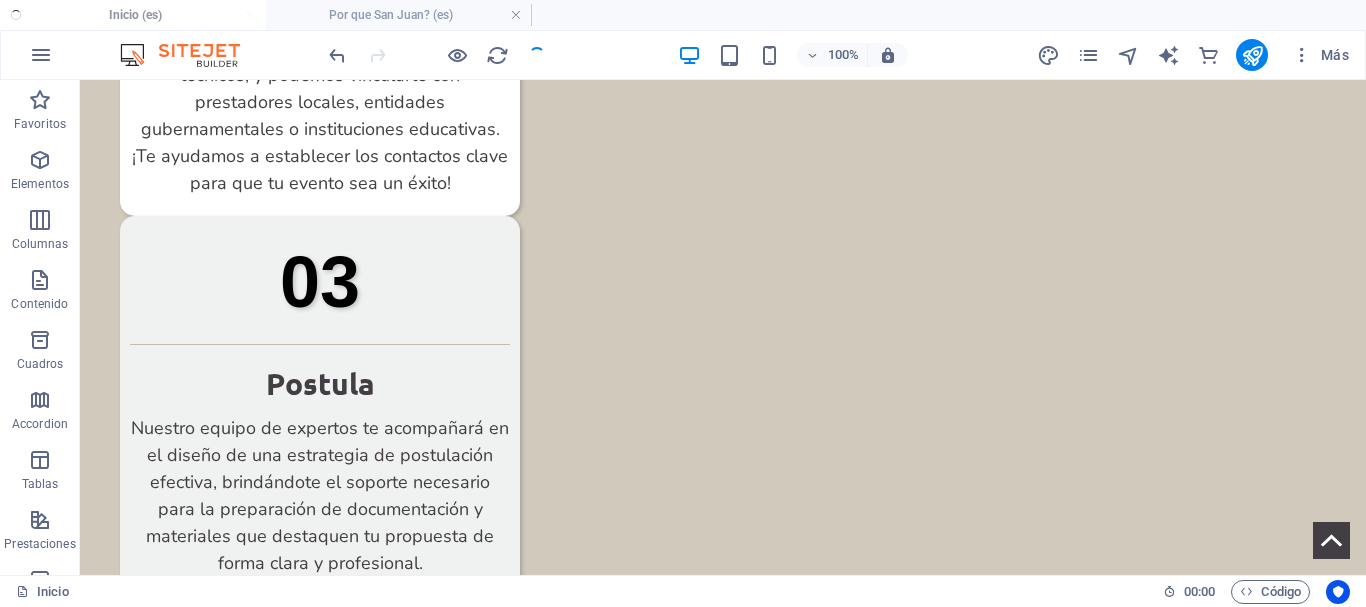 scroll, scrollTop: 1508, scrollLeft: 0, axis: vertical 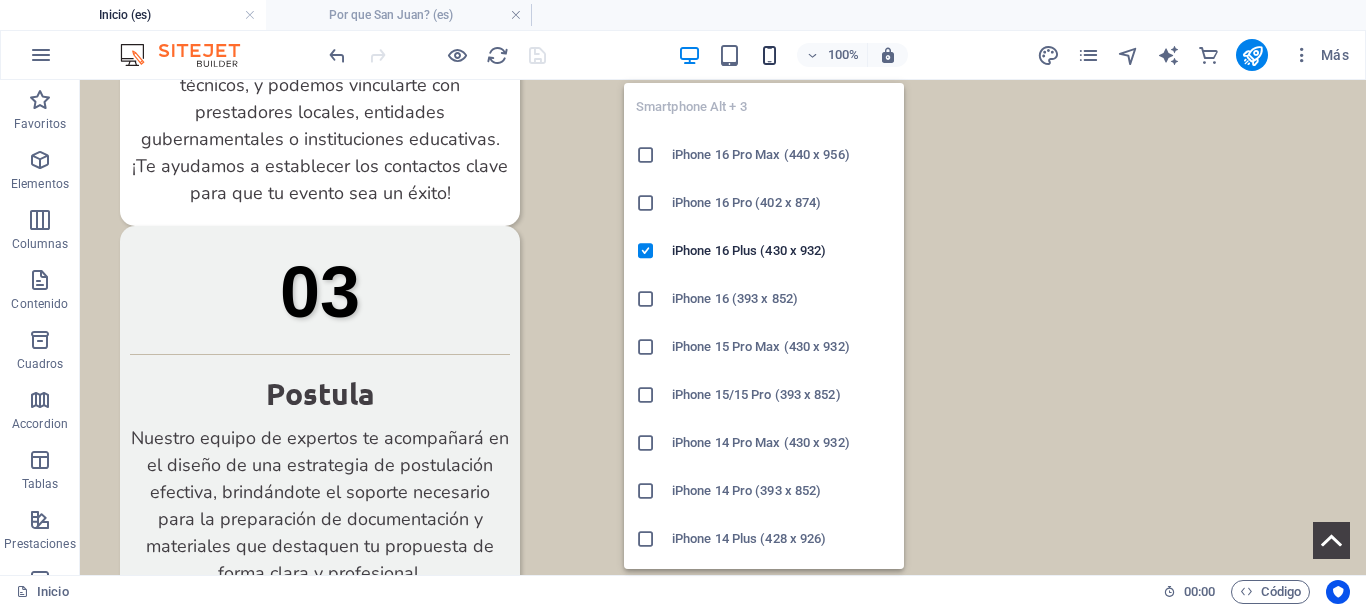 click at bounding box center [769, 55] 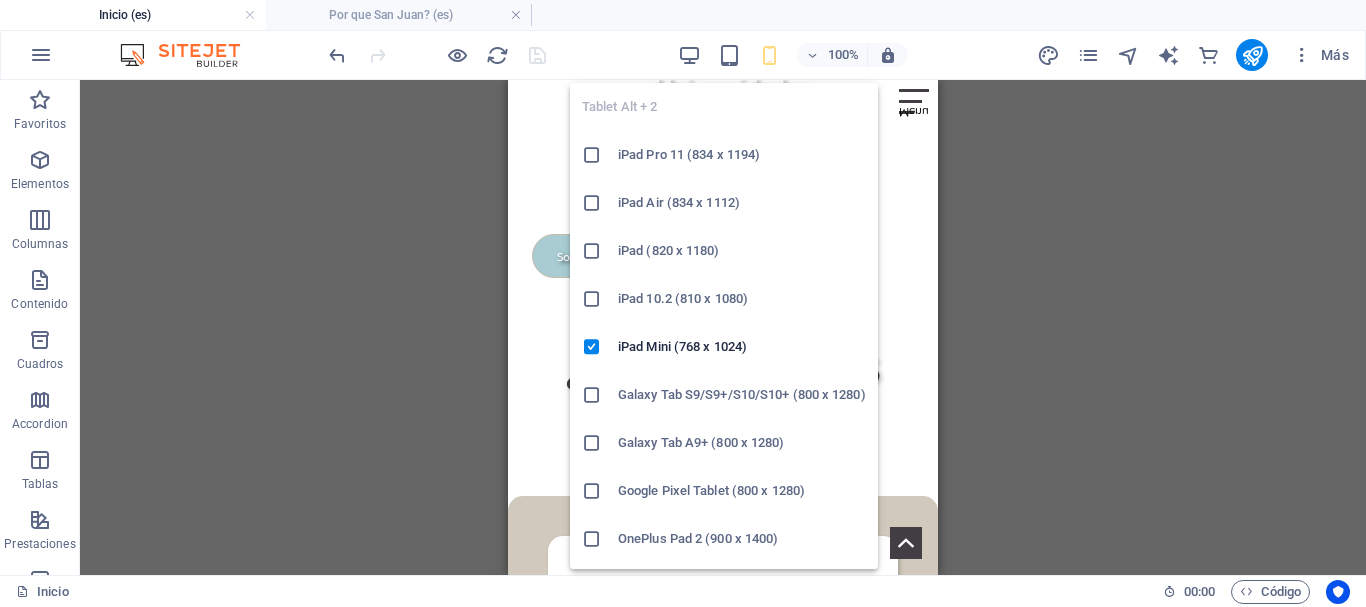 scroll, scrollTop: 1481, scrollLeft: 0, axis: vertical 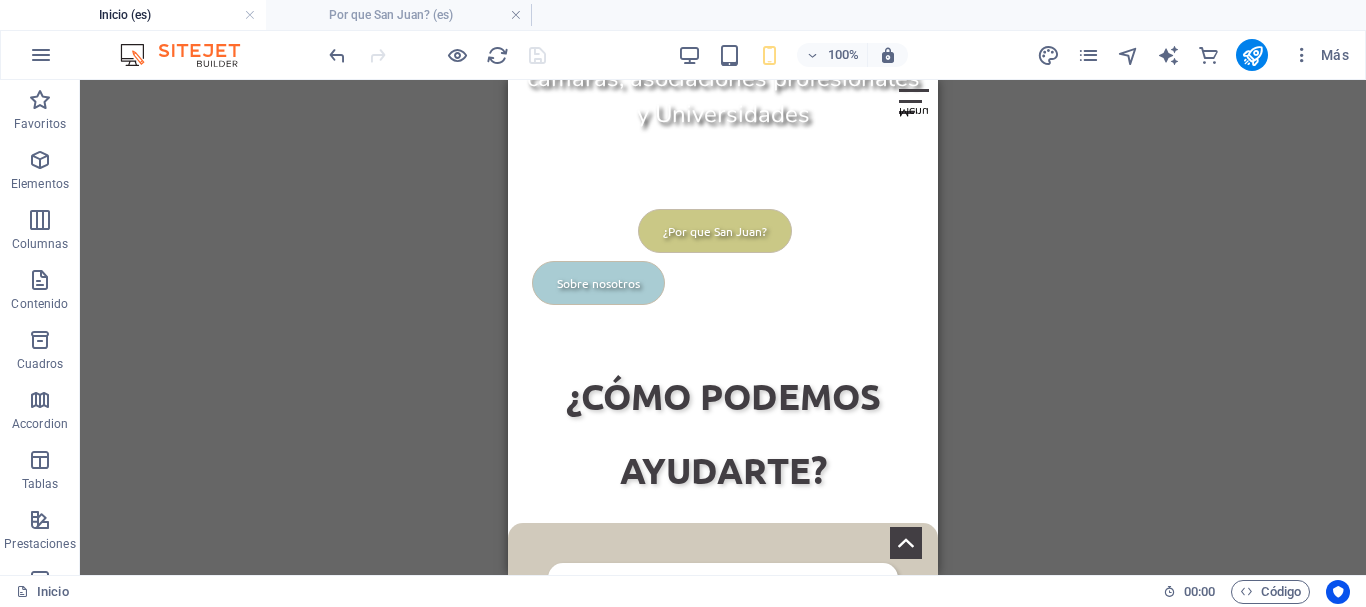 click on "Arrastra aquí para reemplazar el contenido existente. Si quieres crear un elemento nuevo, pulsa “Ctrl”.
H3   Accordion   Imagen   Contenedor   Contenedor   Texto   Contenedor   Texto   Separador   H3   Contenedor   Texto   Contenedor   Contenedor   Texto   Contenedor   H3   Texto   Contenedor   Contenedor   Texto   Botón   Separador   Texto   Callout   Callout   Contenedor   Botón   Separador   Contenedor   Contenedor   Texto   Contenedor   Control deslizante   Separador   Pie de página Nornir   Contenedor   Texto   Icono   Icono   Separador   H3   Contenedor   Texto   Contenedor   H3   Texto   Contenedor   Texto   Contenedor   Texto   Texto   Contenedor   Contenedor   2 columnas   Contenedor   Botón   Contenedor   Contenedor   Contenedor   Contenedor   Contenedor   Texto   2 columnas   2 columnas   Contenedor   Texto   Contenedor   Texto   Separador   Contenedor   Texto   Contenedor   Texto   Contenedor   Separador   Contenedor   Botón   Contenedor   Texto   Contenedor     Texto" at bounding box center [723, 327] 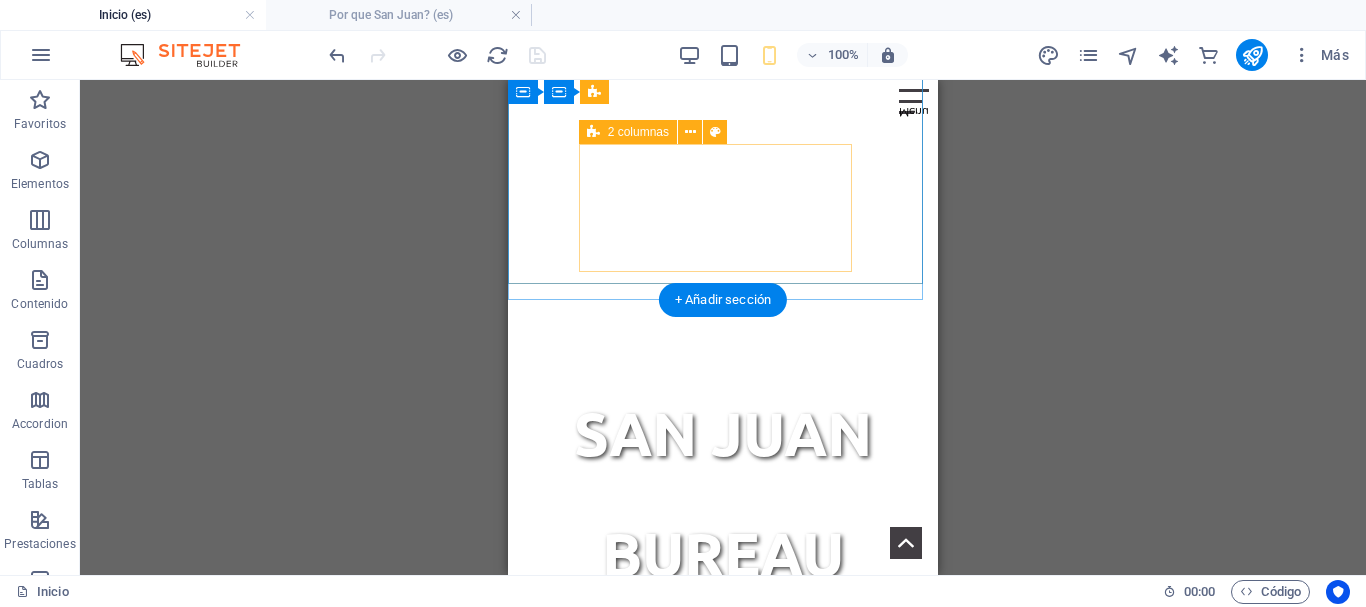 scroll, scrollTop: 681, scrollLeft: 0, axis: vertical 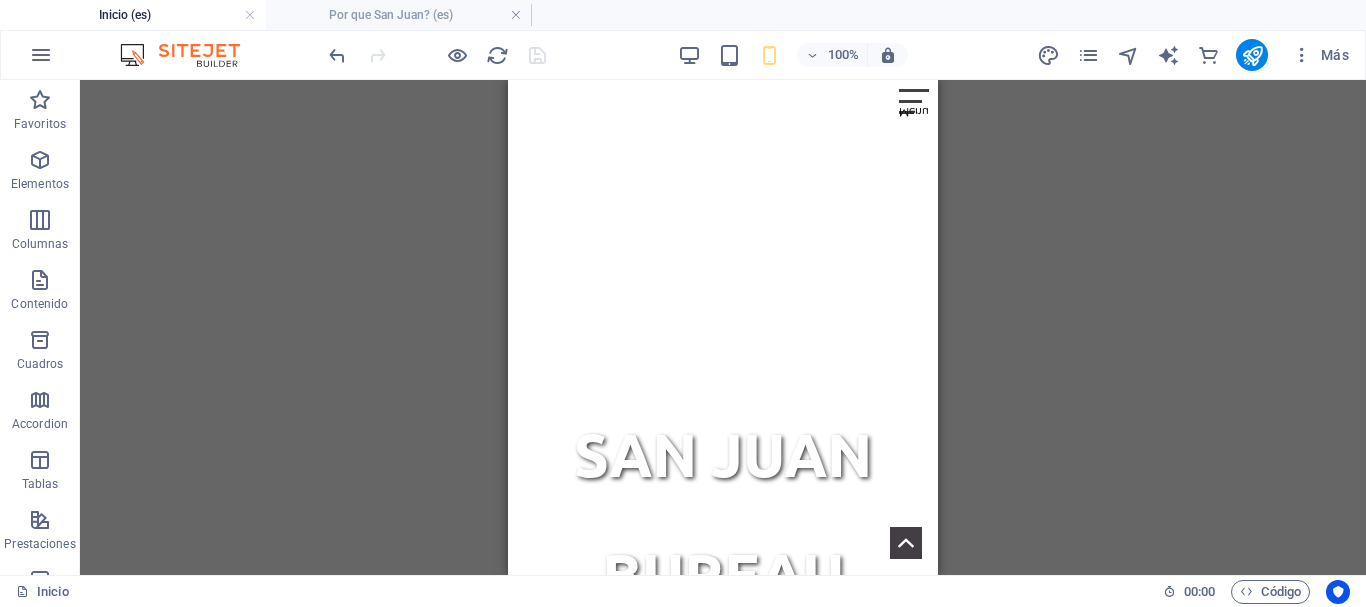 click on "Inicio (es)" at bounding box center [133, 15] 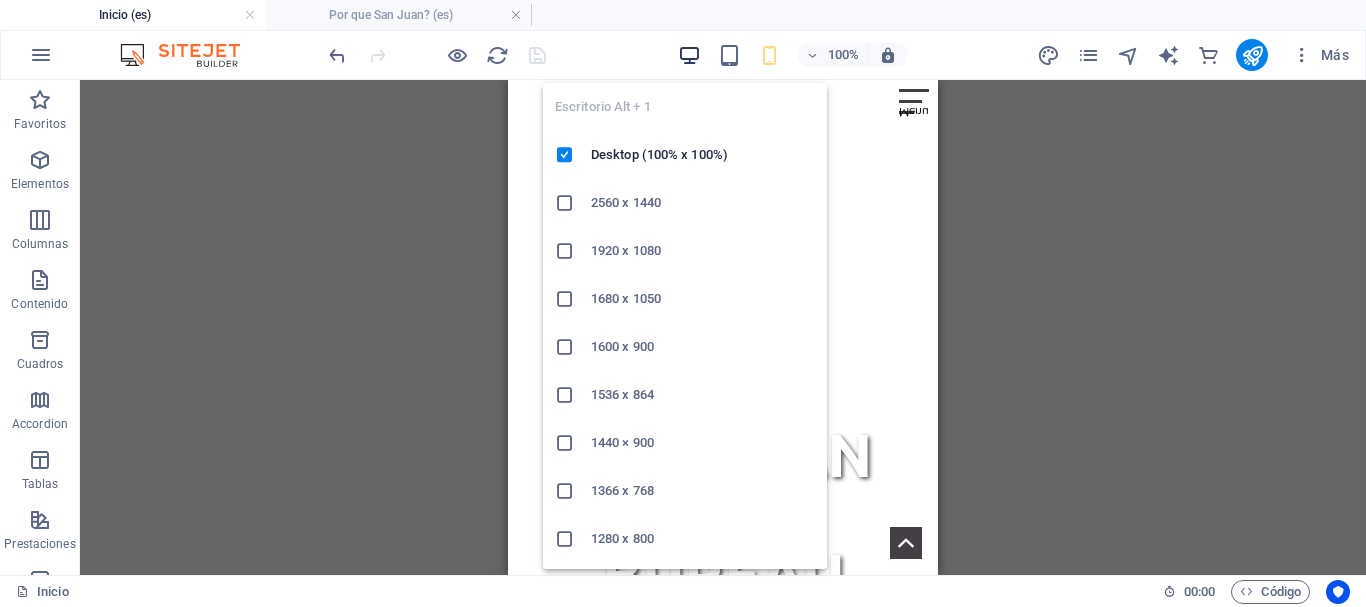 click at bounding box center [689, 55] 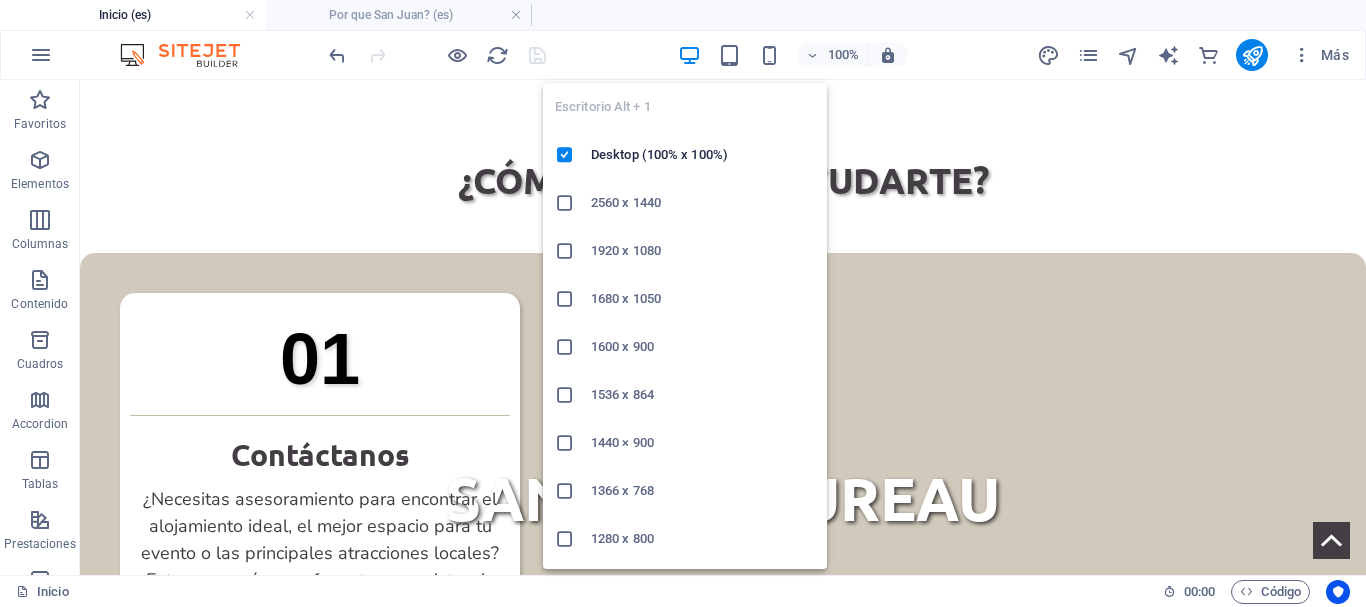 scroll, scrollTop: 677, scrollLeft: 0, axis: vertical 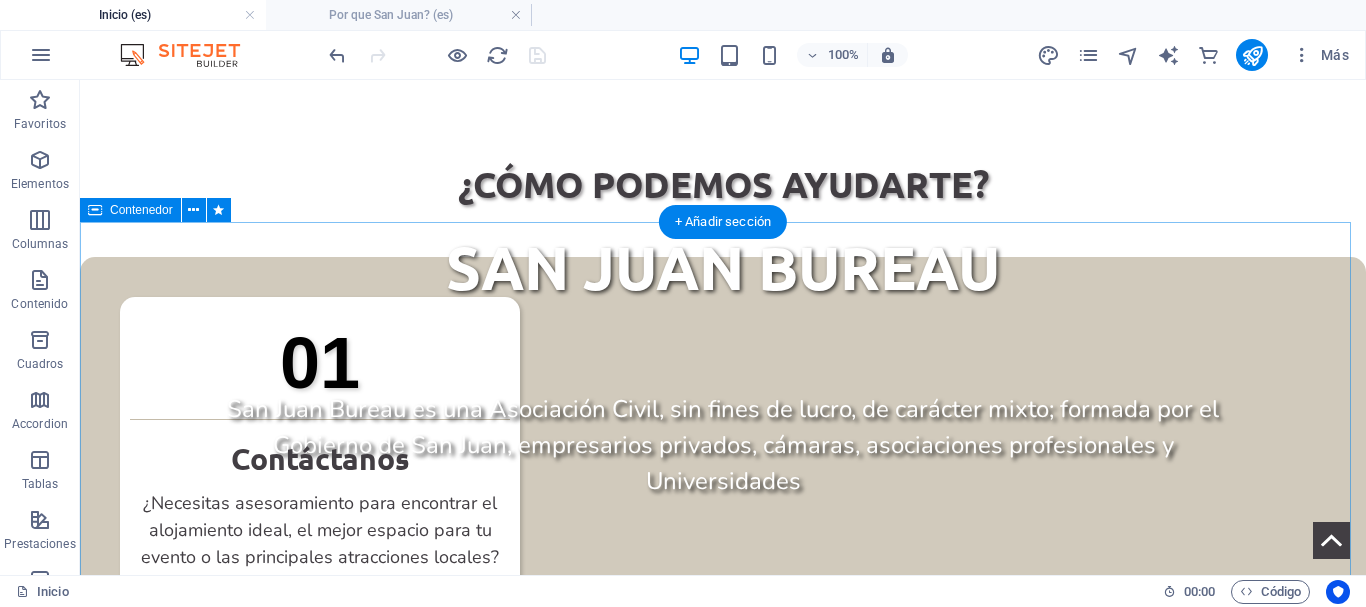 click on "01 Contáctanos ¿Necesitas asesoramiento para encontrar el alojamiento ideal, el mejor espacio para tu evento o las principales atracciones locales? Estamos aquí para ofrecerte una asistencia personalizada y acorde a tus necesidades.   02 Red de contactos Presentamos tu propuesta y requerimientos técnicos, y podemos vincularte con prestadores locales, entidades gubernamentales o instituciones educativas. ¡Te ayudamos a establecer los contactos clave para que tu evento sea un éxito!   03 Postula Nuestro equipo de expertos te acompañará en el diseño de una estrategia de postulación efectiva, brindándote el soporte necesario para la preparación de documentación y materiales que destaquen tu propuesta de forma clara y profesional." at bounding box center [723, 867] 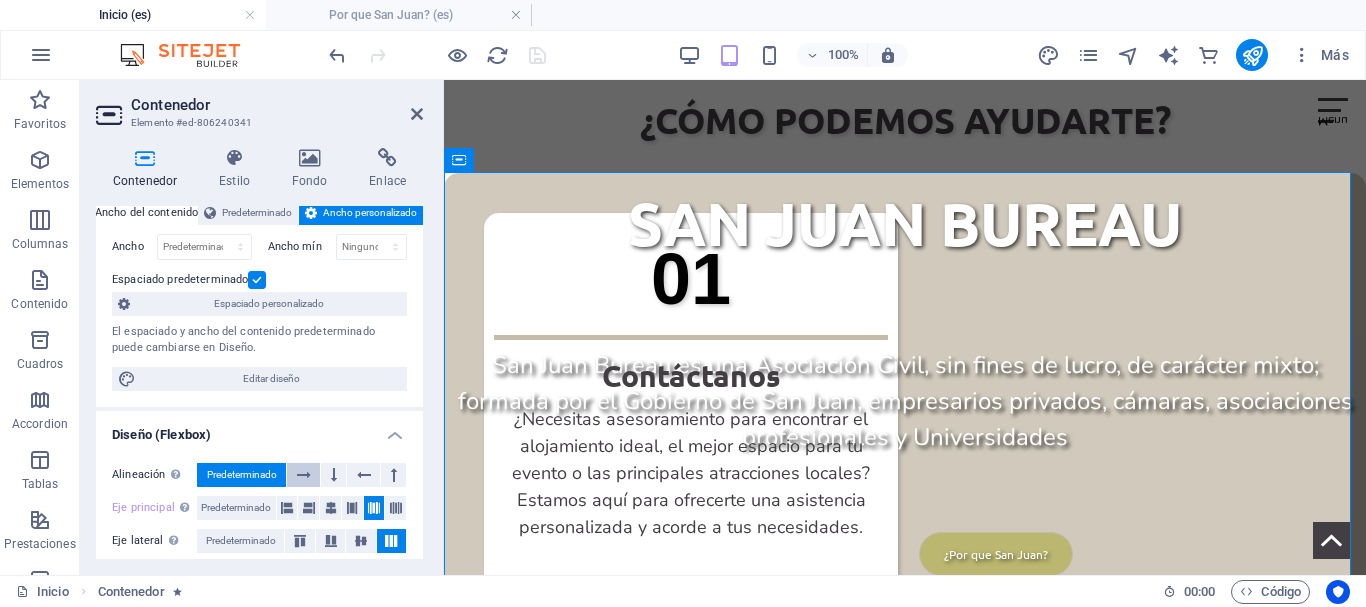 scroll, scrollTop: 200, scrollLeft: 0, axis: vertical 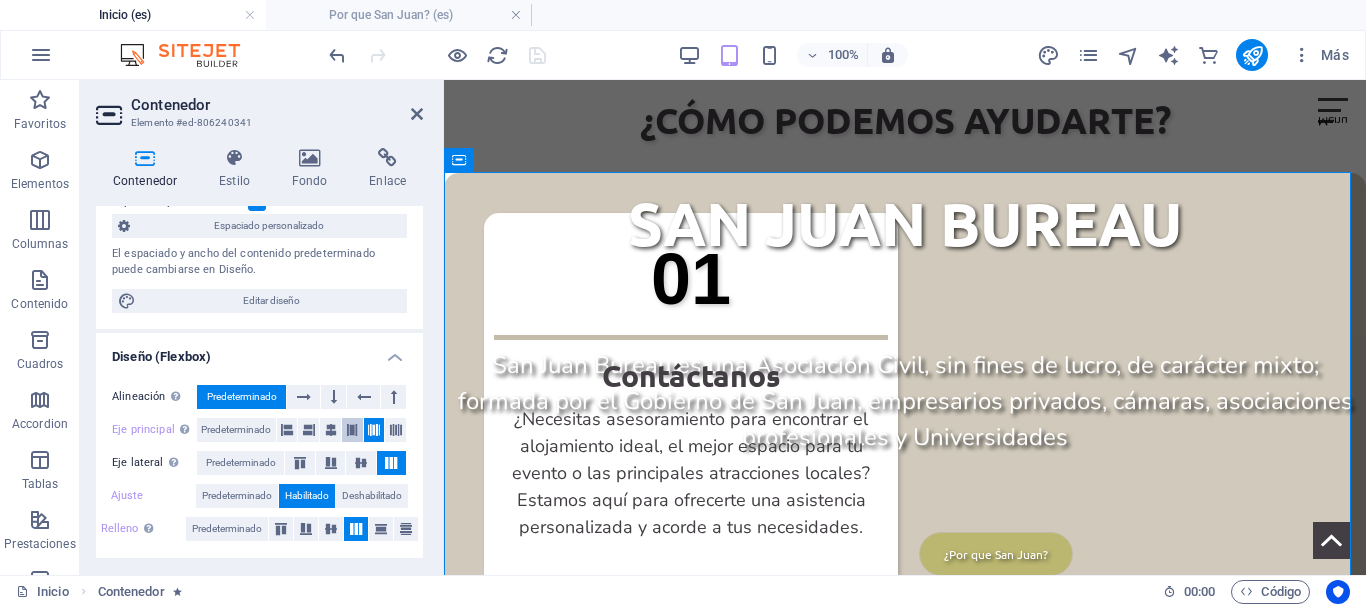click at bounding box center [352, 430] 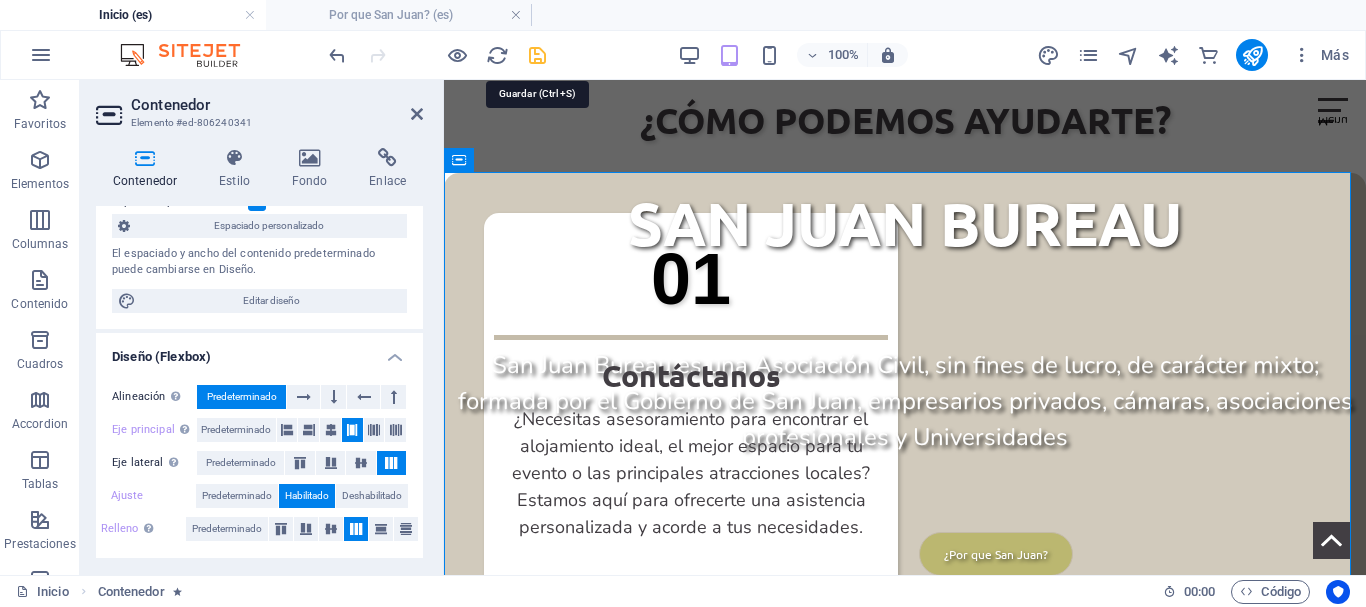 click at bounding box center (537, 55) 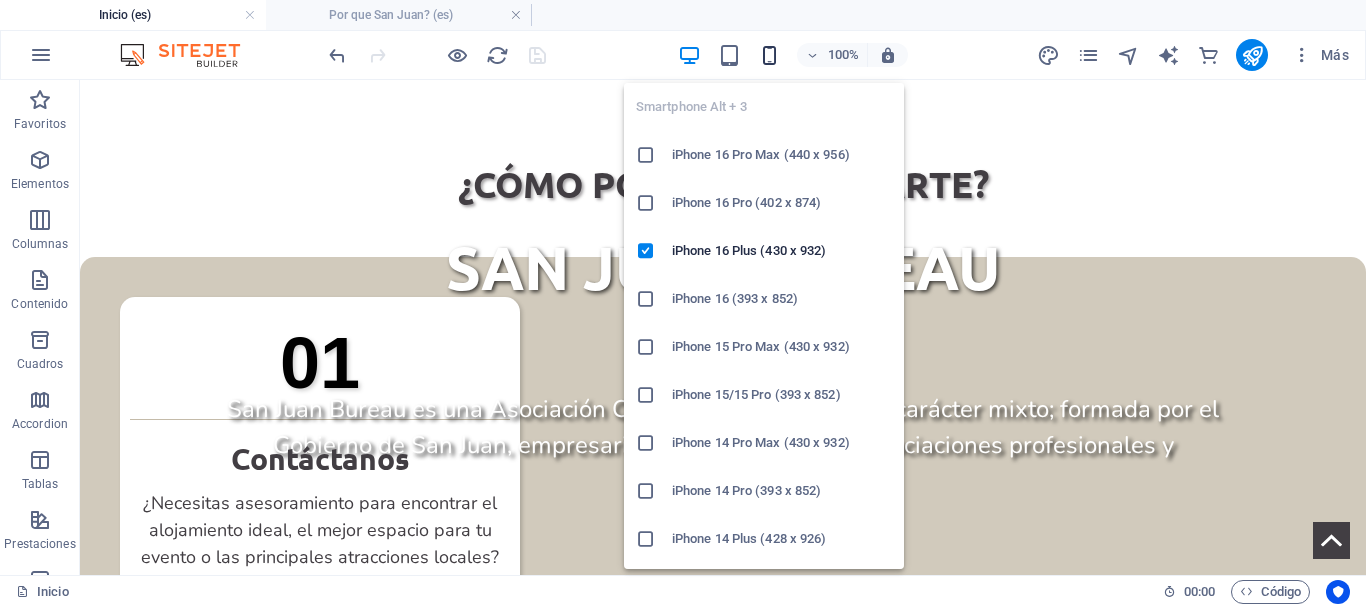 click at bounding box center [769, 55] 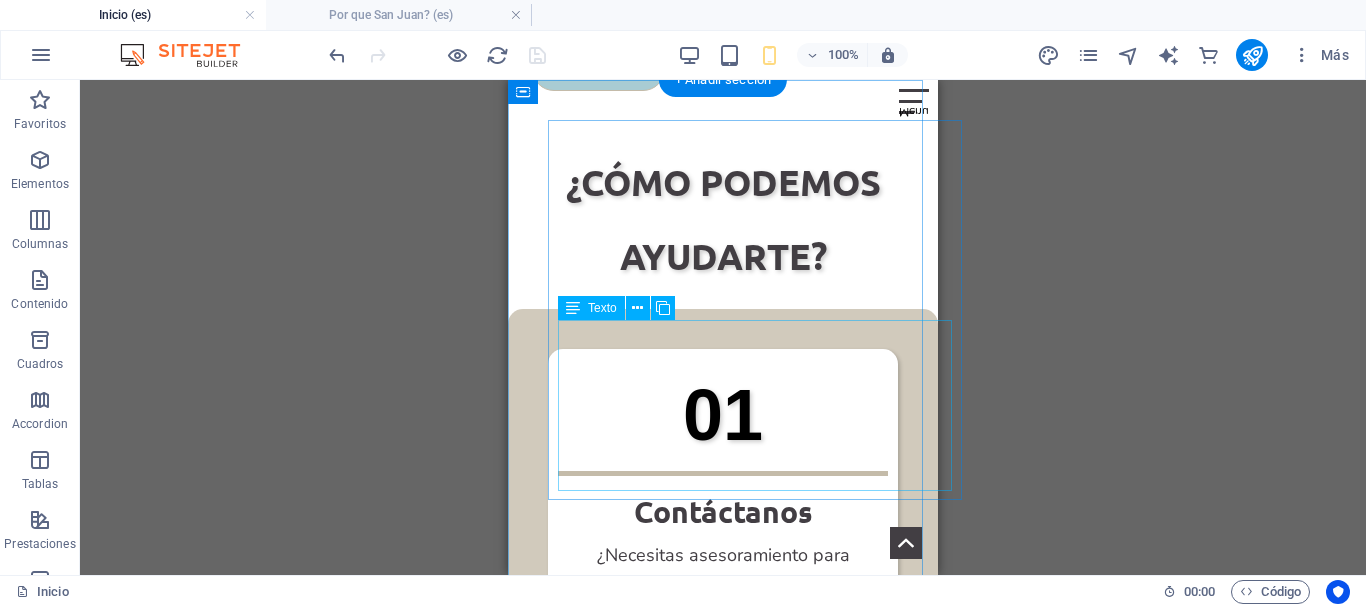 scroll, scrollTop: 1077, scrollLeft: 0, axis: vertical 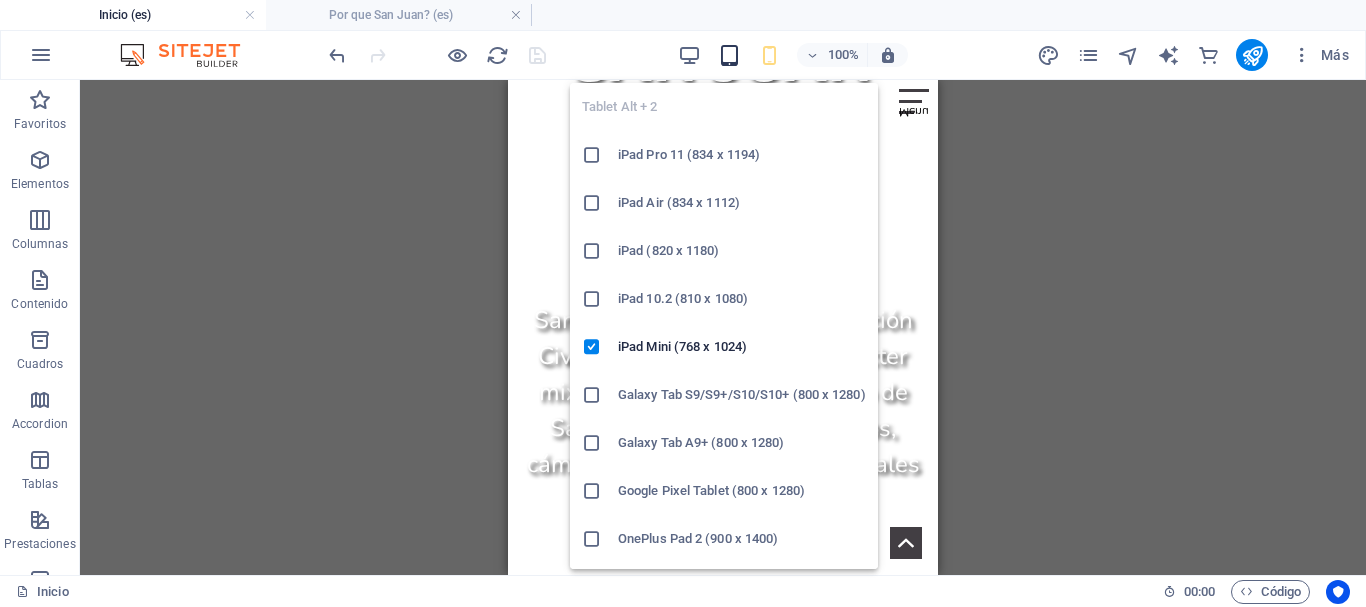 click at bounding box center (729, 55) 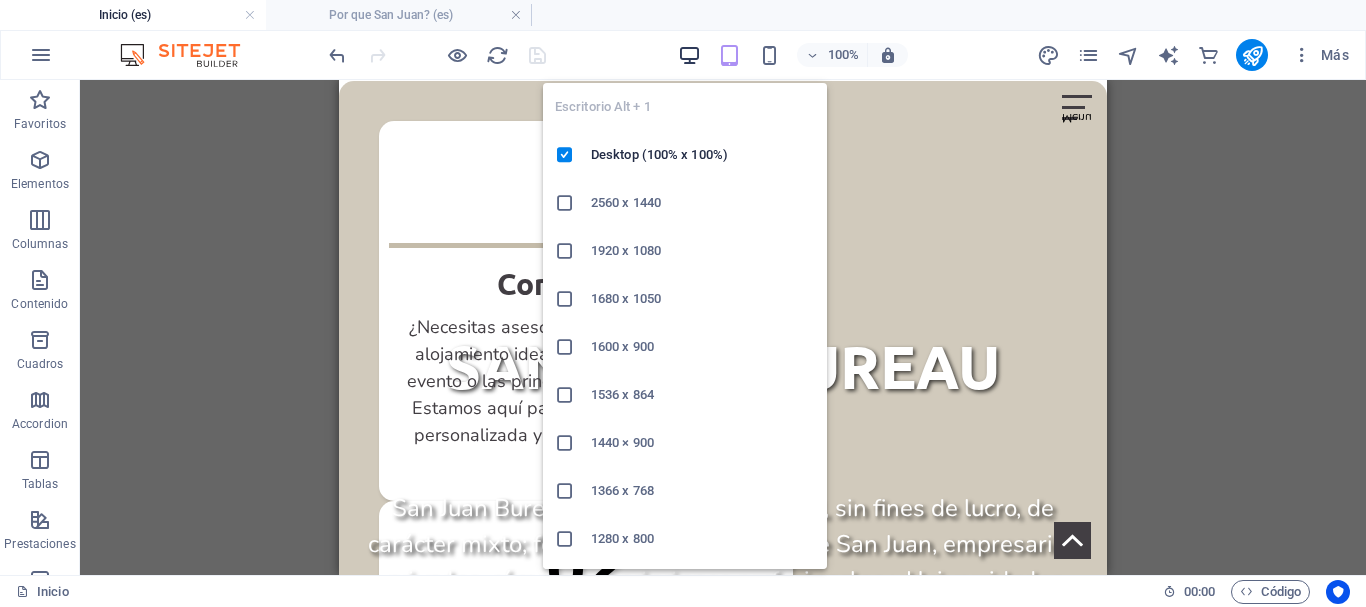 click at bounding box center (689, 55) 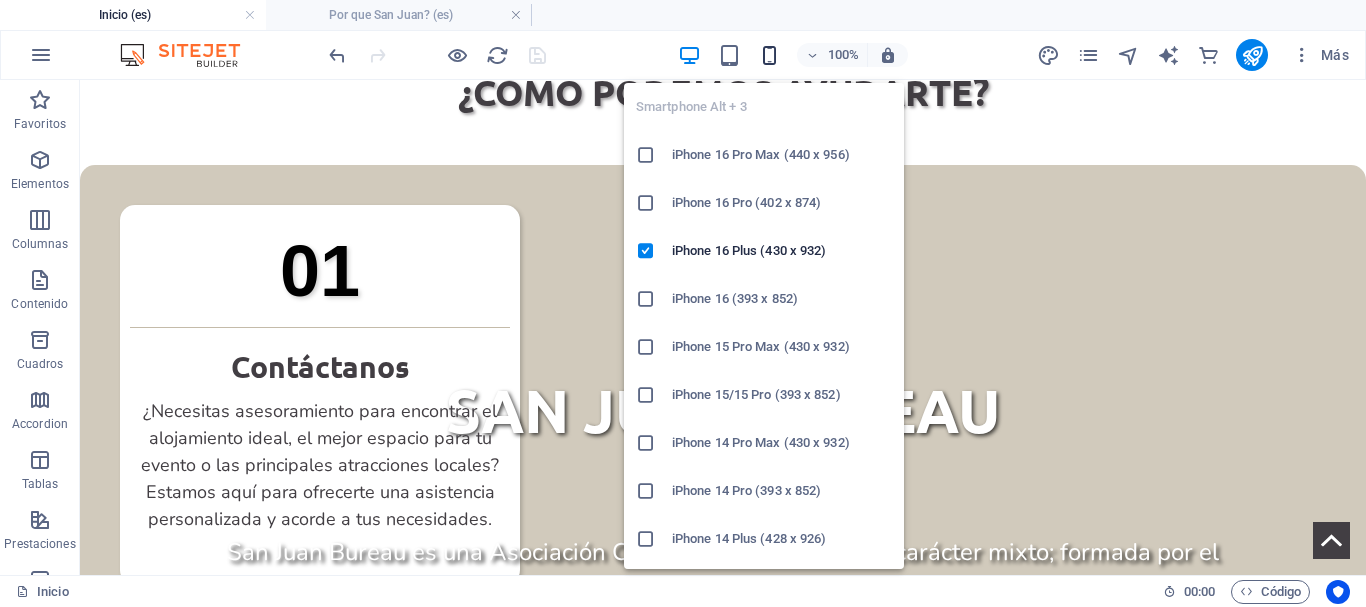 click at bounding box center (769, 55) 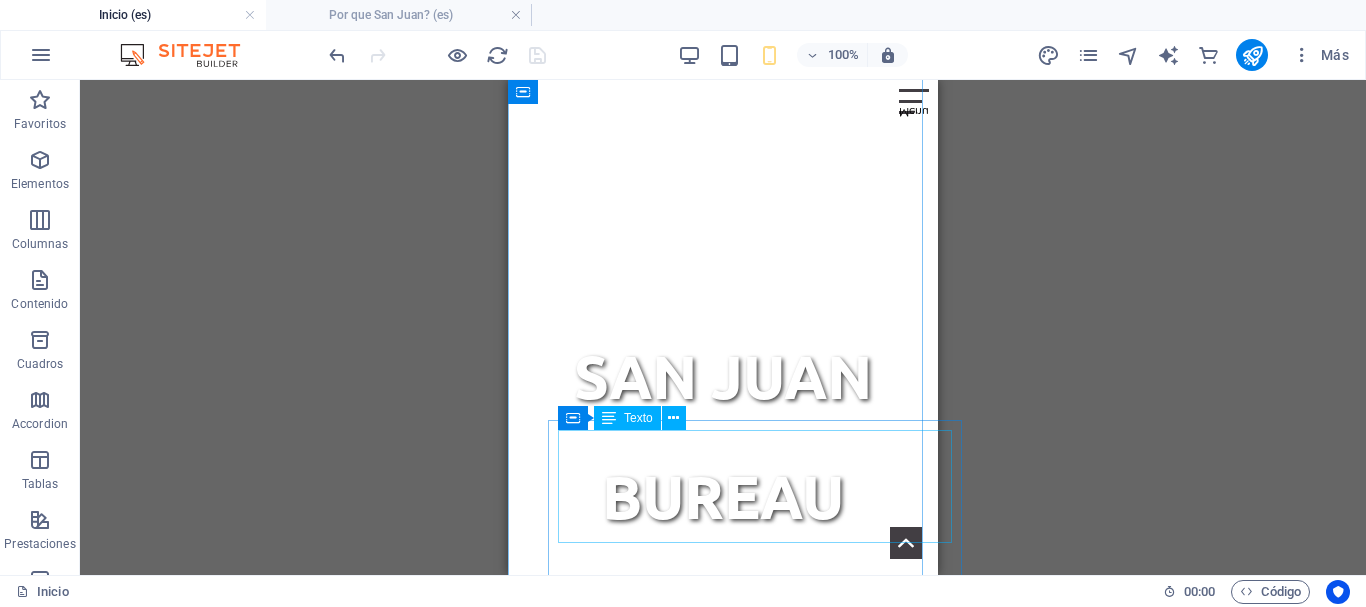 scroll, scrollTop: 1159, scrollLeft: 0, axis: vertical 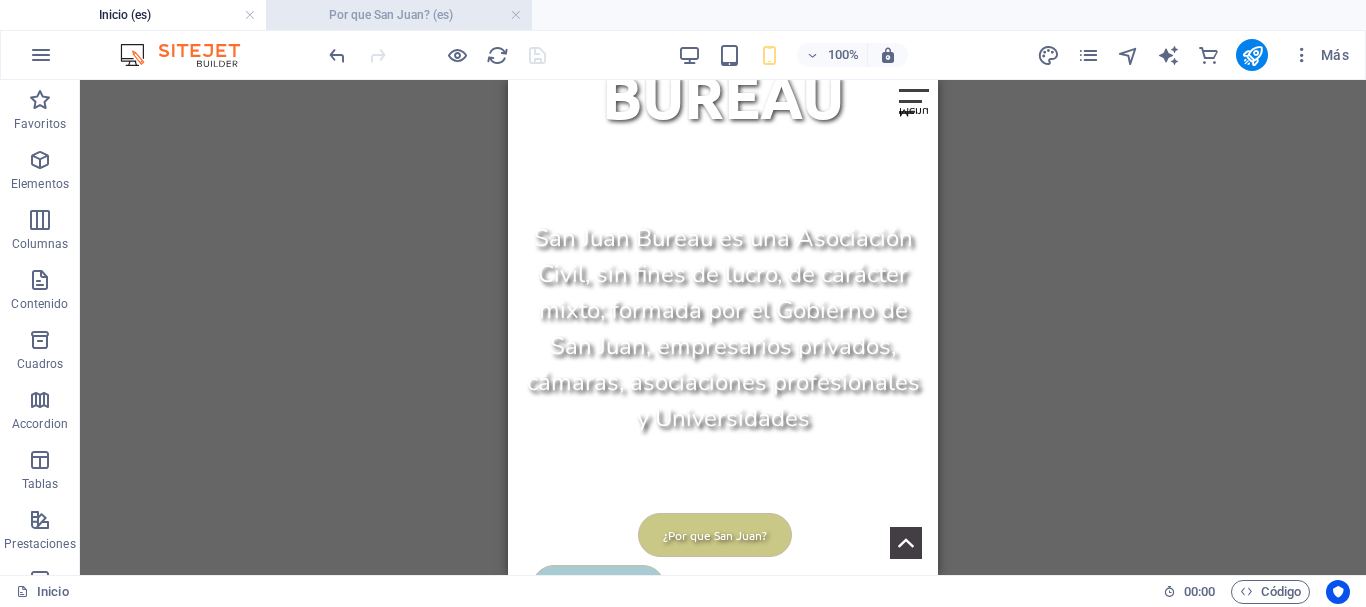 click on "Por que San Juan? (es)" at bounding box center [399, 15] 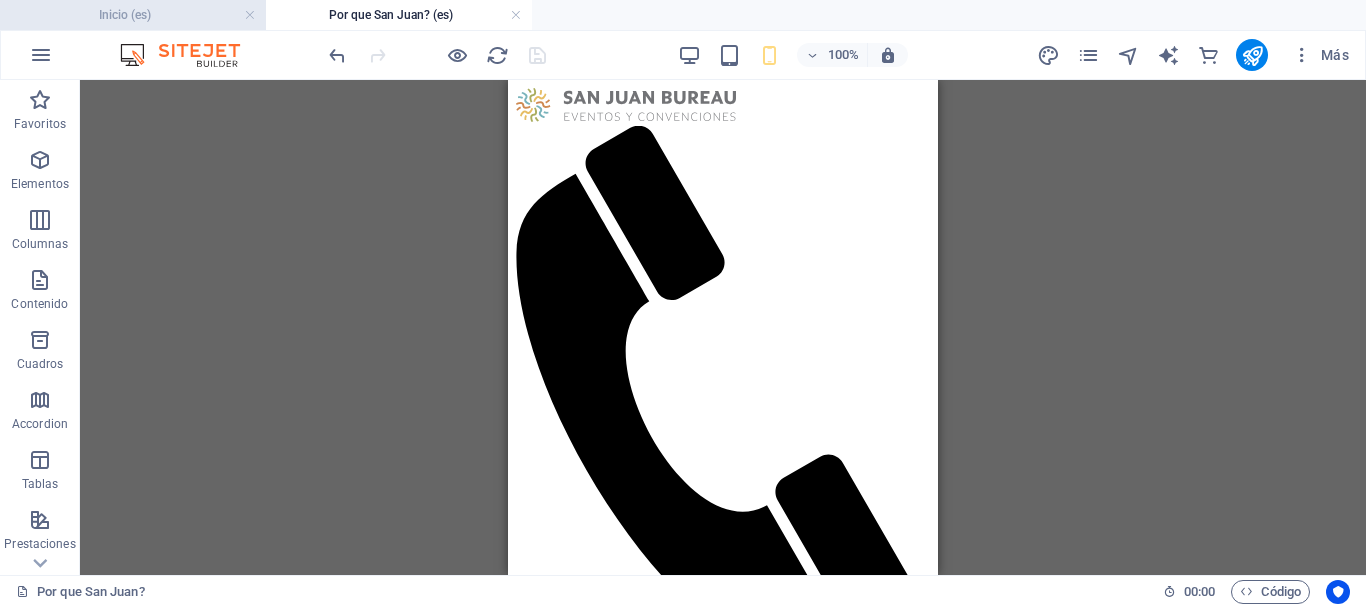 click on "Inicio (es)" at bounding box center (133, 15) 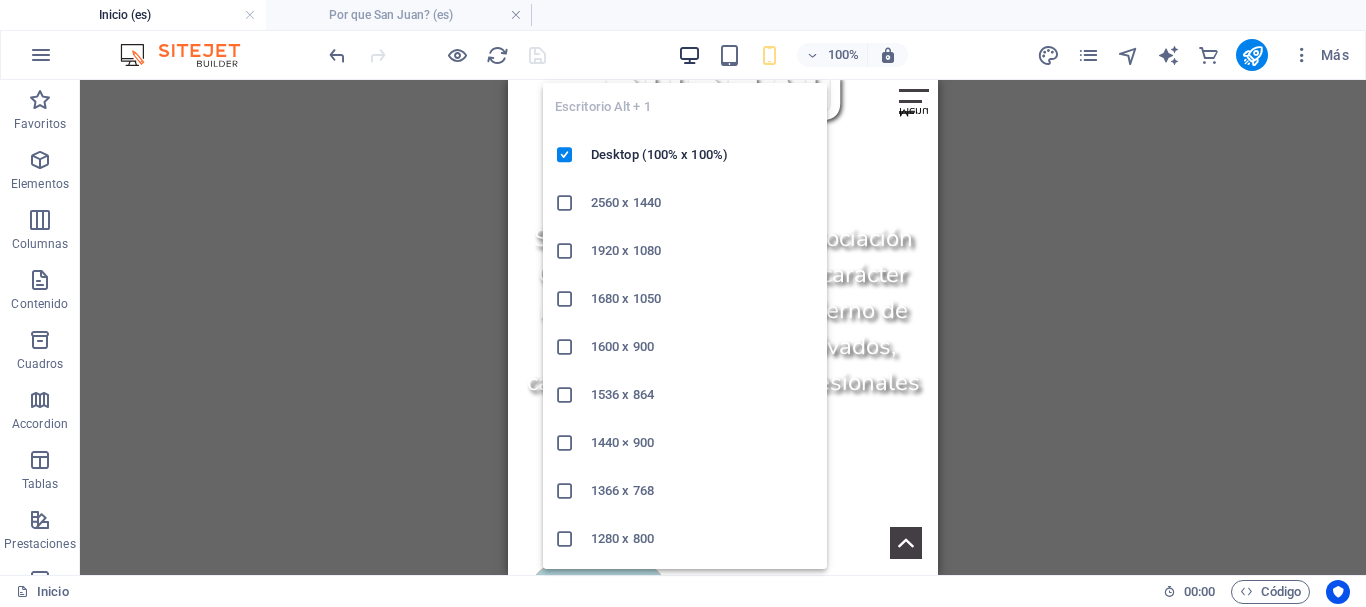 click at bounding box center (689, 55) 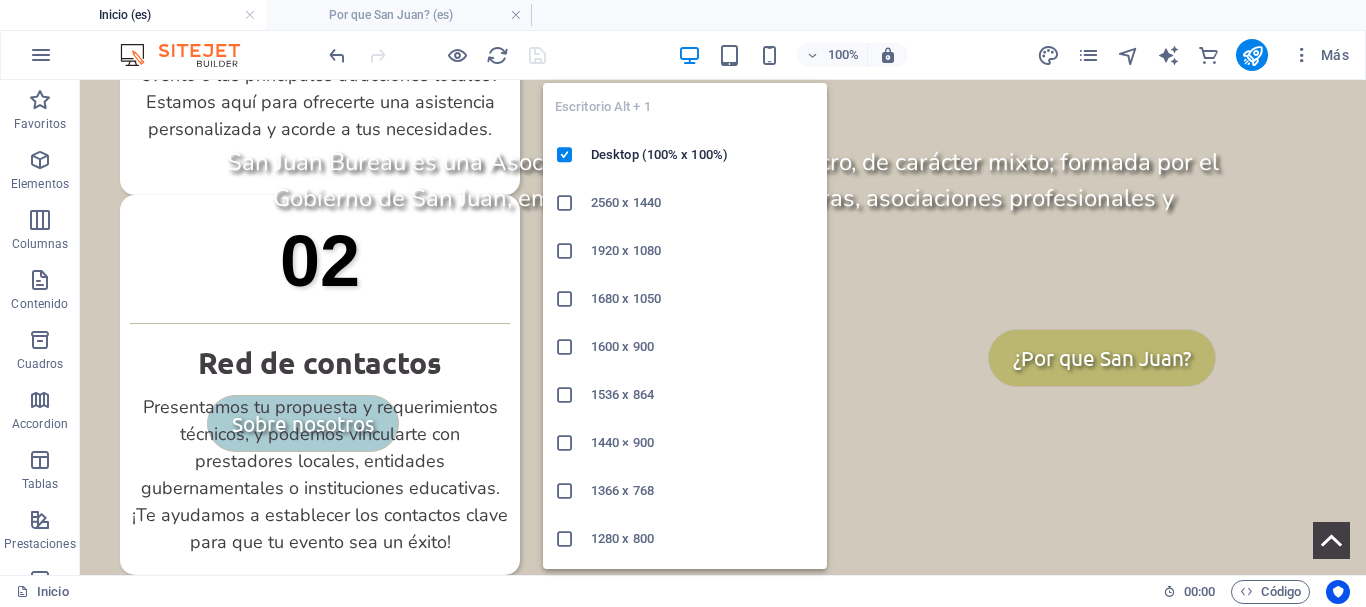 scroll, scrollTop: 1149, scrollLeft: 0, axis: vertical 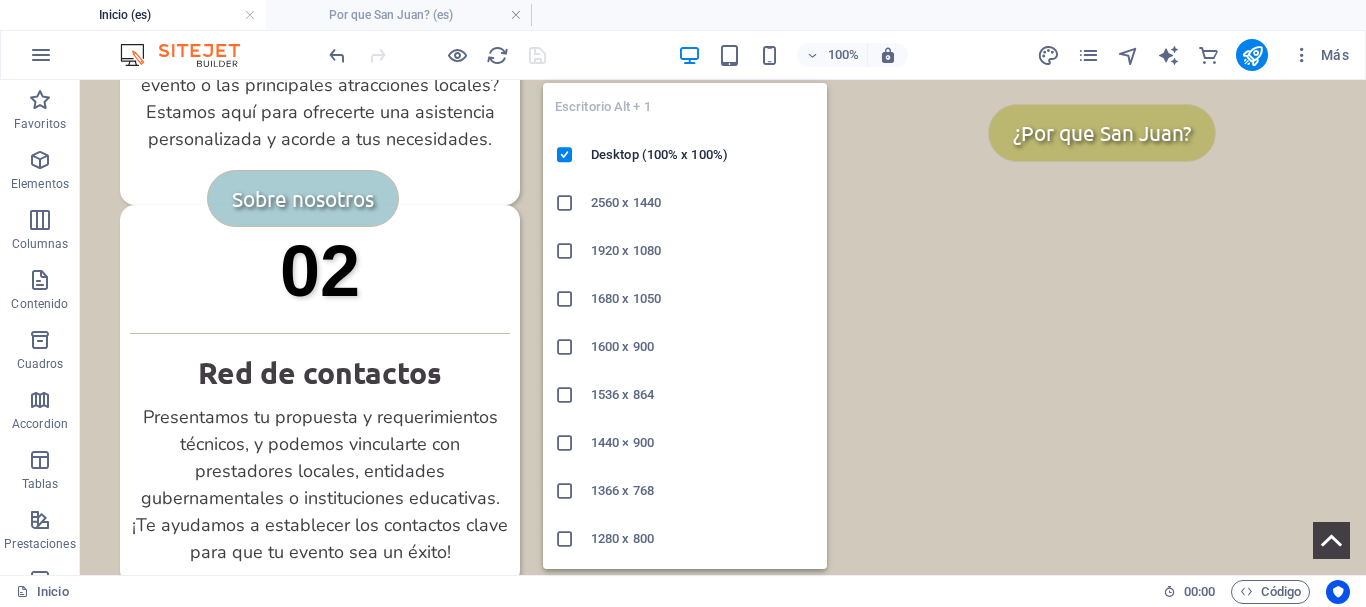 click at bounding box center (689, 55) 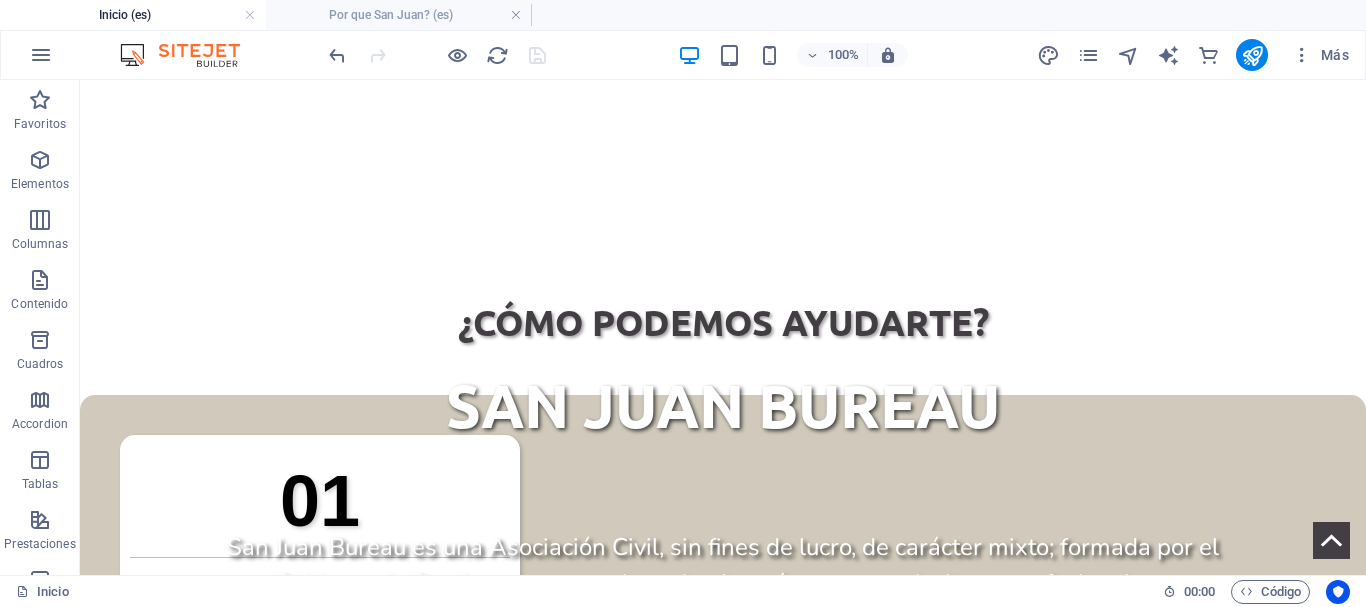 scroll, scrollTop: 549, scrollLeft: 0, axis: vertical 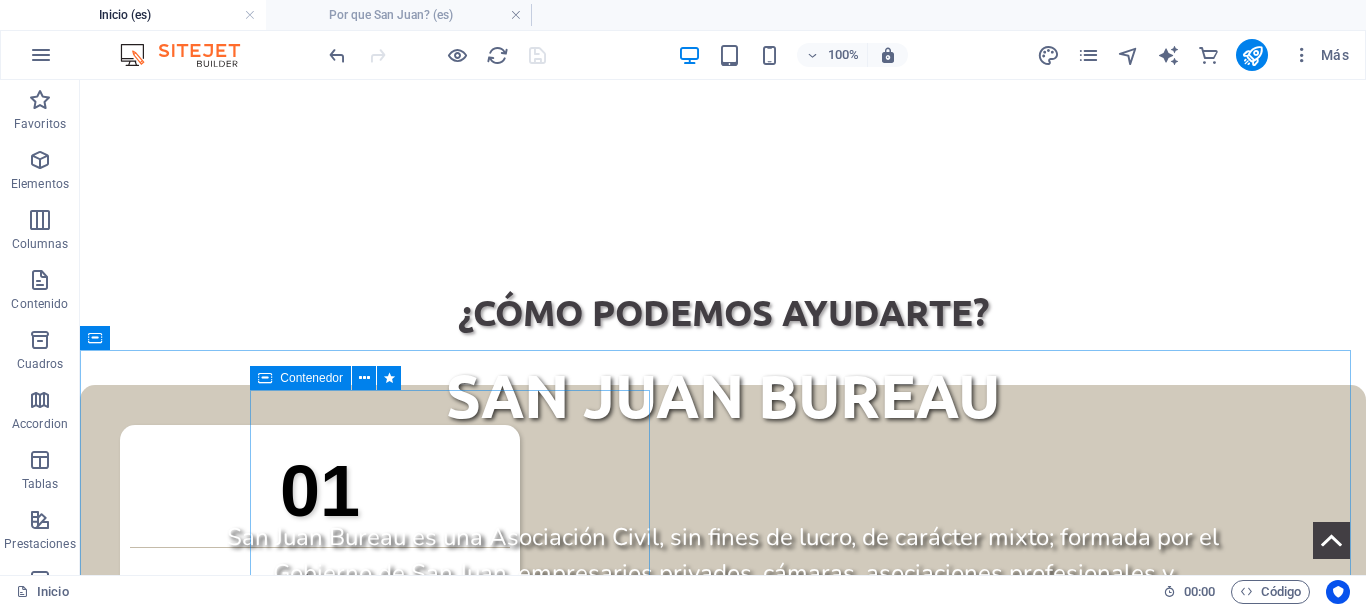 click on "Contenedor" at bounding box center [300, 378] 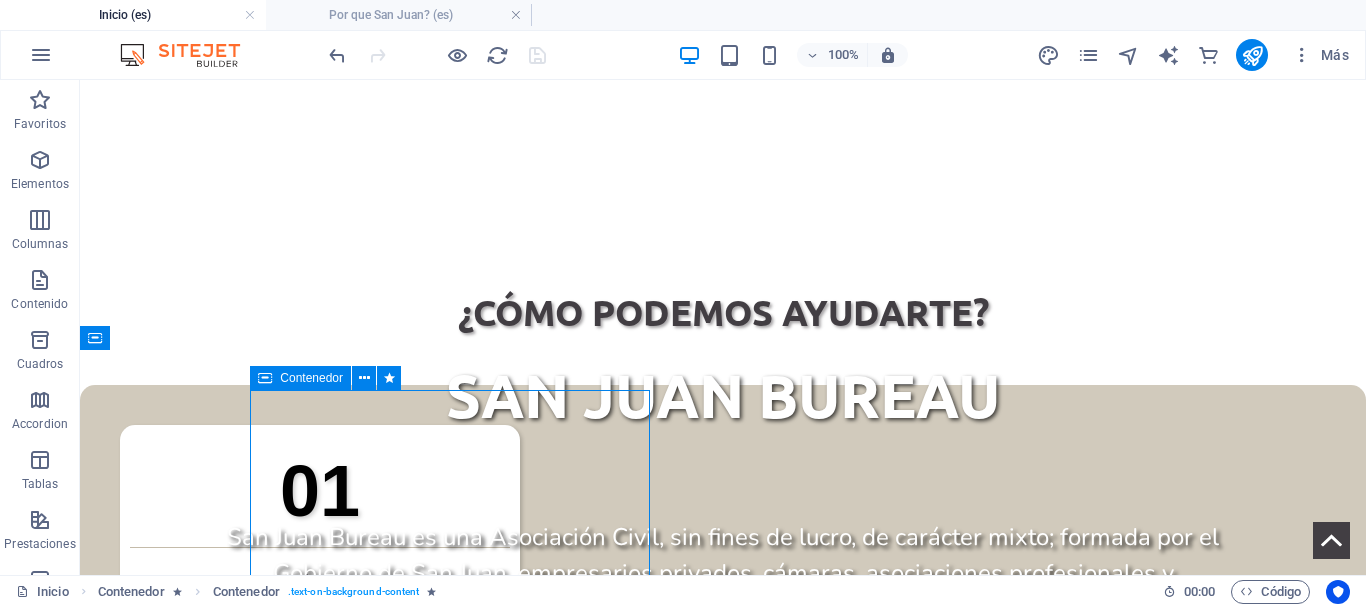 click on "Contenedor" at bounding box center (300, 378) 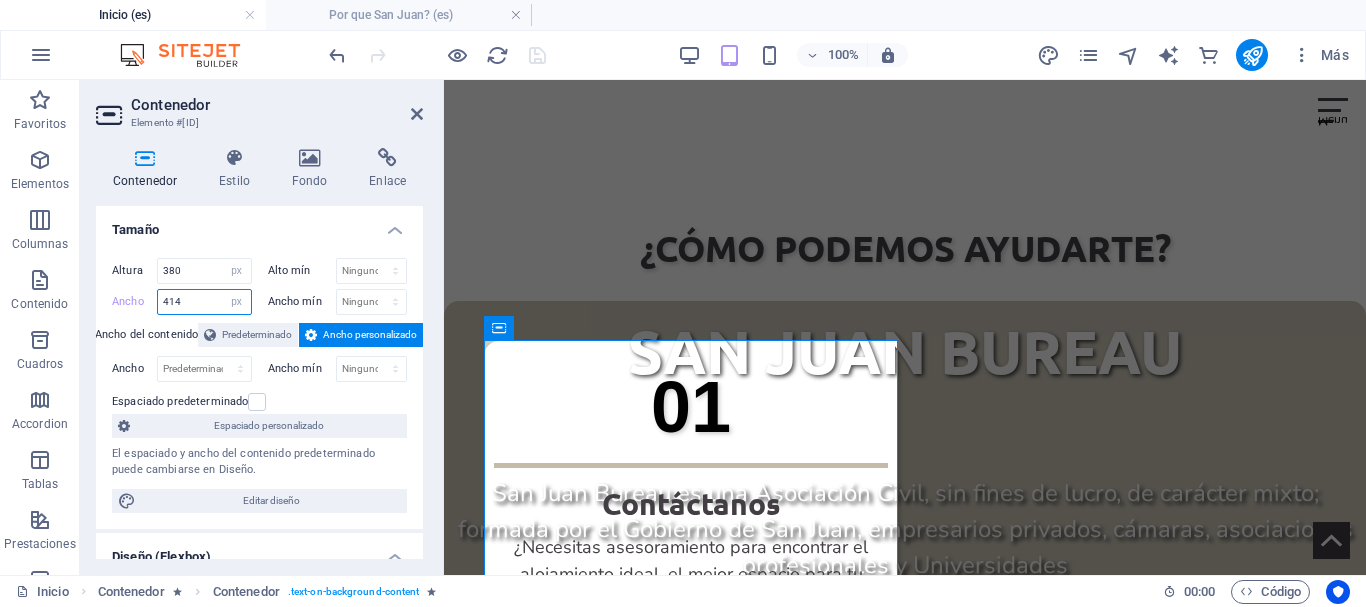 drag, startPoint x: 191, startPoint y: 300, endPoint x: 162, endPoint y: 301, distance: 29.017237 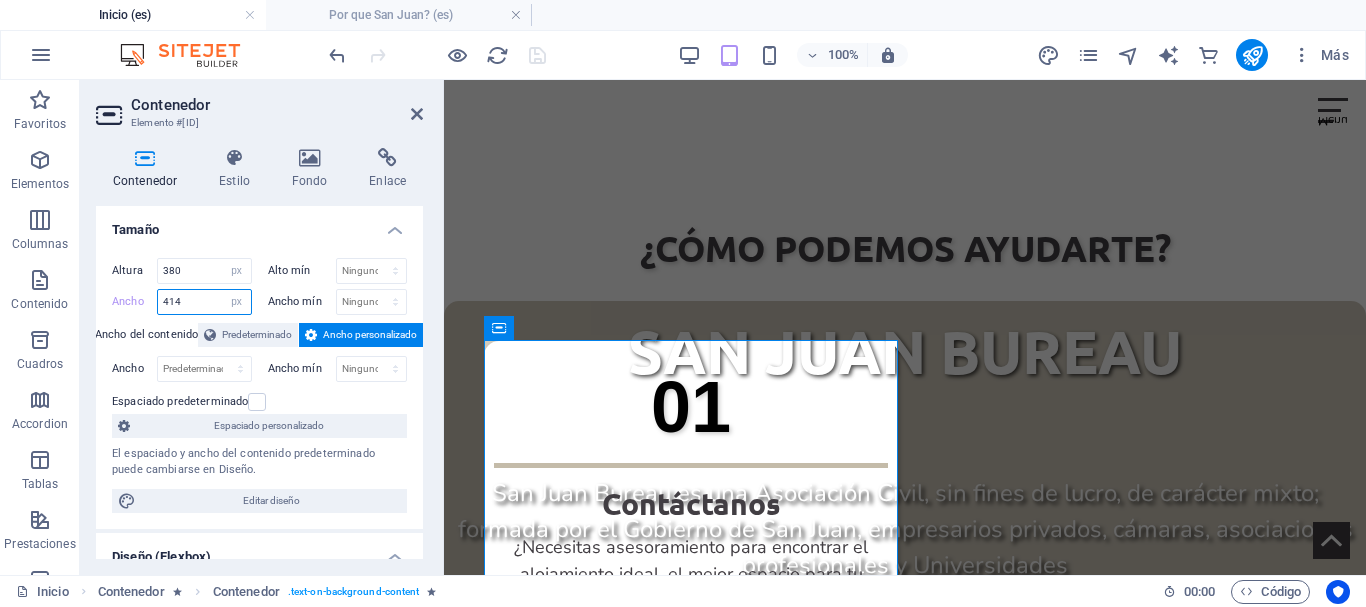 click on "414" at bounding box center (204, 302) 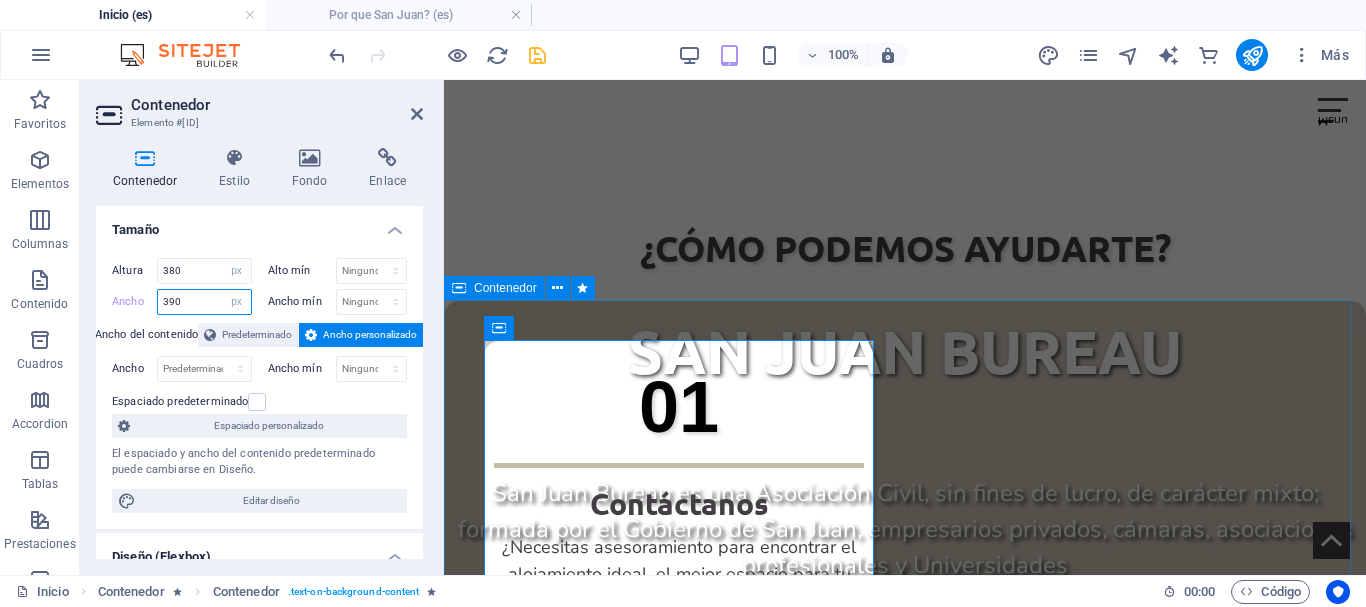 type on "390" 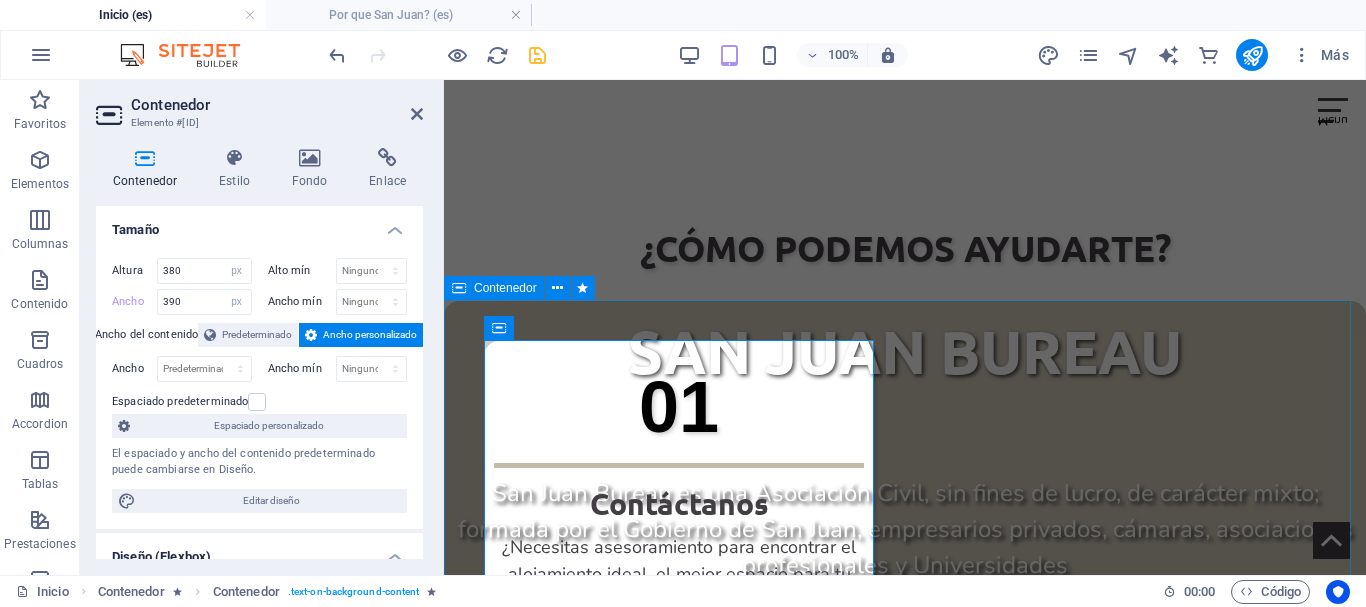click on "01 Contáctanos ¿Necesitas asesoramiento para encontrar el alojamiento ideal, el mejor espacio para tu evento o las principales atracciones locales? Estamos aquí para ofrecerte una asistencia personalizada y acorde a tus necesidades.   02 Red de contactos Presentamos tu propuesta y requerimientos técnicos, y podemos vincularte con prestadores locales, entidades gubernamentales o instituciones educativas. ¡Te ayudamos a establecer los contactos clave para que tu evento sea un éxito!   03 Postula Nuestro equipo de expertos te acompañará en el diseño de una estrategia de postulación efectiva, brindándote el soporte necesario para la preparación de documentación y materiales que destaquen tu propuesta de forma clara y profesional." at bounding box center (905, 911) 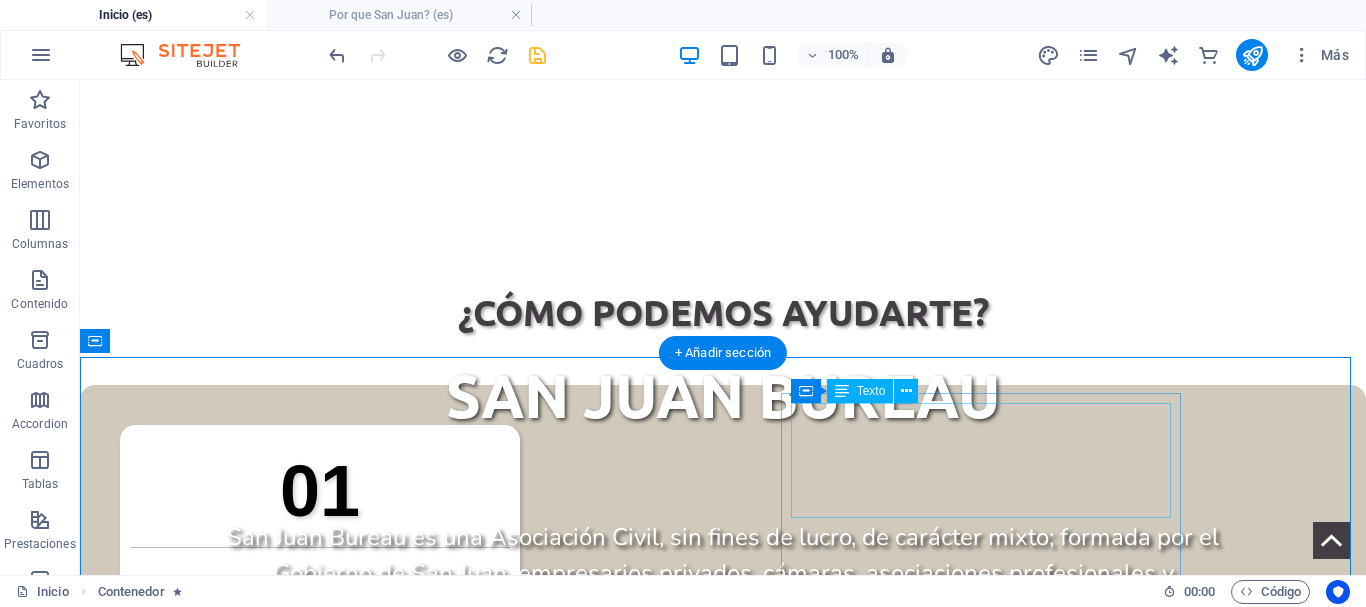 scroll, scrollTop: 546, scrollLeft: 0, axis: vertical 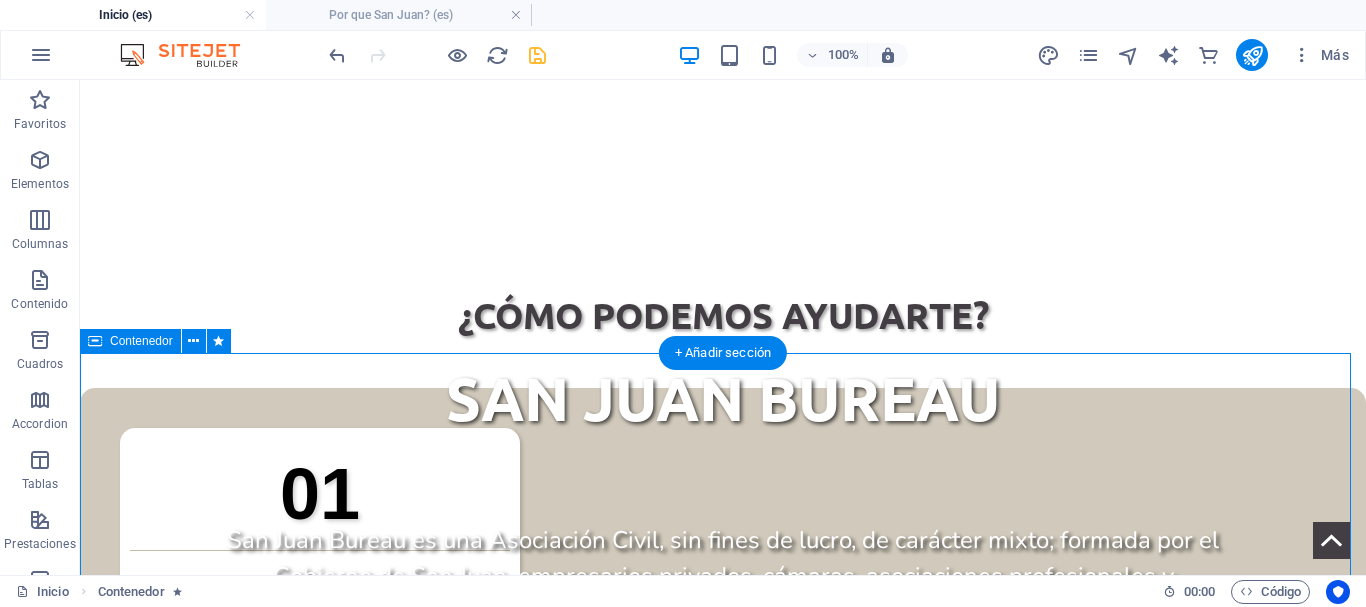 click on "01 Contáctanos ¿Necesitas asesoramiento para encontrar el alojamiento ideal, el mejor espacio para tu evento o las principales atracciones locales? Estamos aquí para ofrecerte una asistencia personalizada y acorde a tus necesidades.   02 Red de contactos Presentamos tu propuesta y requerimientos técnicos, y podemos vincularte con prestadores locales, entidades gubernamentales o instituciones educativas. ¡Te ayudamos a establecer los contactos clave para que tu evento sea un éxito!   03 Postula Nuestro equipo de expertos te acompañará en el diseño de una estrategia de postulación efectiva, brindándote el soporte necesario para la preparación de documentación y materiales que destaquen tu propuesta de forma clara y profesional." at bounding box center [723, 998] 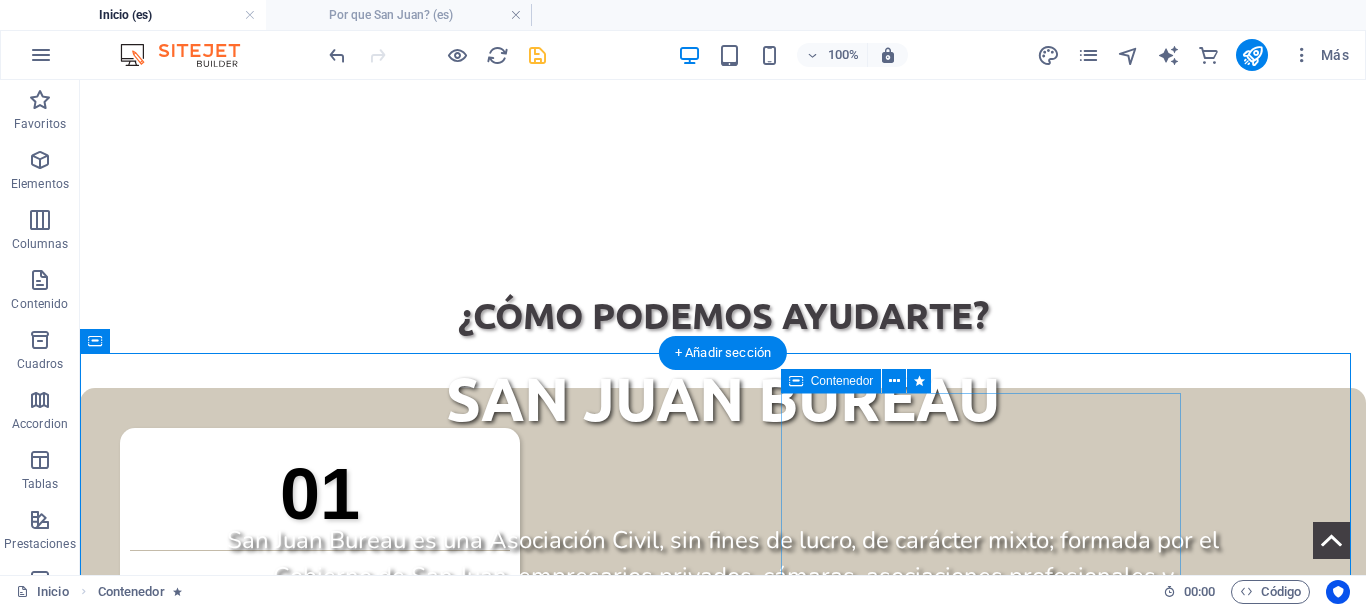 click on "02 Red de contactos Presentamos tu propuesta y requerimientos técnicos, y podemos vincularte con prestadores locales, entidades gubernamentales o instituciones educativas. ¡Te ayudamos a establecer los contactos clave para que tu evento sea un éxito!" at bounding box center (320, 998) 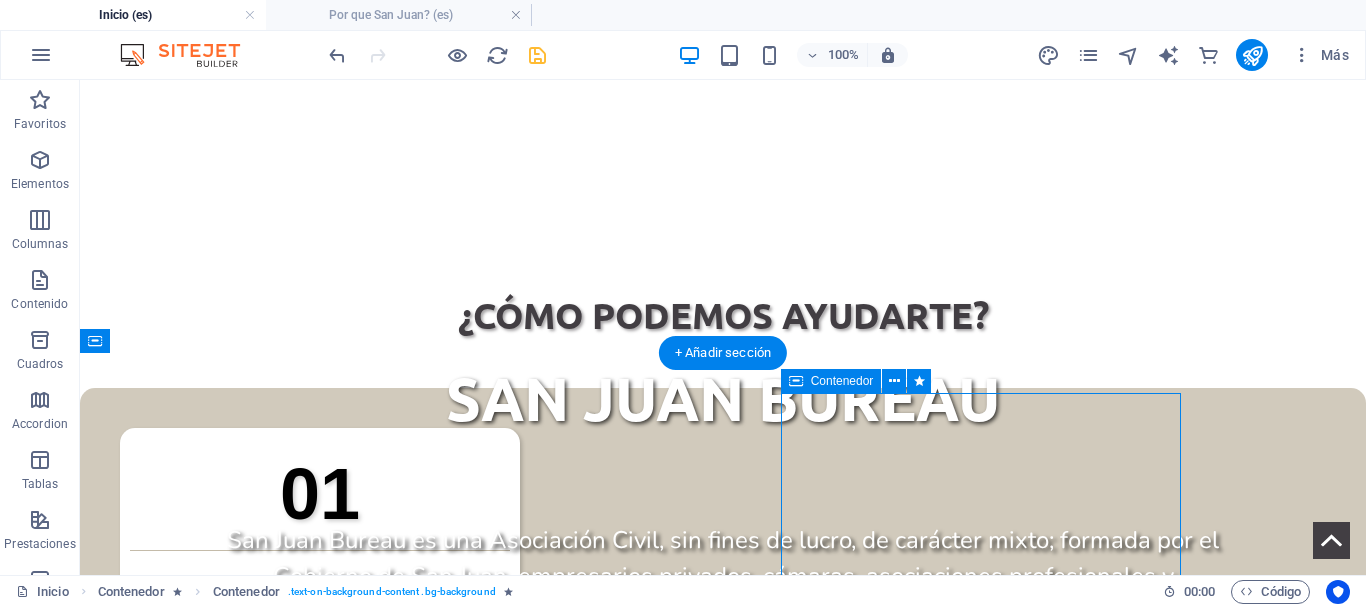 click on "02 Red de contactos Presentamos tu propuesta y requerimientos técnicos, y podemos vincularte con prestadores locales, entidades gubernamentales o instituciones educativas. ¡Te ayudamos a establecer los contactos clave para que tu evento sea un éxito!" at bounding box center (320, 998) 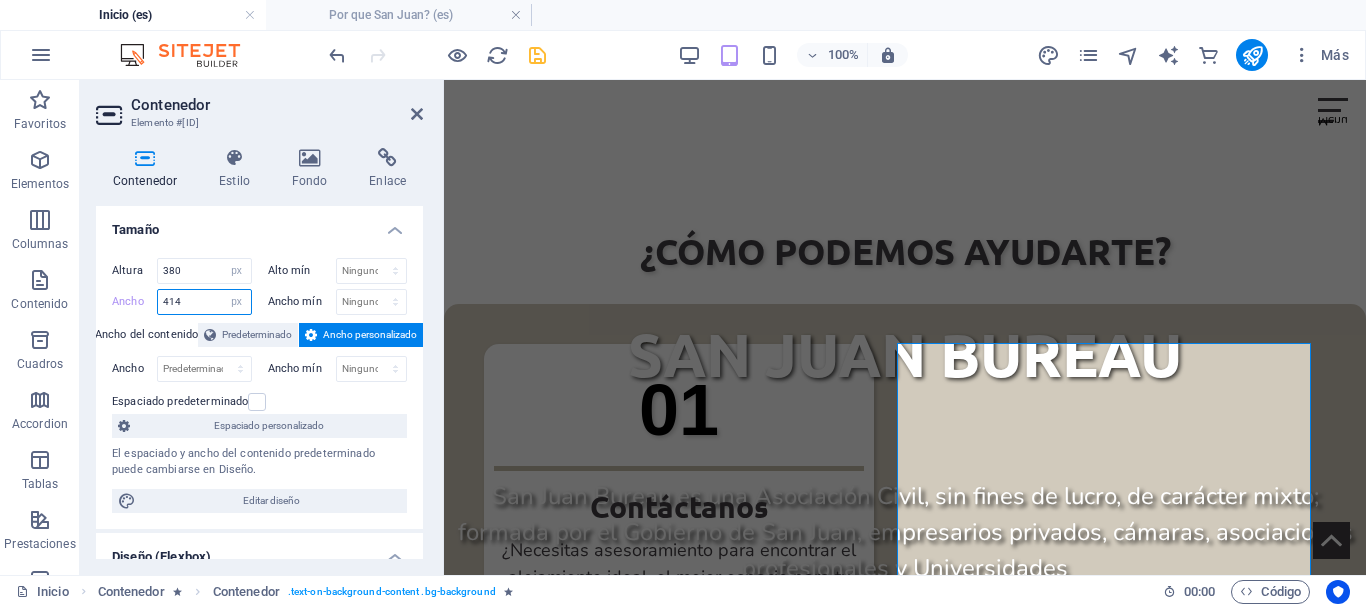 drag, startPoint x: 203, startPoint y: 300, endPoint x: 152, endPoint y: 305, distance: 51.24451 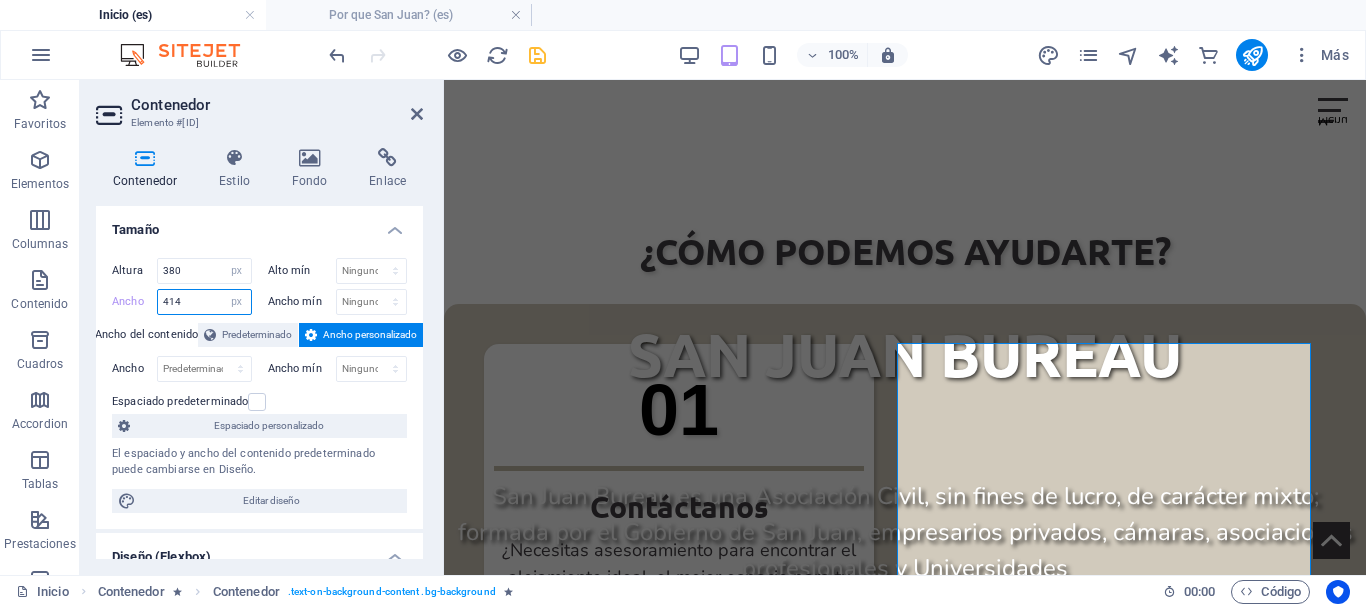 click on "Ancho 414 Predeterminado px rem % em vh vw" at bounding box center (182, 302) 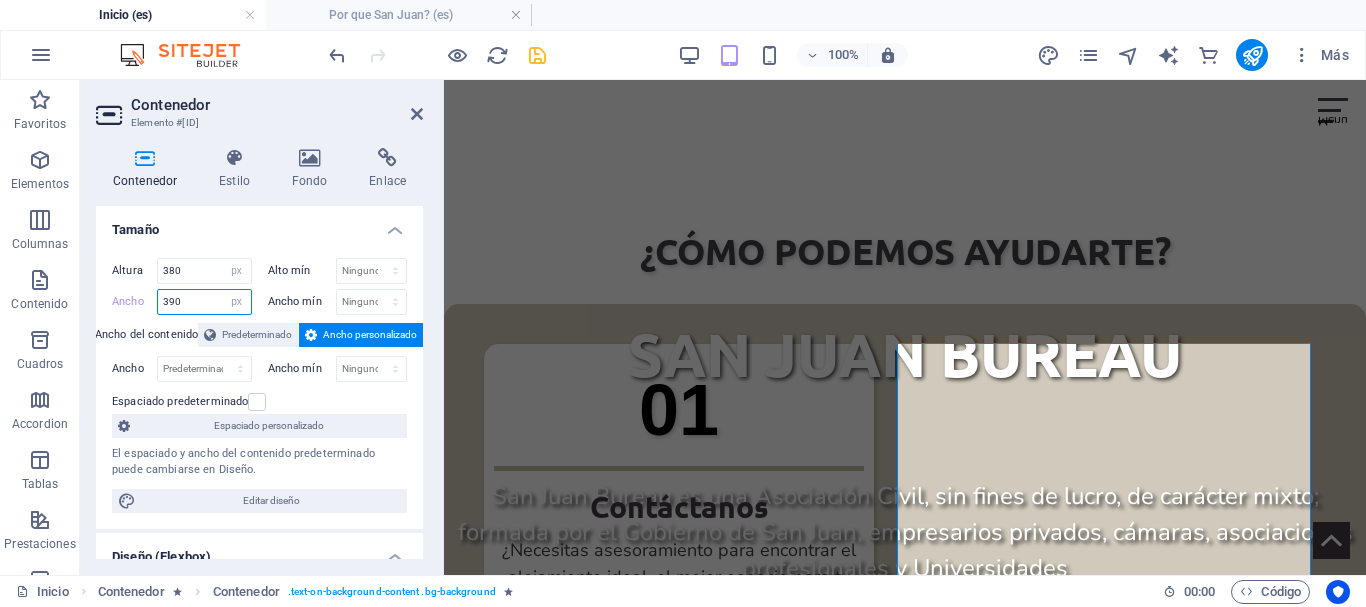 type on "390" 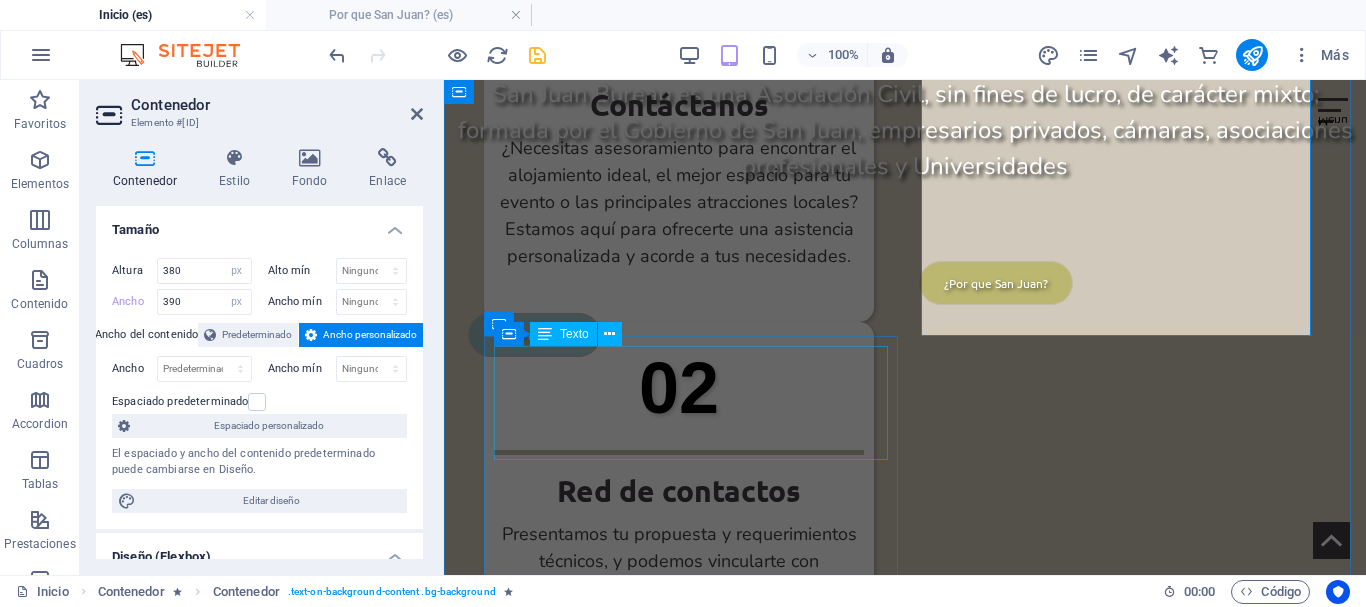 scroll, scrollTop: 1046, scrollLeft: 0, axis: vertical 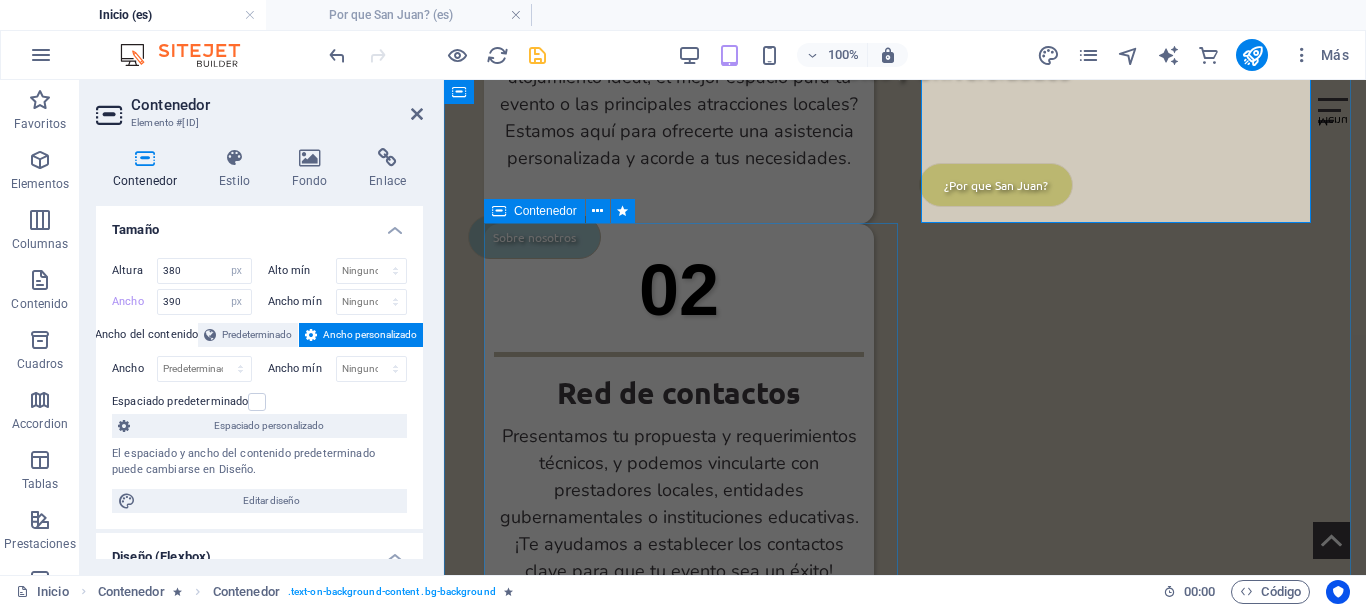 click on "03 Postula Nuestro equipo de expertos te acompañará en el diseño de una estrategia de postulación efectiva, brindándote el soporte necesario para la preparación de documentación y materiales que destaquen tu propuesta de forma clara y profesional." at bounding box center (691, 794) 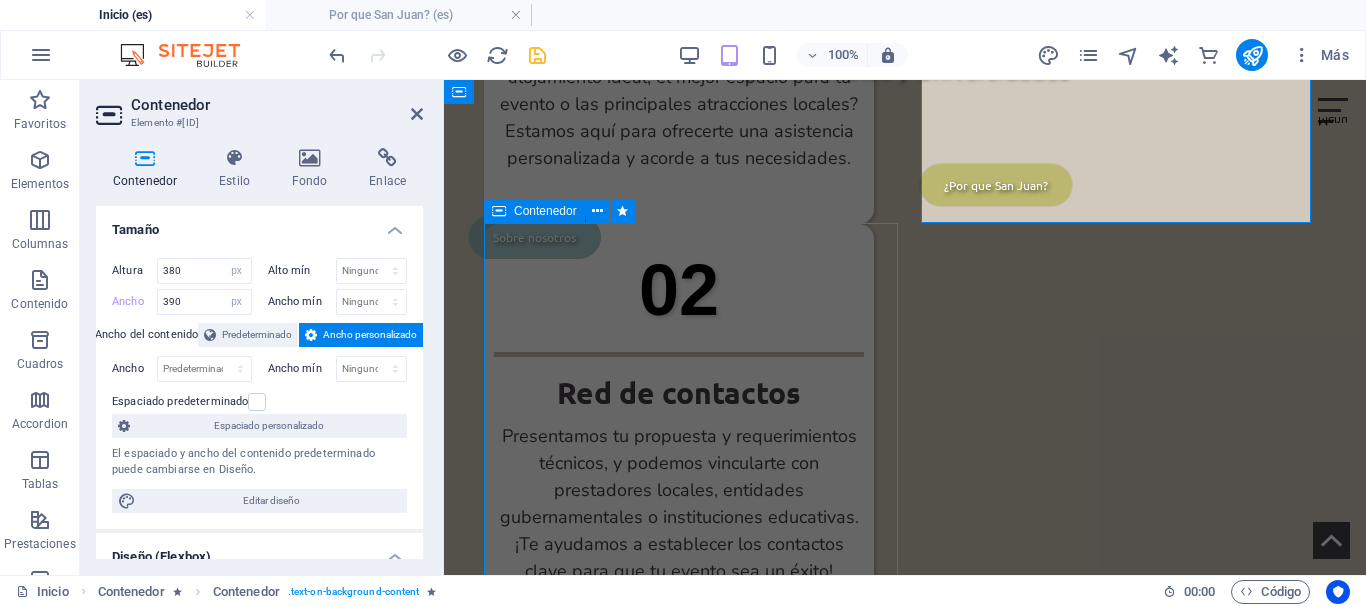 click on "03 Postula Nuestro equipo de expertos te acompañará en el diseño de una estrategia de postulación efectiva, brindándote el soporte necesario para la preparación de documentación y materiales que destaquen tu propuesta de forma clara y profesional." at bounding box center (691, 794) 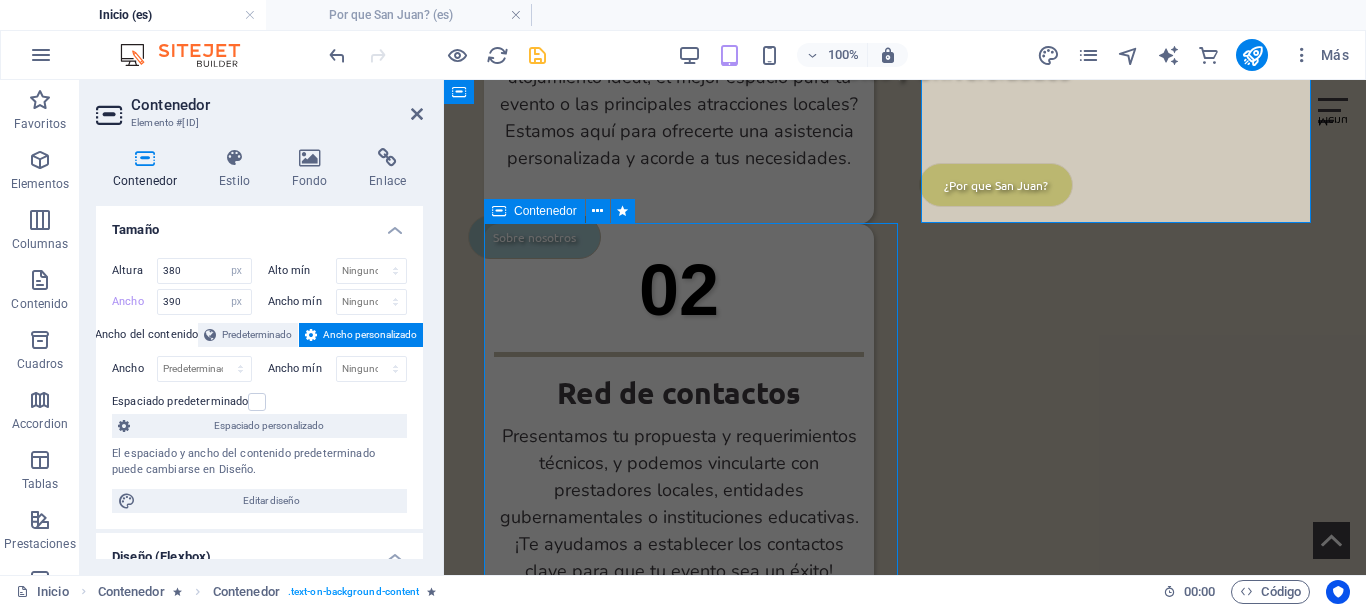 select on "px" 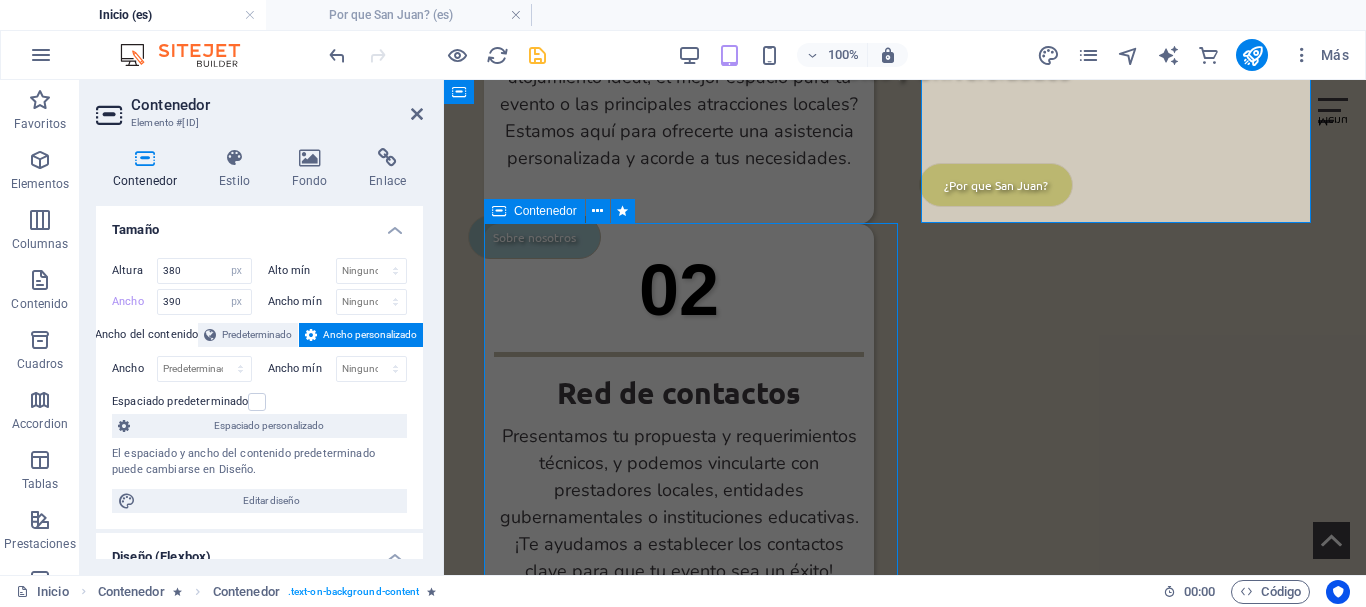 select on "px" 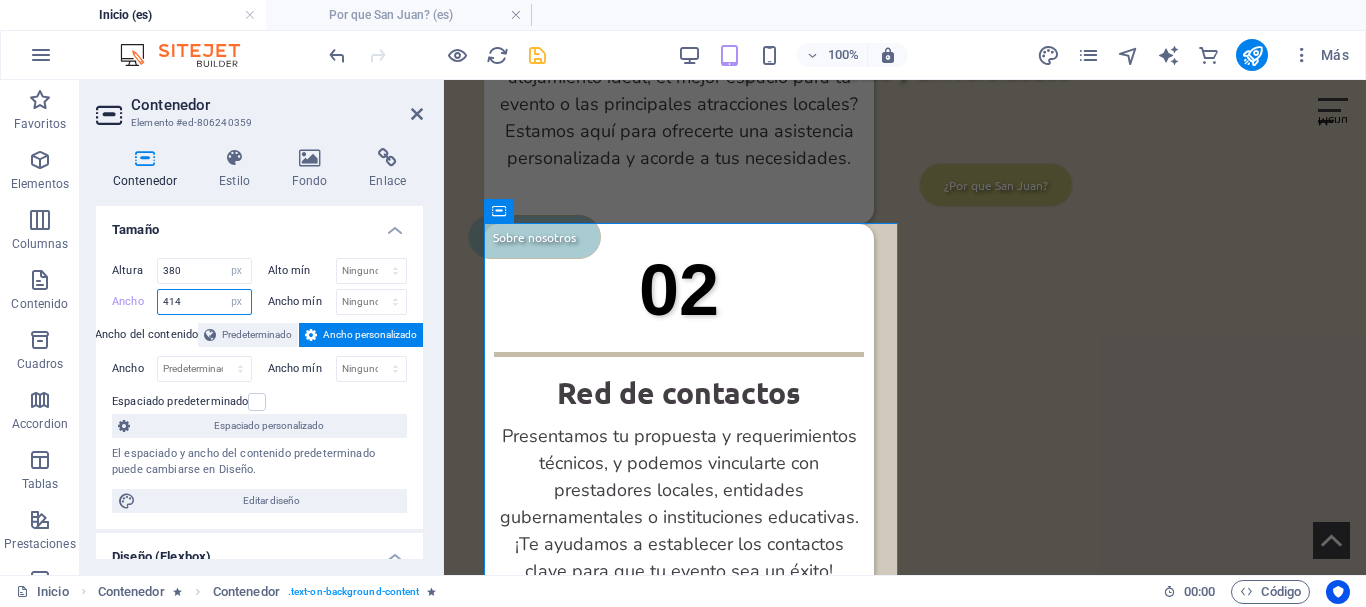 drag, startPoint x: 184, startPoint y: 308, endPoint x: 143, endPoint y: 308, distance: 41 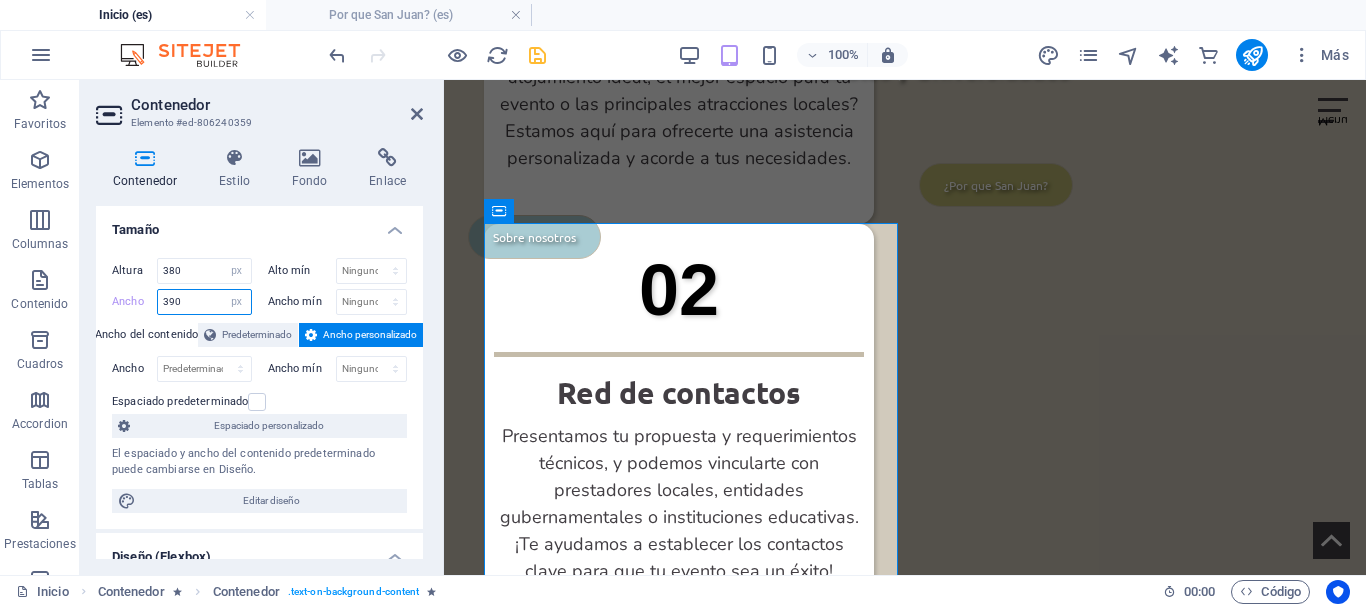 type on "390" 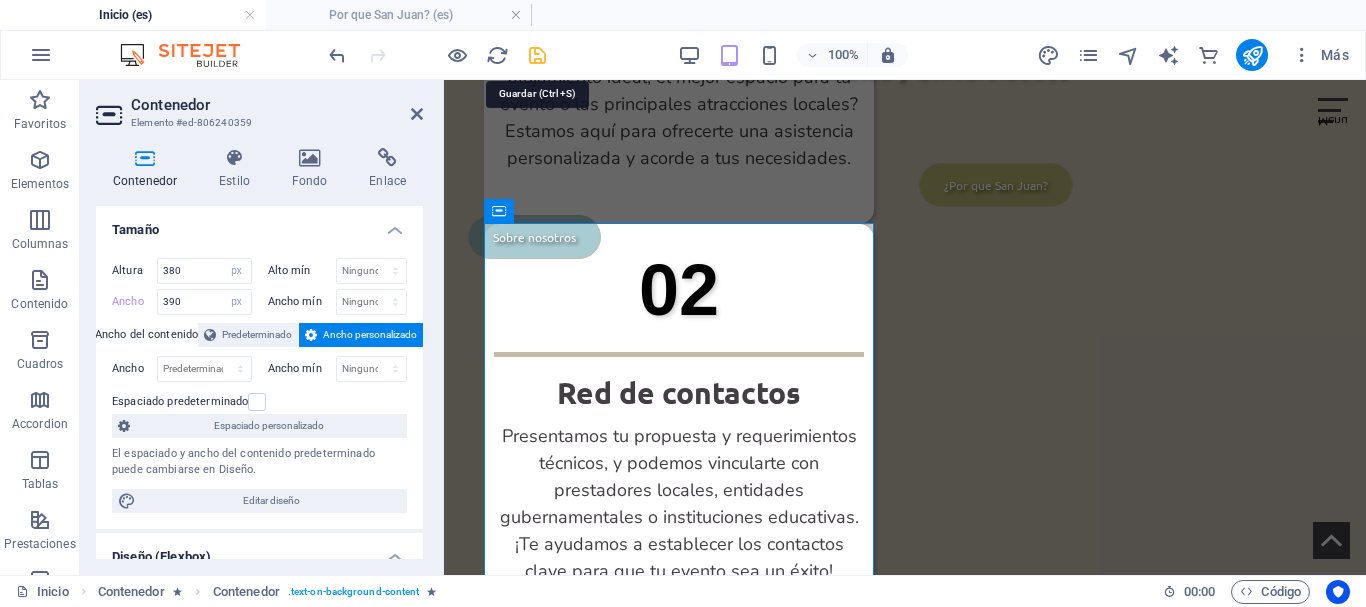 click at bounding box center [537, 55] 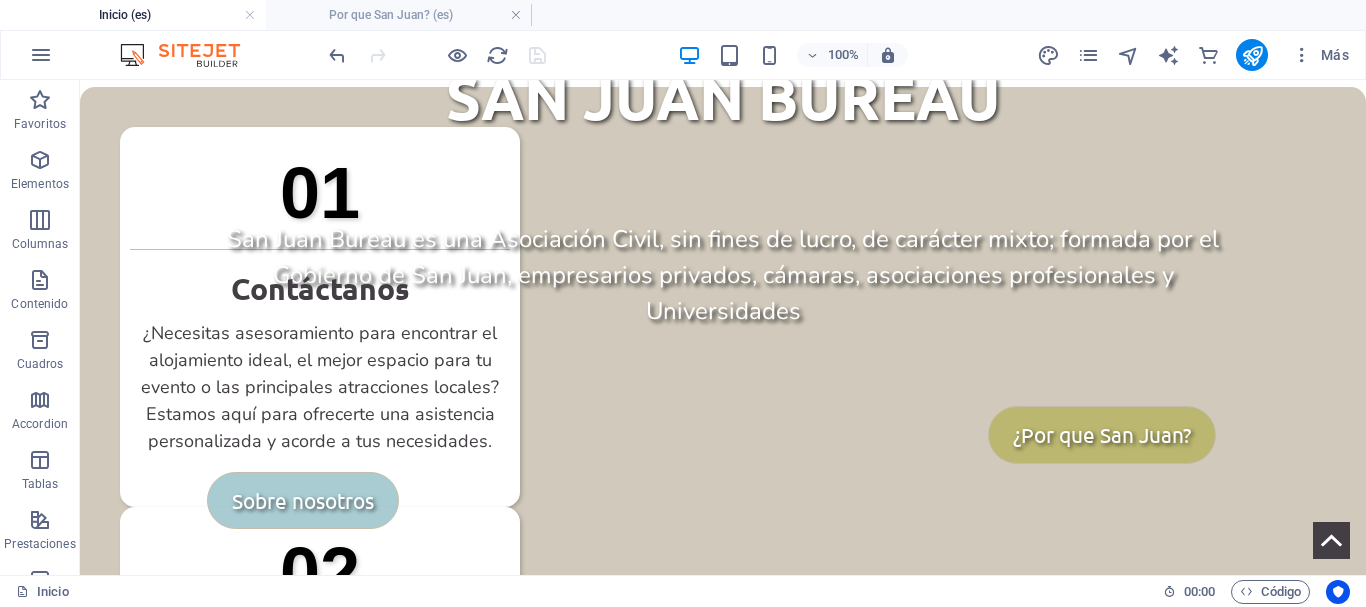 scroll, scrollTop: 736, scrollLeft: 0, axis: vertical 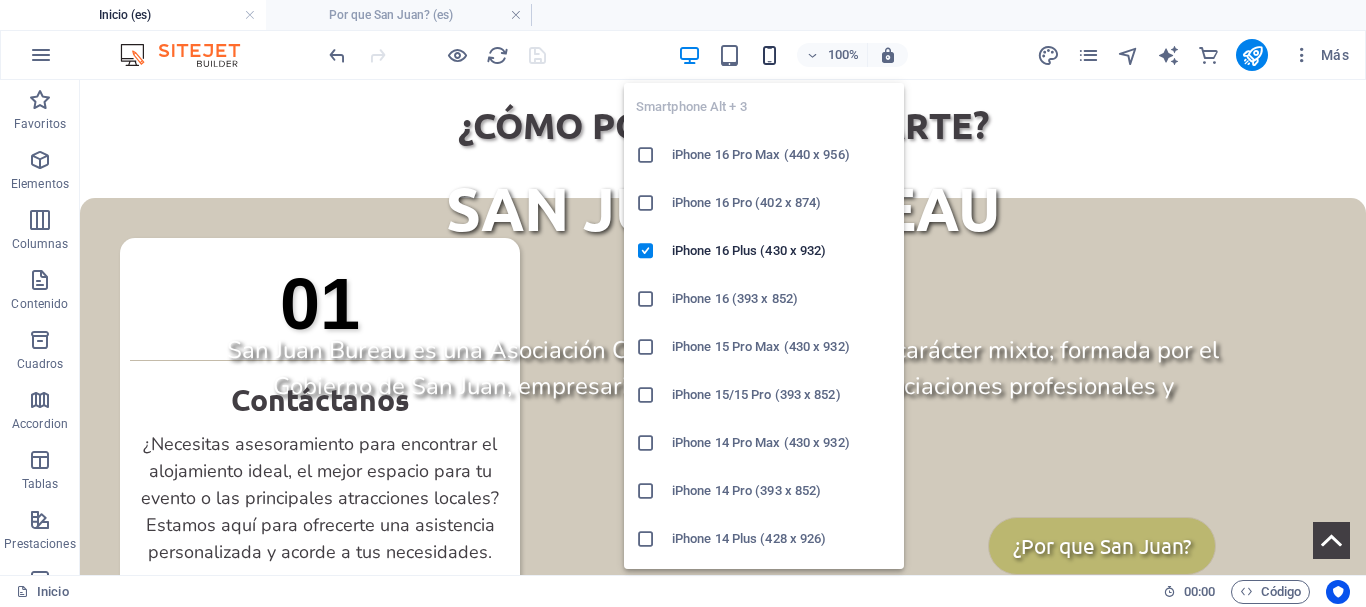 click at bounding box center (769, 55) 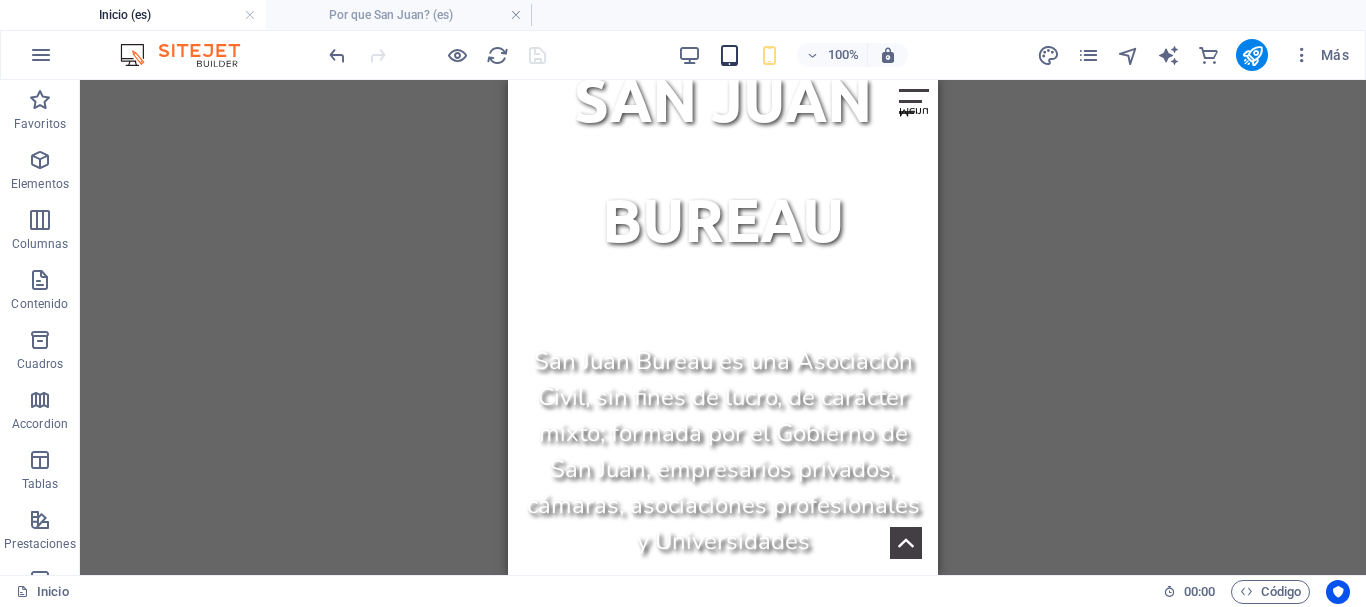 click at bounding box center (729, 55) 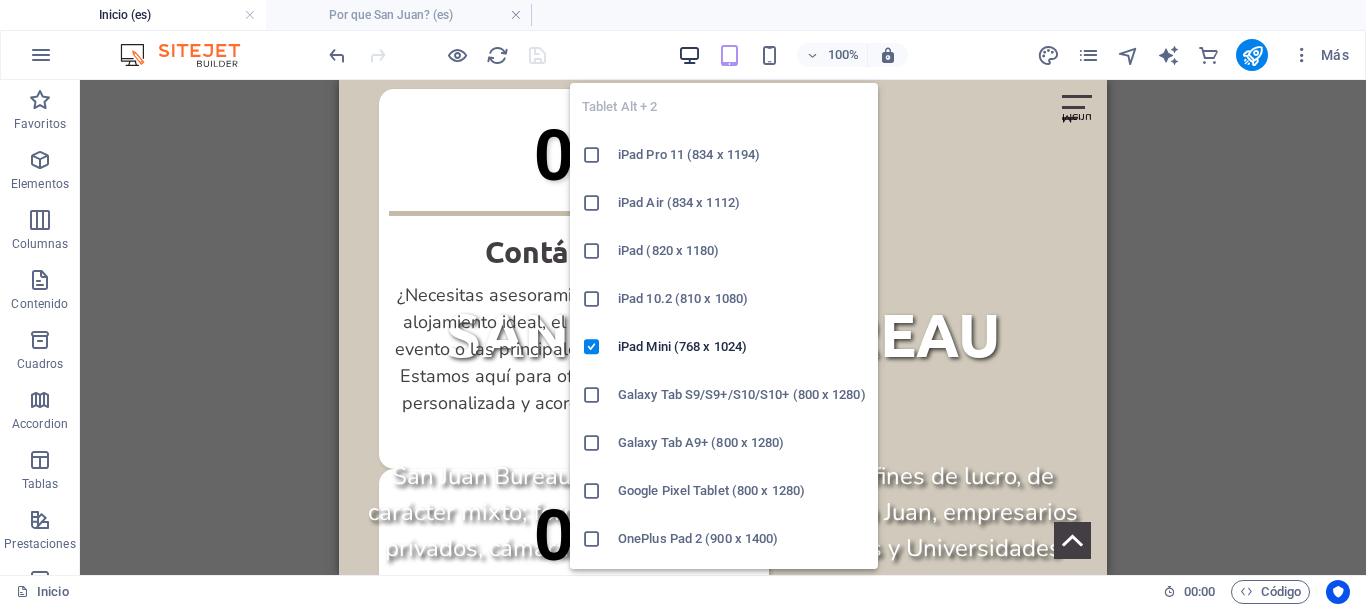 click at bounding box center (689, 55) 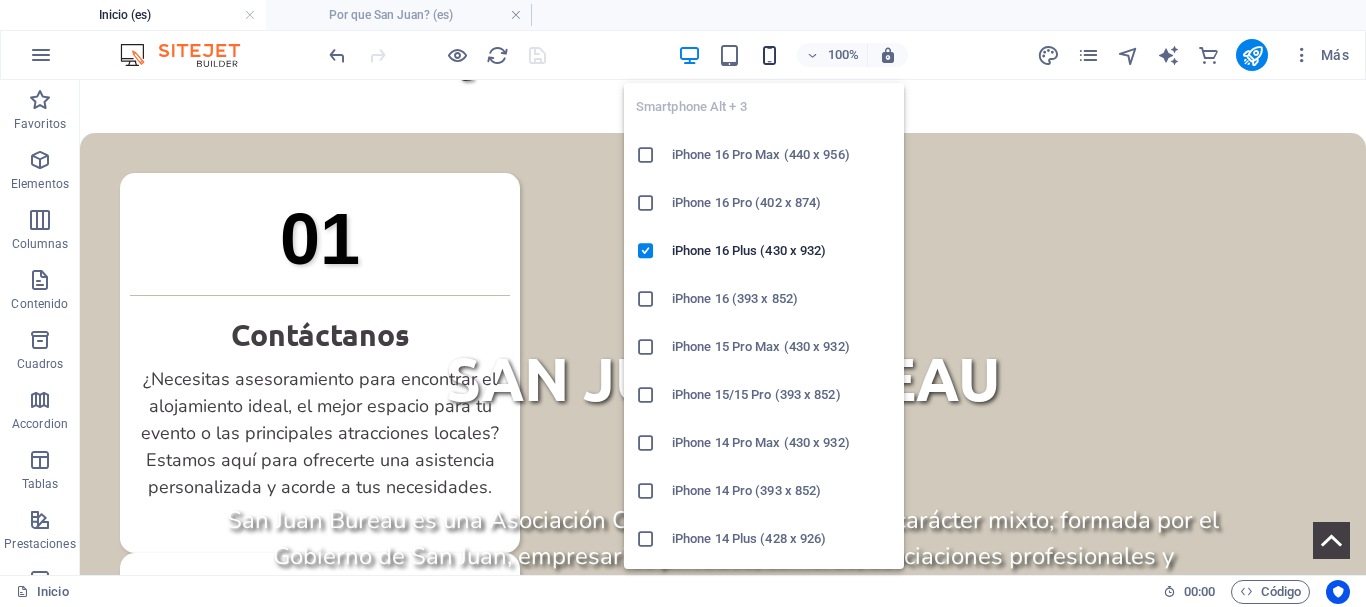 scroll, scrollTop: 791, scrollLeft: 0, axis: vertical 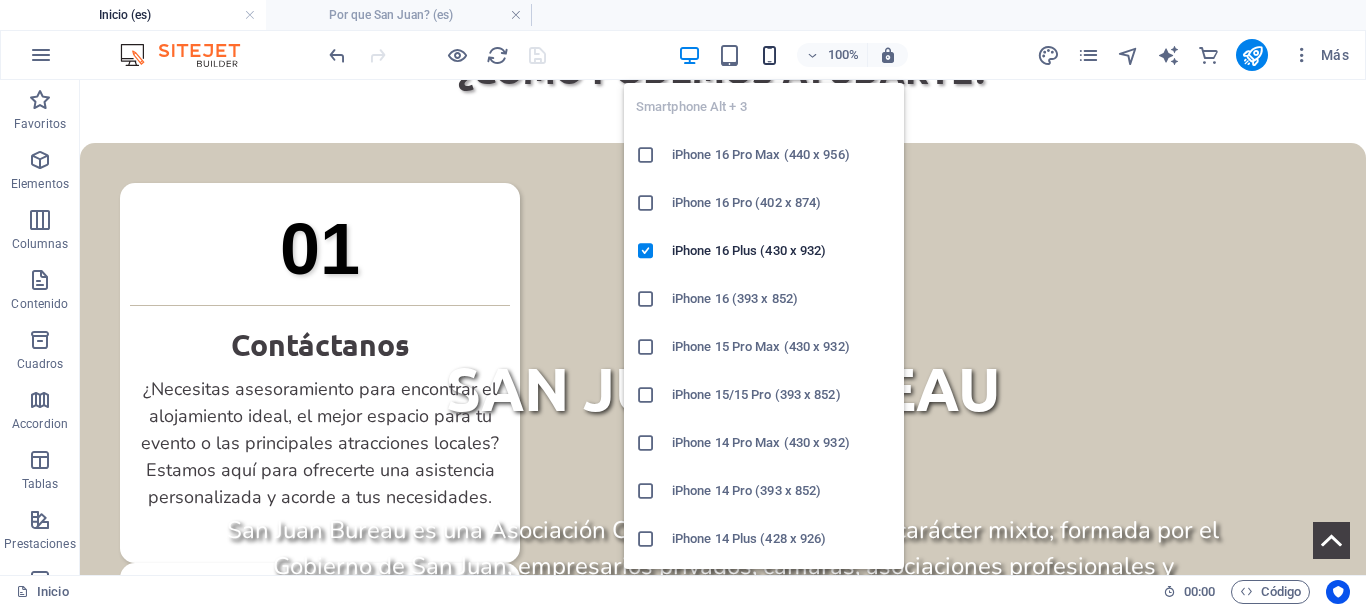click at bounding box center [769, 55] 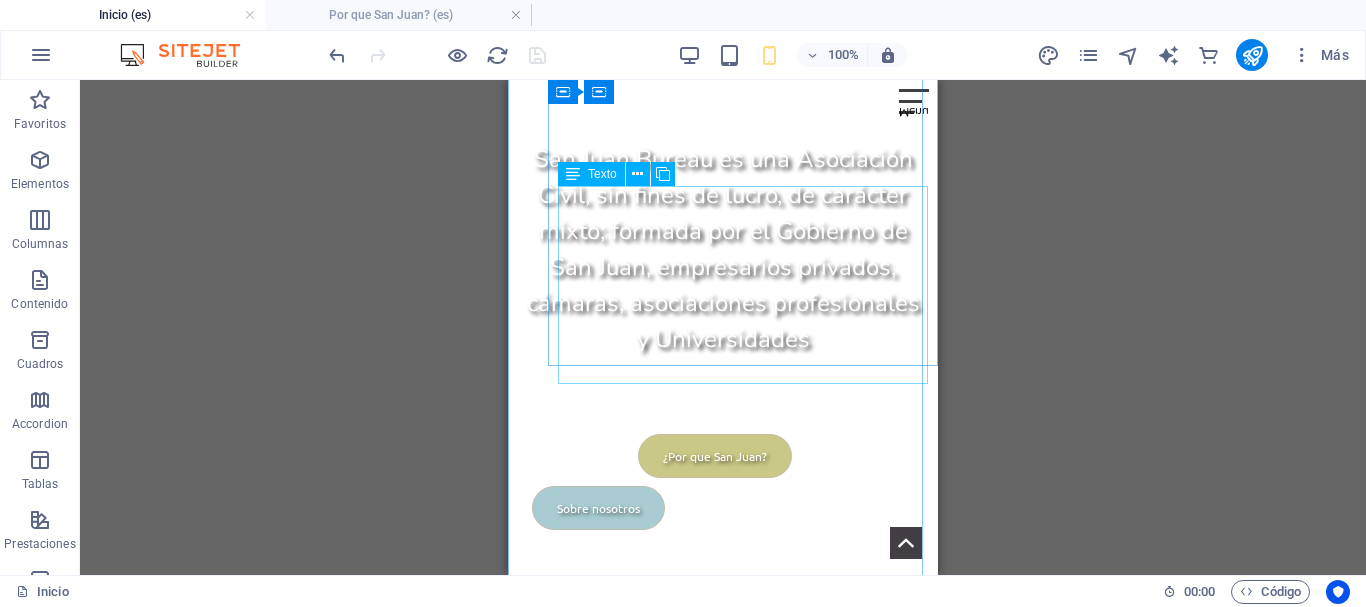 scroll, scrollTop: 1591, scrollLeft: 0, axis: vertical 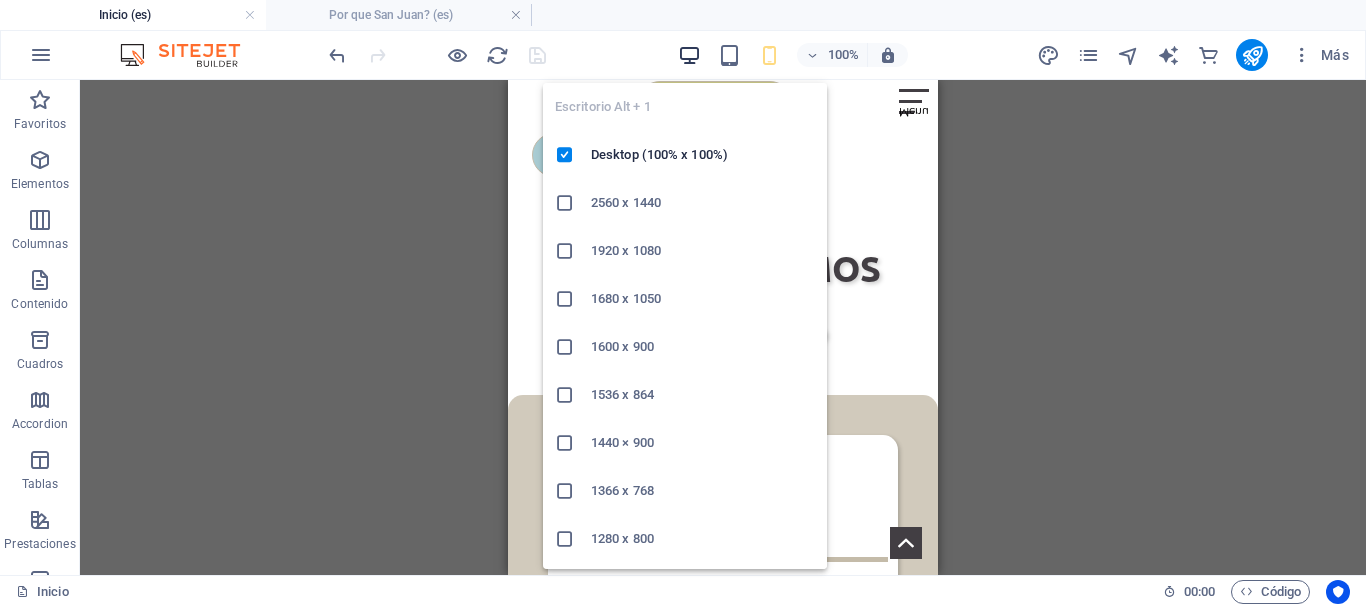 click at bounding box center (689, 55) 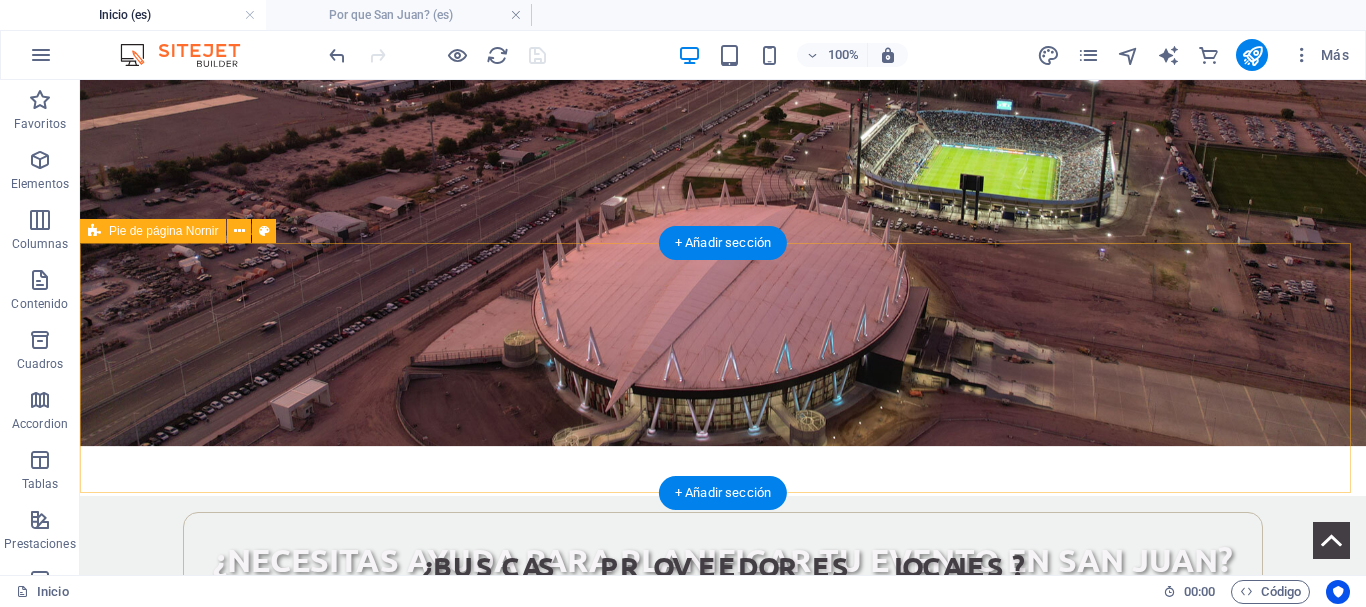 scroll, scrollTop: 3781, scrollLeft: 0, axis: vertical 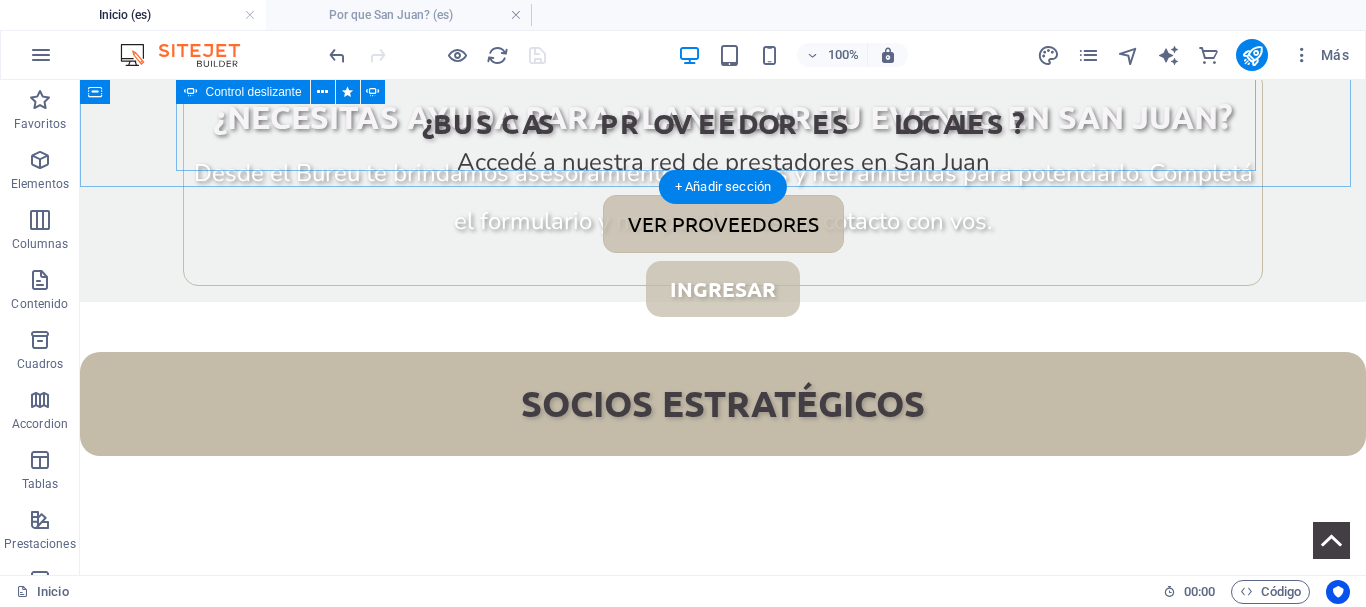 click at bounding box center (-717, 1144) 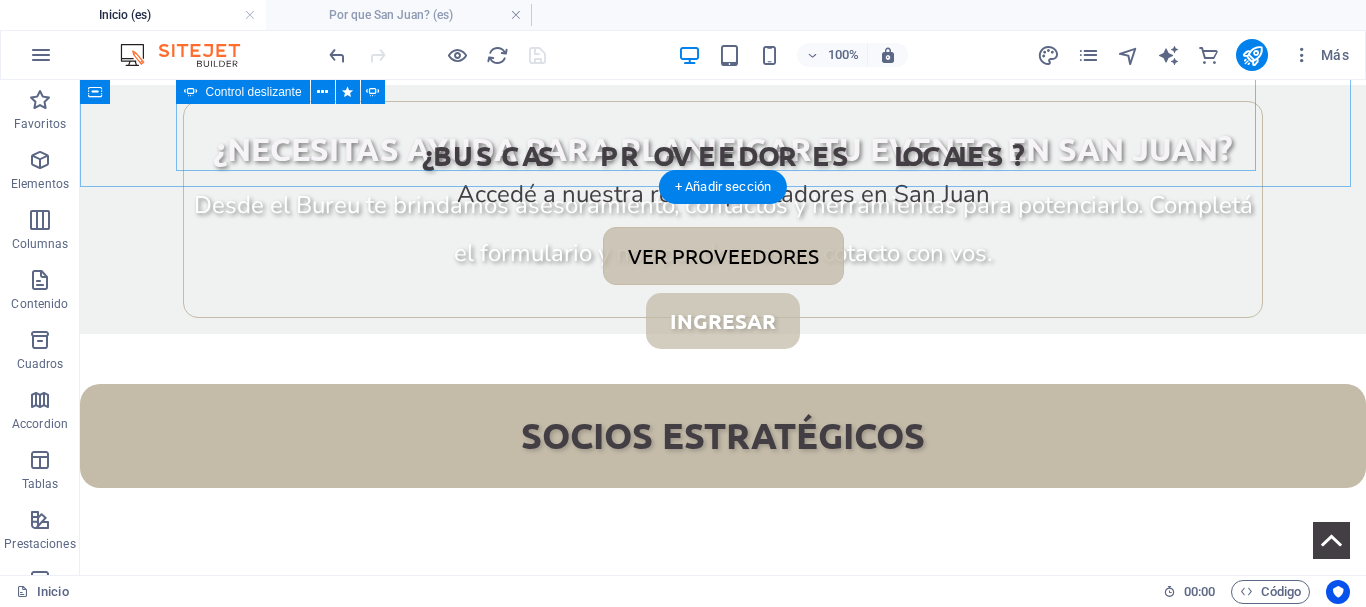 select on "px" 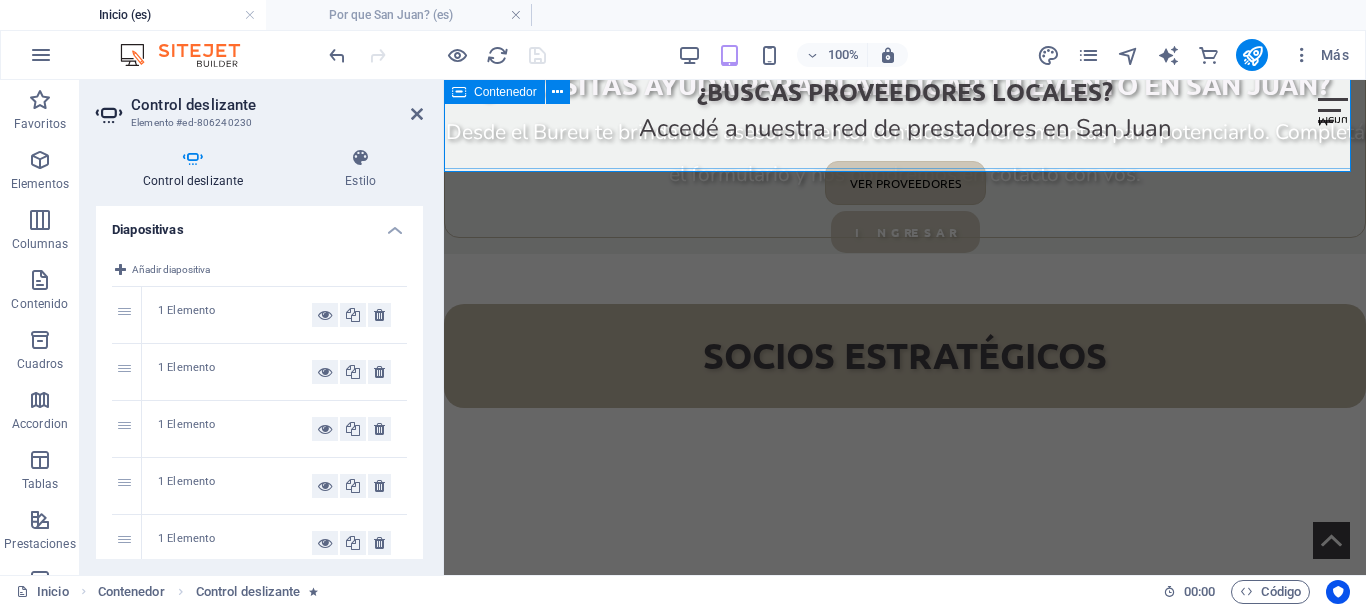 scroll, scrollTop: 3736, scrollLeft: 0, axis: vertical 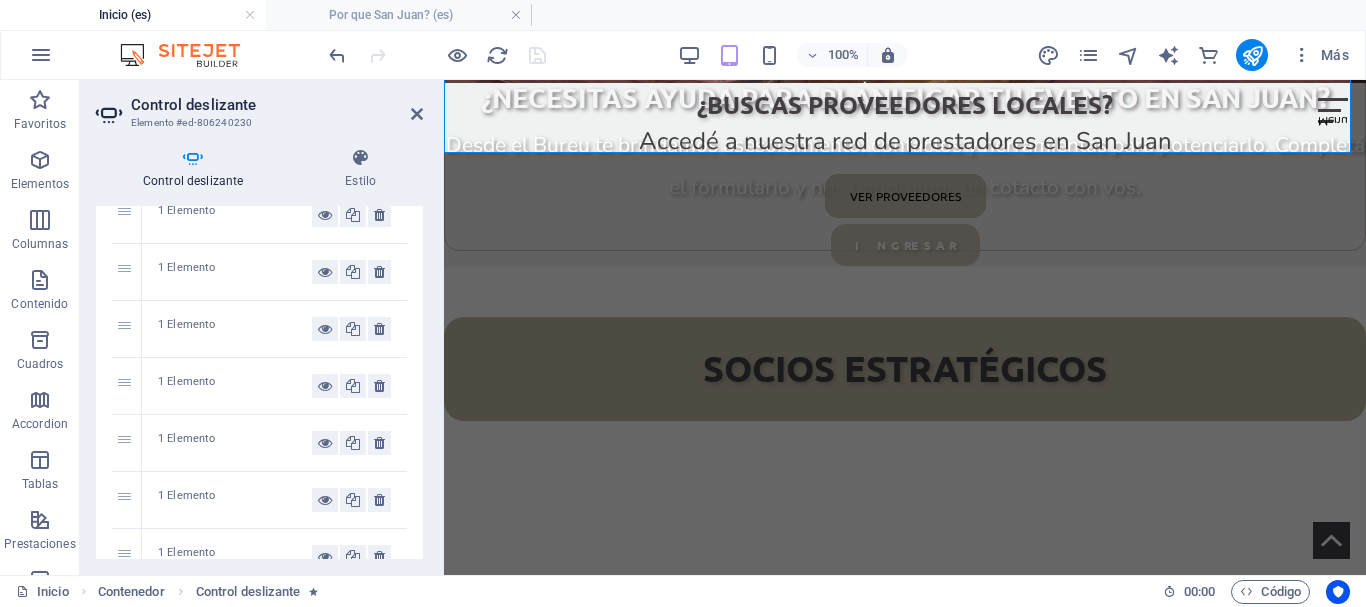click on "1 Elemento" at bounding box center [235, 215] 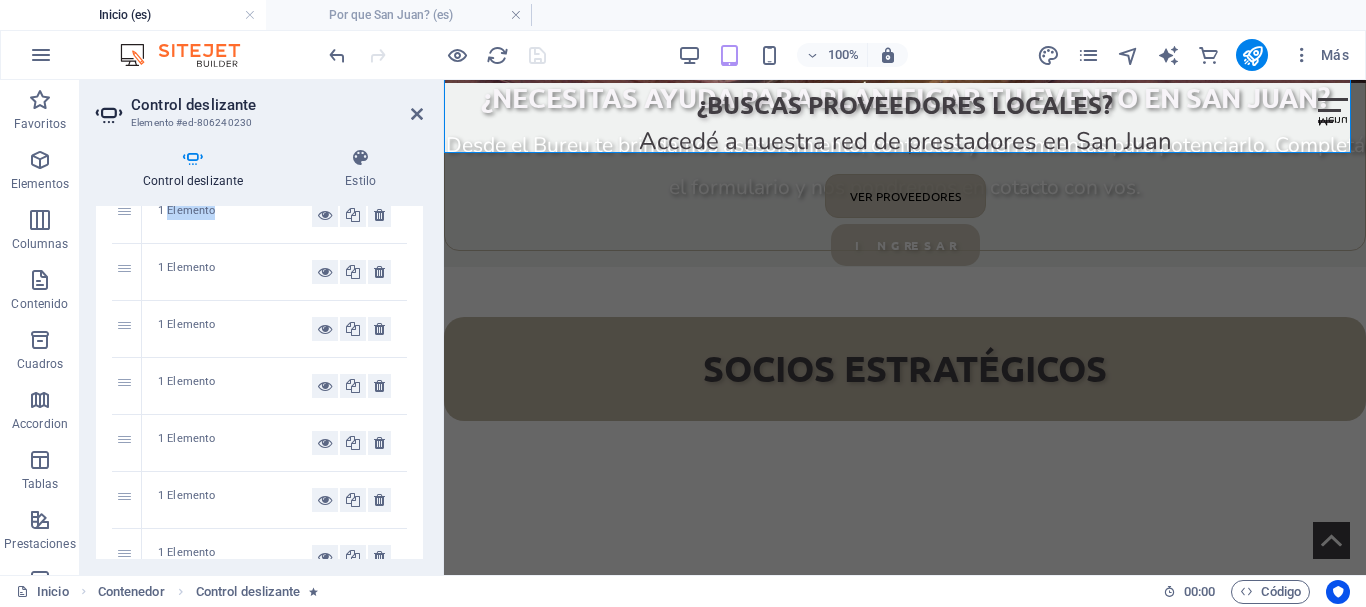 click on "1 Elemento" at bounding box center (235, 215) 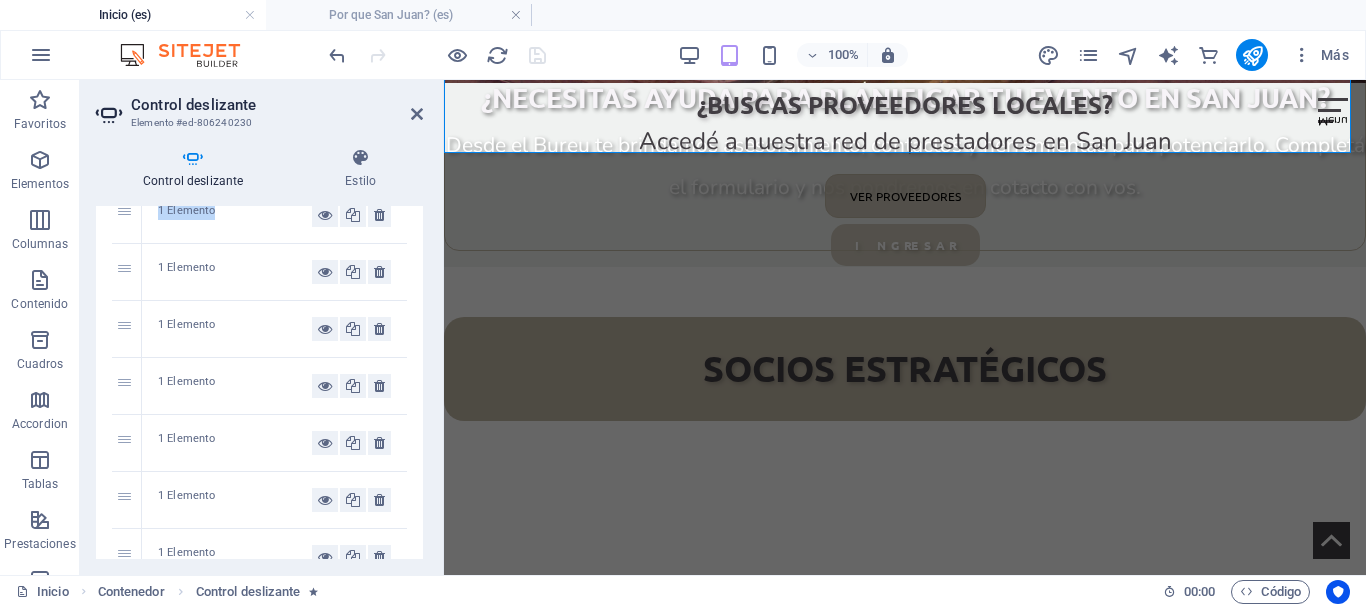 click on "1 Elemento" at bounding box center [235, 215] 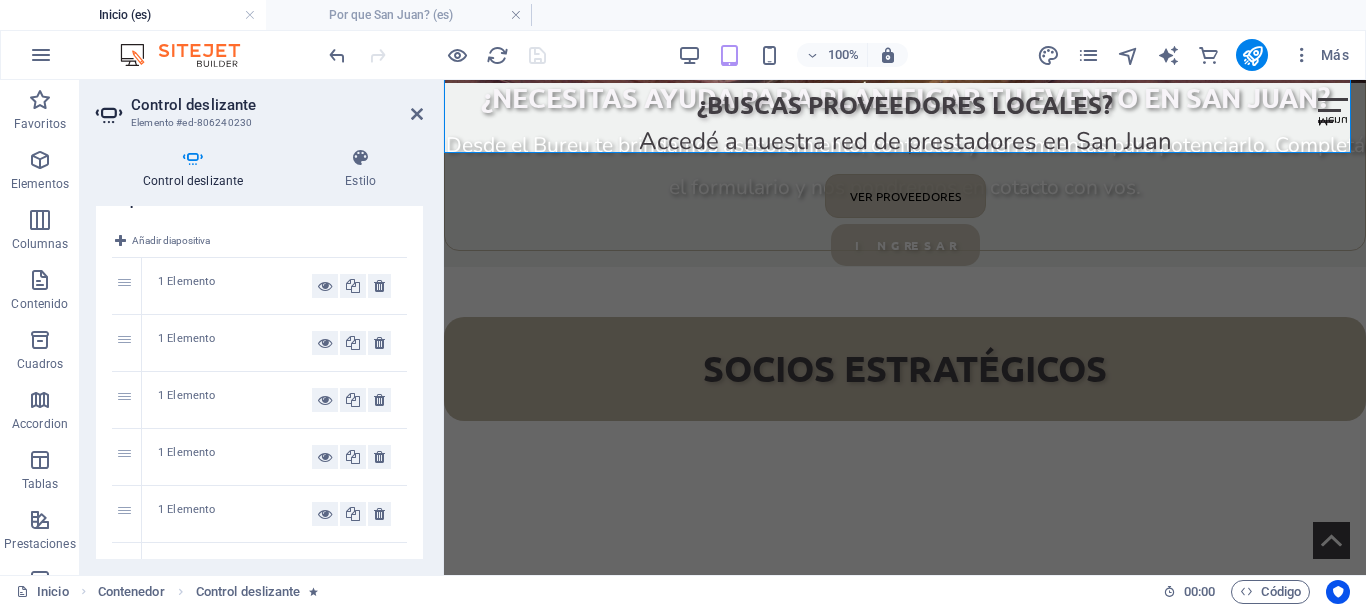 scroll, scrollTop: 0, scrollLeft: 0, axis: both 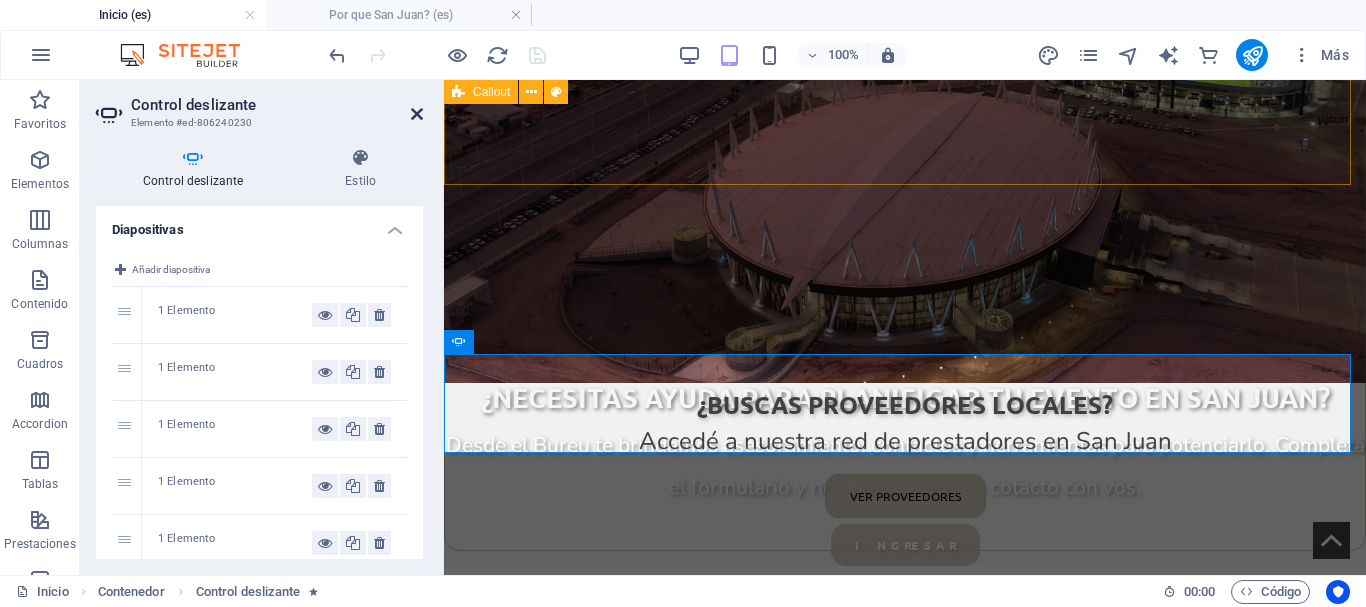 click at bounding box center [417, 114] 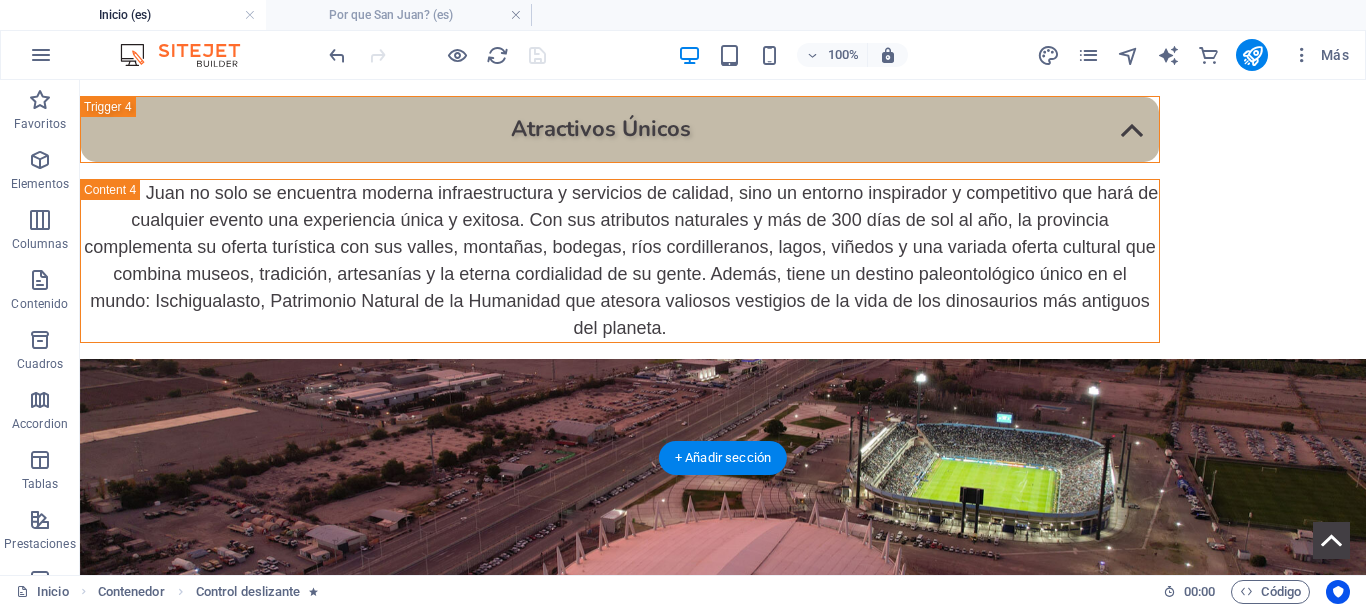 scroll, scrollTop: 2827, scrollLeft: 0, axis: vertical 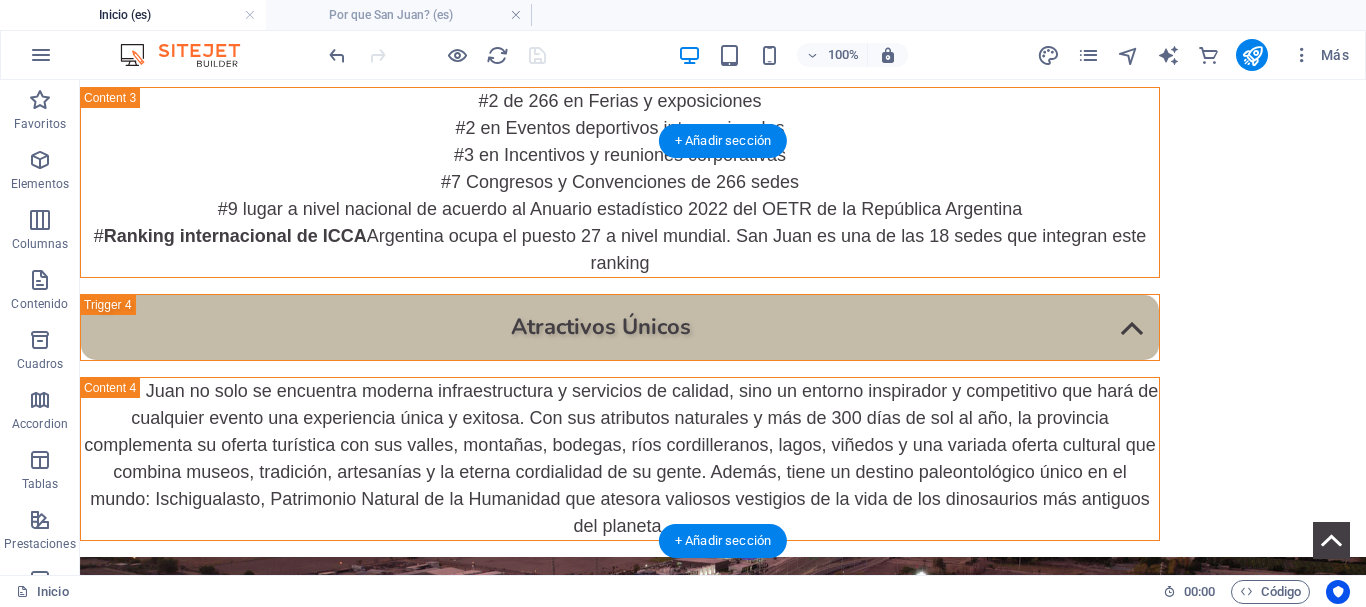 click at bounding box center [723, 757] 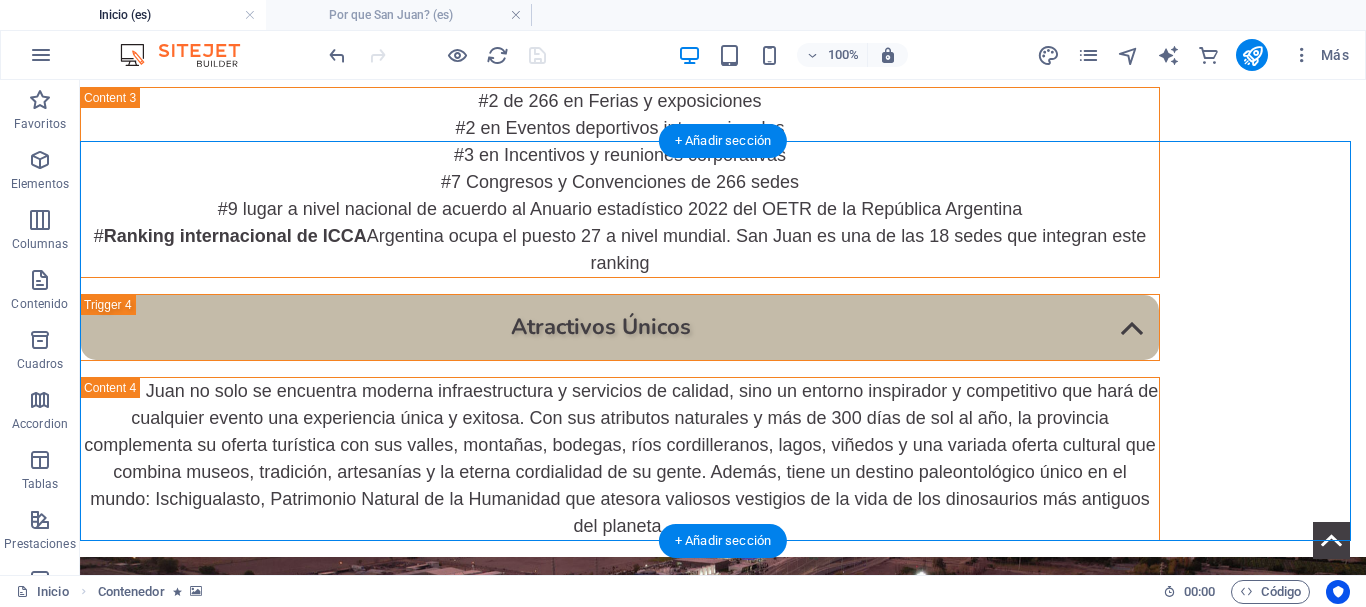 click at bounding box center (723, 757) 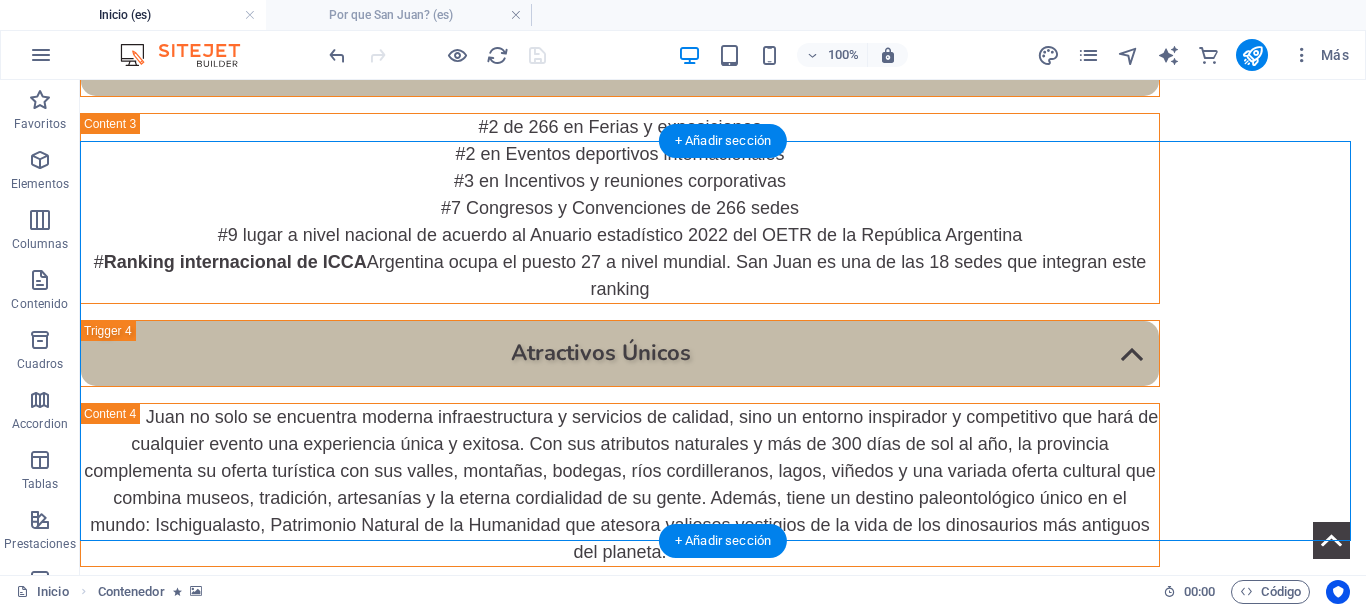 select on "px" 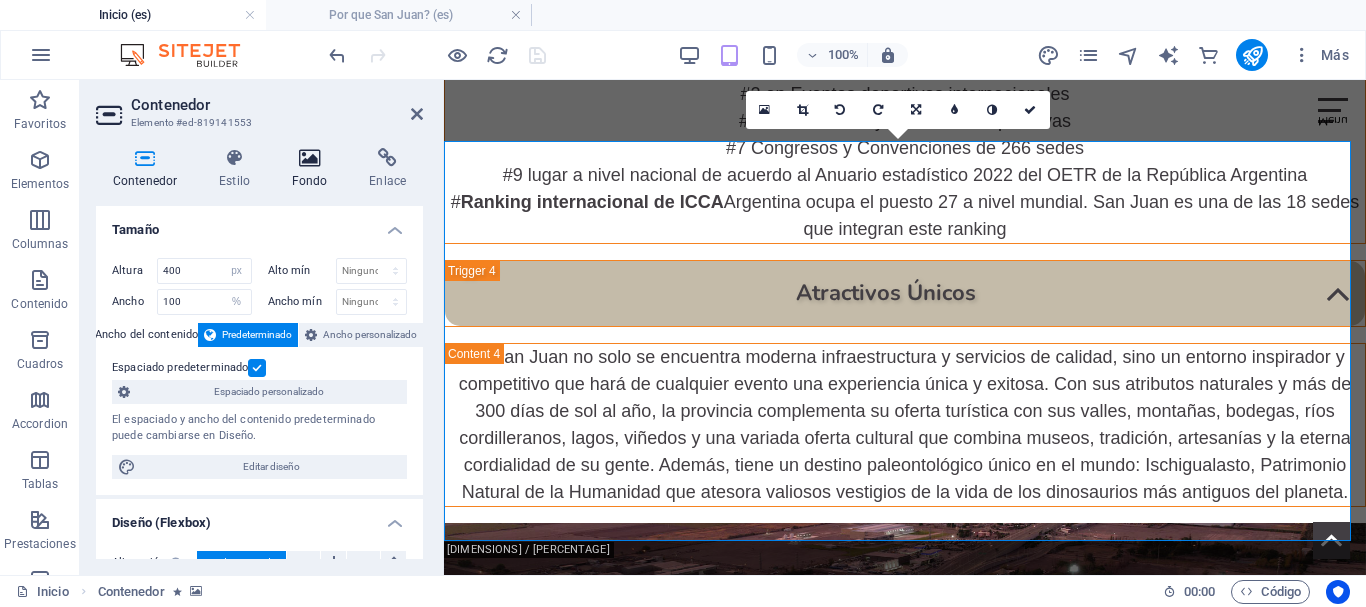click at bounding box center [310, 158] 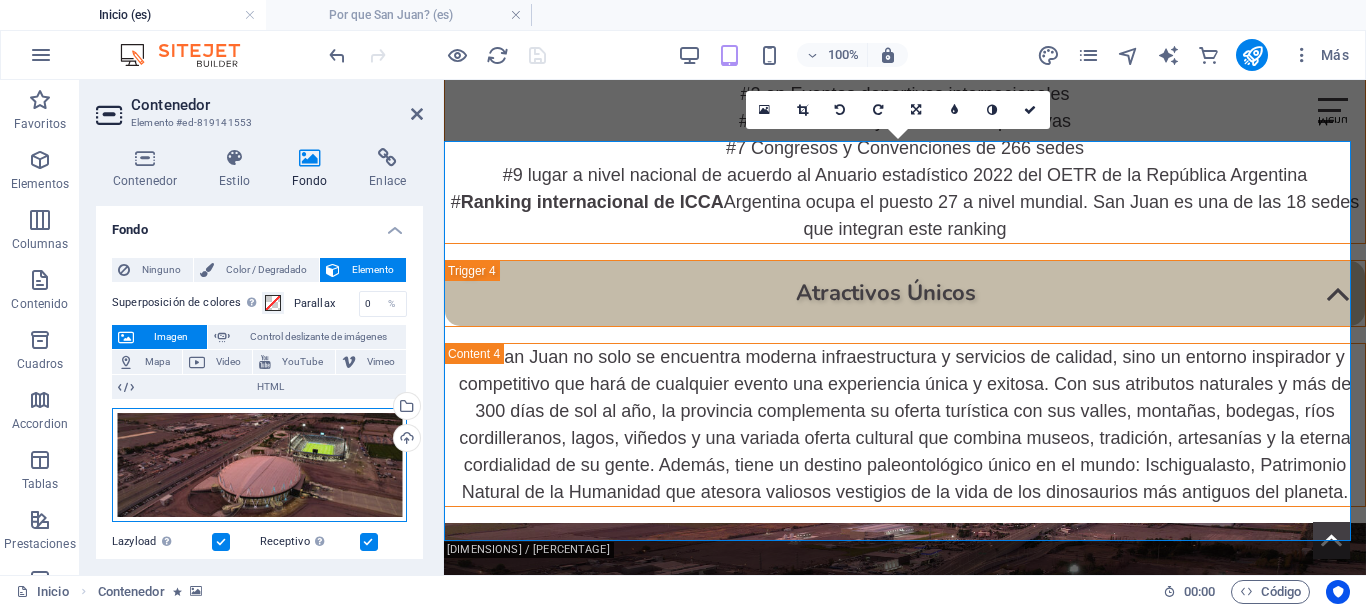click on "Arrastra archivos aquí, haz clic para escoger archivos o  selecciona archivos de Archivos o de nuestra galería gratuita de fotos y vídeos" at bounding box center (259, 465) 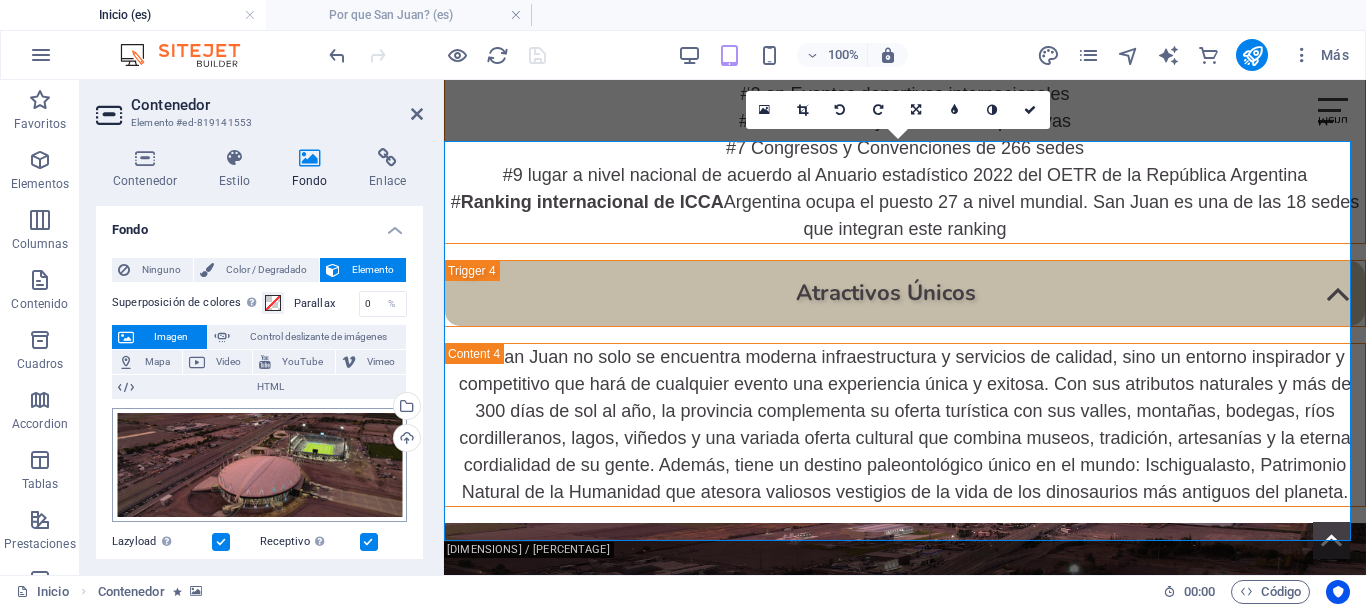 click on "[CITY] Bureau Inicio (es) Por que [CITY]? (es) Favoritos Elementos Columnas Contenido Cuadros Accordion Tablas Prestaciones Imágenes Control deslizante Encabezado Pie de página Formularios Marketing Colecciones Comercio Contenedor Elemento #[ID]
Contenedor Estilo Fondo Enlace Tamaño Altura [NUMBER] Predeterminado px rem % vh vw Alto mín Ninguno px rem % vh vw Ancho [NUMBER] Predeterminado px rem % em vh vw Ancho mín Ninguno px rem % vh vw Ancho del contenido Predeterminado Ancho personalizado Ancho Predeterminado px rem % em vh vw Ancho mín Ninguno px rem % vh vw Espaciado predeterminado Espaciado personalizado El espaciado y ancho del contenido predeterminado puede cambiarse en Diseño. Editar diseño Diseño (Flexbox) Alineación Determina flex-direction. Predeterminado Eje principal Predeterminado Eje lateral Controla la dirección vertical del elemento en el contenedor (alinear elementos). Ajuste Rol %" at bounding box center [683, 303] 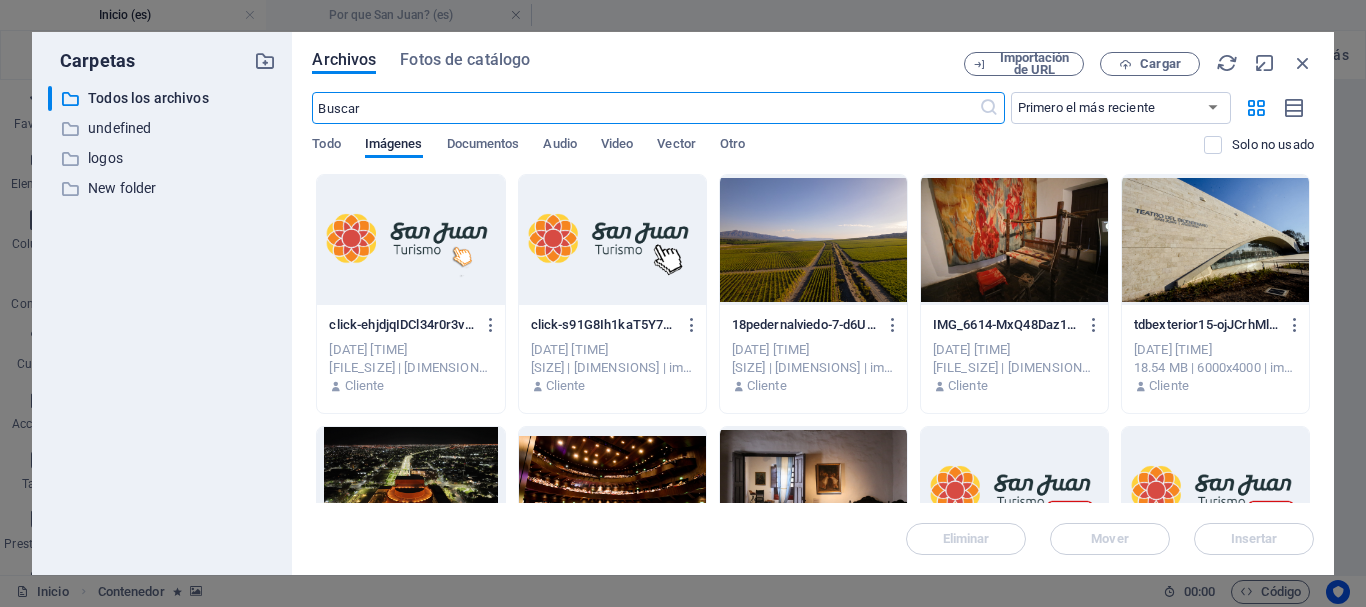scroll, scrollTop: 3832, scrollLeft: 0, axis: vertical 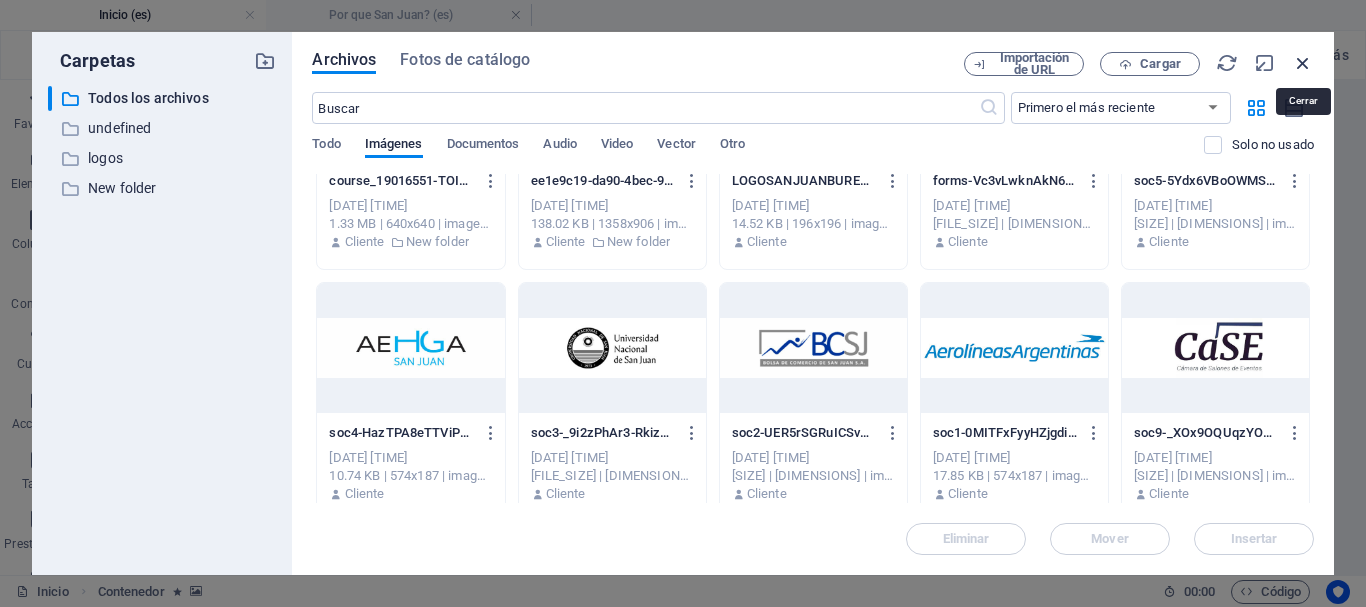 click at bounding box center [1303, 63] 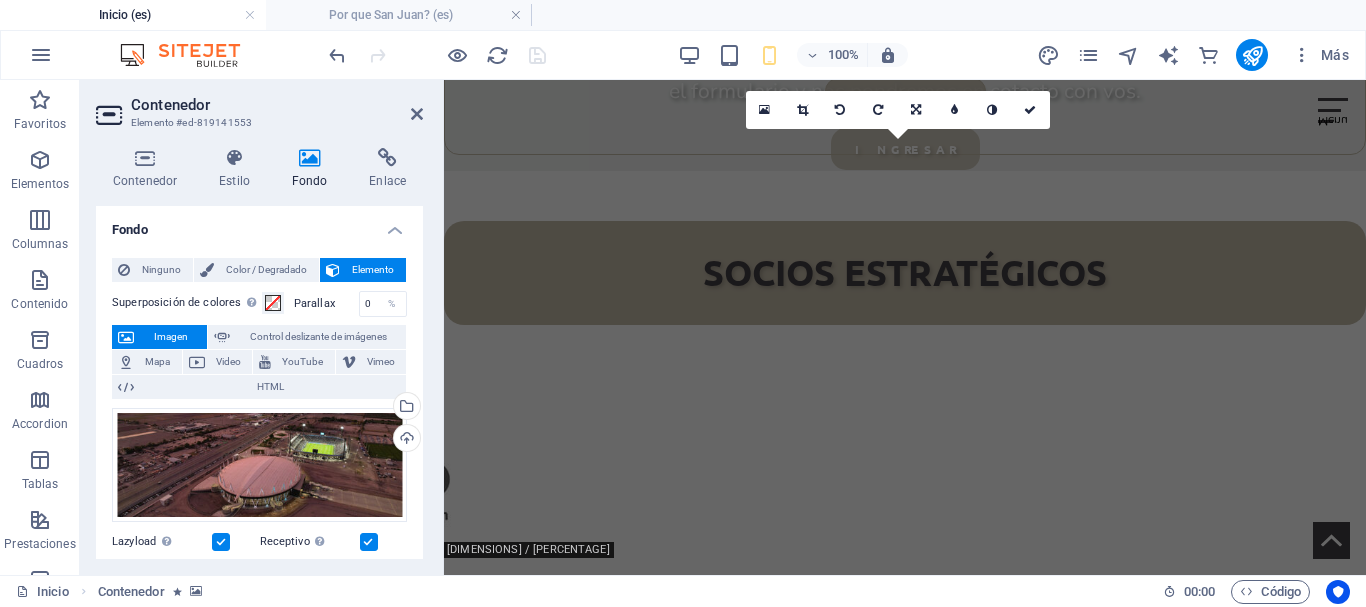 scroll, scrollTop: 2801, scrollLeft: 0, axis: vertical 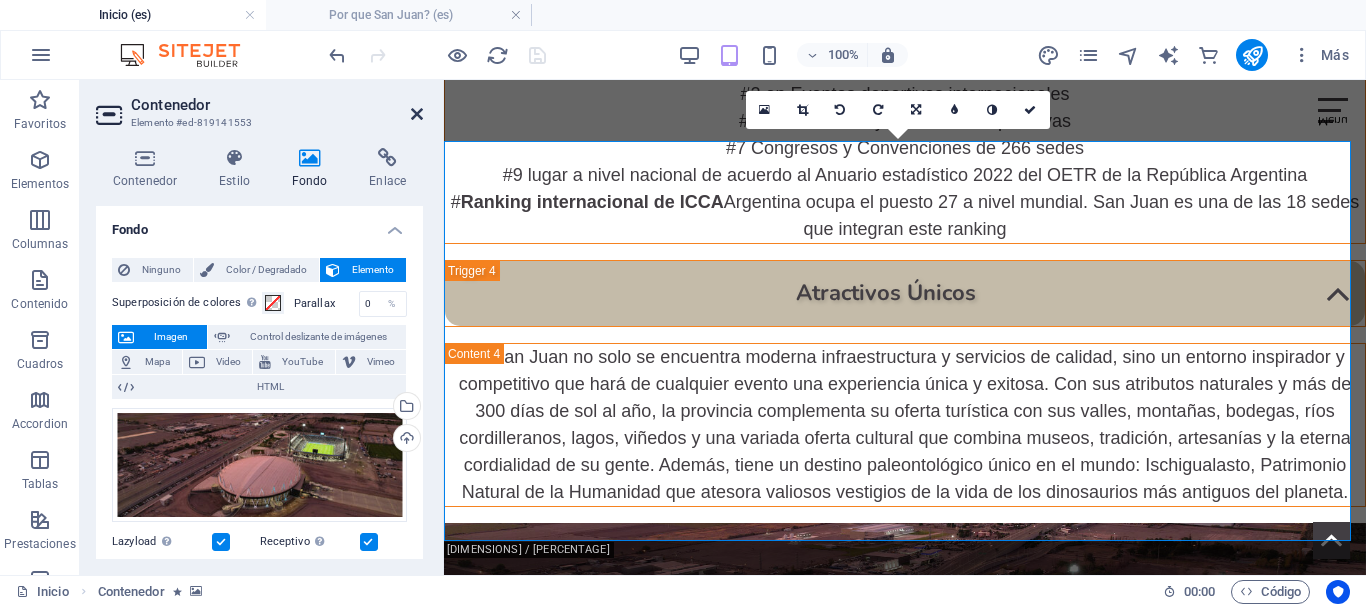 click at bounding box center [417, 114] 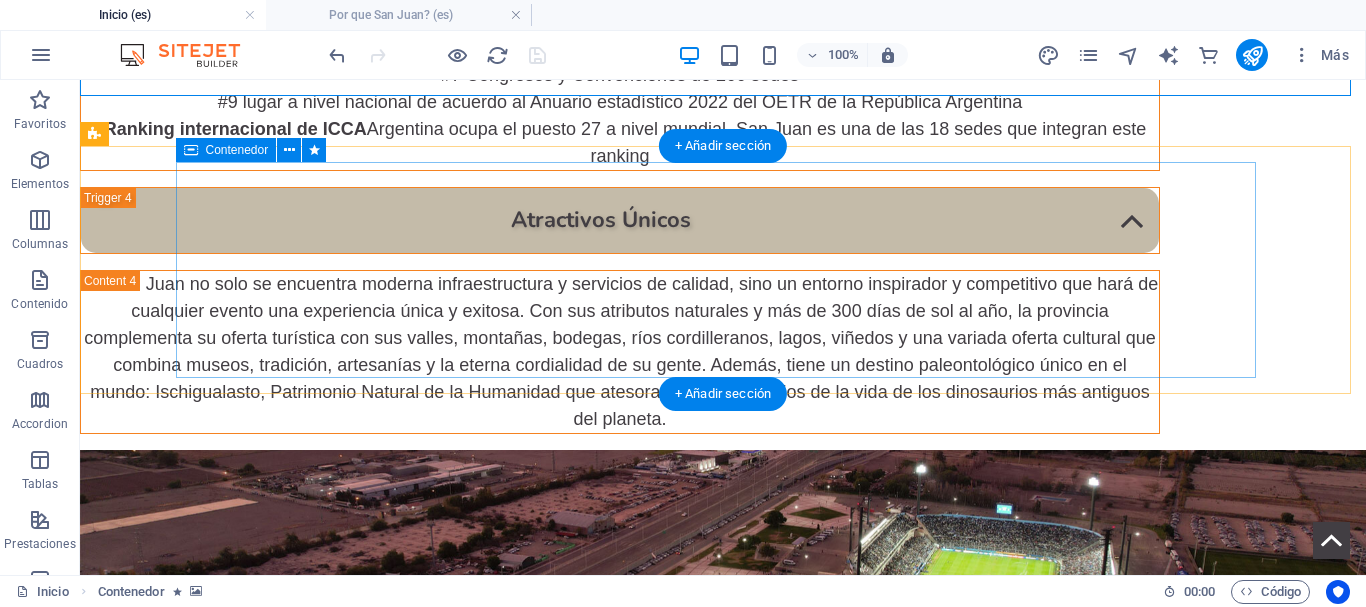 scroll, scrollTop: 3527, scrollLeft: 0, axis: vertical 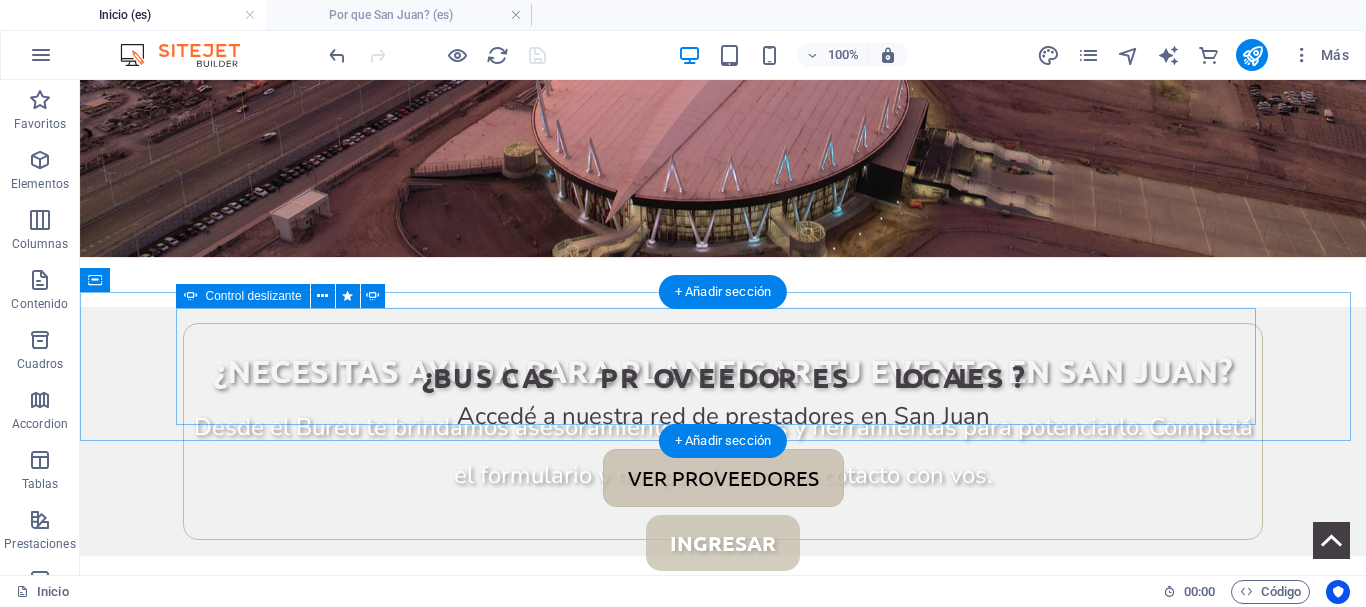 click at bounding box center (-717, 1398) 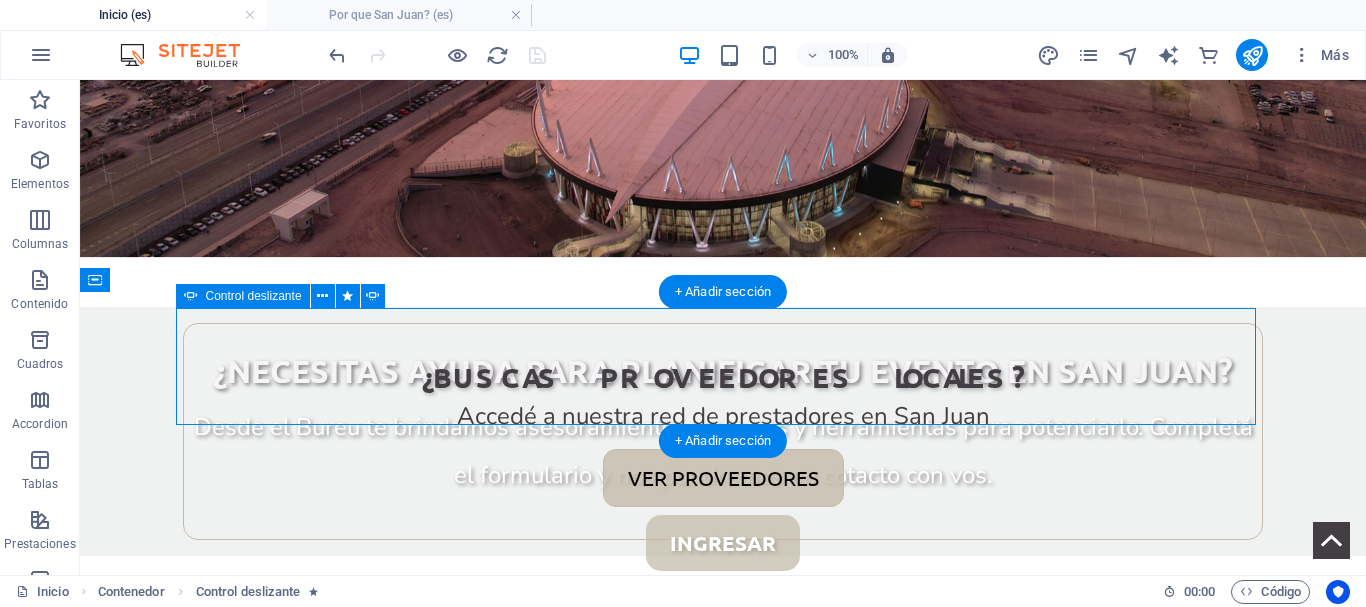 click at bounding box center (-357, 1398) 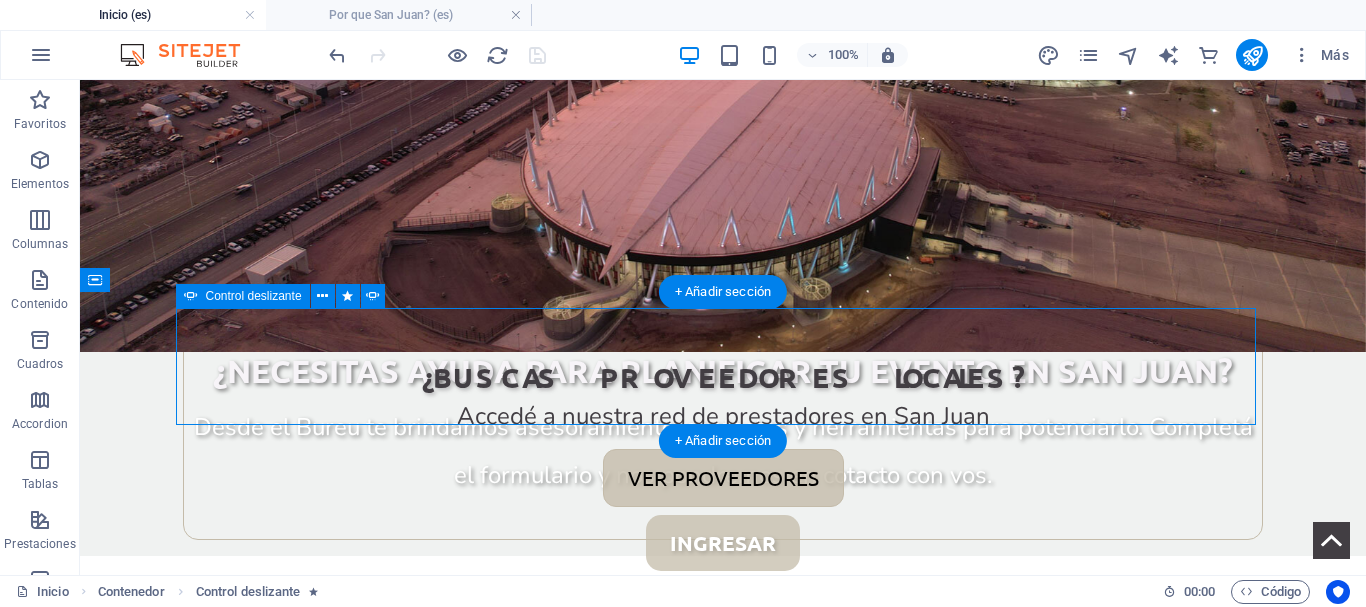 select on "px" 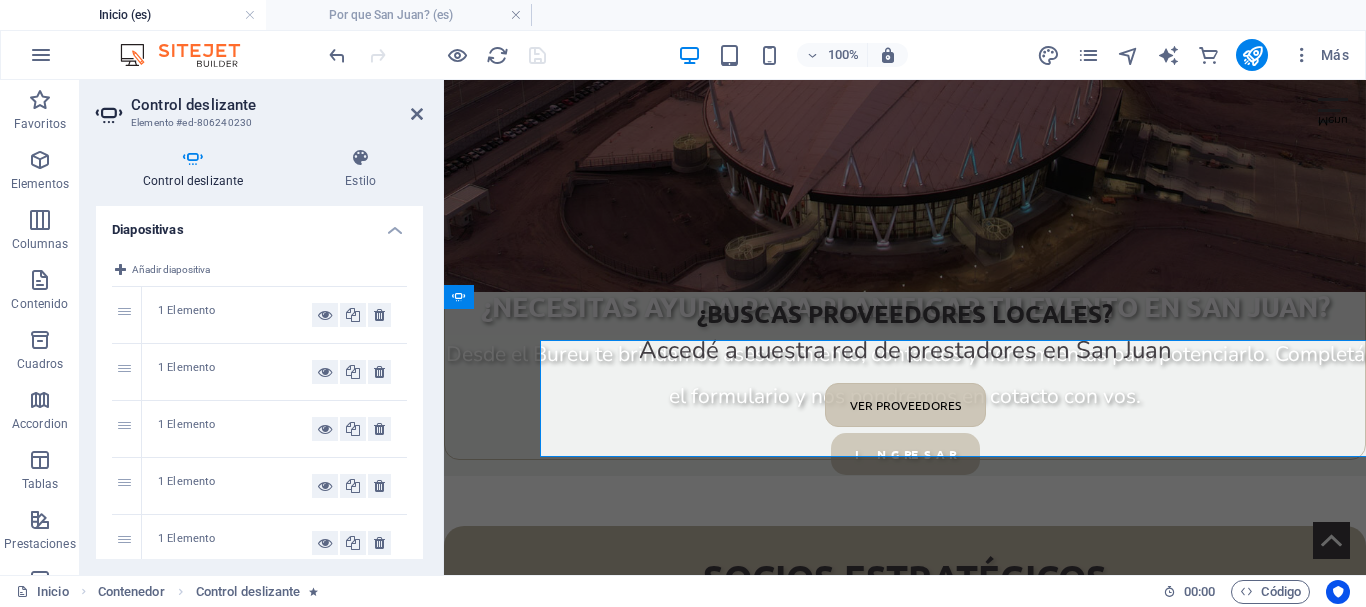 scroll, scrollTop: 3495, scrollLeft: 0, axis: vertical 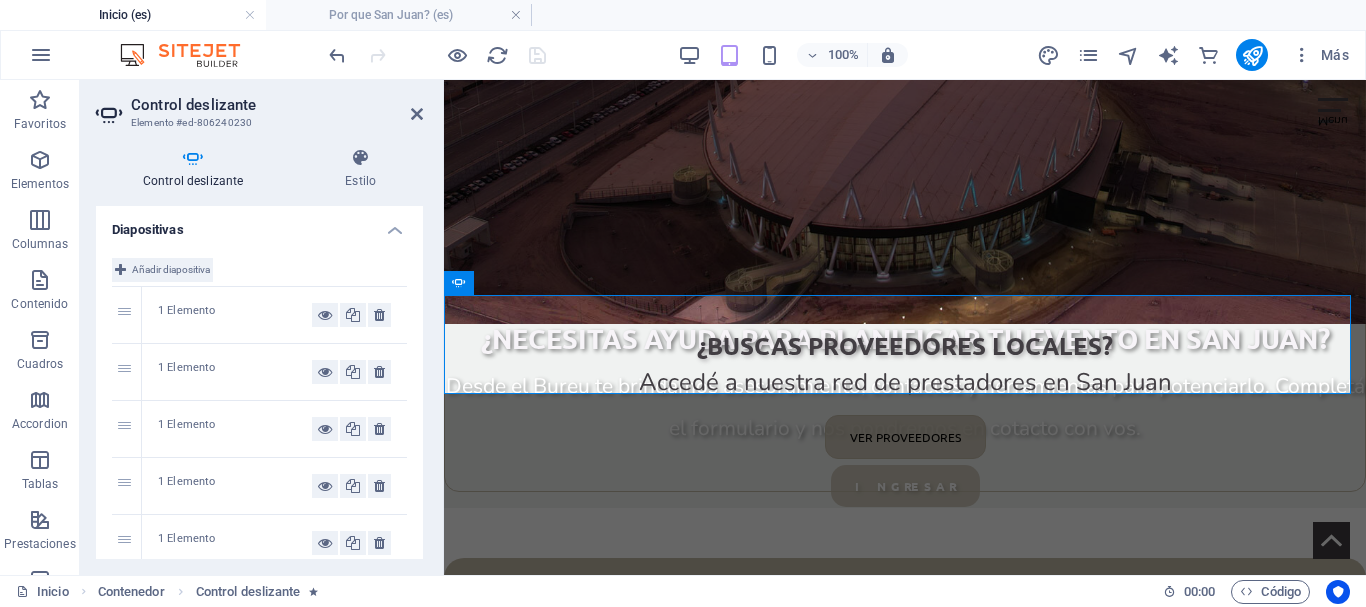 click on "Añadir diapositiva" at bounding box center (162, 270) 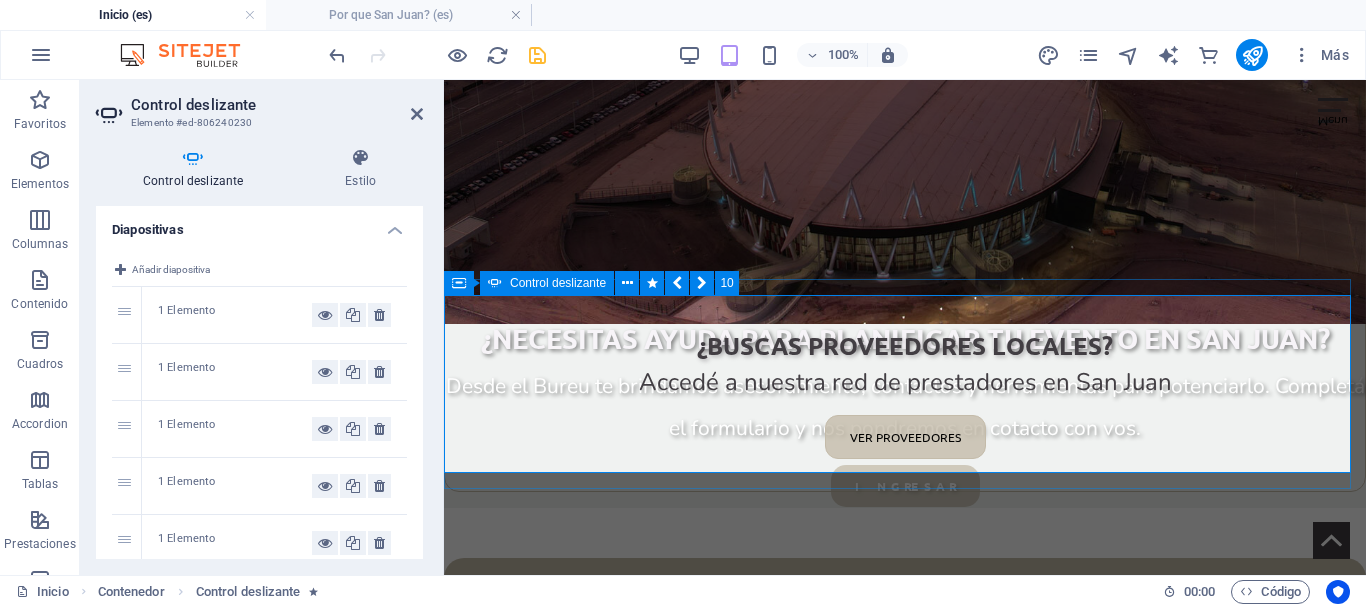 click on "Añadir elementos" at bounding box center [-3040, 3219] 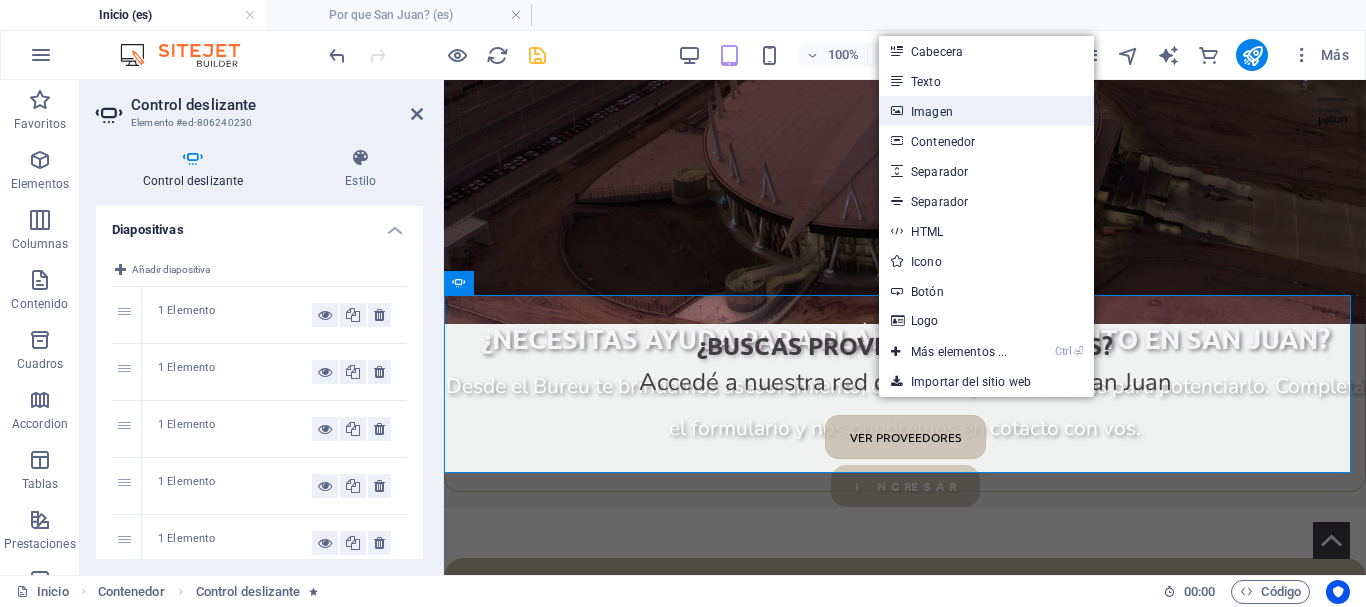 click on "Imagen" at bounding box center [986, 111] 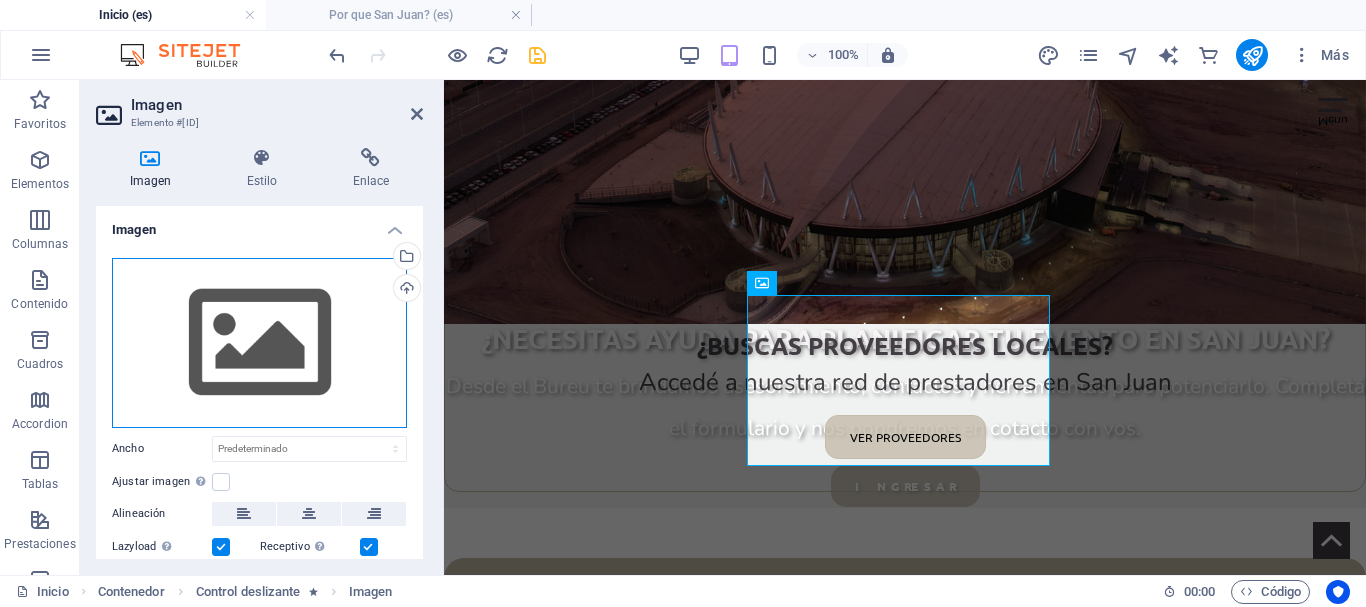 click on "Arrastra archivos aquí, haz clic para escoger archivos o  selecciona archivos de Archivos o de nuestra galería gratuita de fotos y vídeos" at bounding box center (259, 343) 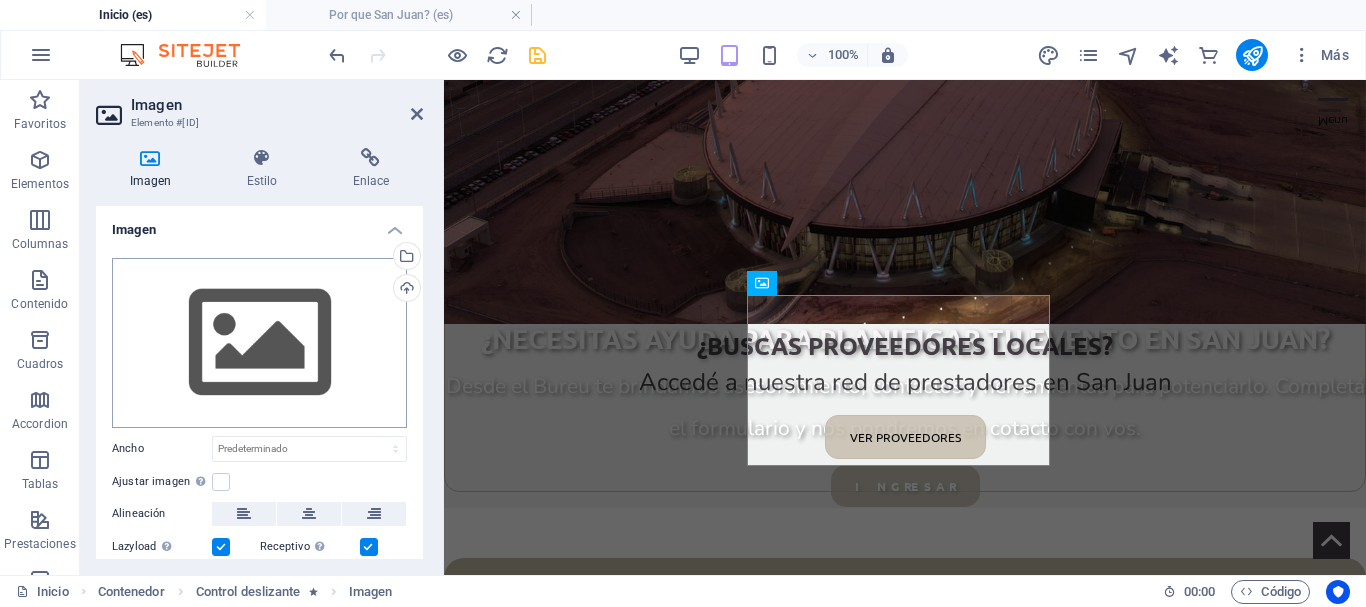 click on "[CITY] Bureau Inicio (es) Por que [CITY]? (es) Favoritos Elementos Columnas Contenido Cuadros Accordion Tablas Prestaciones Imágenes Control deslizante Encabezado Pie de página Formularios Marketing Colecciones Comercio Imagen Elemento #[ID] Imagen Estilo Enlace Imagen Arrastra archivos aquí, haz clic para escoger archivos o  selecciona archivos de Archivos o de nuestra galería gratuita de fotos y vídeos Selecciona archivos del administrador de archivos, de la galería de fotos o carga archivo(s) Cargar Ancho Predeterminado automático px rem % em vh vw Ajustar imagen Ajustar imagen automáticamente a un ancho y alto fijo Altura Predeterminado automático px Alineación Lazyload La carga de imágenes tras la carga de la página mejora la velocidad de la página. Receptivo Automáticamente cargar tamaños optimizados de smartphone e imagen retina. Lightbox Usar como cabecera Optimizado Posición Dirección X offset" at bounding box center [683, 303] 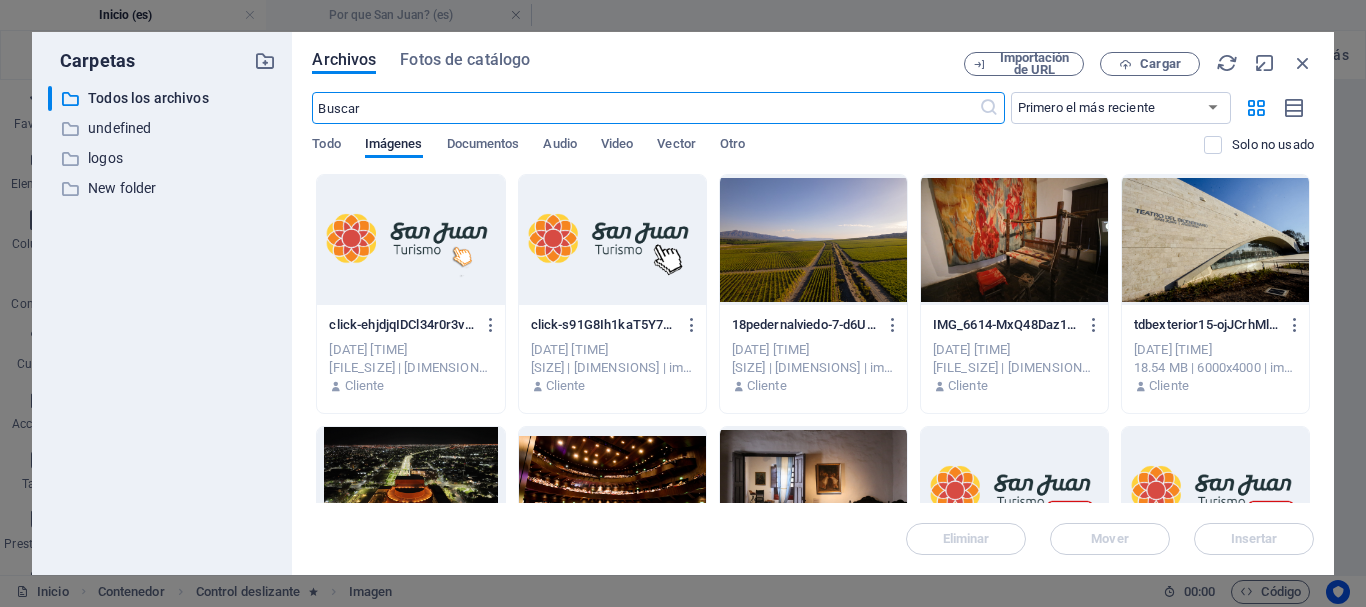 scroll, scrollTop: 4817, scrollLeft: 0, axis: vertical 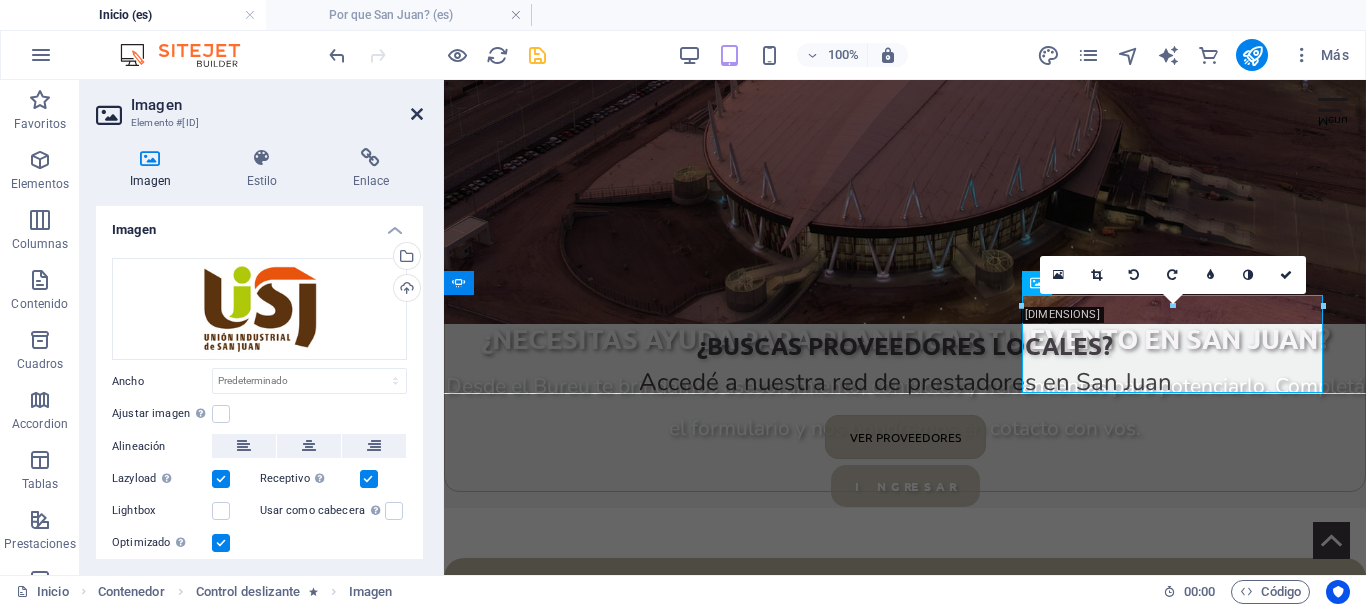 click at bounding box center [417, 114] 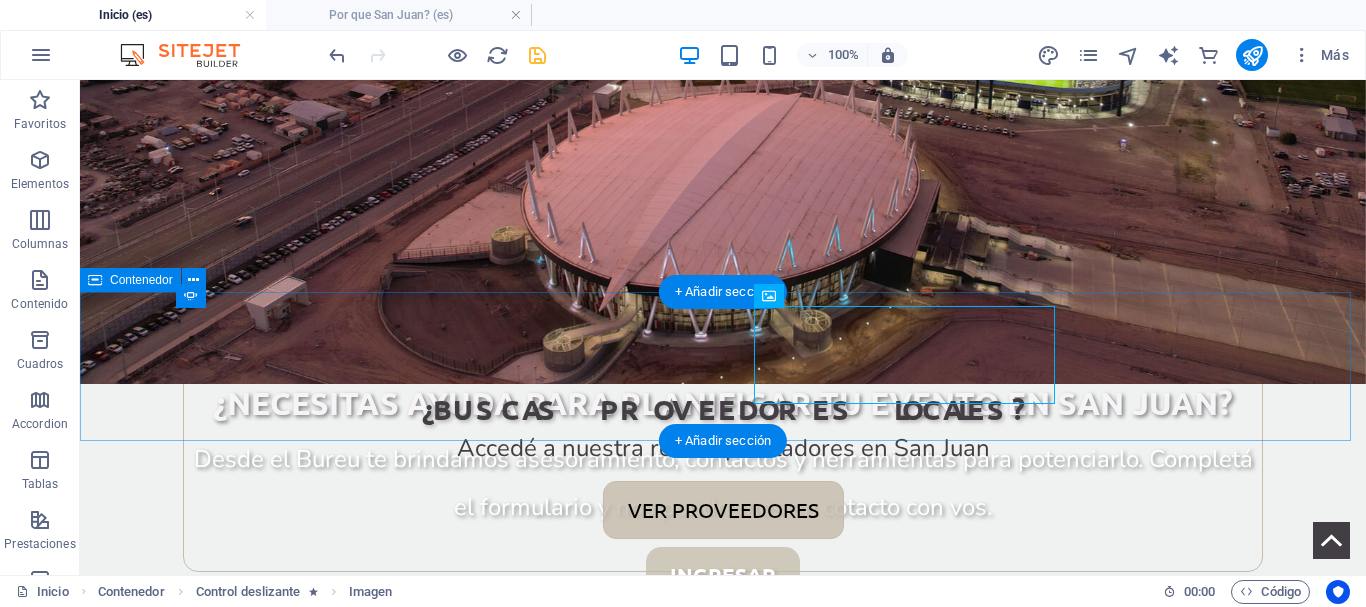 scroll, scrollTop: 3527, scrollLeft: 0, axis: vertical 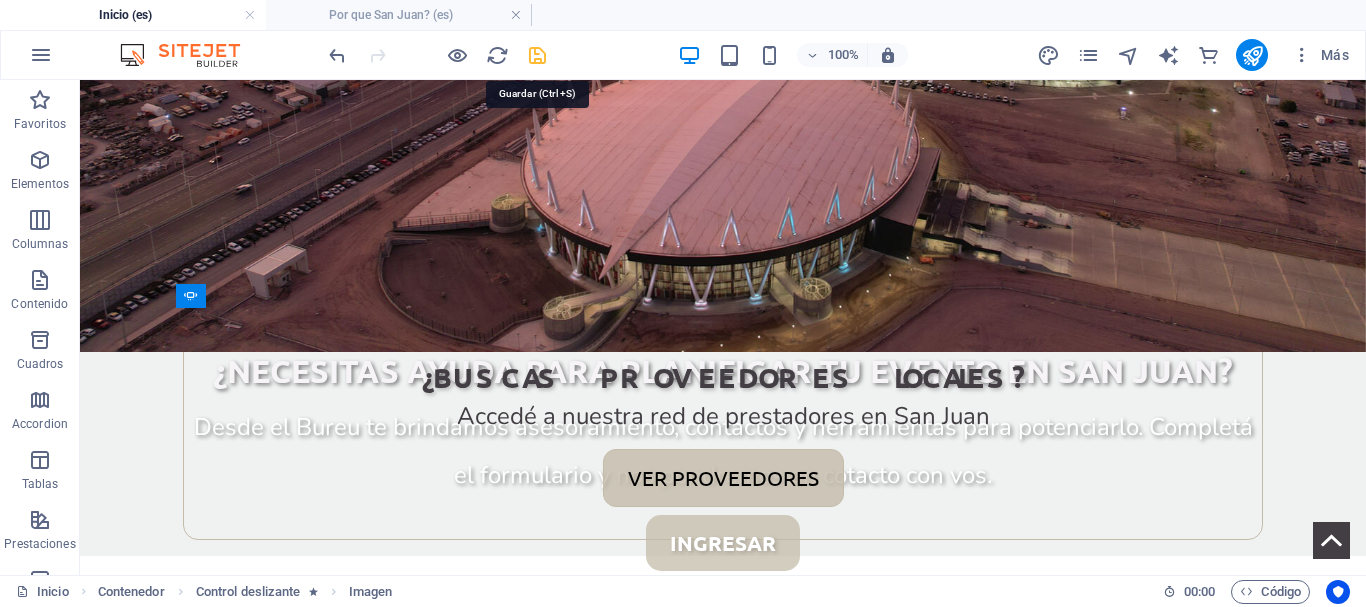 click at bounding box center (537, 55) 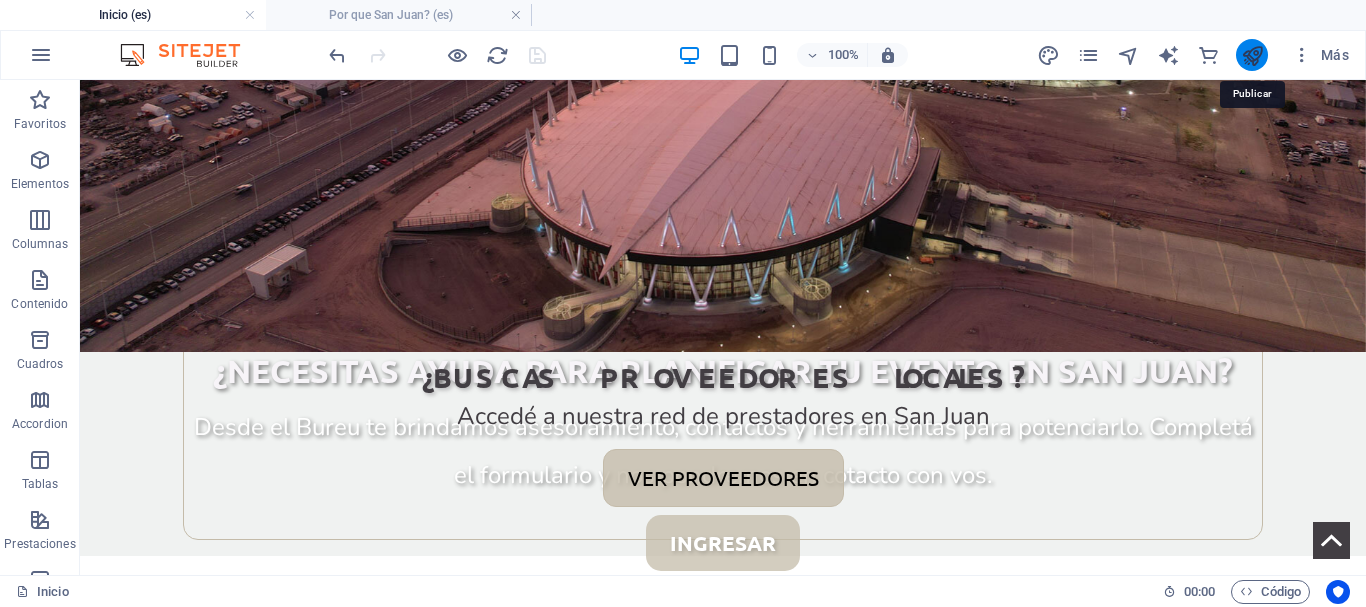 click at bounding box center (1252, 55) 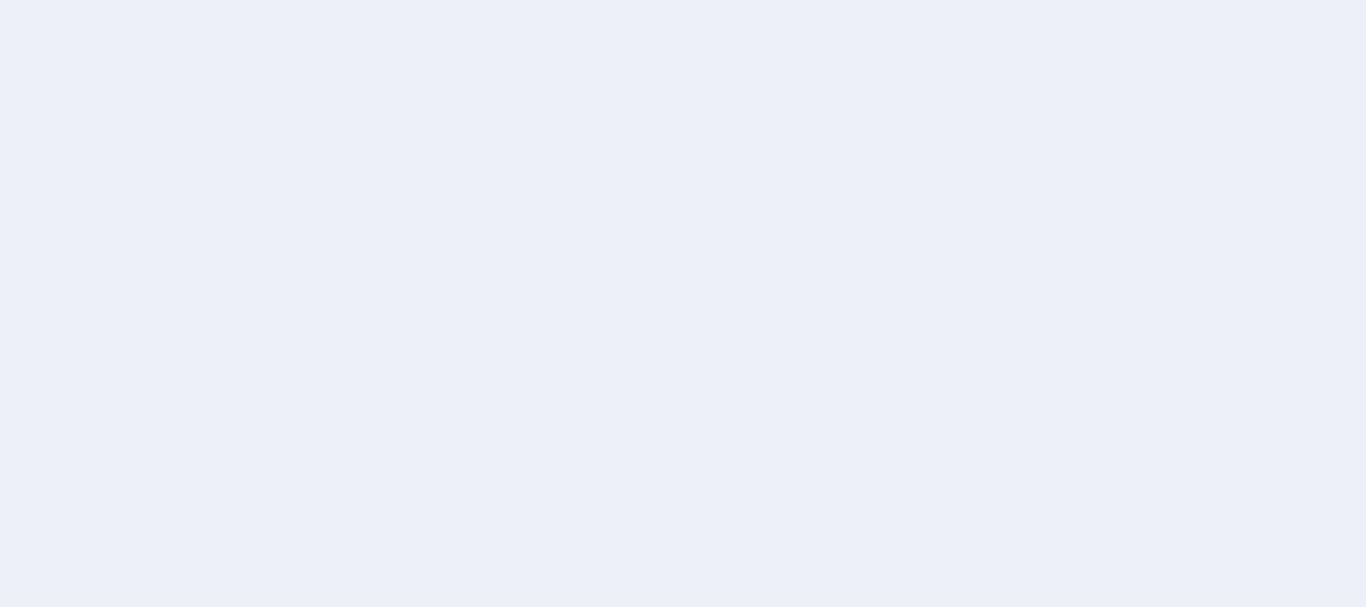 scroll, scrollTop: 0, scrollLeft: 0, axis: both 